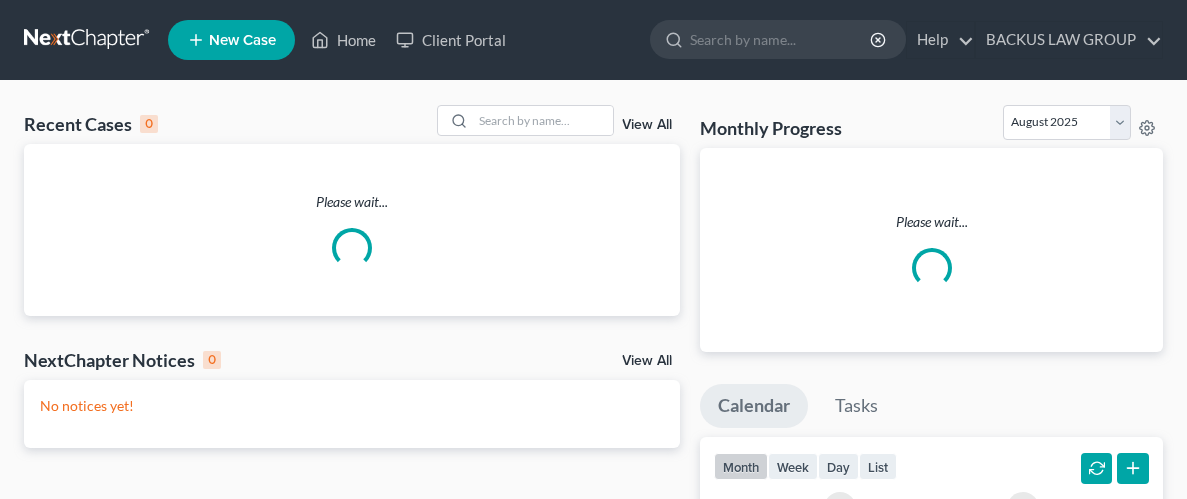 scroll, scrollTop: 0, scrollLeft: 0, axis: both 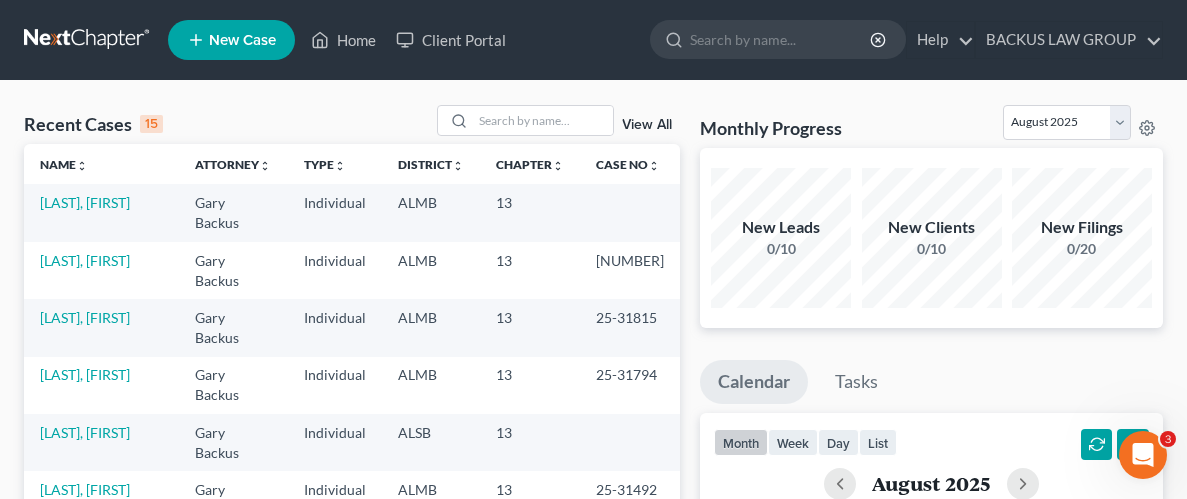 click on "New Case" at bounding box center [242, 40] 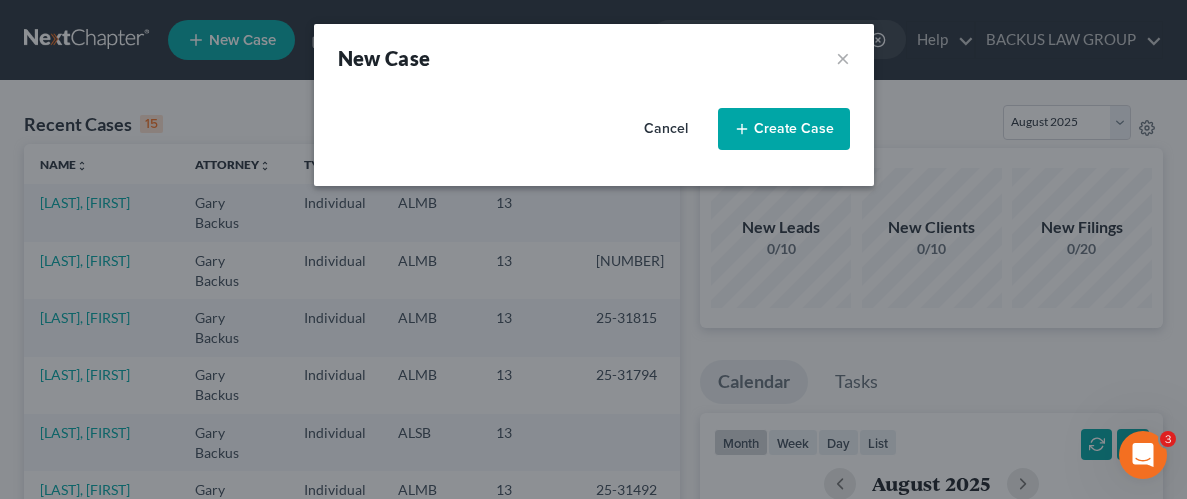select on "0" 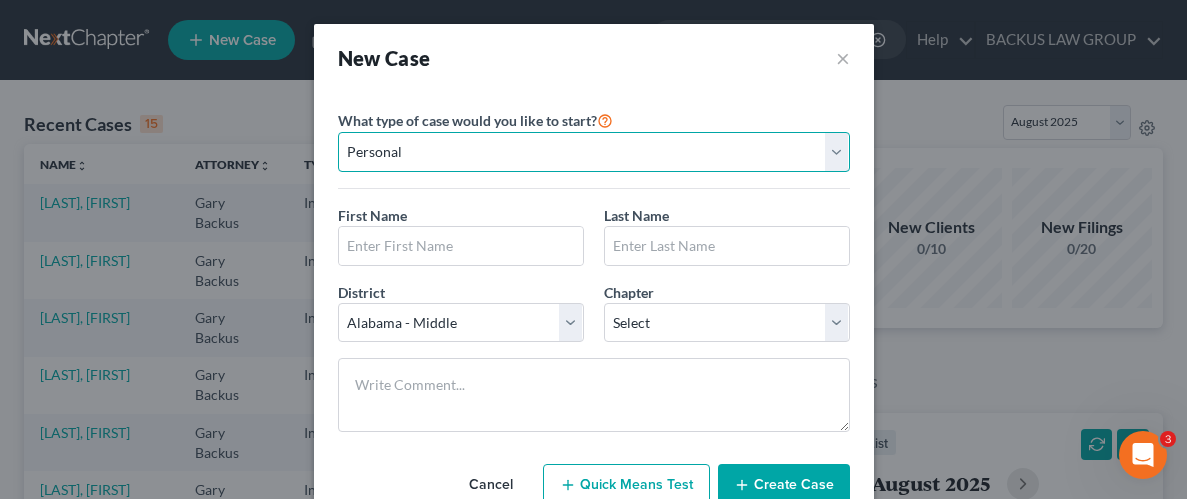 click on "Personal Business" at bounding box center [594, 152] 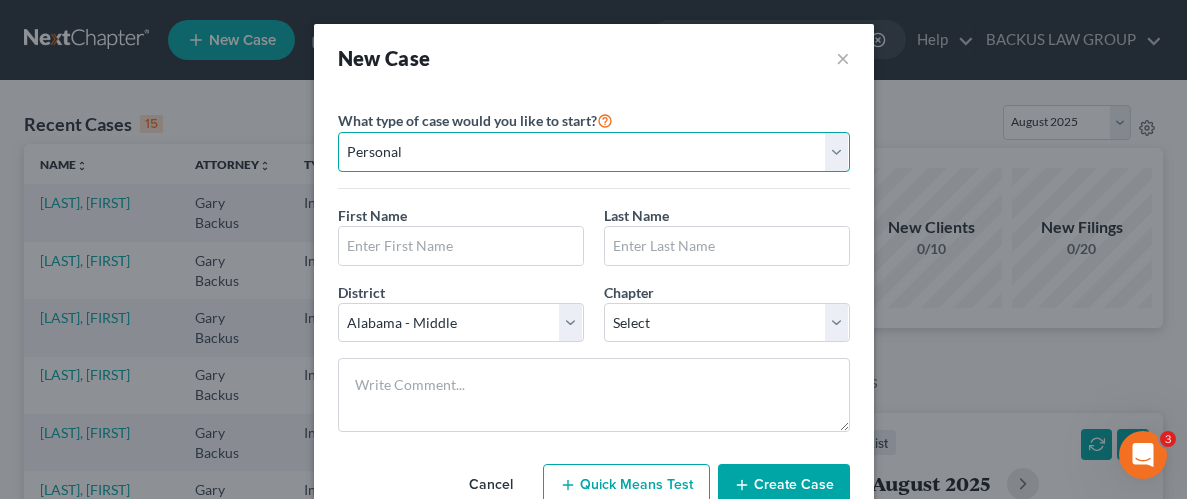 click on "Personal Business" at bounding box center (594, 152) 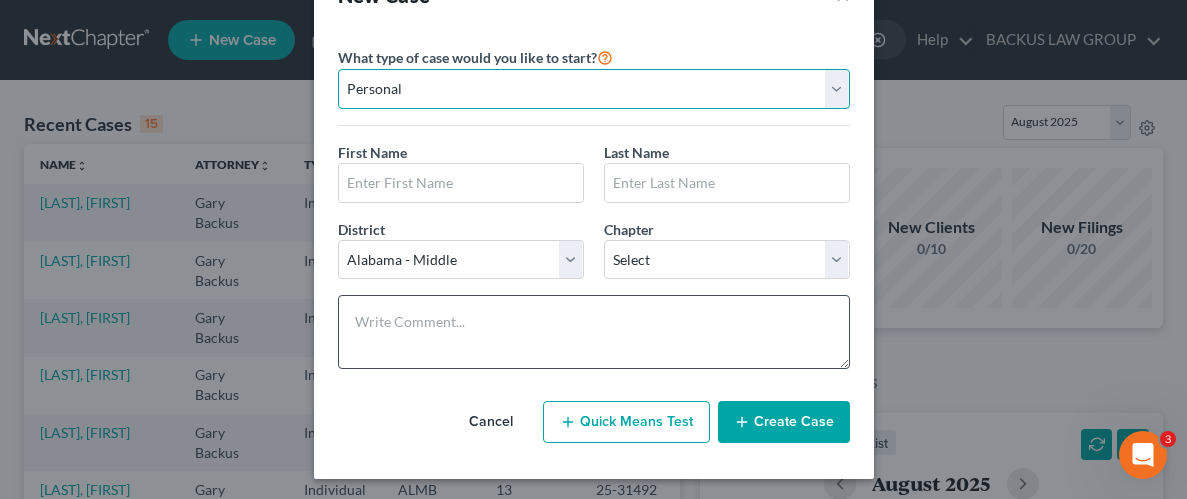 scroll, scrollTop: 66, scrollLeft: 0, axis: vertical 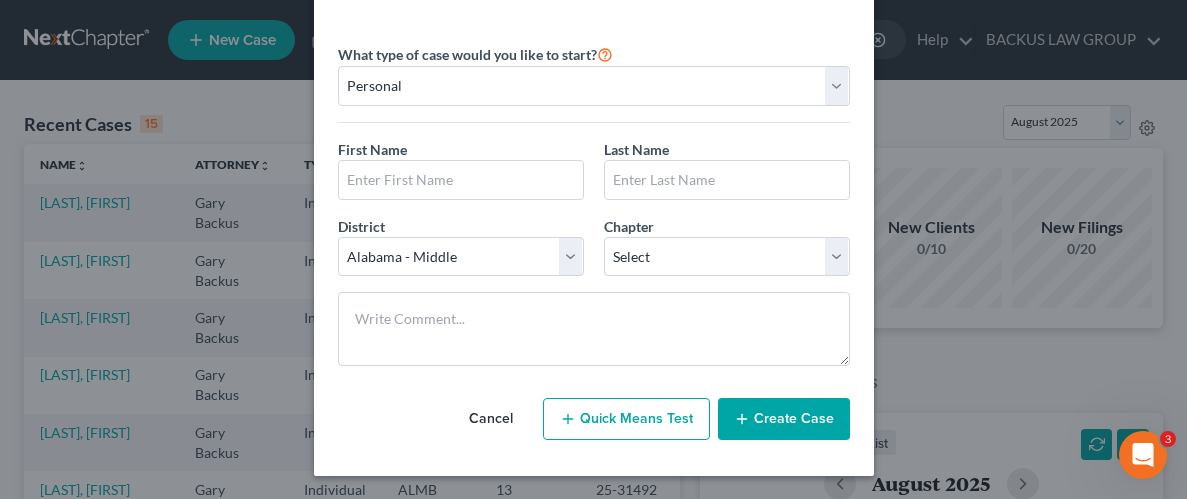 click on "What type of case would you like to start?  Personal Business
First Name
*
Last Name
*
District
*
Select Alabama - Middle Alabama - Northern Alabama - Southern Alaska Arizona Arkansas - Eastern Arkansas - Western California - Central California - Eastern California - Northern California - Southern Colorado Connecticut Delaware District of Columbia Florida - Middle Florida - Northern Florida - Southern Georgia - Middle Georgia - Northern Georgia - Southern Guam Hawaii Idaho Illinois - Central Illinois - Northern Illinois - Southern Indiana - Northern Indiana - Southern Iowa - Northern Iowa - Southern Kansas Kentucky - Eastern Kentucky - Western Louisiana - Eastern Louisiana - Middle Louisiana - Western Maine Maryland Massachusetts Michigan - Eastern Michigan - Western Minnesota Mississippi - Northern Mississippi - Southern Missouri - Eastern Missouri - Western Montana Nebraska Nevada New Hampshire New Jersey New Mexico New York - Eastern New York - Northern Oregon Utah" at bounding box center [594, 204] 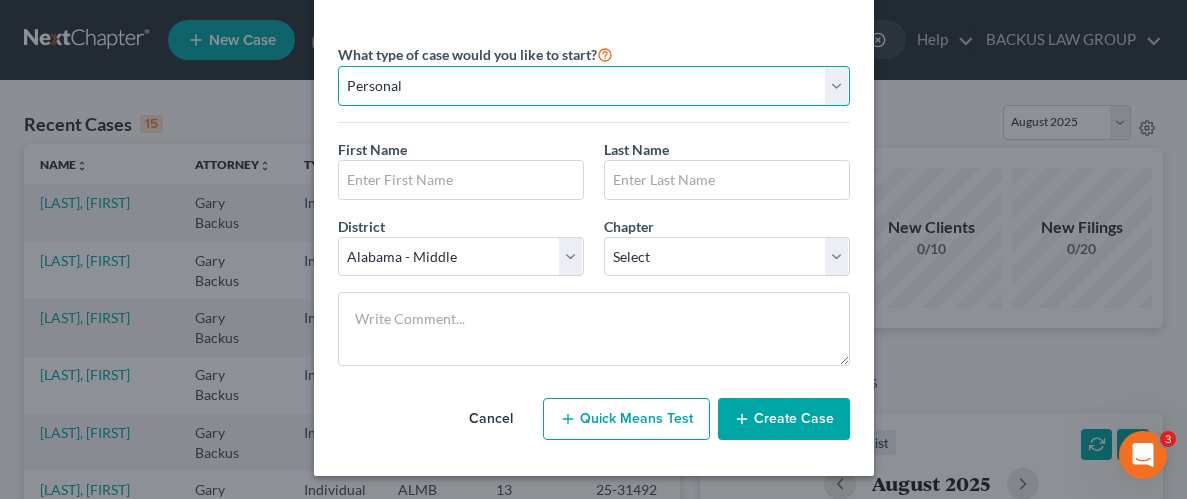 click on "Personal Business" at bounding box center [594, 86] 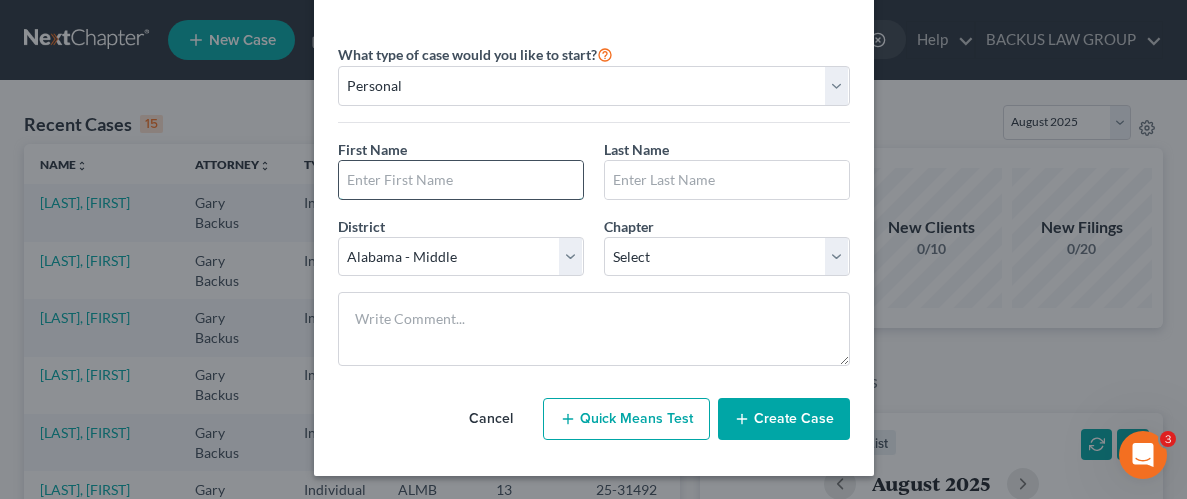 click at bounding box center (461, 180) 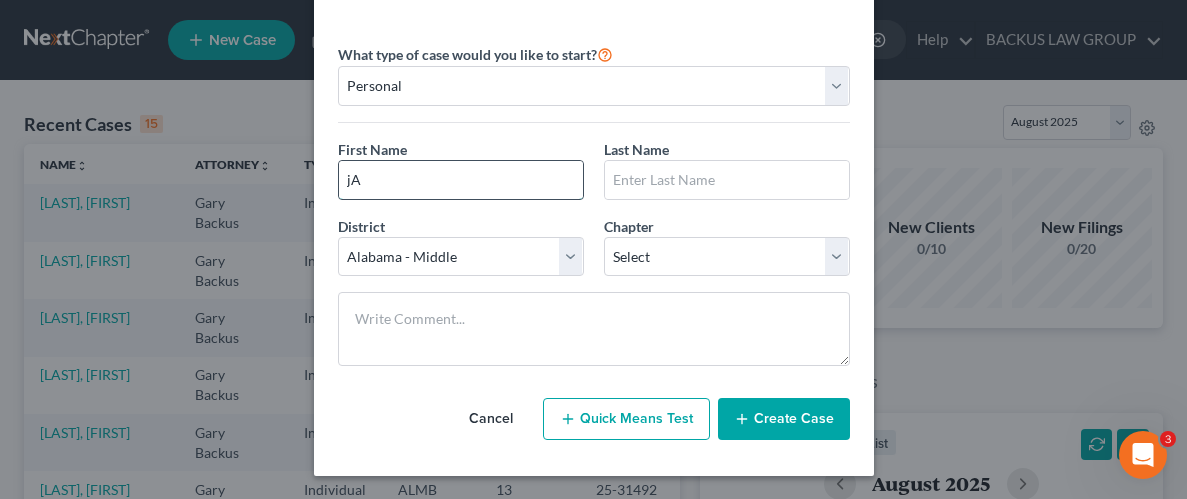 type on "j" 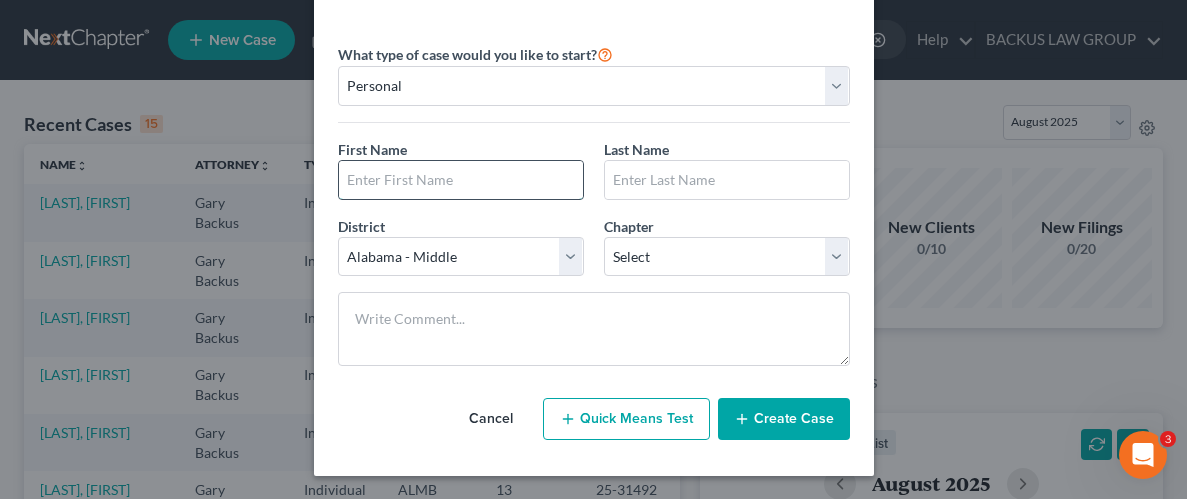 type on "j" 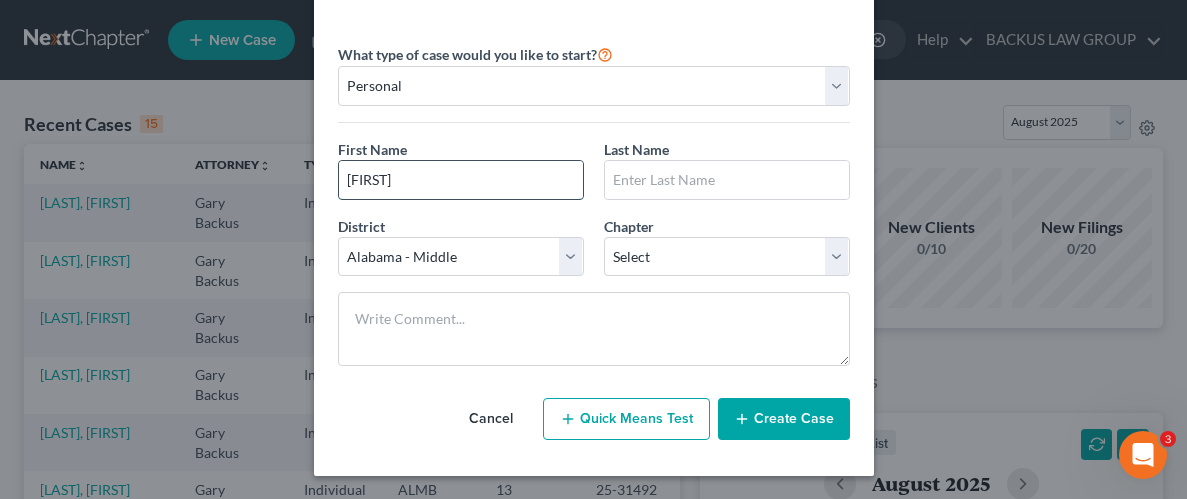 type on "[FIRST]" 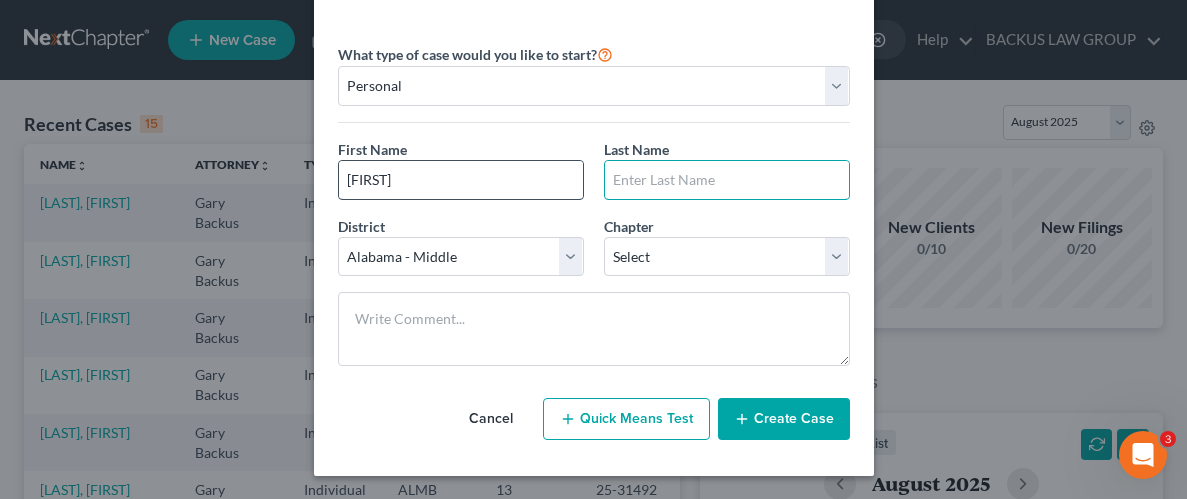 type on "g" 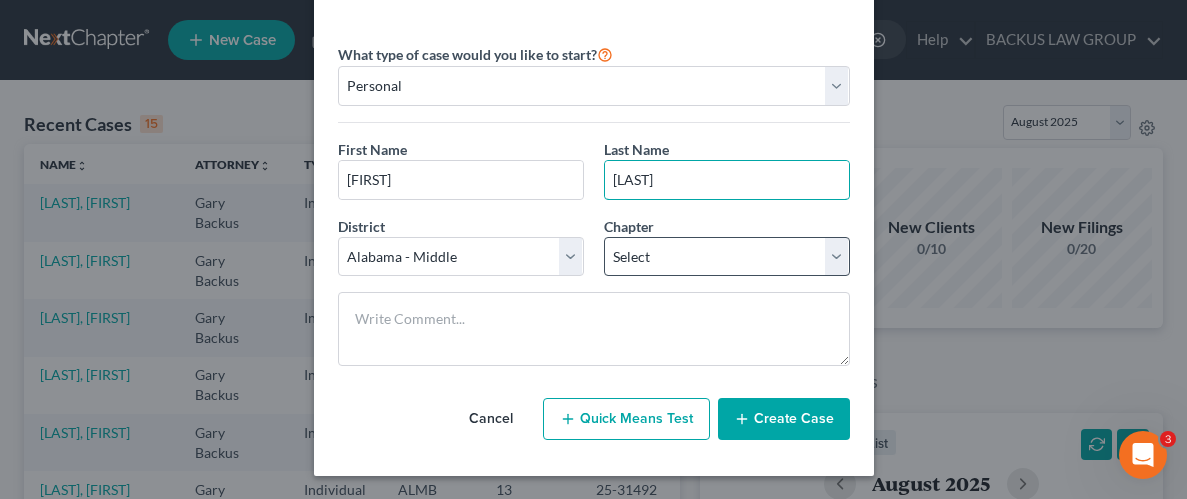 type on "[LAST]" 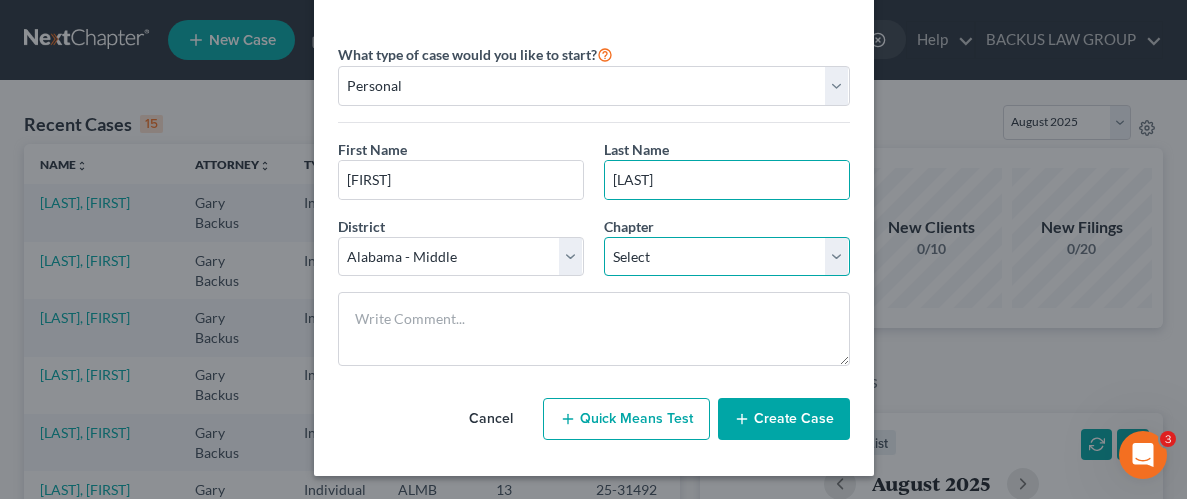 click on "Select 7 11 12 13" at bounding box center [727, 257] 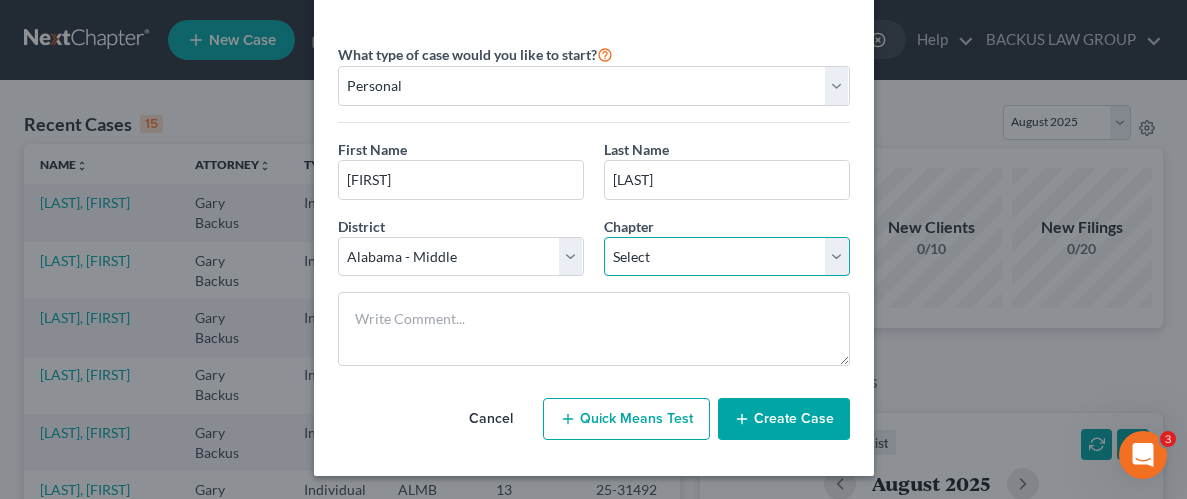 select on "3" 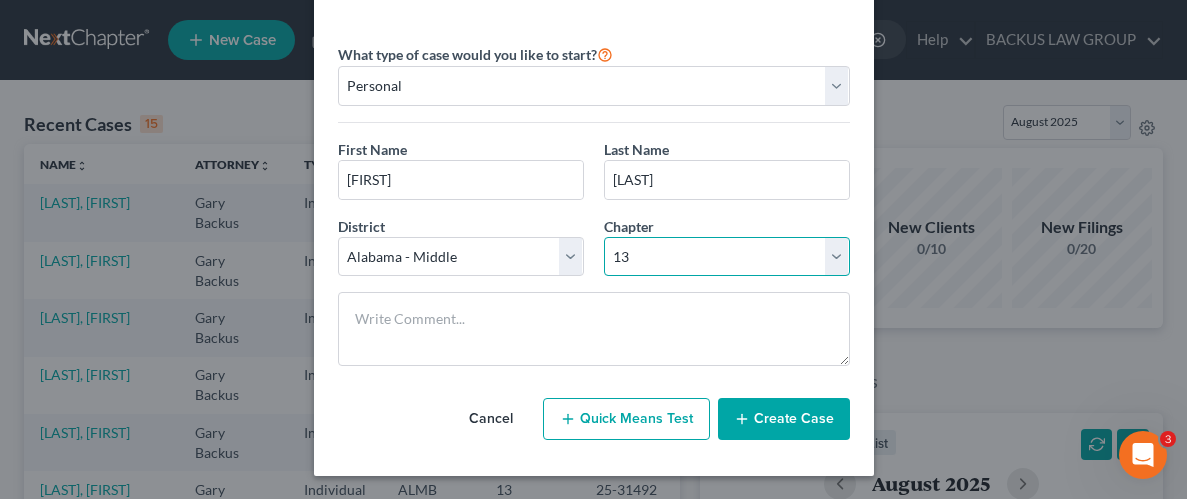 click on "Select 7 11 12 13" at bounding box center [727, 257] 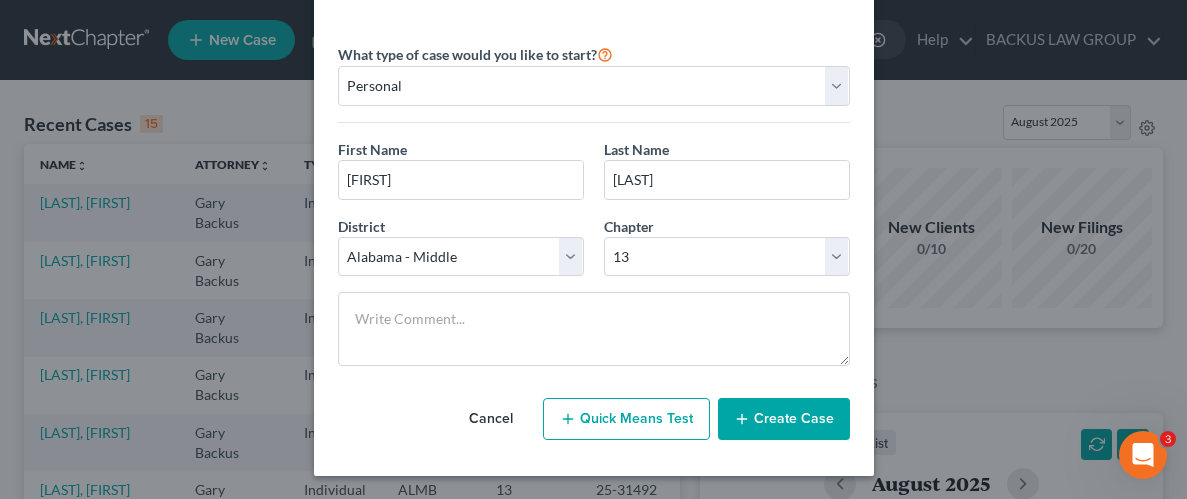 click on "Create Case" at bounding box center [784, 419] 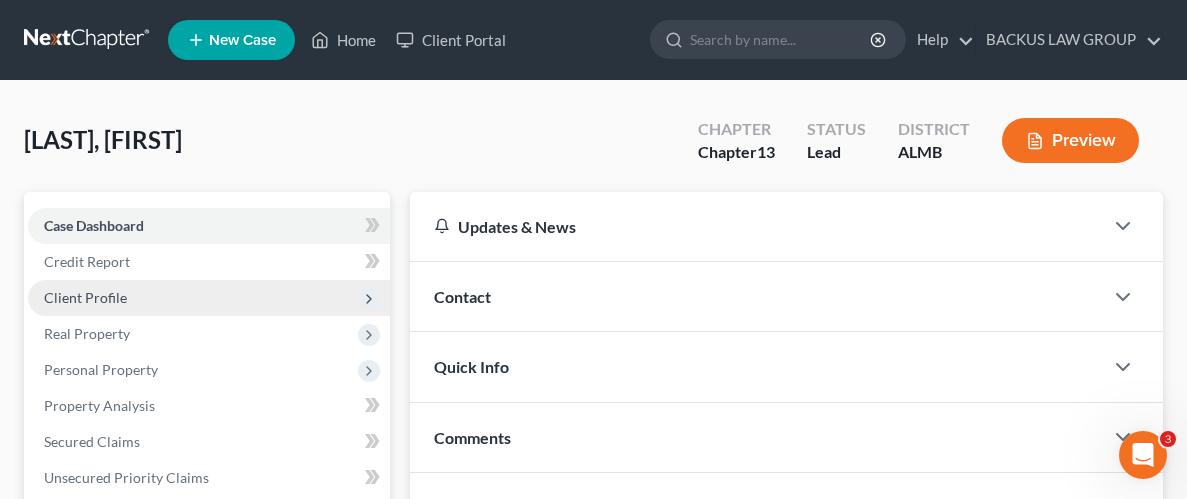 click on "Client Profile" at bounding box center [85, 297] 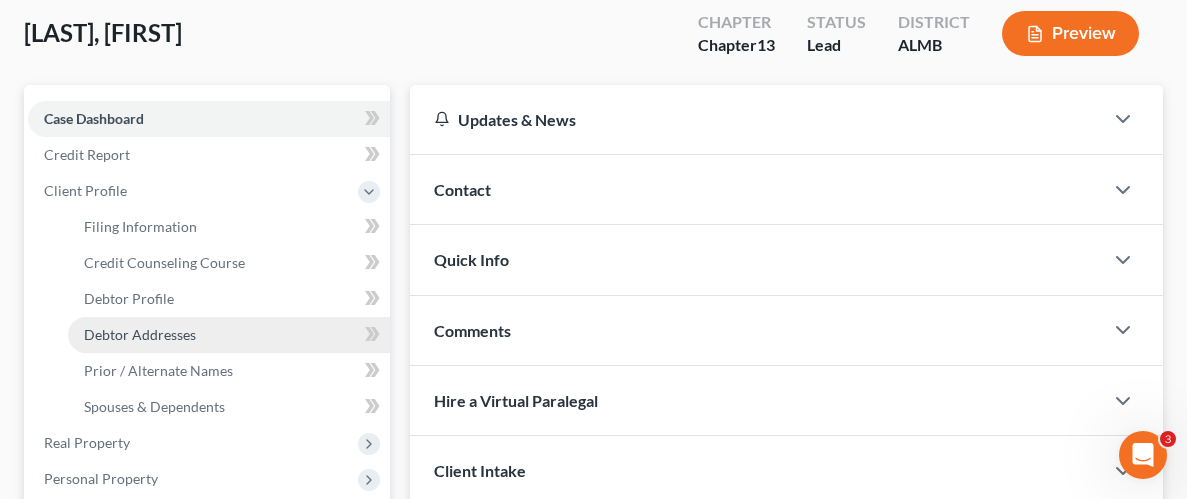 scroll, scrollTop: 128, scrollLeft: 0, axis: vertical 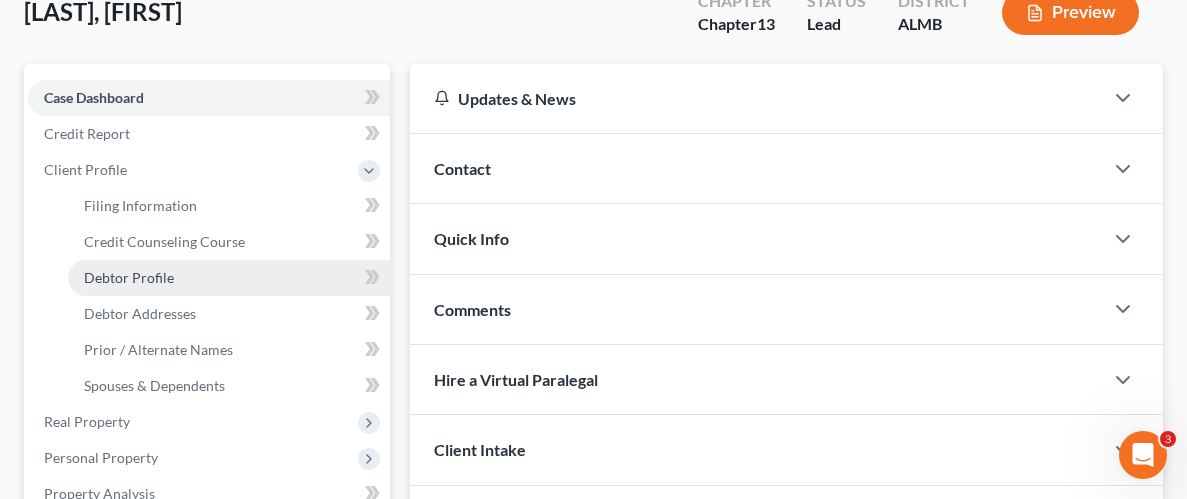 click on "Debtor Profile" at bounding box center (129, 277) 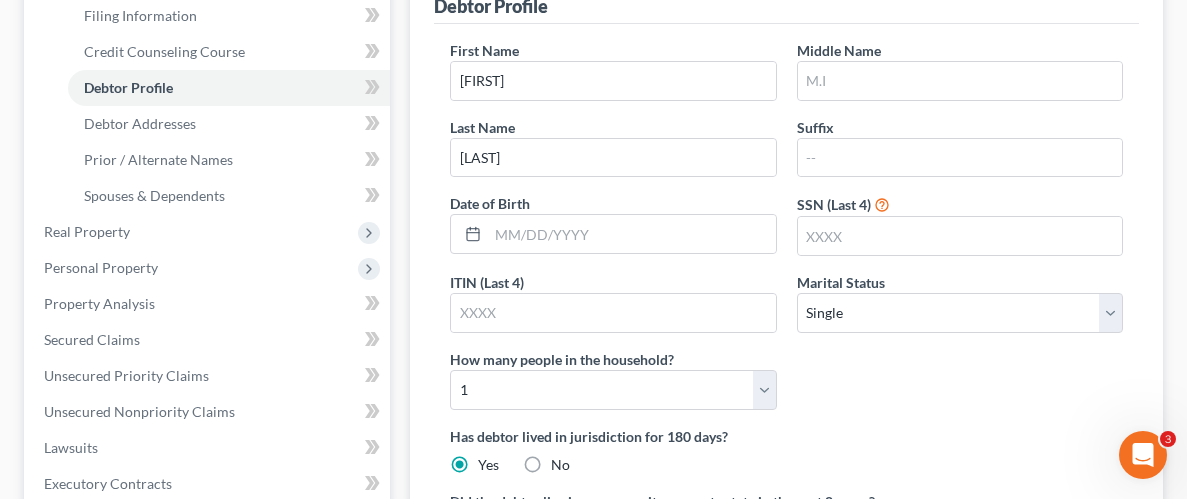 scroll, scrollTop: 321, scrollLeft: 0, axis: vertical 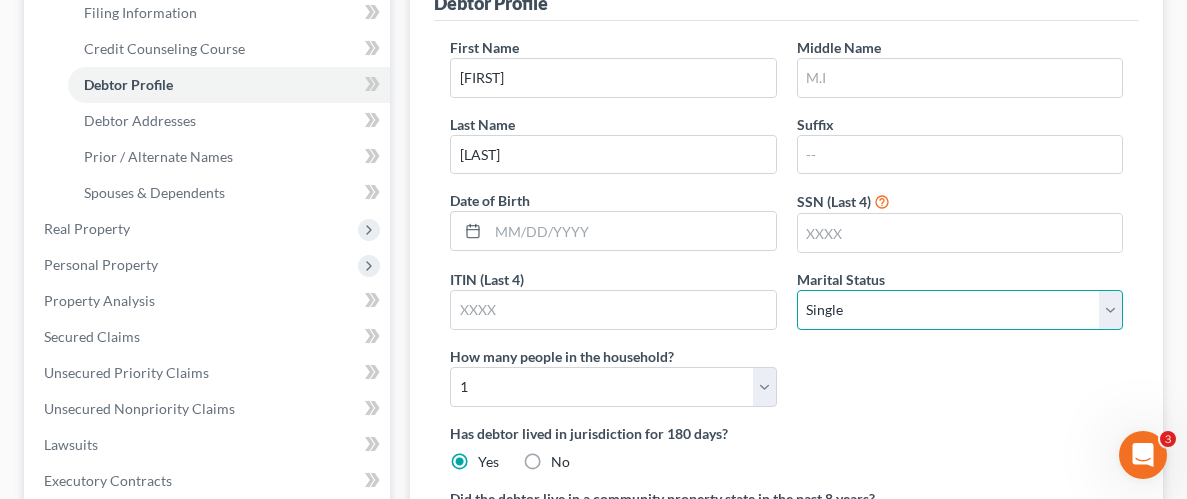 click on "Select Single Married Separated Divorced Widowed" at bounding box center [960, 310] 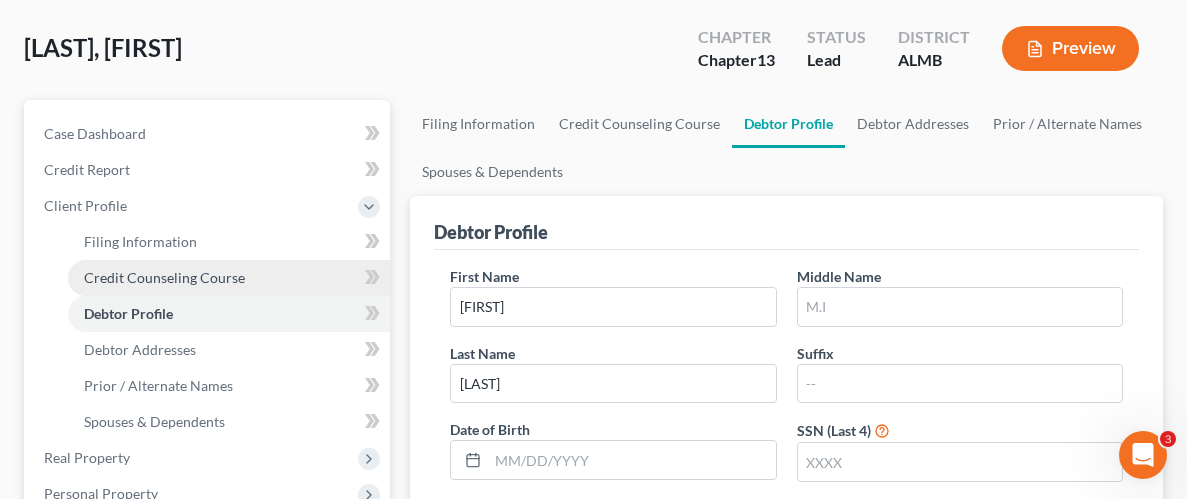 scroll, scrollTop: 91, scrollLeft: 0, axis: vertical 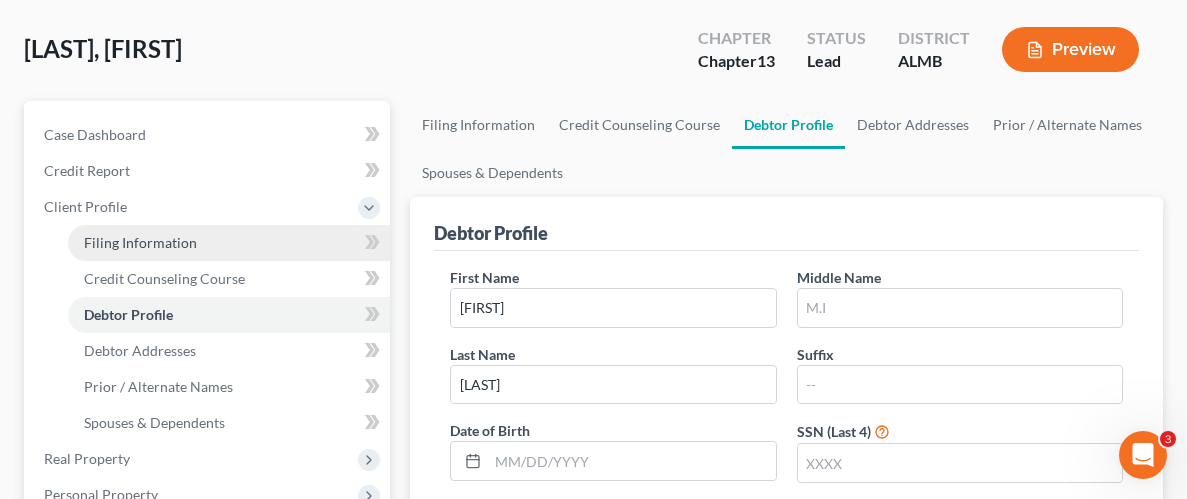 click on "Filing Information" at bounding box center [229, 243] 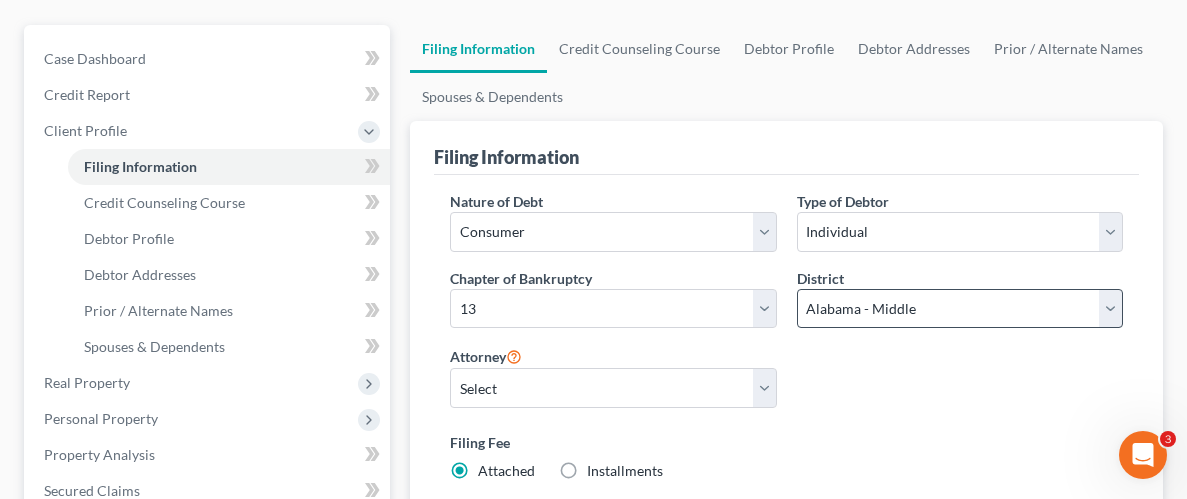 scroll, scrollTop: 210, scrollLeft: 0, axis: vertical 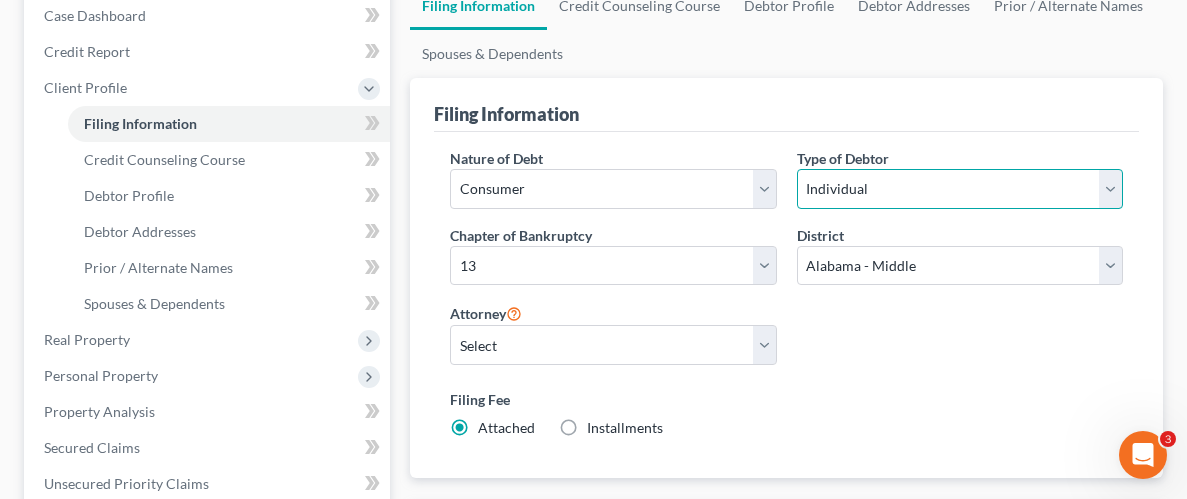 click on "Select Individual Joint" at bounding box center [960, 189] 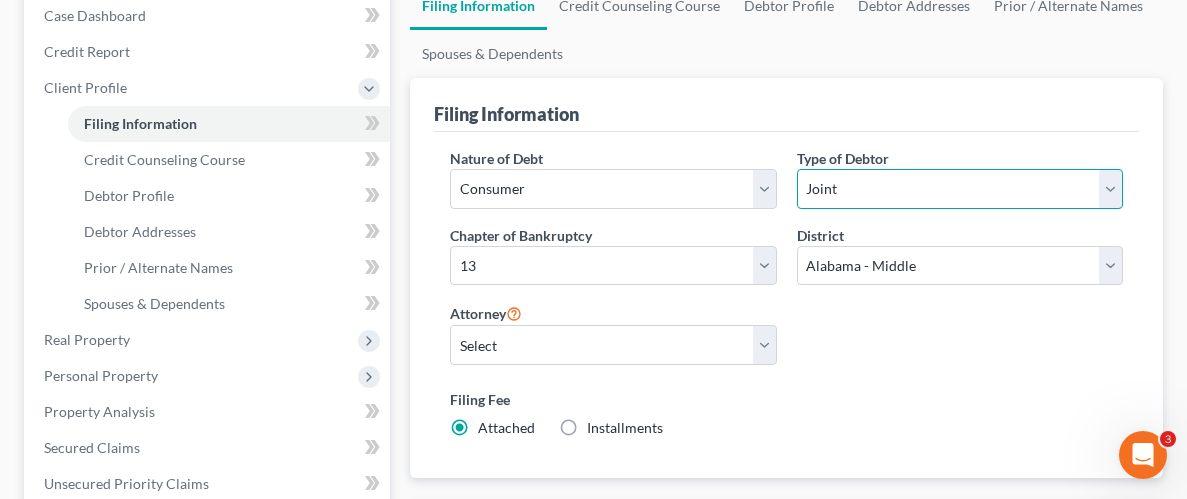 click on "Select Individual Joint" at bounding box center [960, 189] 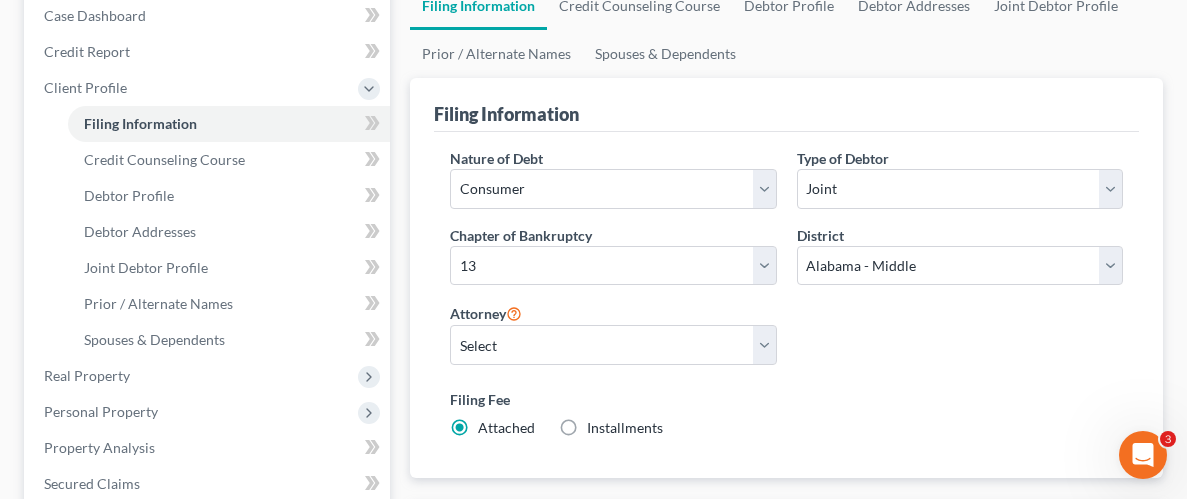 click on "Nature of Debt Select Business Consumer Other Nature of Business Select Clearing Bank Commodity Broker Health Care Business Other Railroad Single Asset Real Estate As Defined In 11 USC § 101(51B) Stockbroker Type of Debtor Select Individual Joint Chapter of Bankruptcy Select 7 11 12 13 District Select Alabama - Middle Alabama - Northern Alabama - Southern Alaska Arizona Arkansas - Eastern Arkansas - Western California - Central California - Eastern California - Northern California - Southern Colorado Connecticut Delaware District of Columbia Florida - Middle Florida - Northern Florida - Southern Georgia - Middle Georgia - Northern Georgia - Southern Guam Hawaii Idaho Illinois - Central Illinois - Northern Illinois - Southern Indiana - Northern Indiana - Southern Iowa - Northern Iowa - Southern Kansas Kentucky - Eastern Kentucky - Western Louisiana - Eastern Louisiana - Middle Louisiana - Western Maine Maryland Massachusetts Michigan - Eastern Michigan - Western Minnesota Mississippi - Northern Montana Nevada" at bounding box center [786, 301] 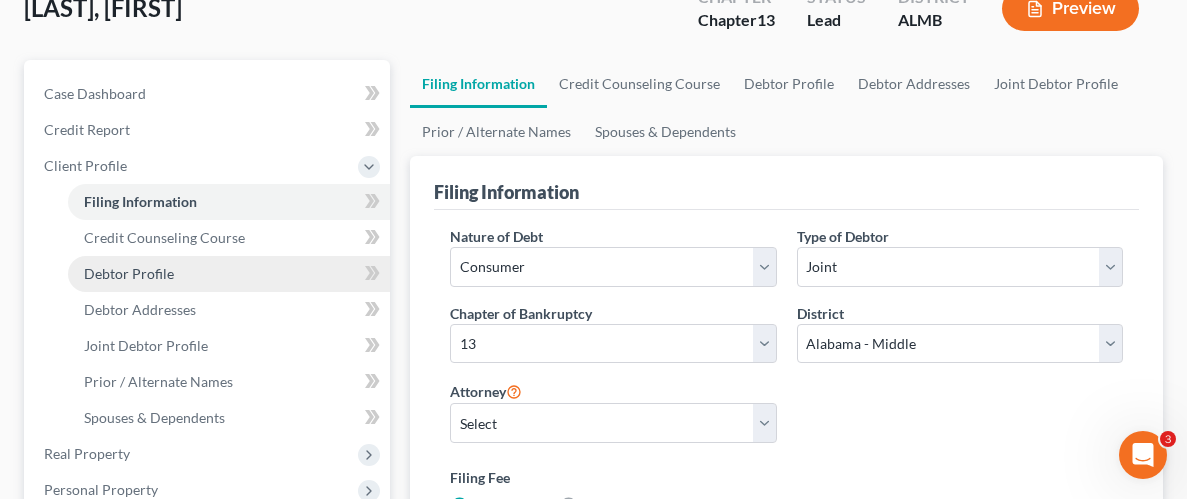scroll, scrollTop: 120, scrollLeft: 0, axis: vertical 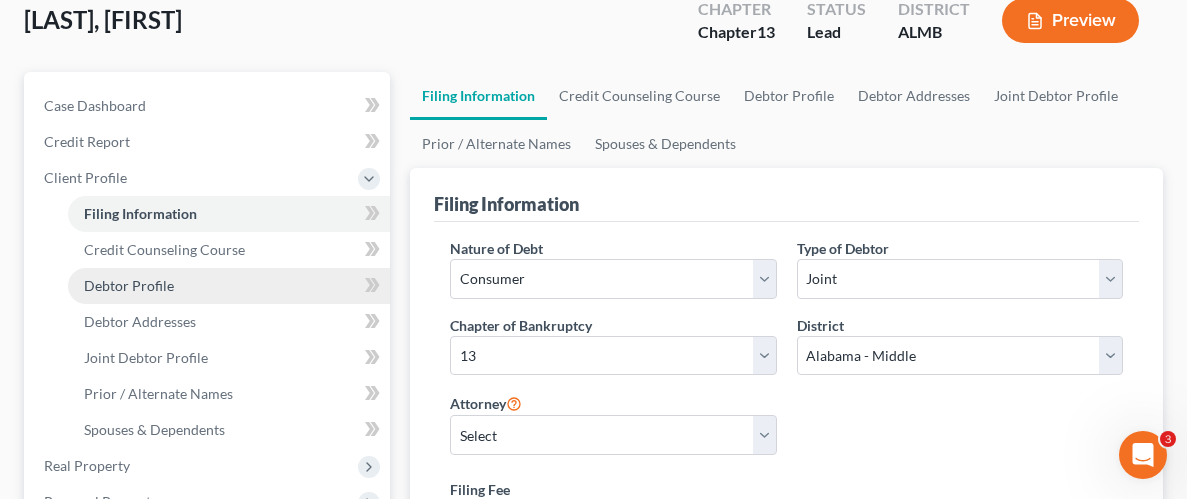 click on "Debtor Profile" at bounding box center (129, 285) 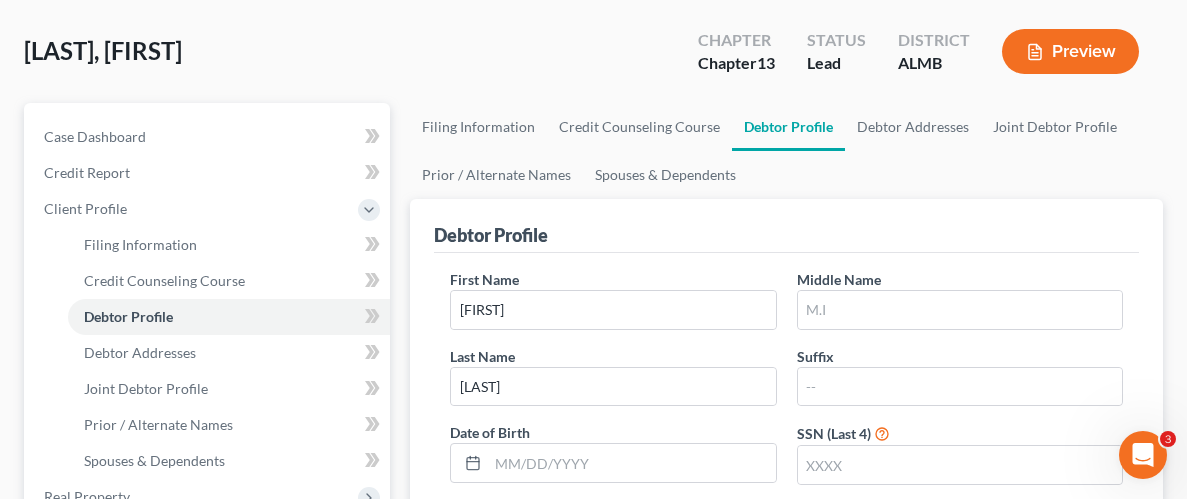 scroll, scrollTop: 86, scrollLeft: 0, axis: vertical 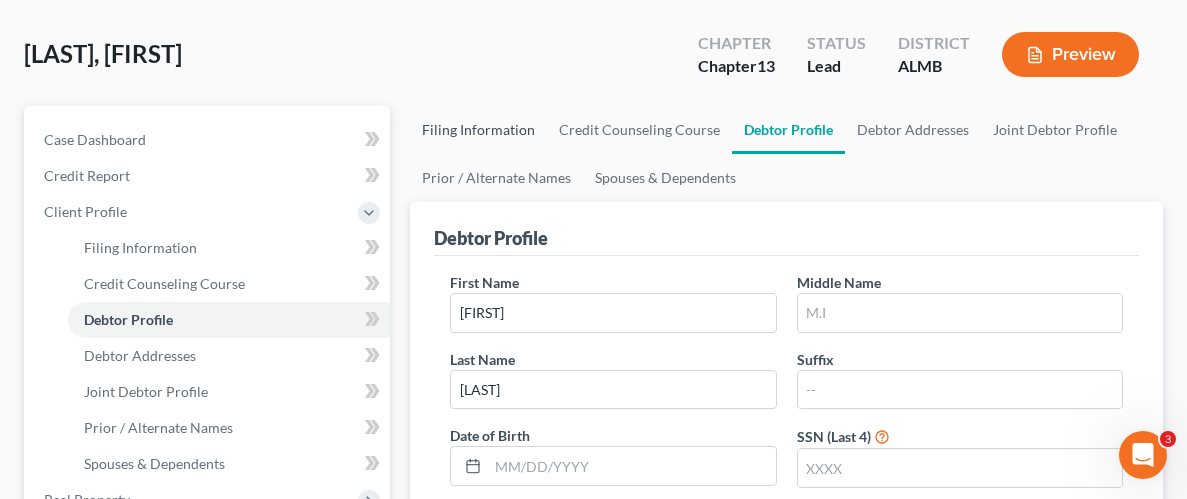 click on "Filing Information" at bounding box center (478, 130) 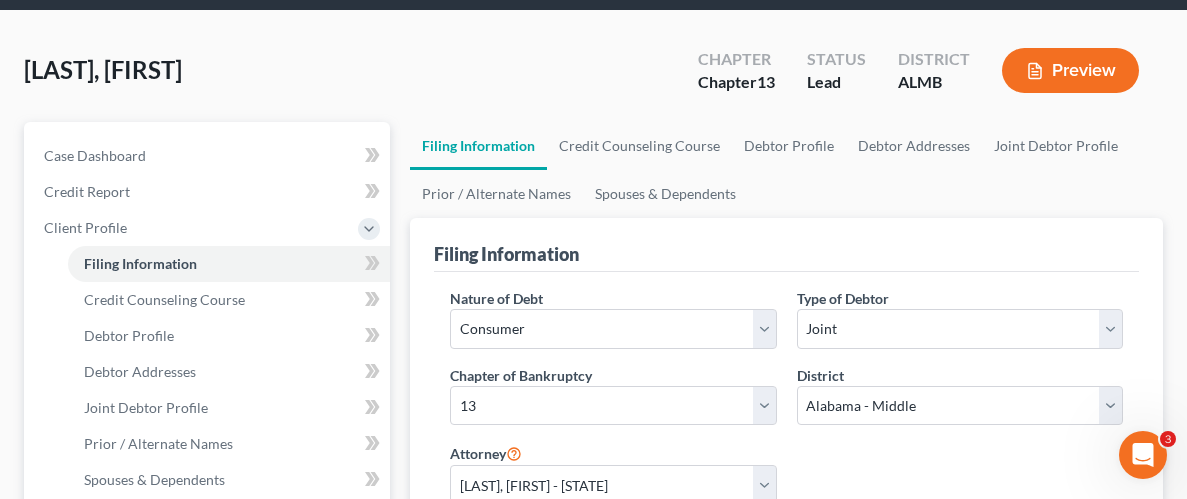 scroll, scrollTop: 0, scrollLeft: 0, axis: both 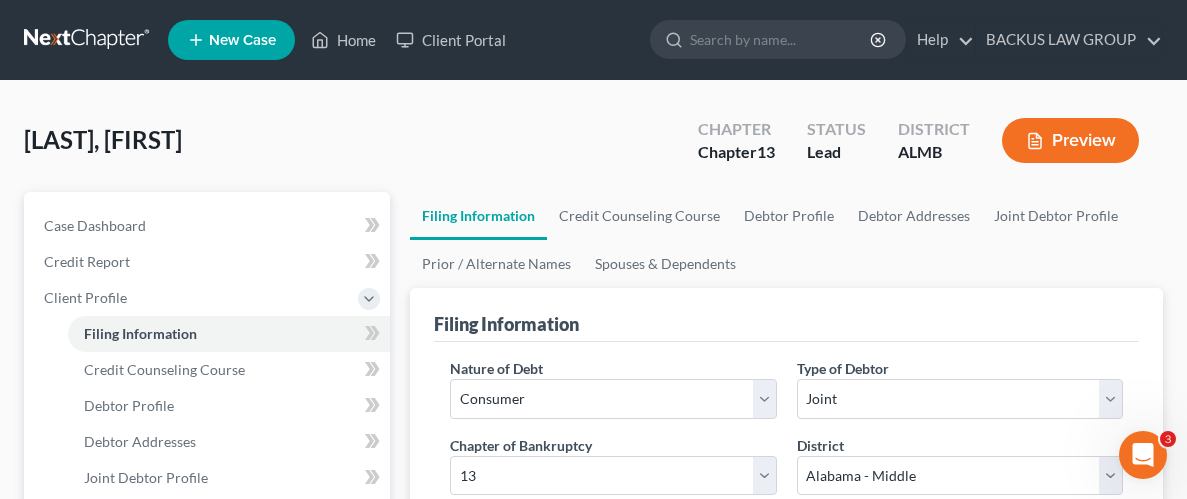 click on "Nature of Debt Select Business Consumer Other Nature of Business Select Clearing Bank Commodity Broker Health Care Business Other Railroad Single Asset Real Estate As Defined In 11 USC § 101(51B) Stockbroker Type of Debtor Select Individual Joint Chapter of Bankruptcy Select 7 11 12 13 District Select Alabama - Middle Alabama - Northern Alabama - Southern Alaska Arizona Arkansas - Eastern Arkansas - Western California - Central California - Eastern California - Northern California - Southern Colorado Connecticut Delaware District of Columbia Florida - Middle Florida - Northern Florida - Southern Georgia - Middle Georgia - Northern Georgia - Southern Guam Hawaii Idaho Illinois - Central Illinois - Northern Illinois - Southern Indiana - Northern Indiana - Southern Iowa - Northern Iowa - Southern Kansas Kentucky - Eastern Kentucky - Western Louisiana - Eastern Louisiana - Middle Louisiana - Western Maine Maryland Massachusetts Michigan - Eastern Michigan - Western Minnesota Mississippi - Northern Montana Nevada" at bounding box center [786, 515] 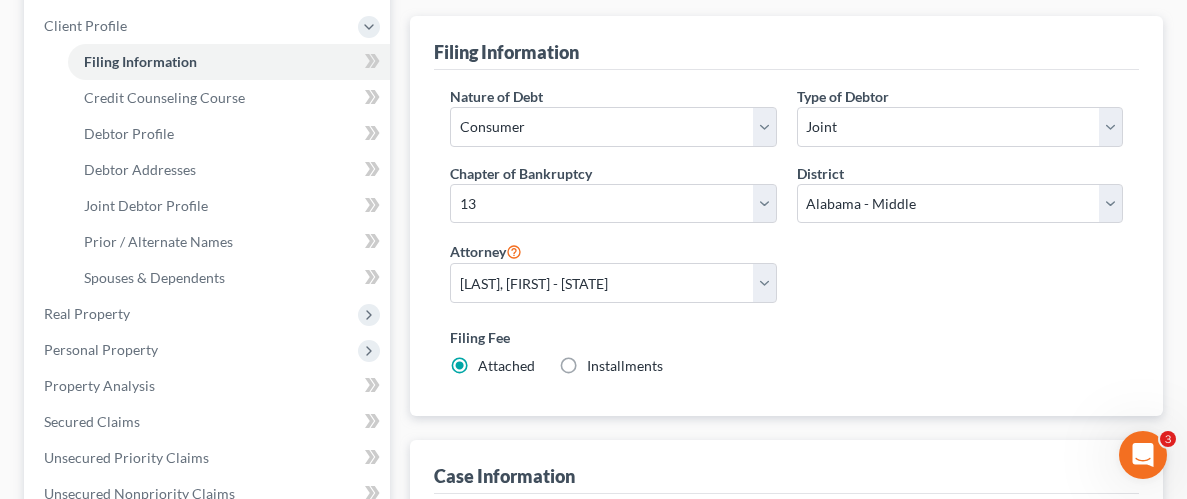 scroll, scrollTop: 311, scrollLeft: 0, axis: vertical 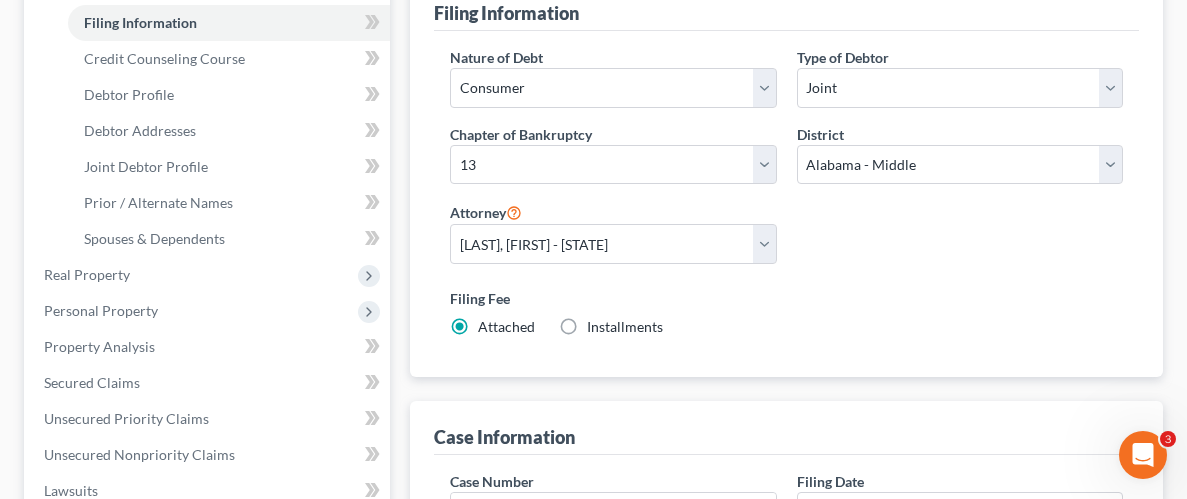 click on "Filing Fee  Attached Installments Installments" at bounding box center (786, 312) 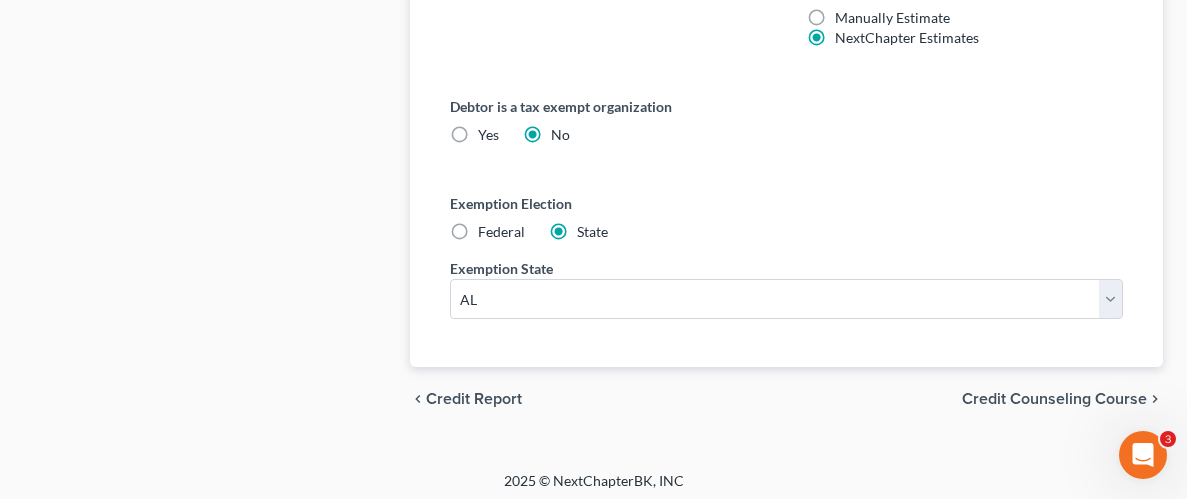 scroll, scrollTop: 1424, scrollLeft: 0, axis: vertical 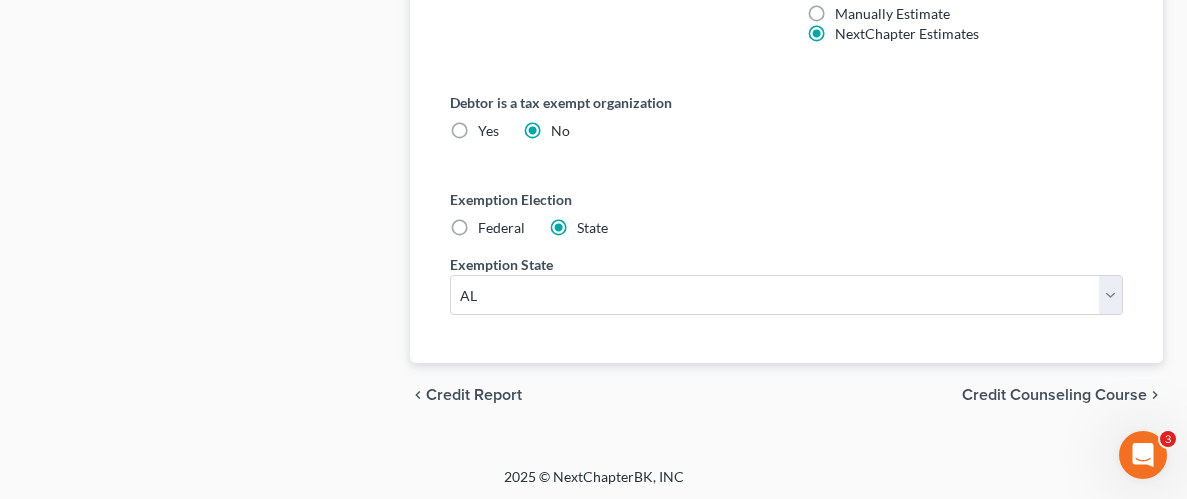 click on "Credit Counseling Course" at bounding box center (1054, 395) 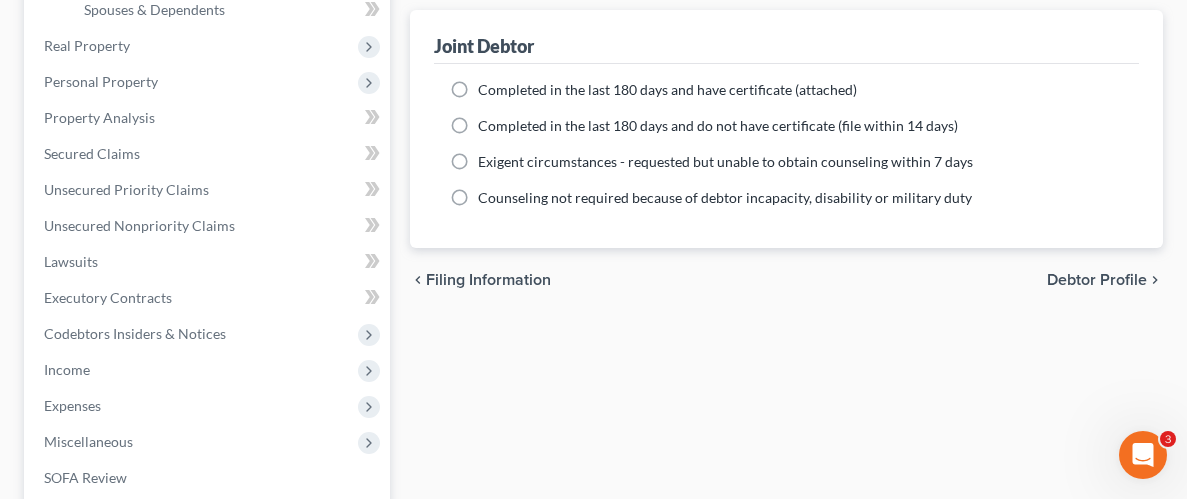 scroll, scrollTop: 550, scrollLeft: 0, axis: vertical 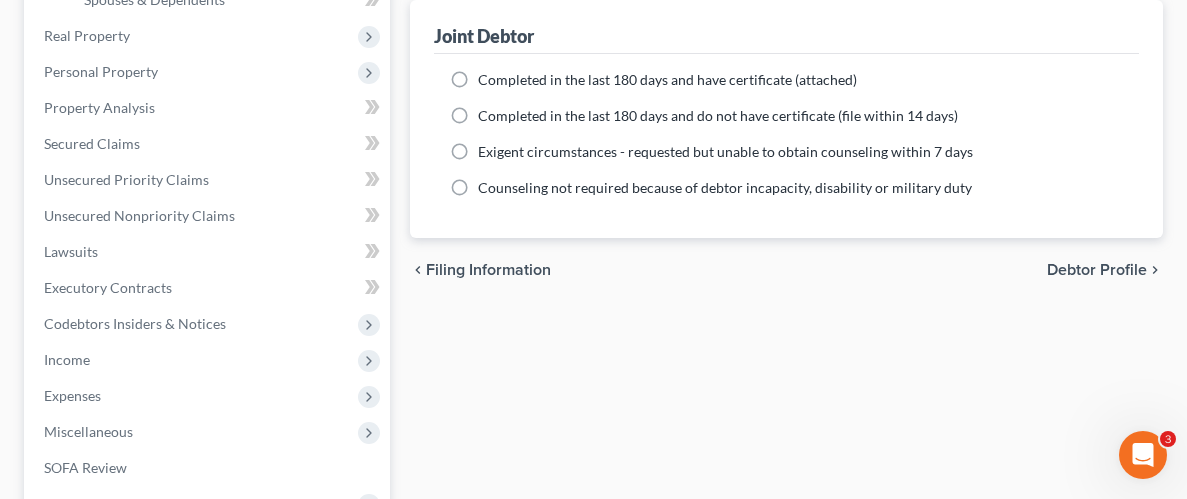 click on "Debtor Profile" at bounding box center [1097, 270] 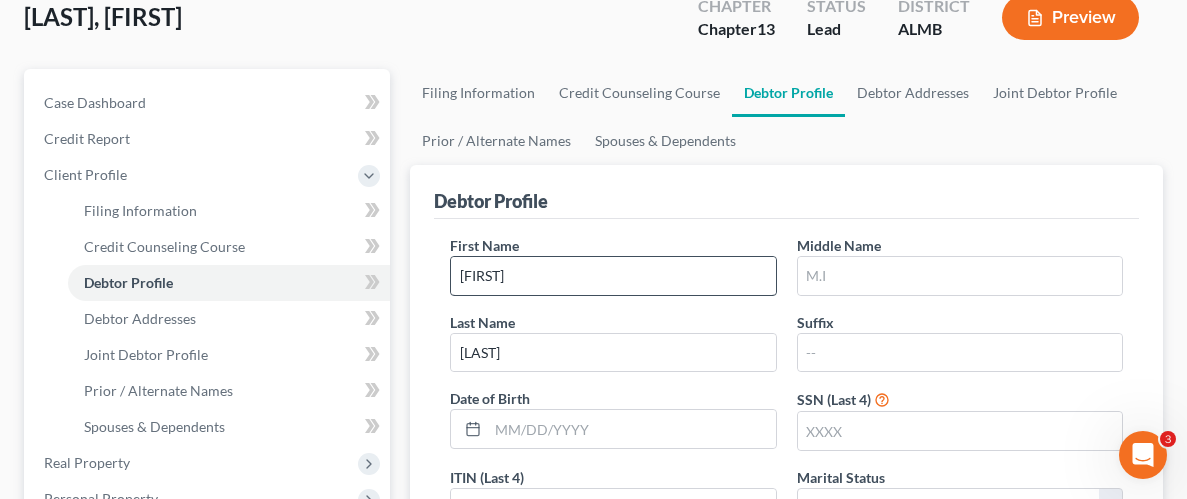 scroll, scrollTop: 118, scrollLeft: 0, axis: vertical 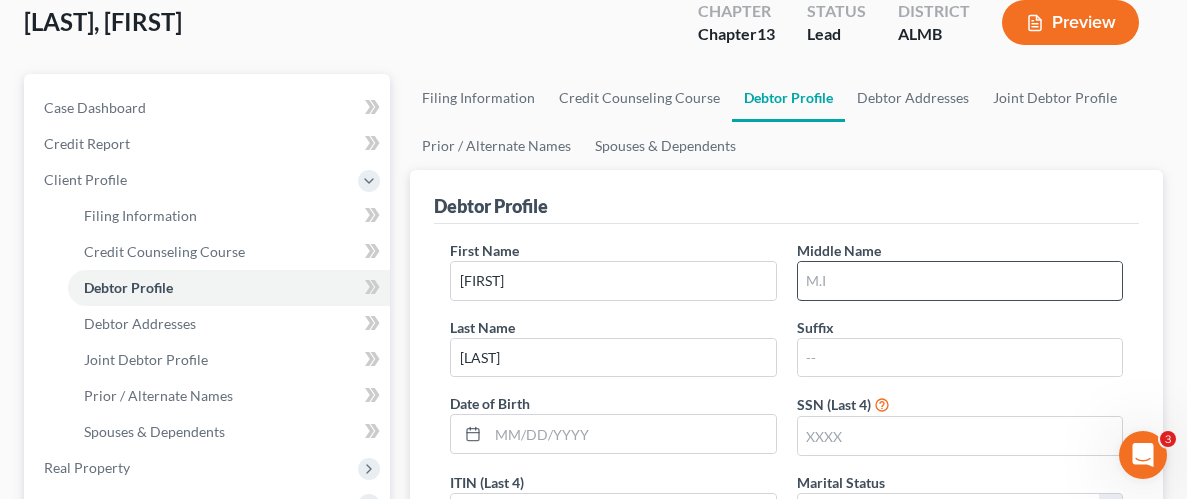 click at bounding box center [960, 281] 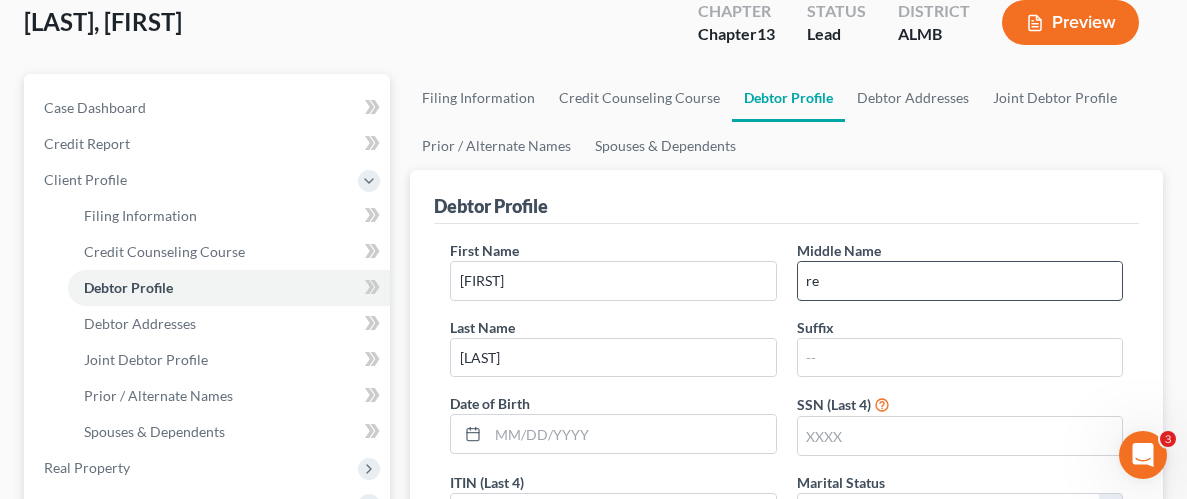 type on "r" 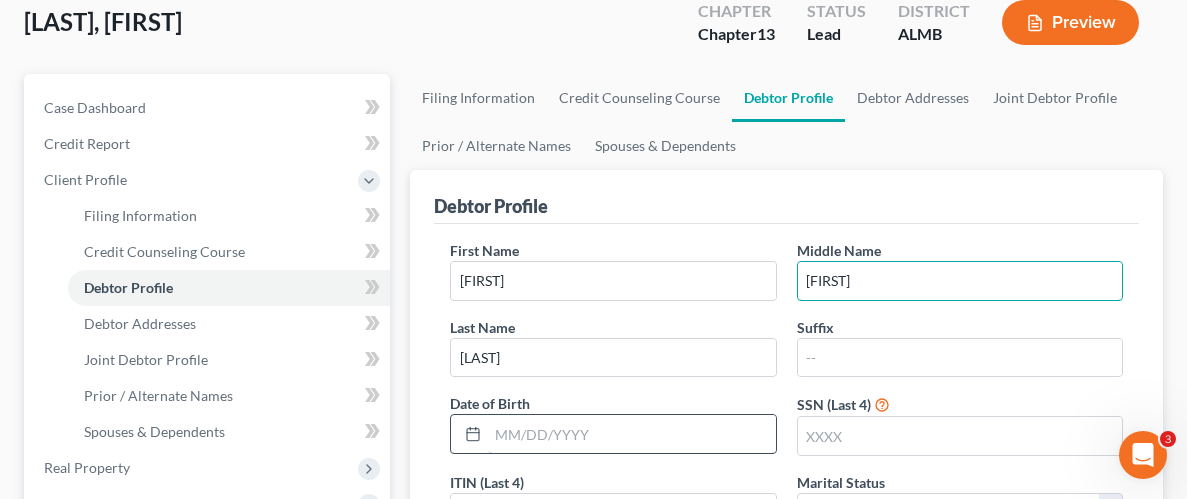 type on "[FIRST]" 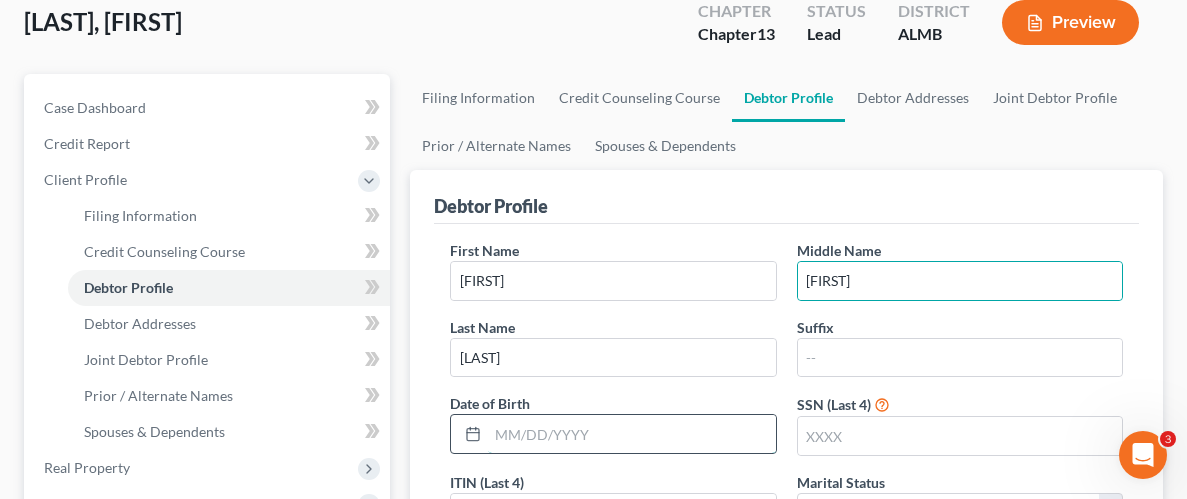 click at bounding box center (631, 434) 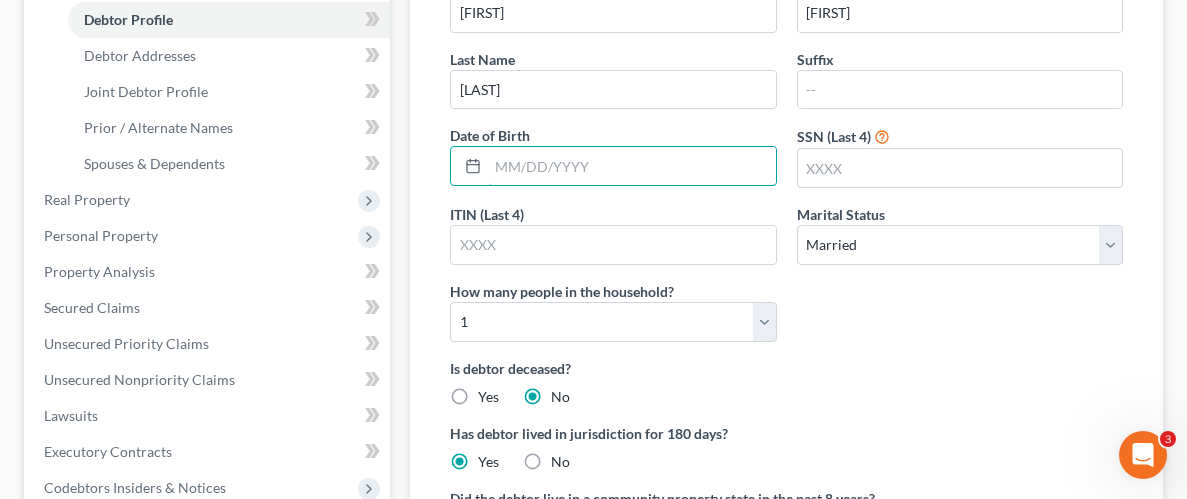 scroll, scrollTop: 398, scrollLeft: 0, axis: vertical 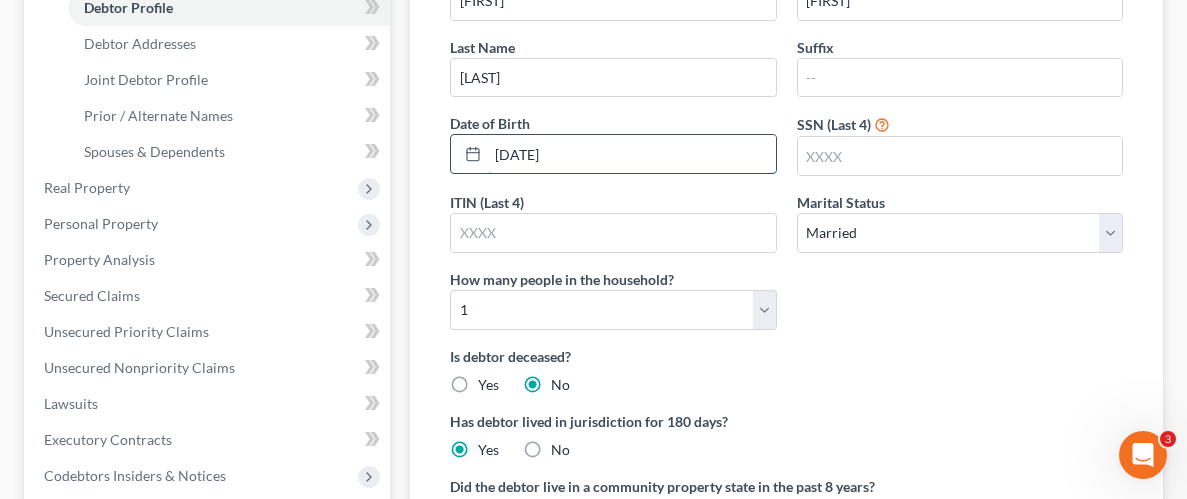 type on "[DATE]" 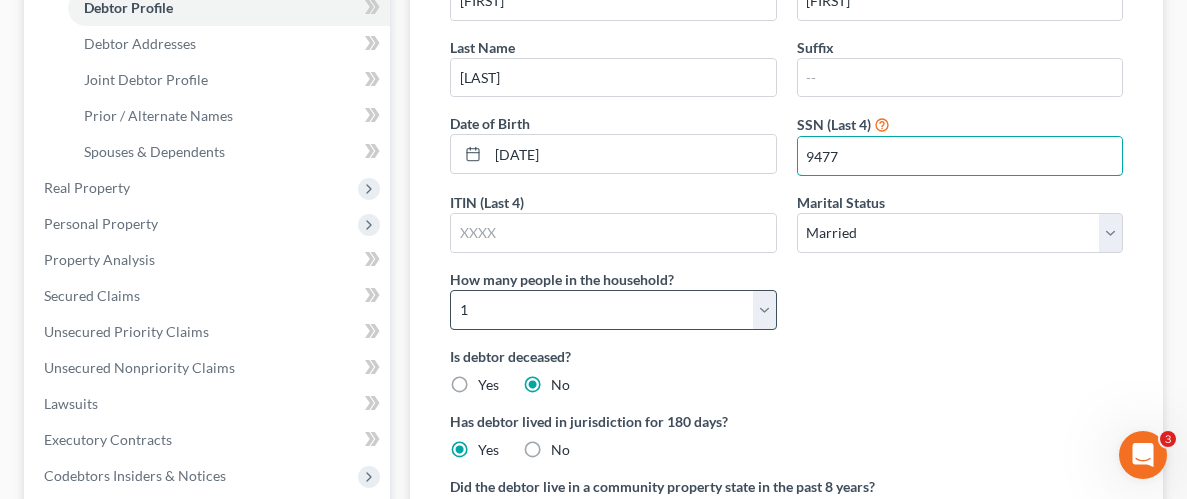 type on "9477" 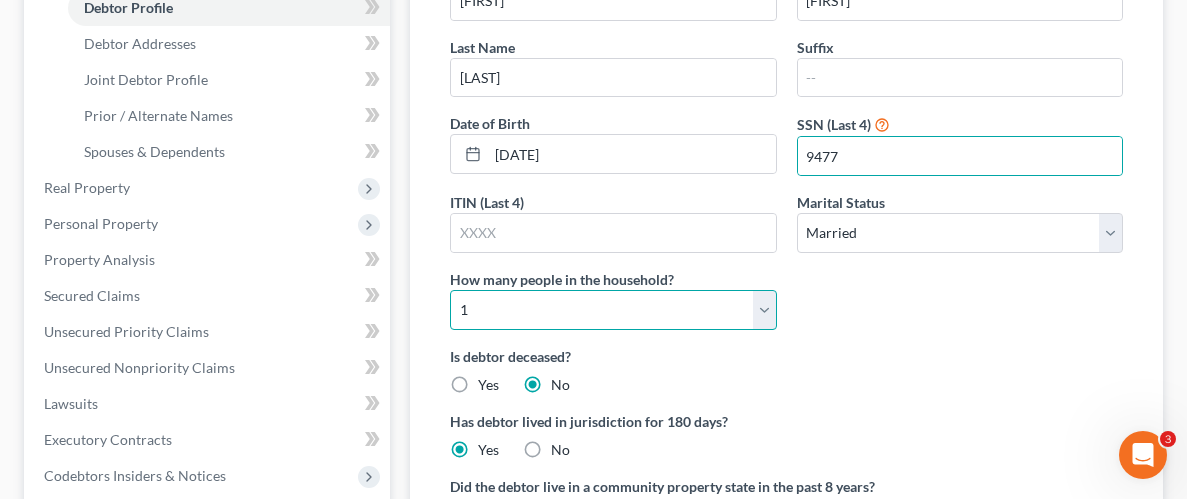 click on "Select 1 2 3 4 5 6 7 8 9 10 11 12 13 14 15 16 17 18 19 20" at bounding box center [613, 310] 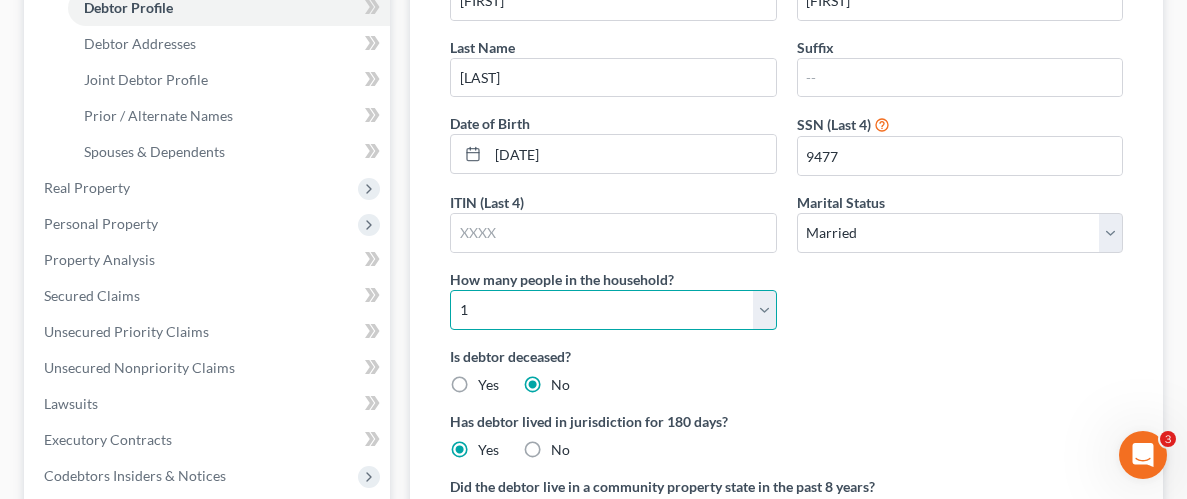 select on "3" 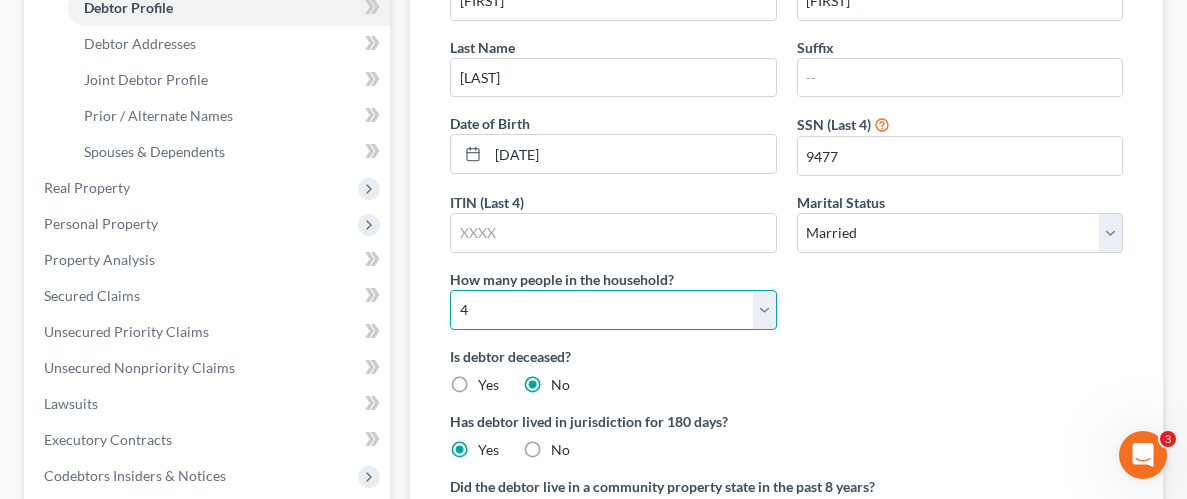 click on "Select 1 2 3 4 5 6 7 8 9 10 11 12 13 14 15 16 17 18 19 20" at bounding box center [613, 310] 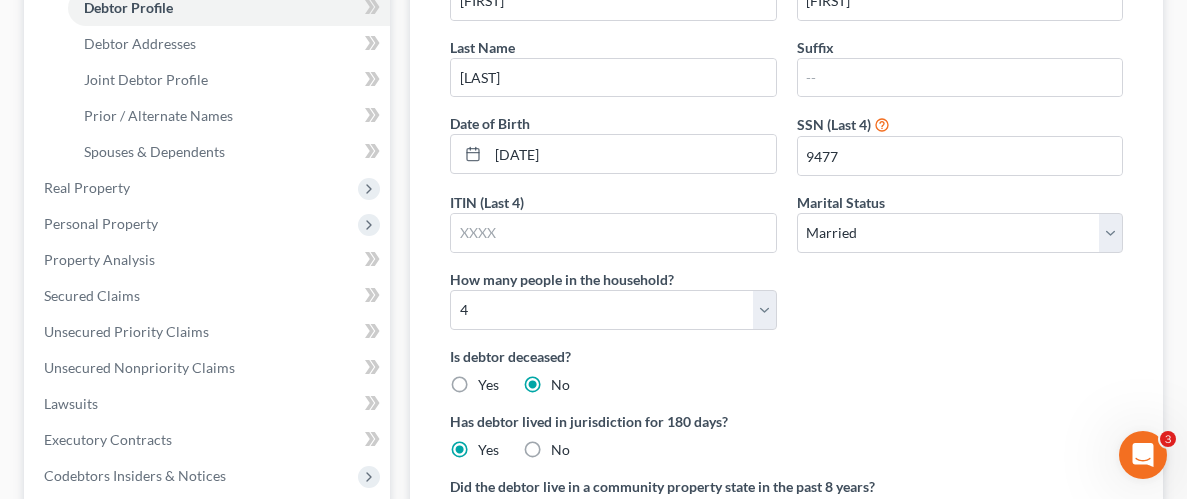 click on "Is debtor deceased? Yes No" at bounding box center [786, 370] 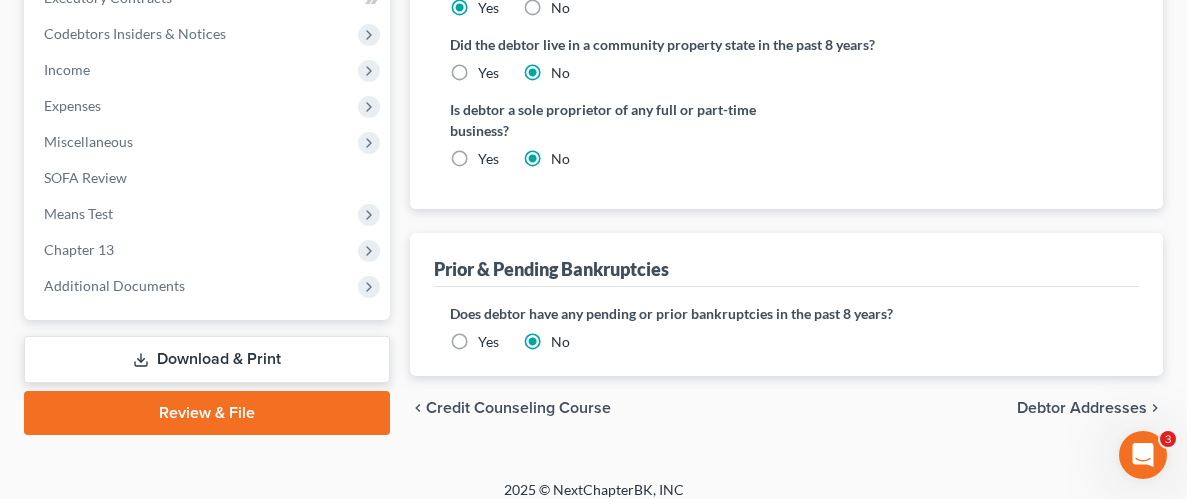 scroll, scrollTop: 843, scrollLeft: 0, axis: vertical 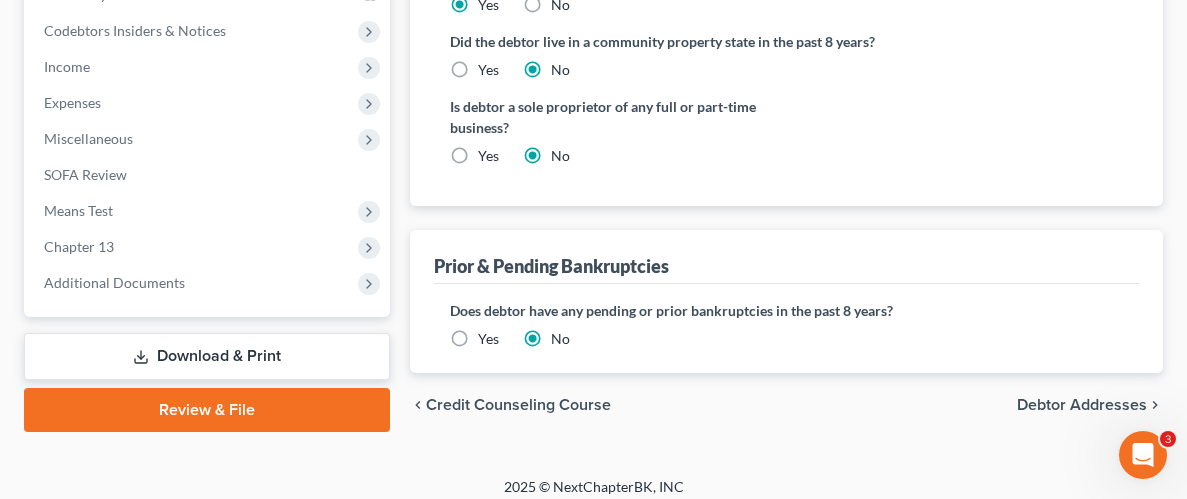 click on "Debtor Addresses" at bounding box center (1082, 405) 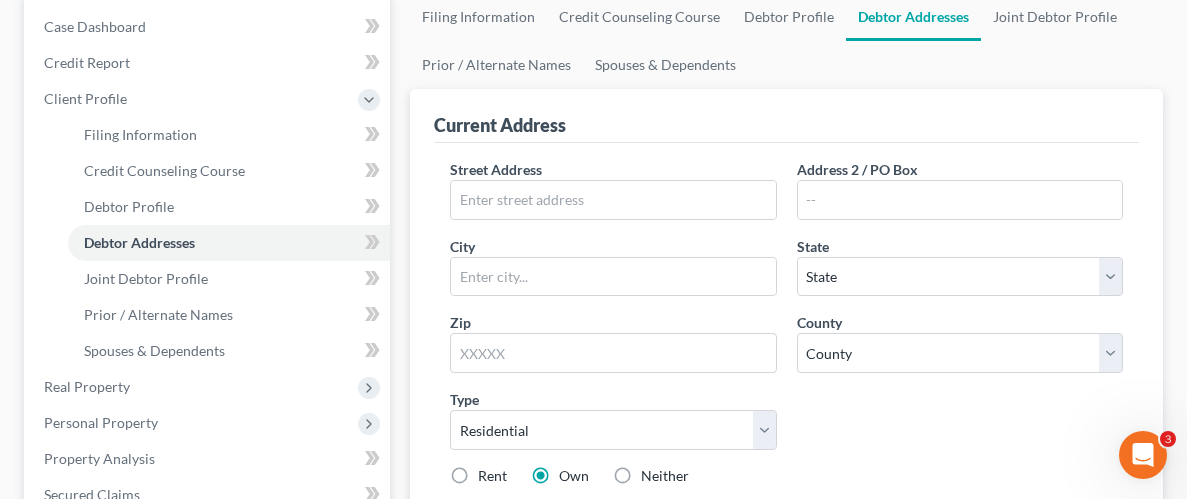 scroll, scrollTop: 205, scrollLeft: 0, axis: vertical 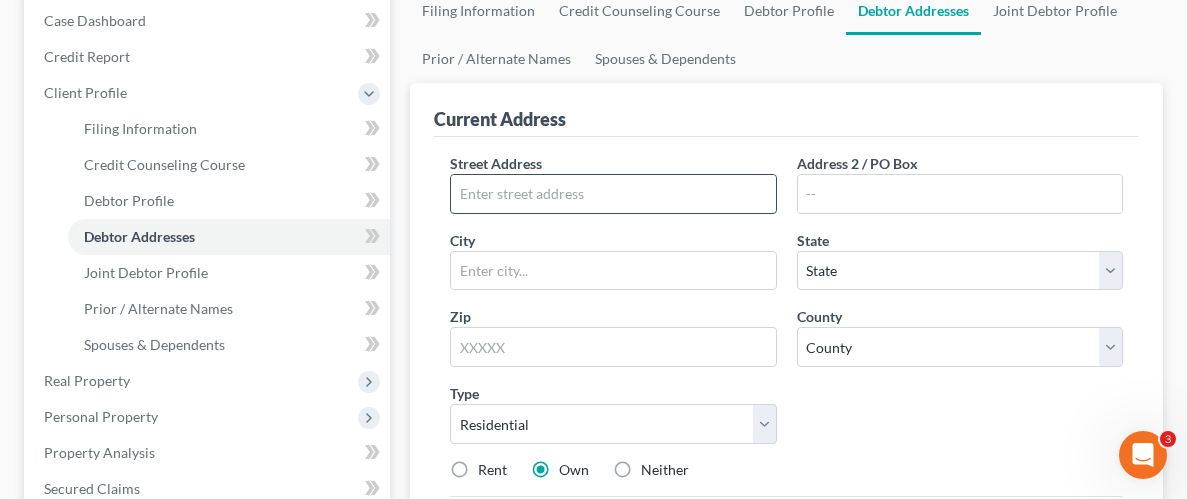 click at bounding box center [613, 194] 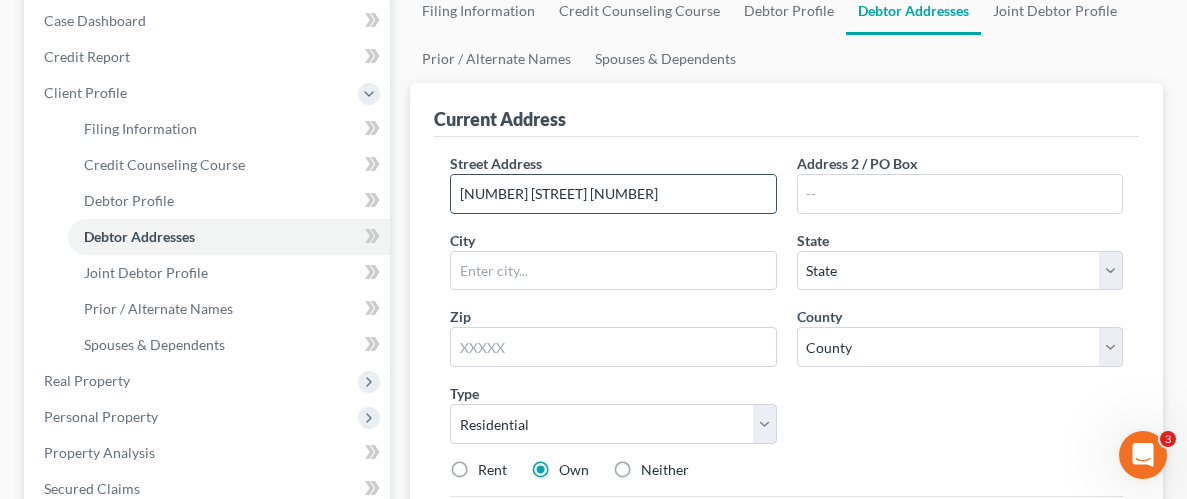 type on "[NUMBER] [STREET] [NUMBER]" 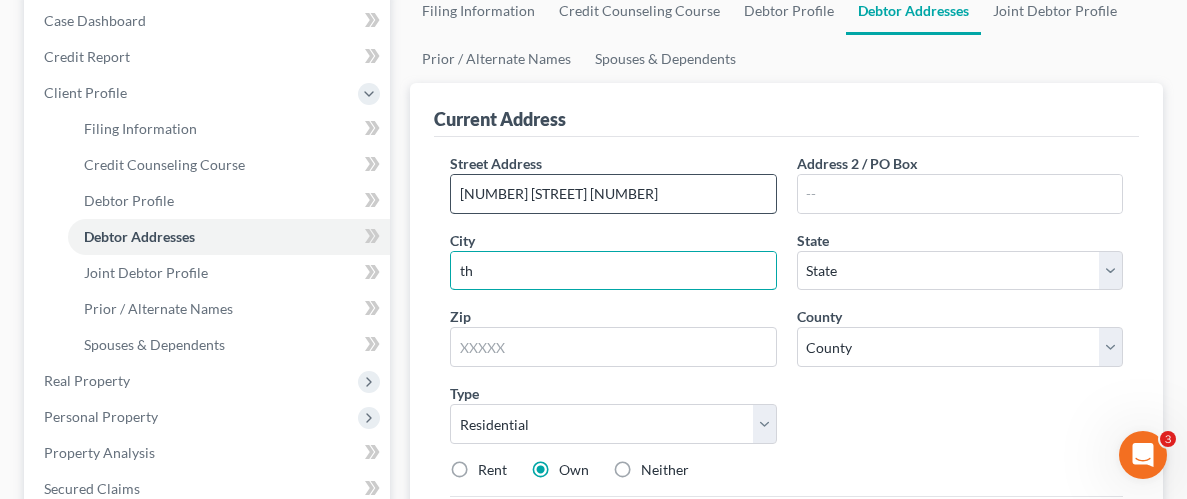 type on "t" 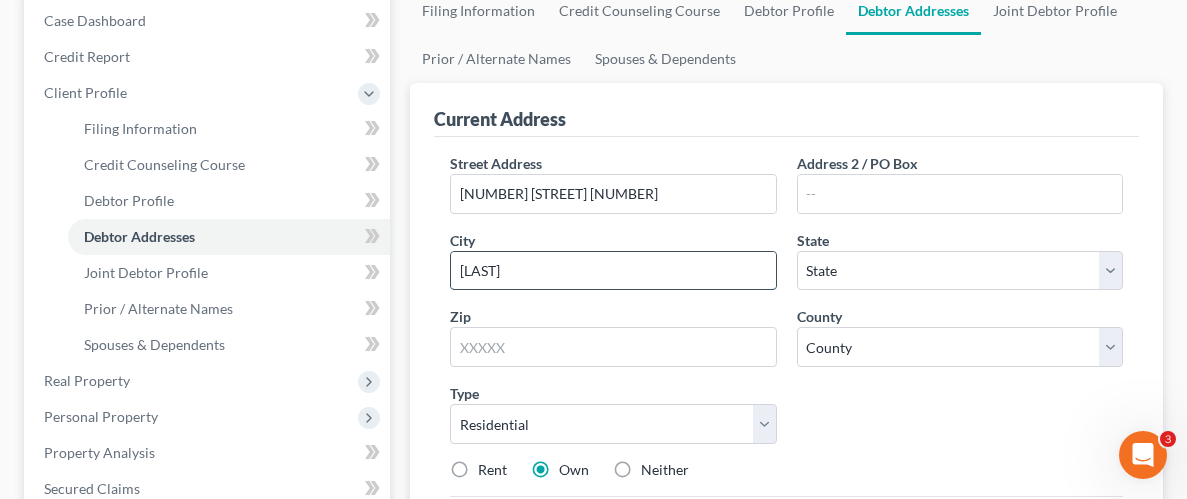 type on "[CITY]" 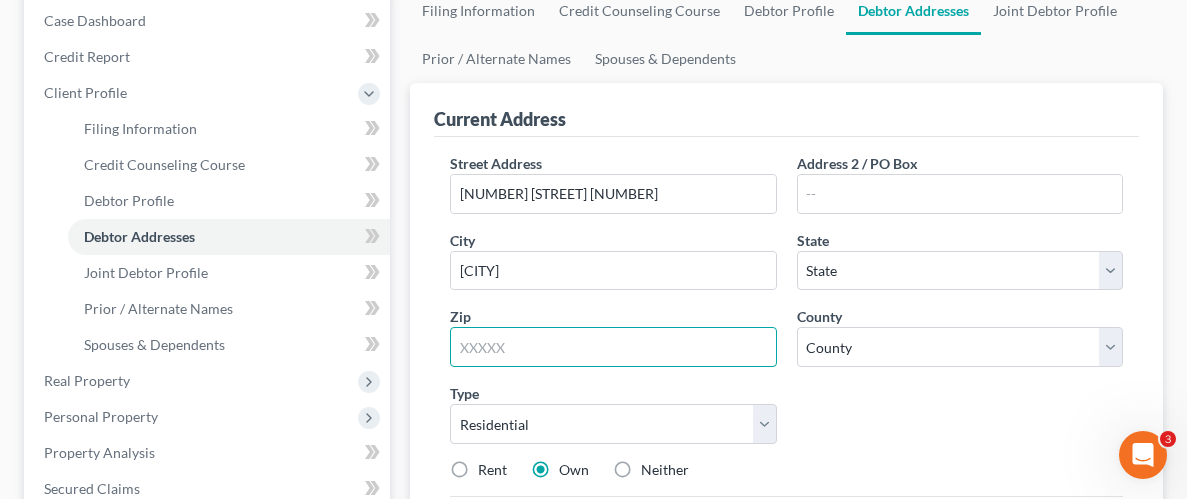 click at bounding box center [613, 347] 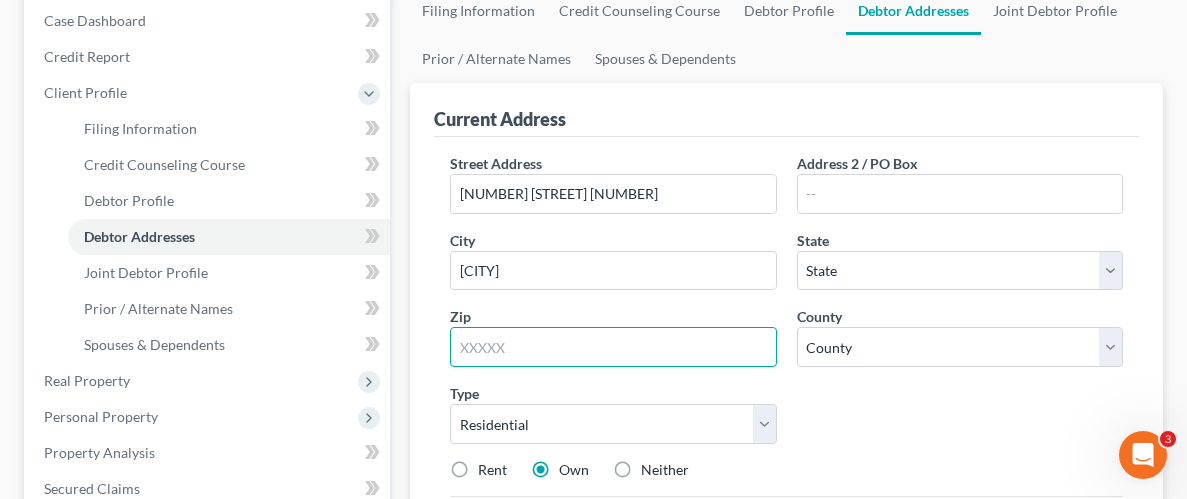 click at bounding box center (613, 347) 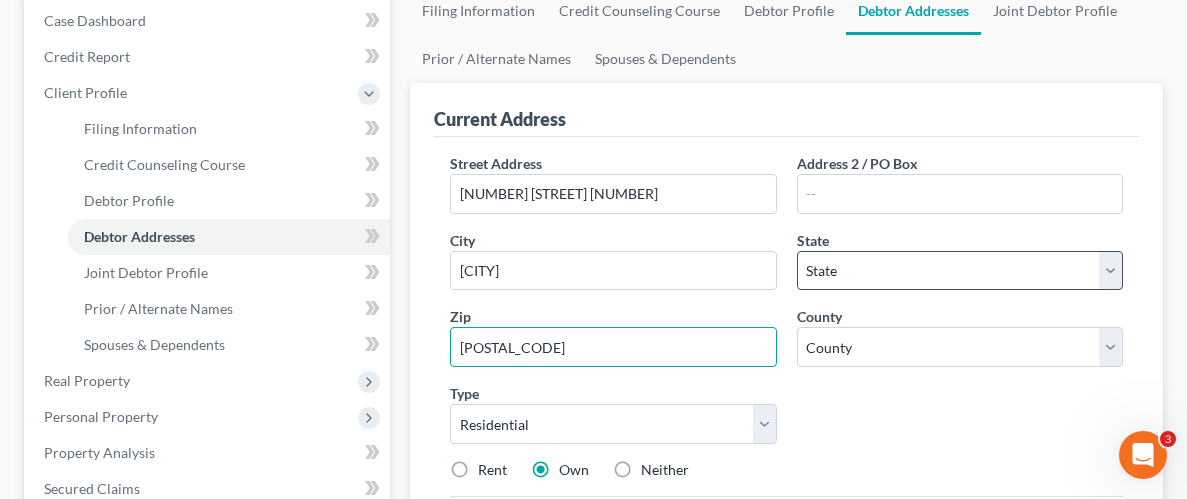 type on "[POSTAL_CODE]" 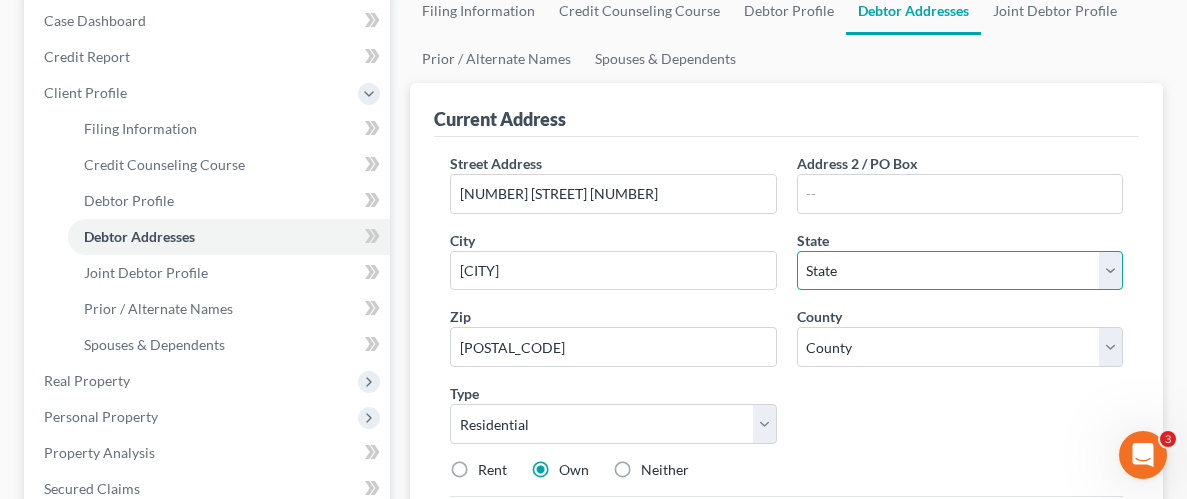 click on "State AL AK AR AZ CA CO CT DE DC FL GA GU HI ID IL IN IA KS KY LA ME MD MA MI MN MS MO MT NC ND NE NV NH NJ NM NY OH OK OR PA PR RI SC SD TN TX UT VI VA VT WA WV WI WY" at bounding box center (960, 271) 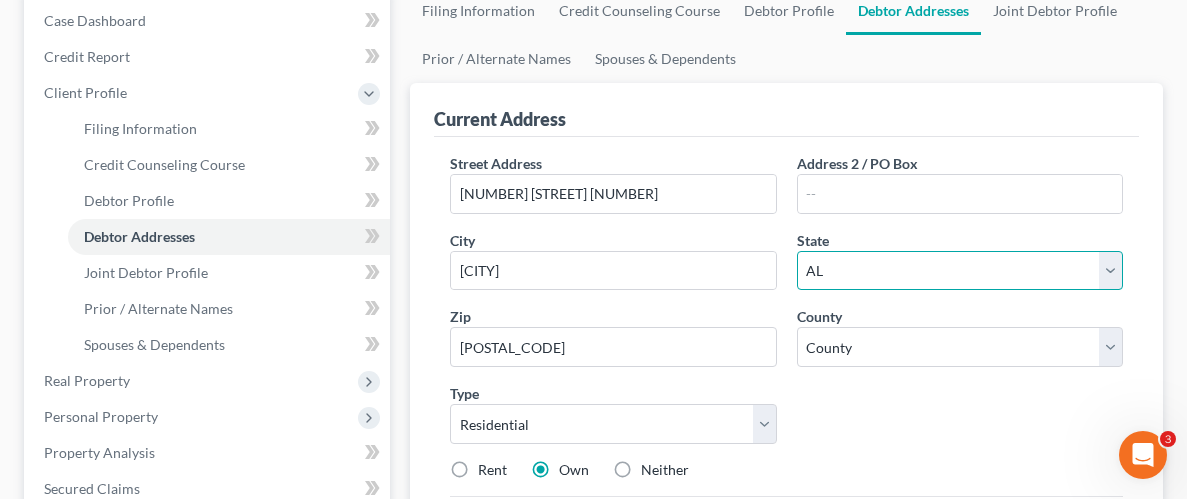 click on "State AL AK AR AZ CA CO CT DE DC FL GA GU HI ID IL IN IA KS KY LA ME MD MA MI MN MS MO MT NC ND NE NV NH NJ NM NY OH OK OR PA PR RI SC SD TN TX UT VI VA VT WA WV WI WY" at bounding box center [960, 271] 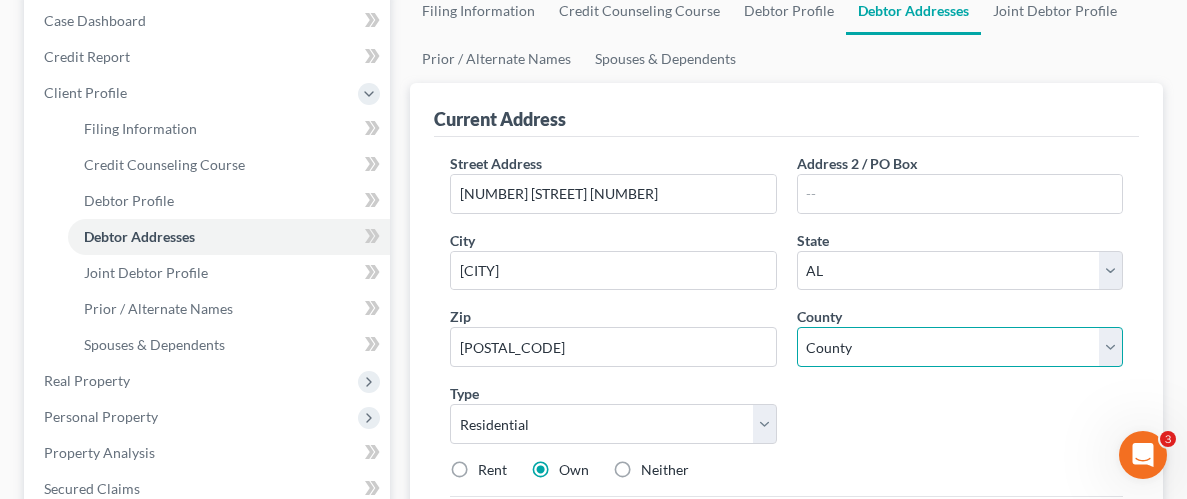 click on "County Autauga County Baldwin County Barbour County Bibb County Blount County Bullock County Butler County Calhoun County Chambers County Cherokee County Chilton County Choctaw County Clarke County Clay County Cleburne County Coffee County Colbert County Conecuh County Coosa County Covington County Crenshaw County Cullman County Dale County Dallas County DeKalb County Elmore County Escambia County Etowah County Fayette County Franklin County Geneva County Greene County Hale County Henry County Houston County Jackson County Jefferson County Lamar County Lauderdale County Lawrence County Lee County Limestone County Lowndes County Macon County Madison County Marengo County Marion County Marshall County Mobile County Monroe County Montgomery County Morgan County Perry County Pickens County Pike County Randolph County Russell County Shelby County St. Clair County Sumter County Talladega County Tallapoosa County Tuscaloosa County Walker County Washington County Wilcox County Winston County" at bounding box center (960, 347) 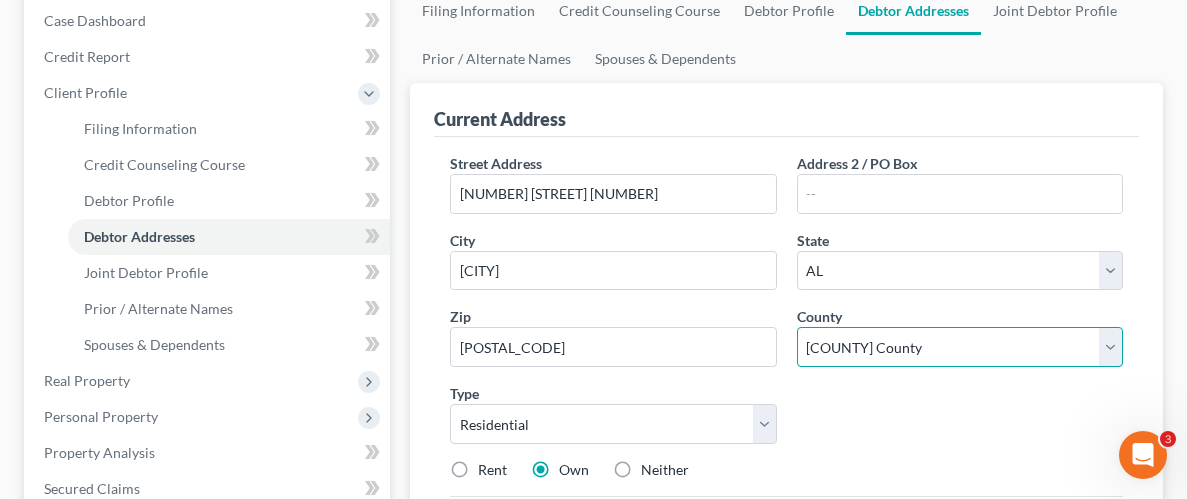 click on "County Autauga County Baldwin County Barbour County Bibb County Blount County Bullock County Butler County Calhoun County Chambers County Cherokee County Chilton County Choctaw County Clarke County Clay County Cleburne County Coffee County Colbert County Conecuh County Coosa County Covington County Crenshaw County Cullman County Dale County Dallas County DeKalb County Elmore County Escambia County Etowah County Fayette County Franklin County Geneva County Greene County Hale County Henry County Houston County Jackson County Jefferson County Lamar County Lauderdale County Lawrence County Lee County Limestone County Lowndes County Macon County Madison County Marengo County Marion County Marshall County Mobile County Monroe County Montgomery County Morgan County Perry County Pickens County Pike County Randolph County Russell County Shelby County St. Clair County Sumter County Talladega County Tallapoosa County Tuscaloosa County Walker County Washington County Wilcox County Winston County" at bounding box center [960, 347] 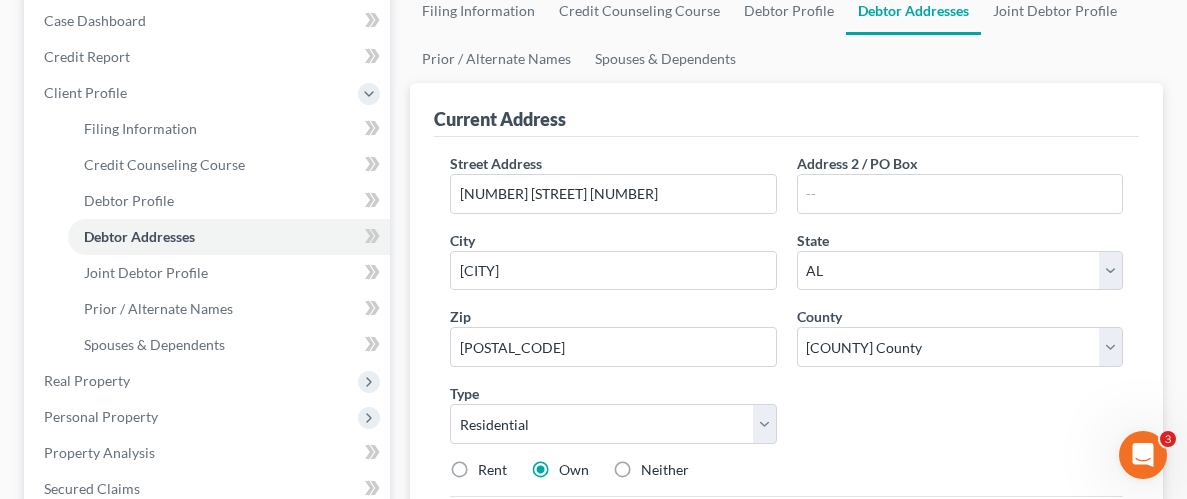 click on "Street Address
*
[NUMBER] [STREET] Address 2 / PO Box
City
*
[CITY]
State
*
State AL AK AR AZ CA CO CT DE DC FL GA GU HI ID IL IN IA KS KY LA ME MD MA MI MN MS MO MT NC ND NE NV NH NJ NM NY OH OK OR PA PR RI SC SD TN TX UT VI VA VT WI WY
Zip
*
[ZIP]
County
*
County Autauga County Baldwin County Barbour County Bibb County Blount County Bullock County Butler County Calhoun County Chambers County Cherokee County Chilton County Choctaw County Clarke County Clay County Cleburne County Coffee County Colbert County Conecuh County Coosa County Covington County Crenshaw County Cullman County Dale County Dallas County DeKalb County Elmore County Escambia County Etowah County Fayette County Franklin County Geneva County Greene County Hale County Henry County Houston County Jackson County Jefferson County Lamar County Lauderdale County Lawrence County Lee County Limestone County Lowndes County Macon County Madison County Marengo County Type" at bounding box center [786, 324] 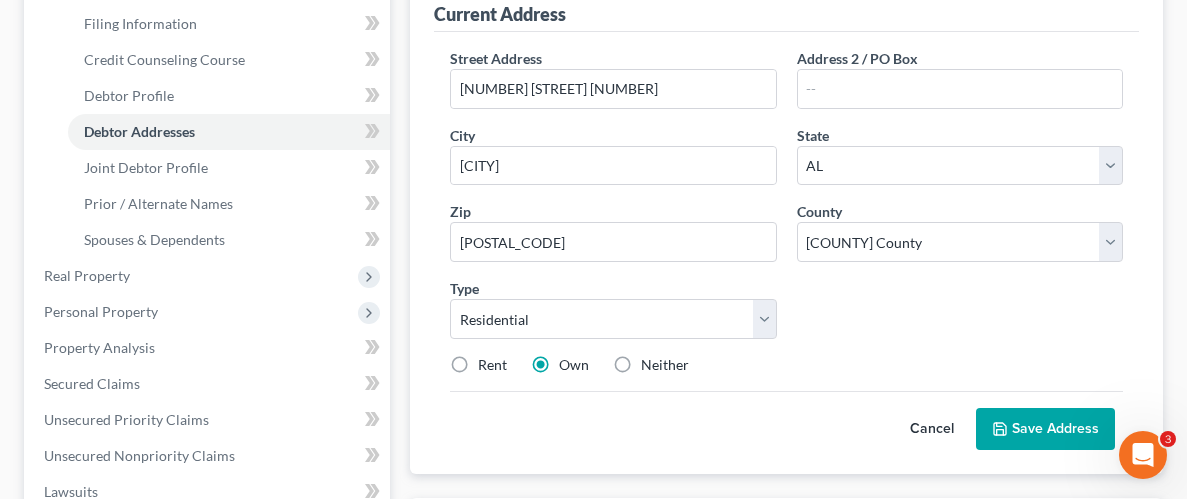 scroll, scrollTop: 312, scrollLeft: 0, axis: vertical 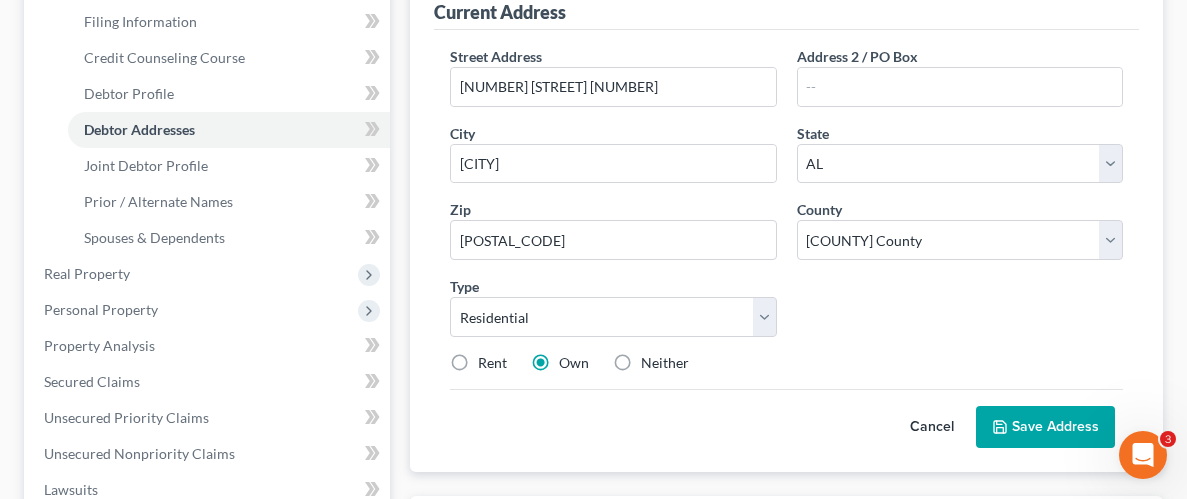 click on "Rent" at bounding box center (492, 363) 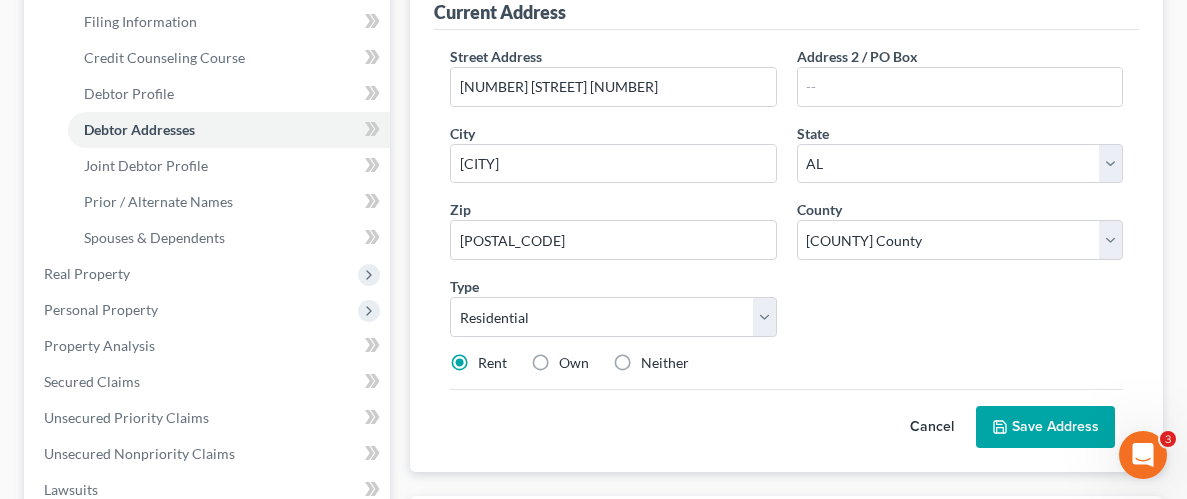 click on "Save Address" at bounding box center [1045, 427] 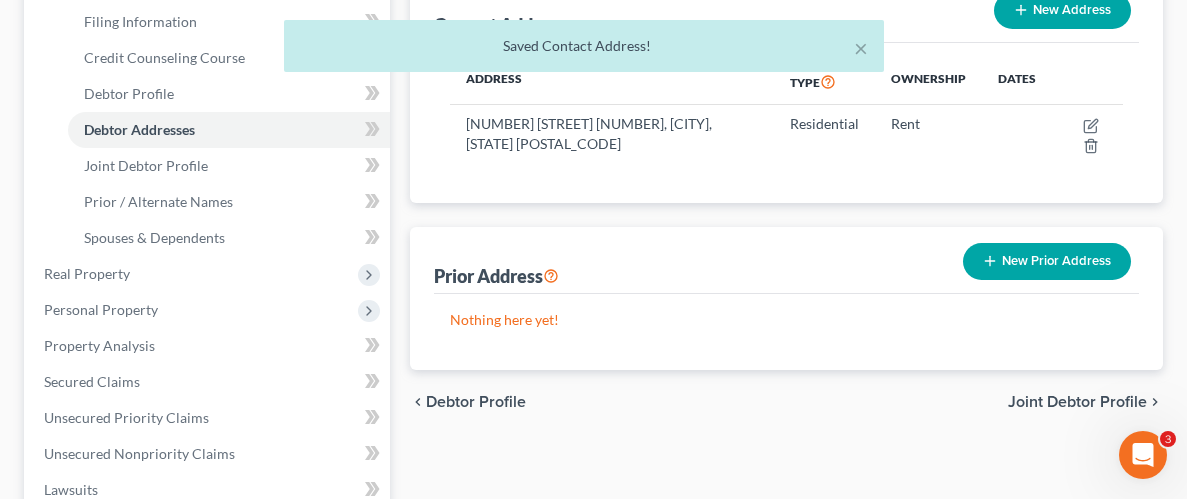 click on "Joint Debtor Profile" at bounding box center (1077, 402) 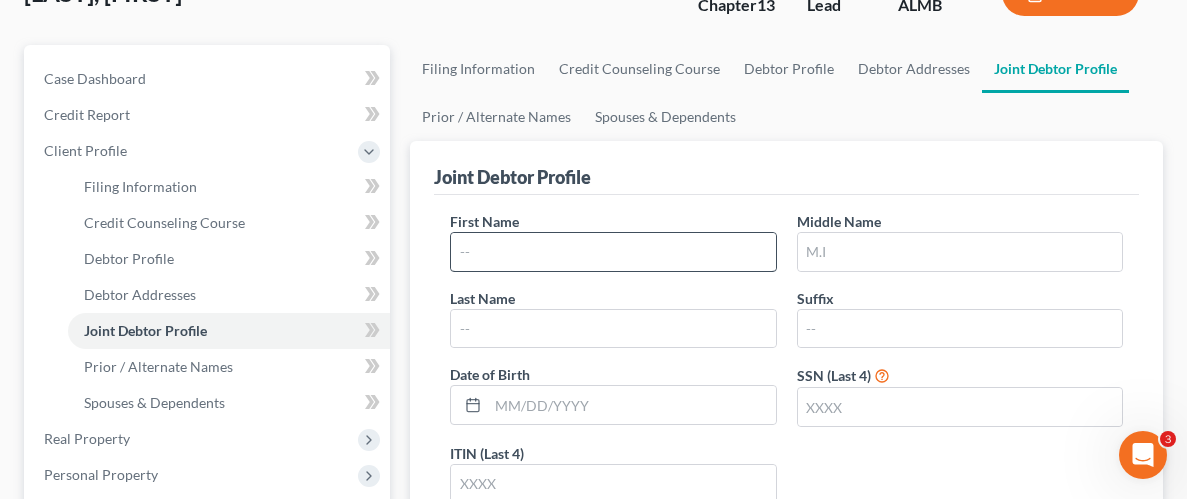 scroll, scrollTop: 164, scrollLeft: 0, axis: vertical 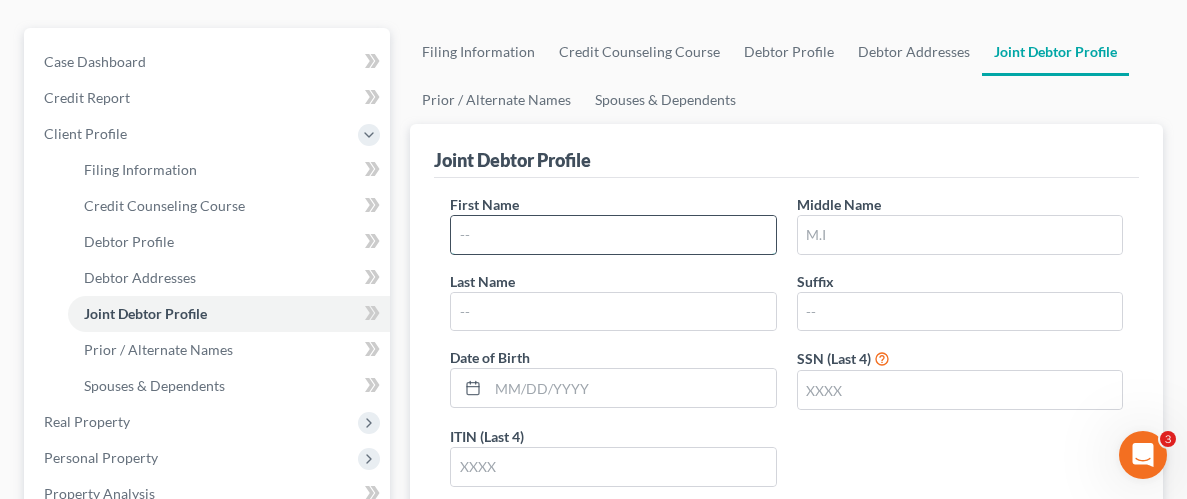 click at bounding box center (613, 235) 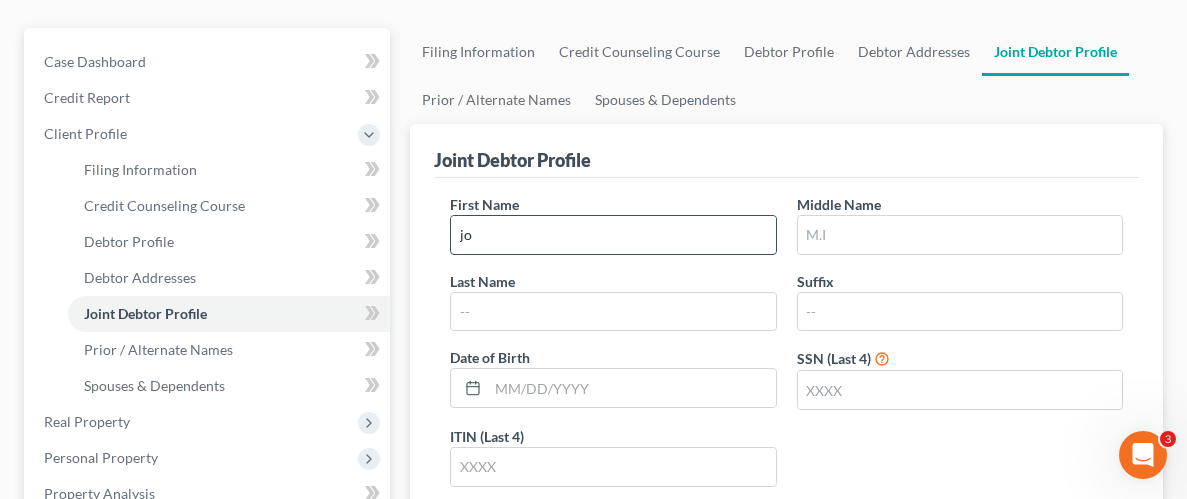 type on "j" 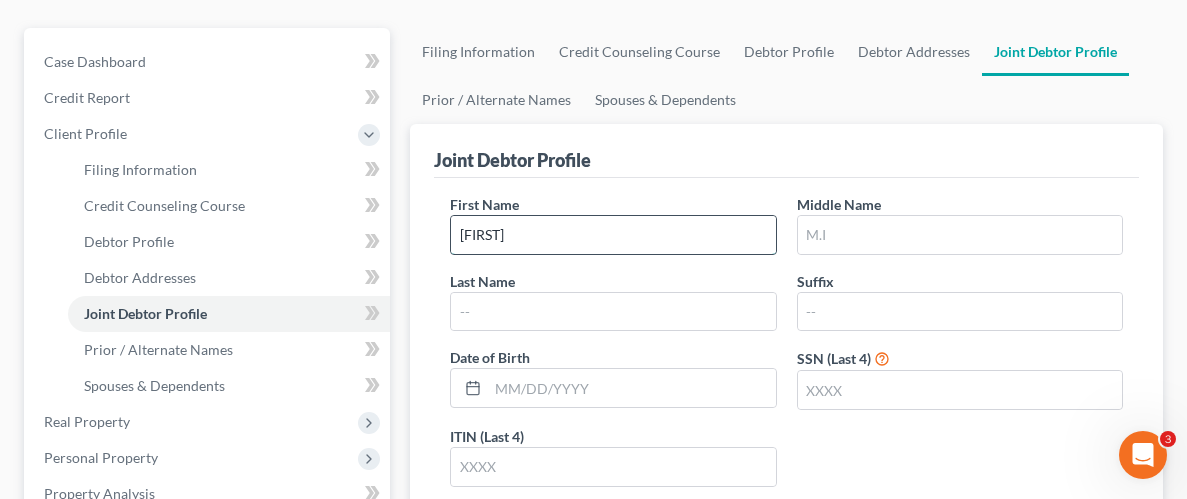 type on "[FIRST]" 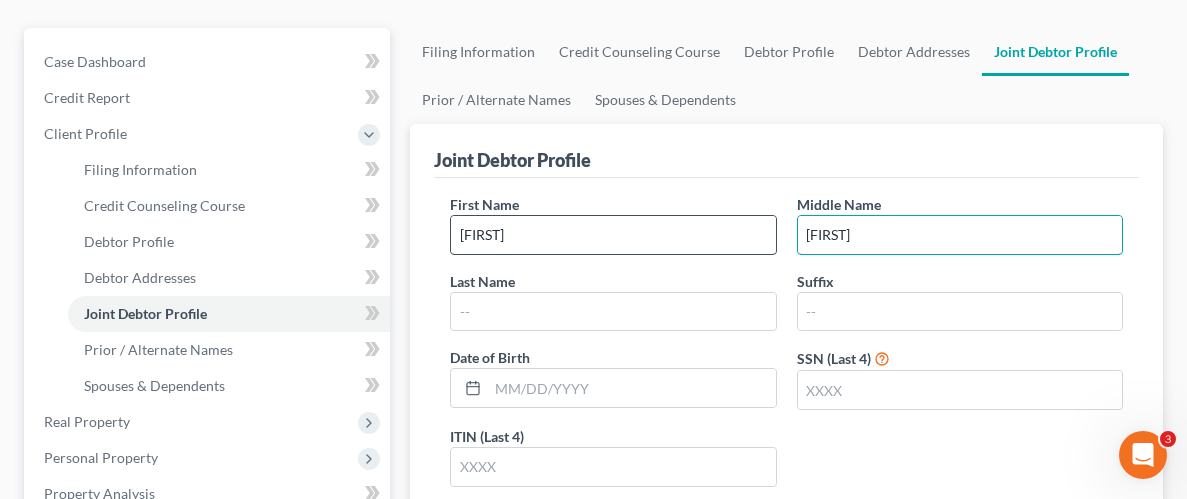 type on "[FIRST]" 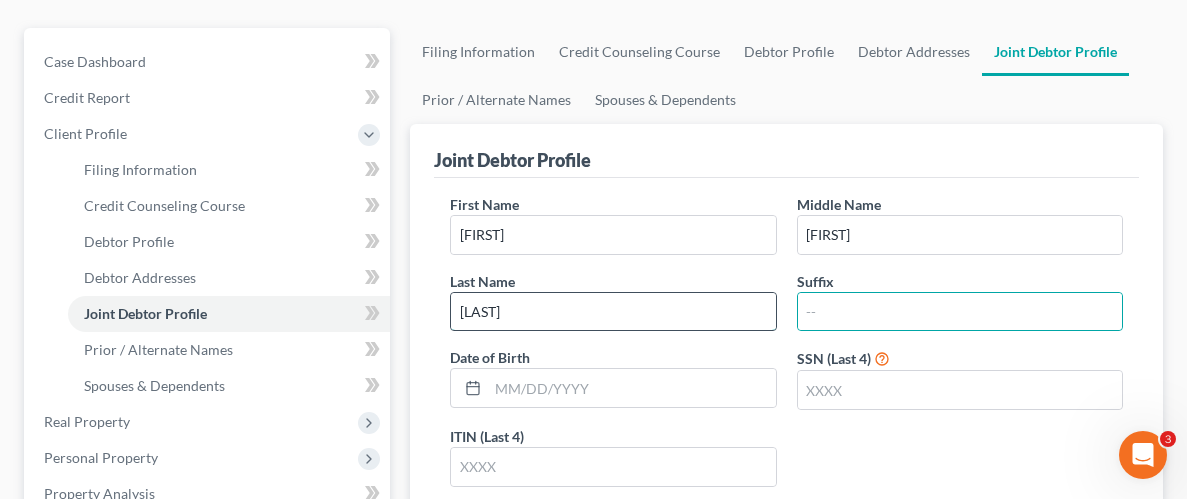 click on "[LAST]" at bounding box center [613, 312] 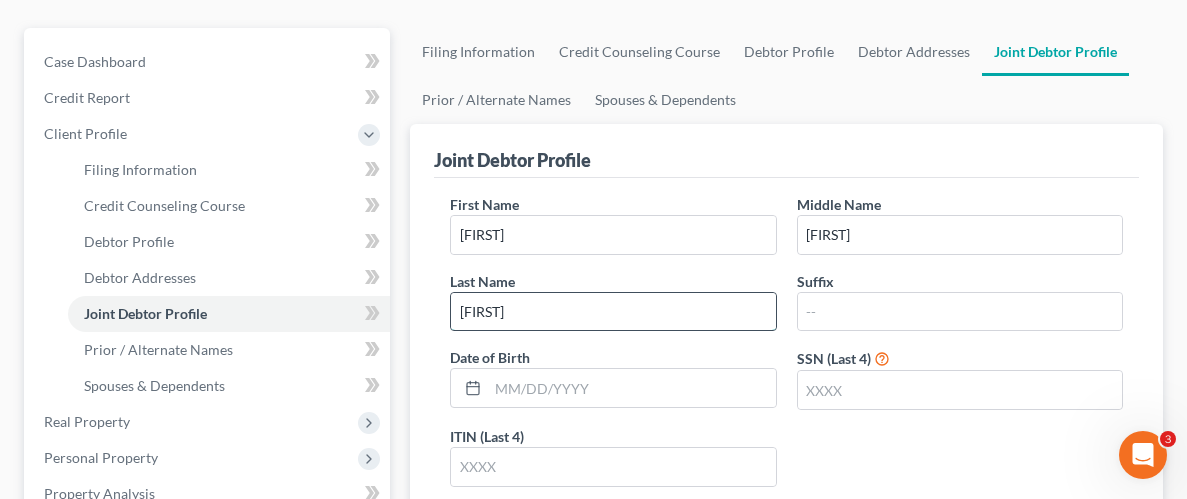 type on "[FIRST]" 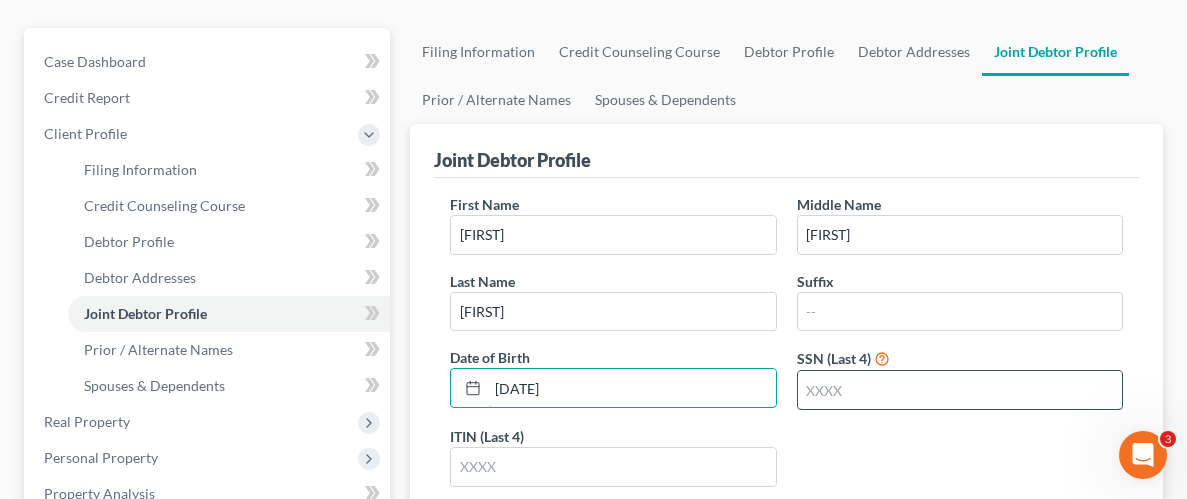 type on "[DATE]" 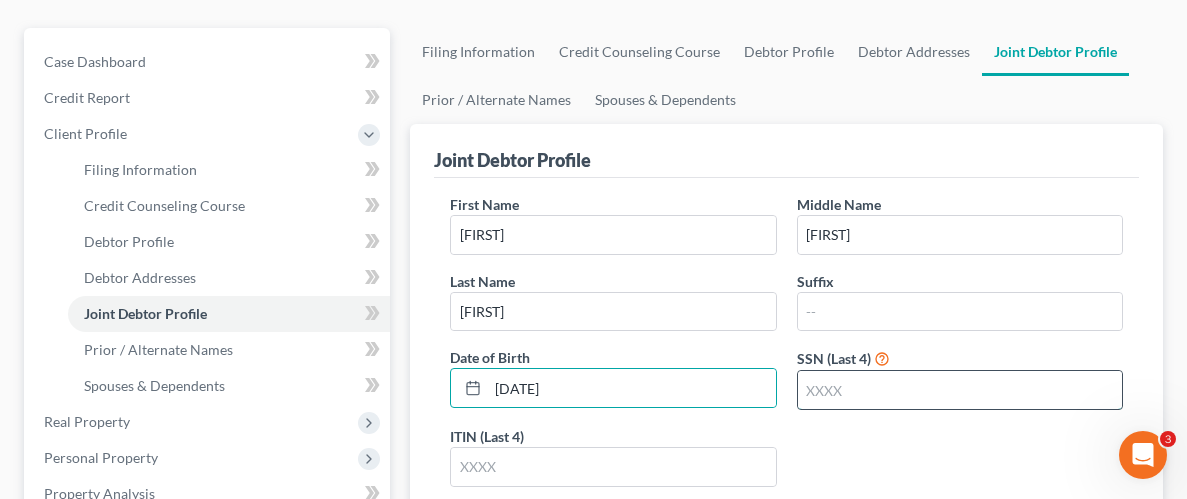 click at bounding box center (960, 390) 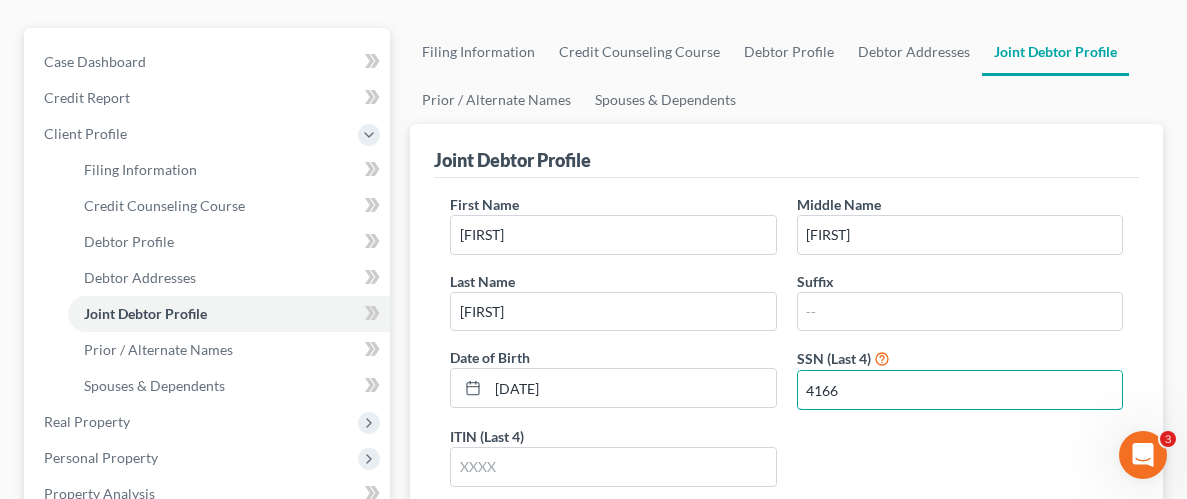 type on "4166" 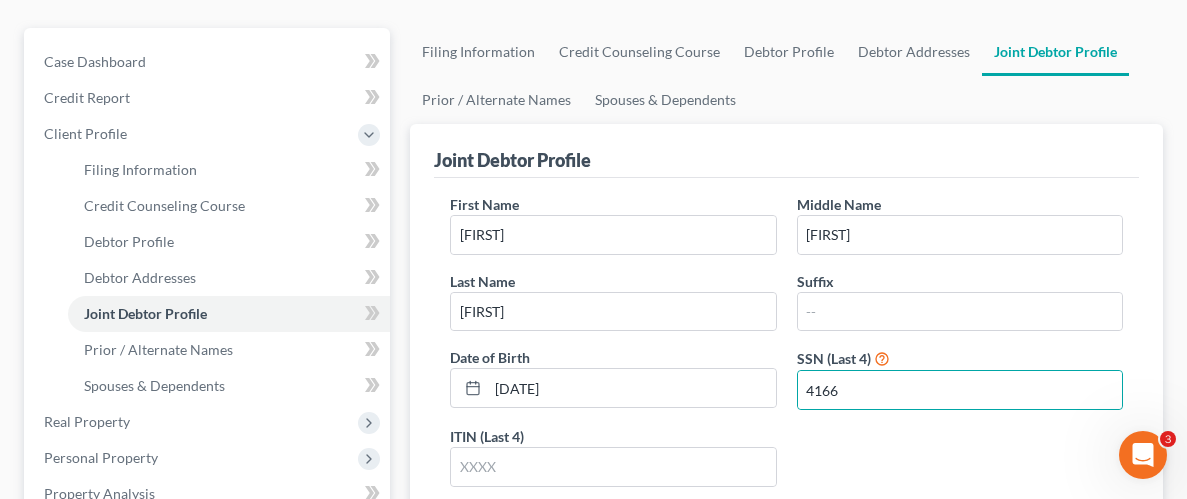 click on "First Name [FIRST] Middle Name [FIRST] Last Name [LAST] Suffix Date of Birth         [DATE] SSN (Last 4)   [NUMBER] ITIN (Last 4)" at bounding box center (786, 348) 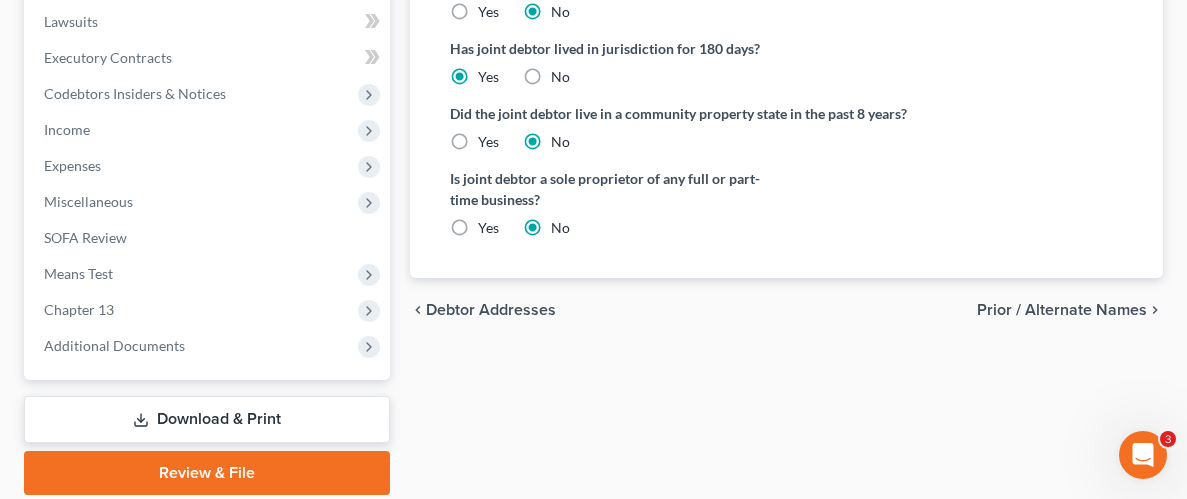 scroll, scrollTop: 789, scrollLeft: 0, axis: vertical 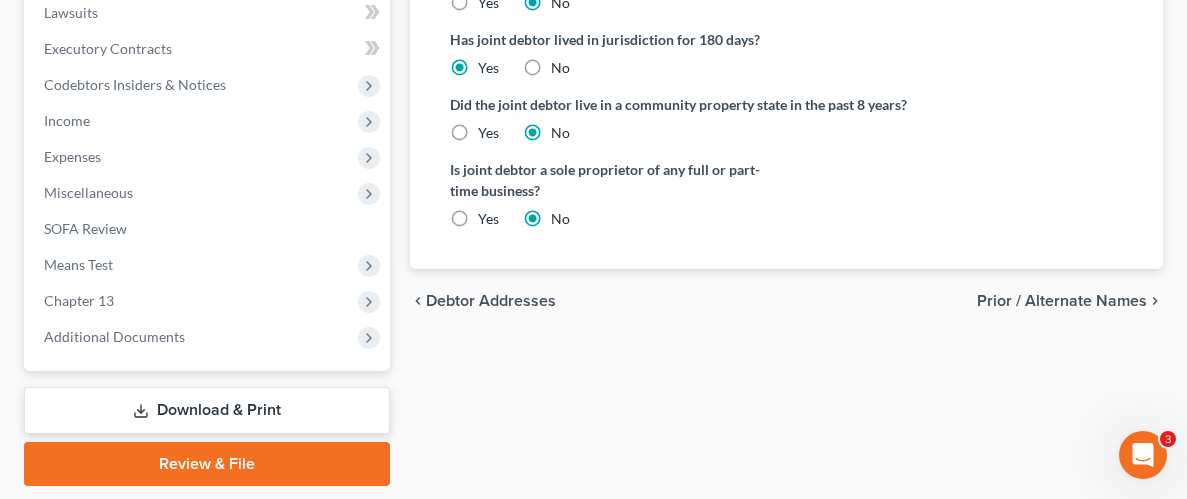 click on "Prior / Alternate Names" at bounding box center (1062, 301) 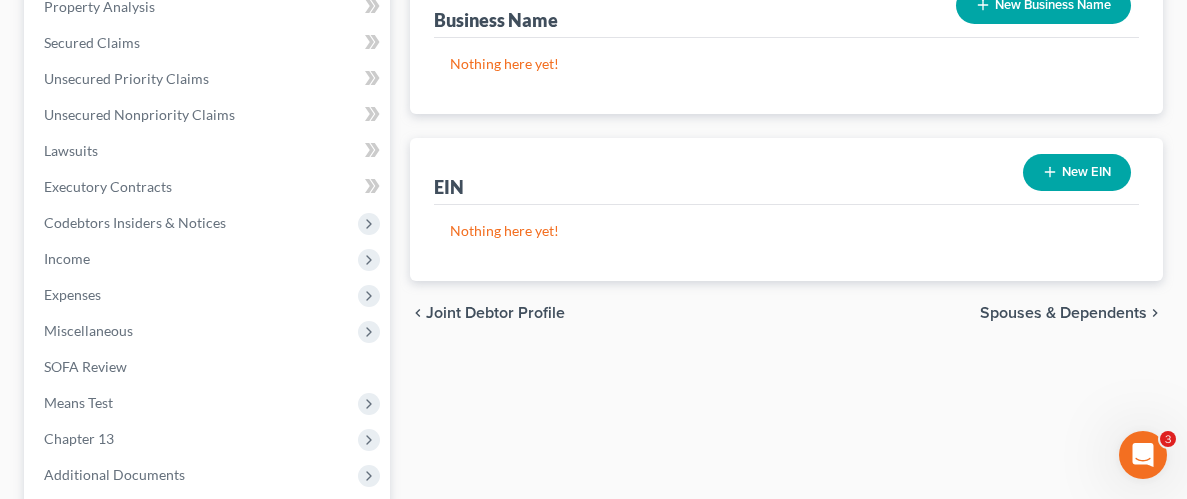 scroll, scrollTop: 652, scrollLeft: 0, axis: vertical 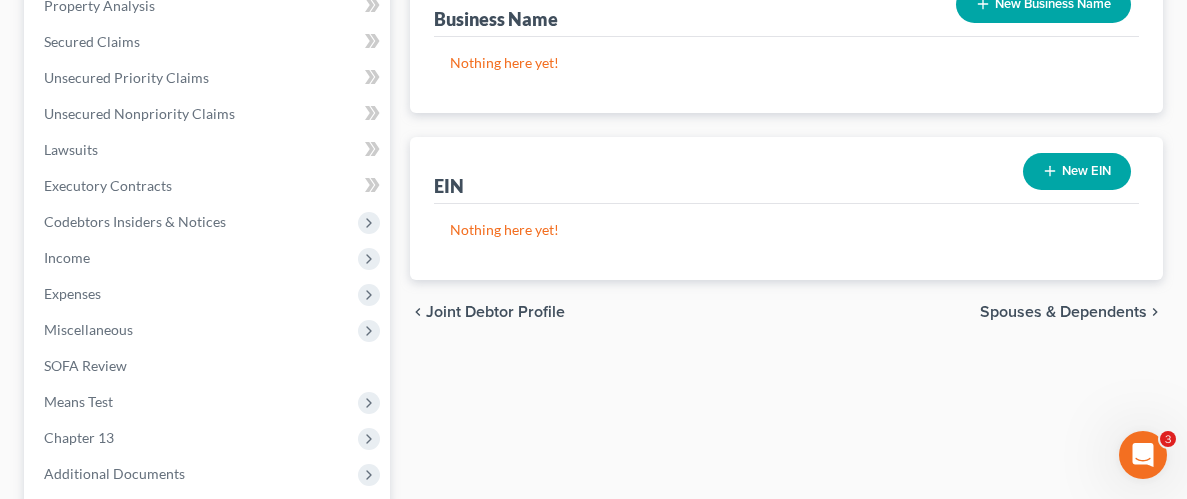 click on "Spouses & Dependents" at bounding box center (1063, 312) 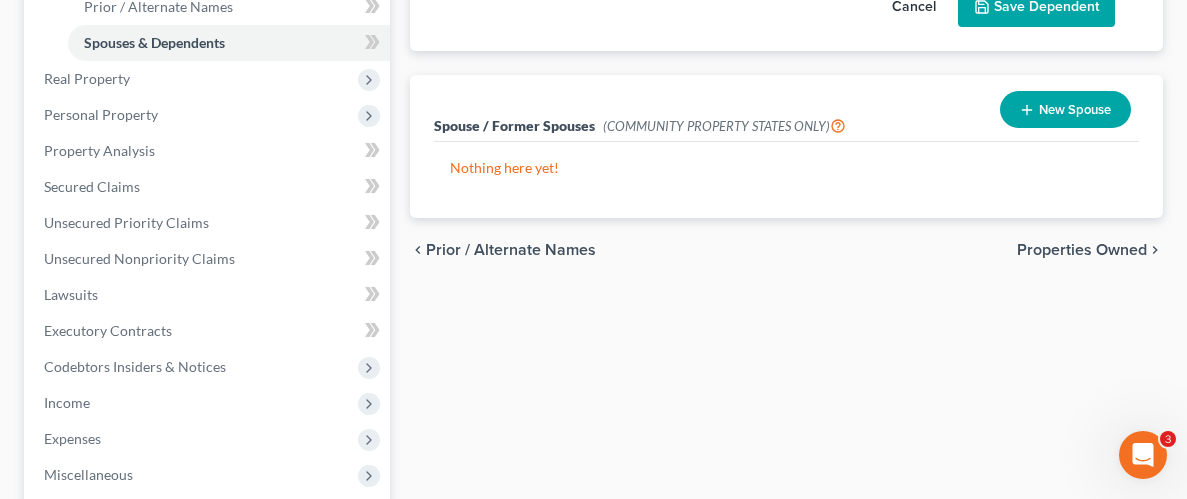 scroll, scrollTop: 514, scrollLeft: 0, axis: vertical 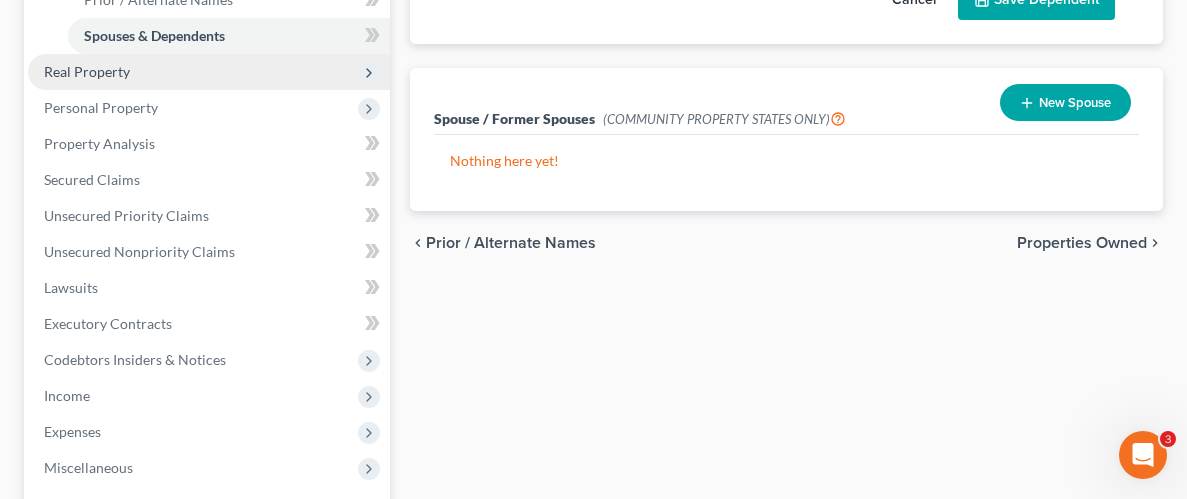 click on "Real Property" at bounding box center (87, 71) 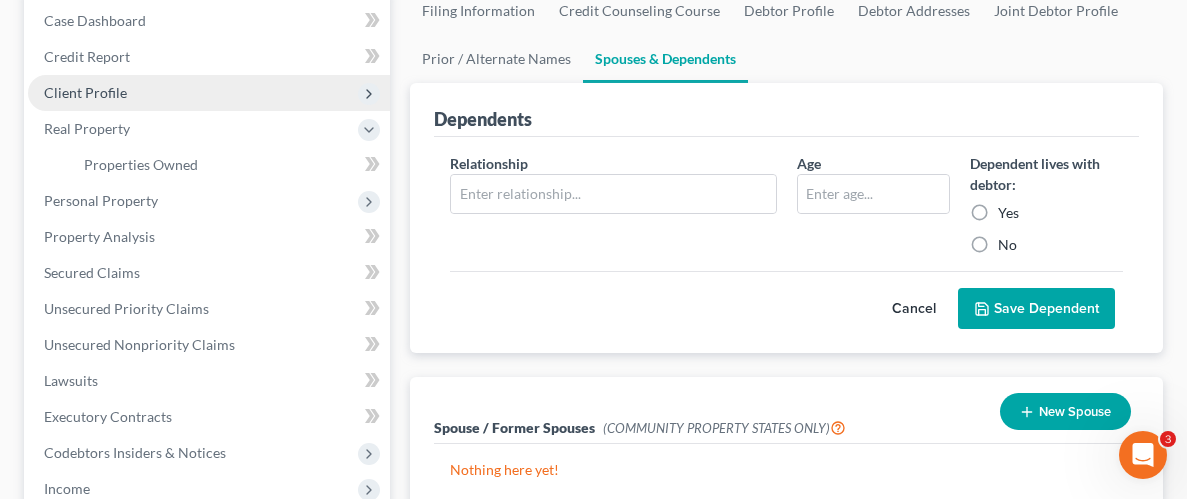 scroll, scrollTop: 194, scrollLeft: 0, axis: vertical 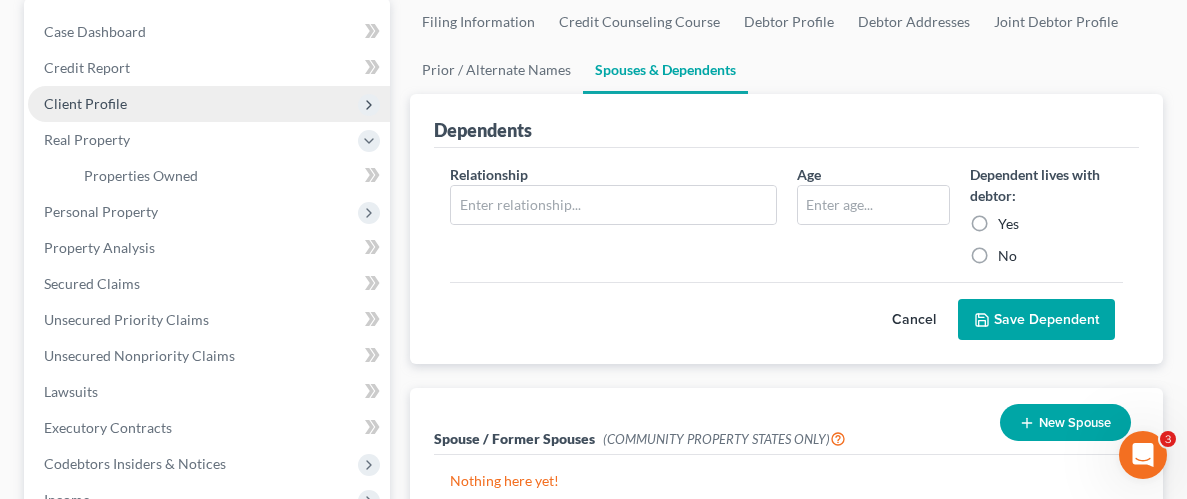 click on "Client Profile" at bounding box center [85, 103] 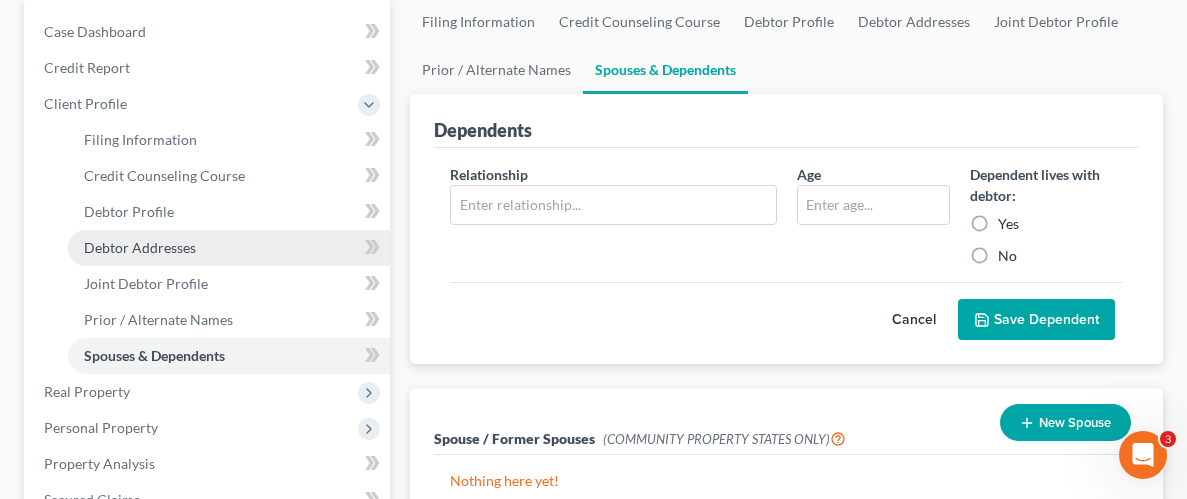 click on "Debtor Addresses" at bounding box center [140, 247] 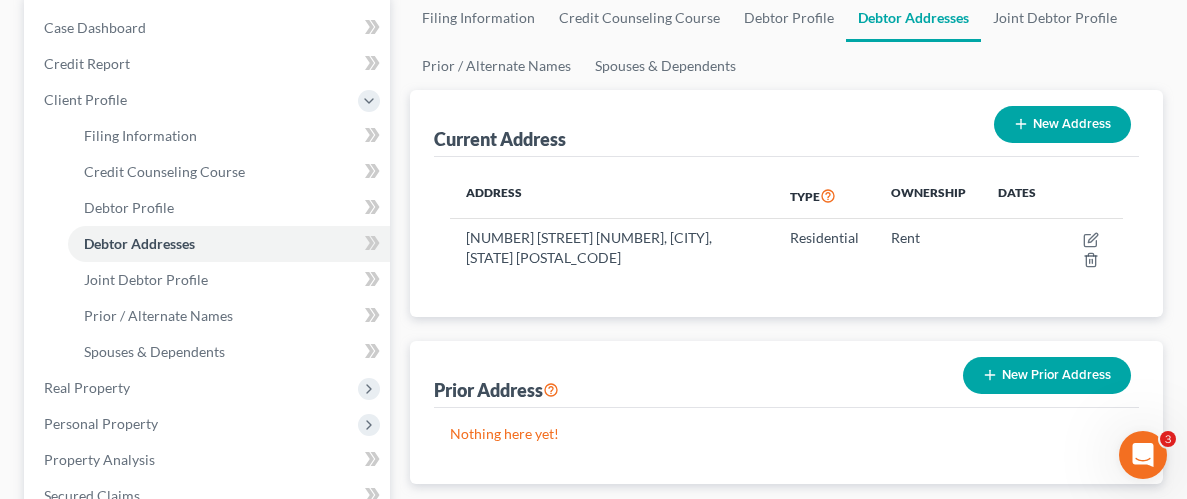 scroll, scrollTop: 211, scrollLeft: 0, axis: vertical 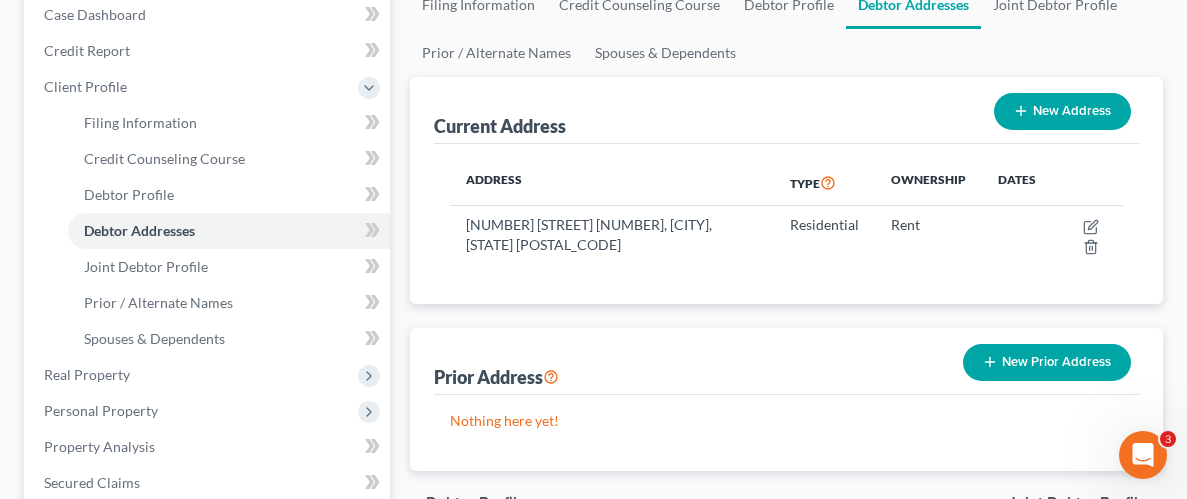 click on "New Prior Address" at bounding box center (1047, 362) 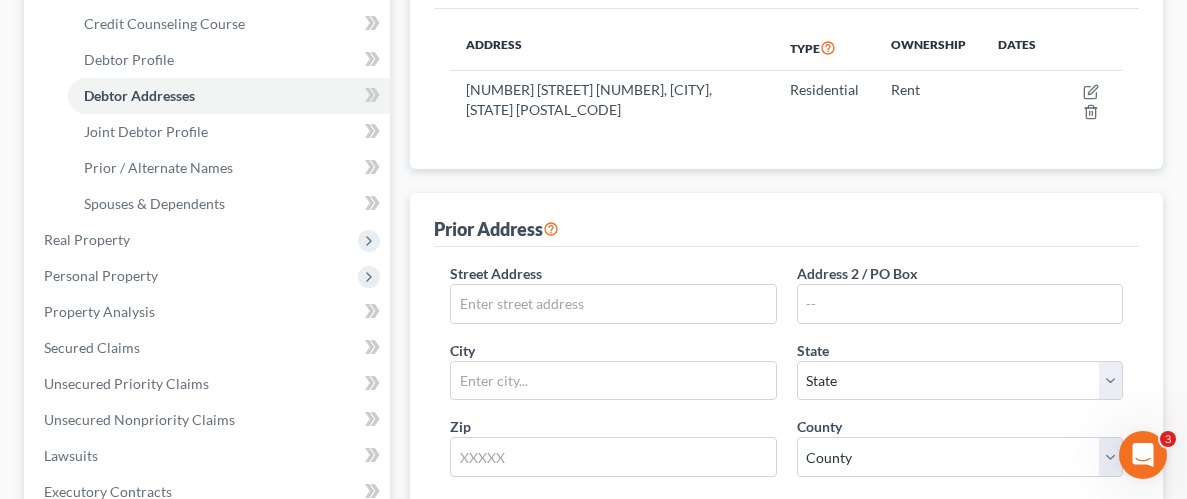 scroll, scrollTop: 371, scrollLeft: 0, axis: vertical 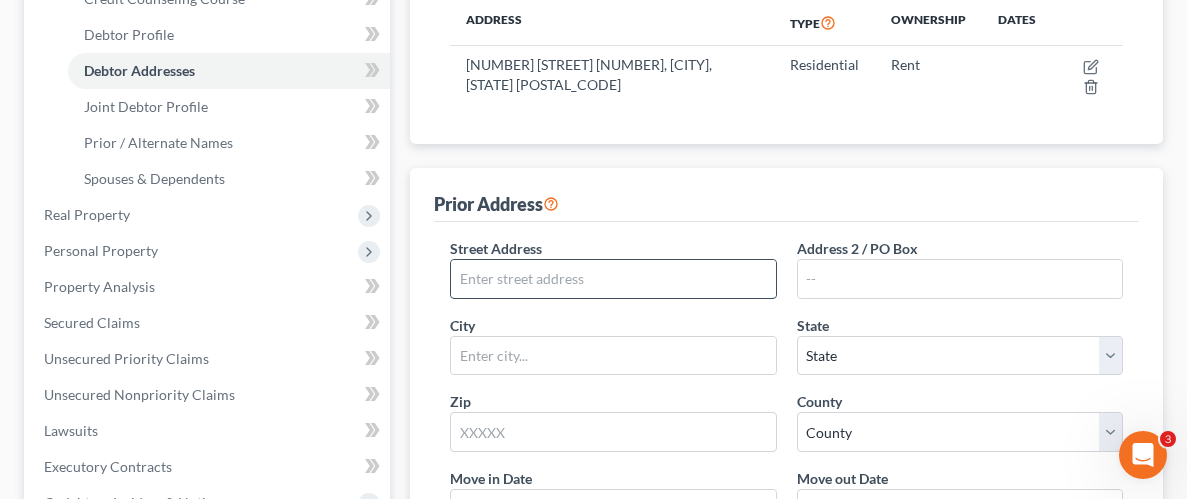 click at bounding box center (613, 279) 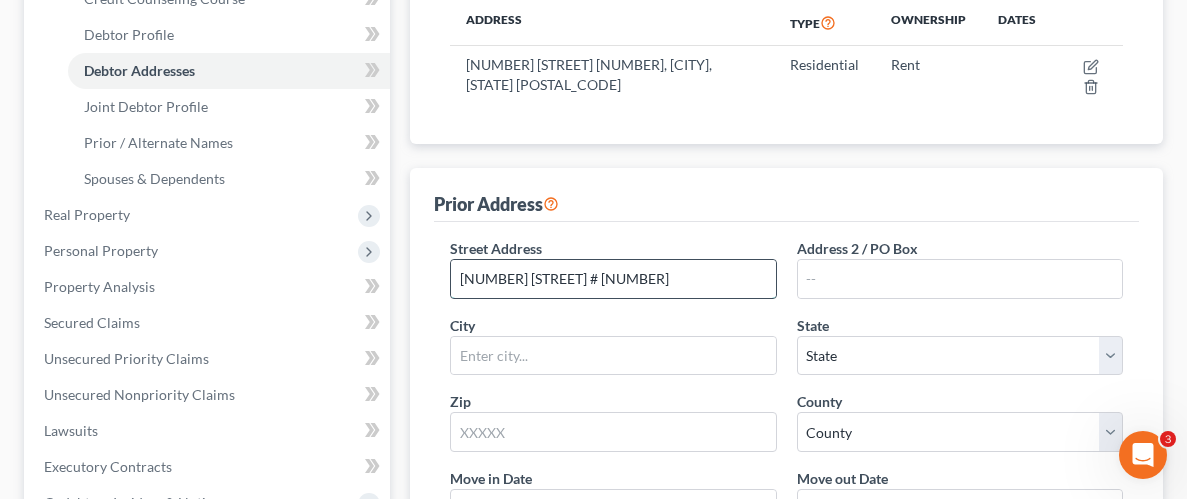 type on "[NUMBER] [STREET] # [NUMBER]" 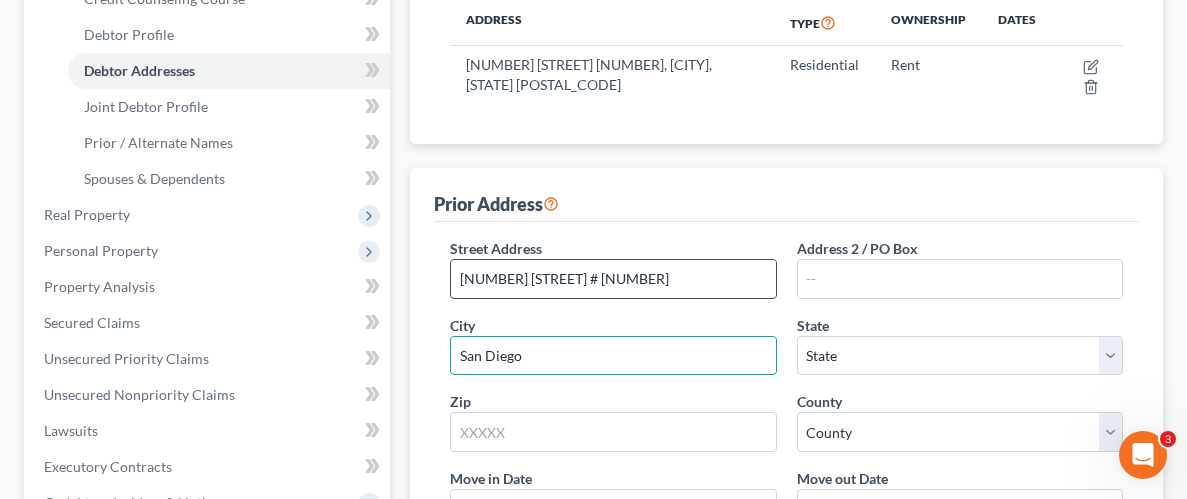 type on "San Diego" 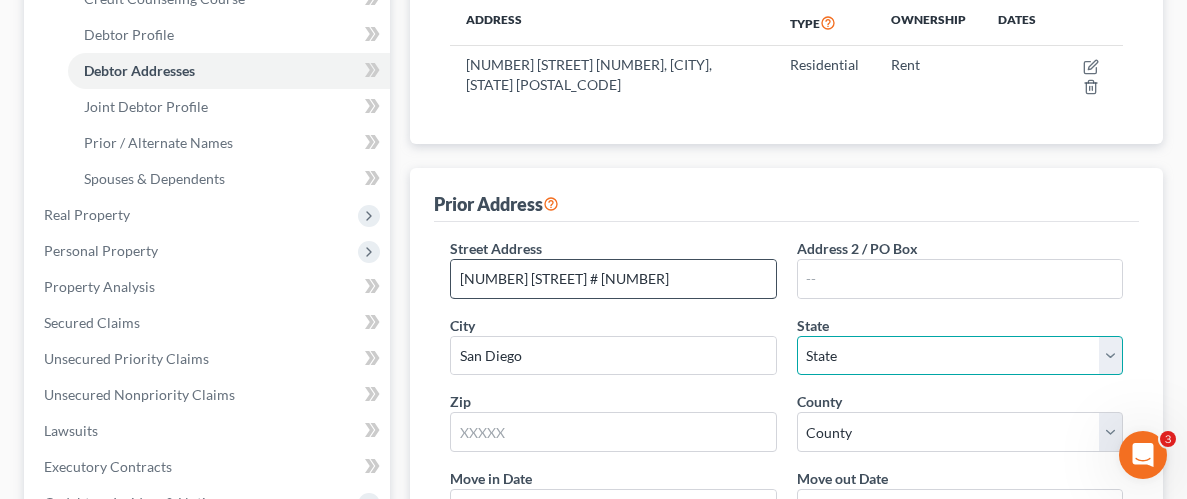 select on "4" 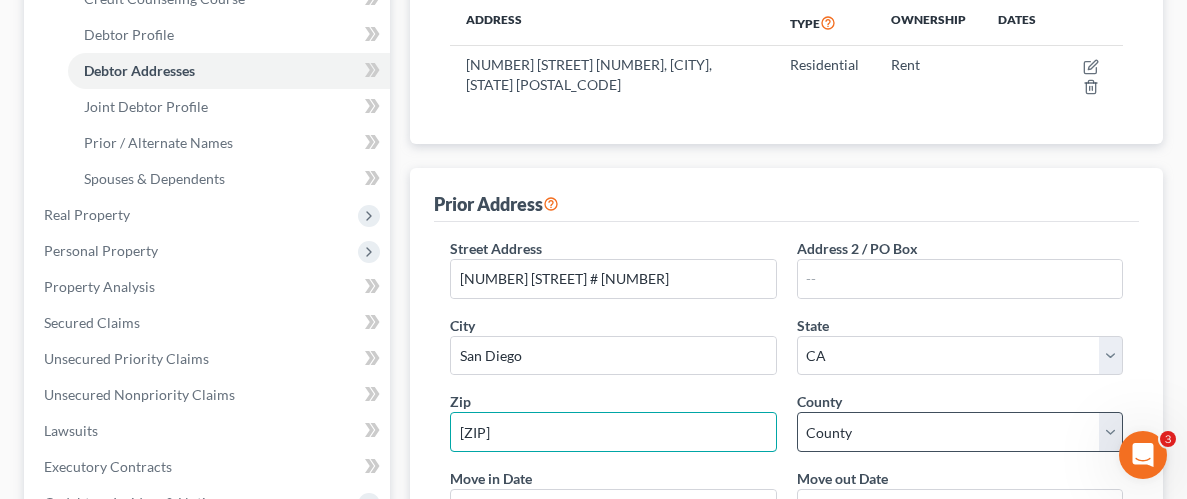 type on "[ZIP]" 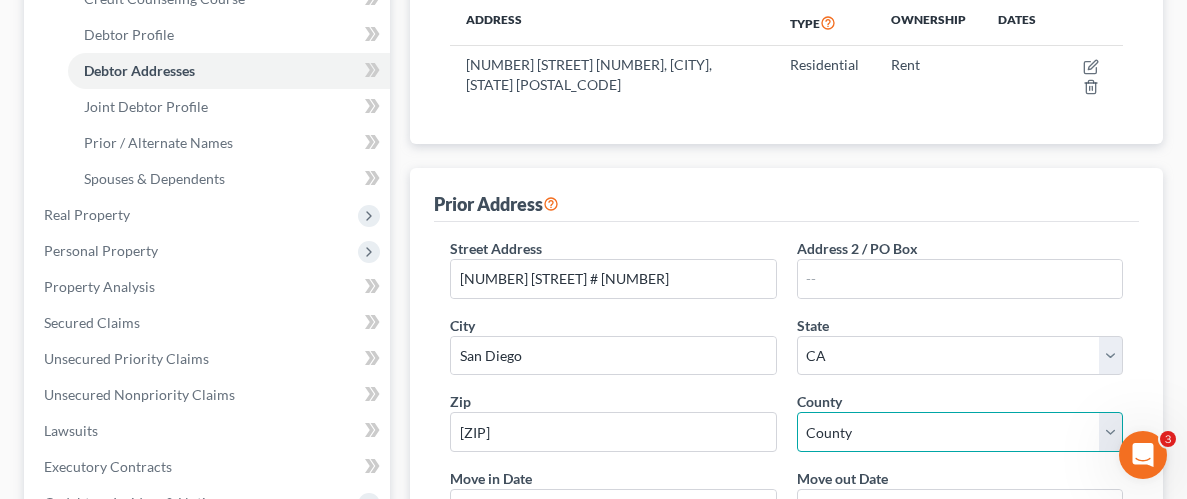 click on "County Alameda County Alpine County Amador County Butte County Calaveras County Colusa County Contra Costa County Del Norte County El Dorado County Fresno County Glenn County Humboldt County Imperial County Inyo County Kern County Kings County Lake County Lassen County Los Angeles County Madera County Marin County Mariposa County Mendocino County Merced County Modoc County Mono County Monterey County Napa County Nevada County Orange County Placer County Plumas County Riverside County Sacramento County San Benito County San Bernardino County San Diego County San Francisco County San Joaquin County San Luis Obispo County San Mateo County Santa Barbara County Santa Clara County Santa Cruz County Shasta County Sierra County Siskiyou County Solano County Sonoma County Stanislaus County Sutter County Tehama County Trinity County Tulare County Tuolumne County Ventura County Yolo County Yuba County" at bounding box center (960, 432) 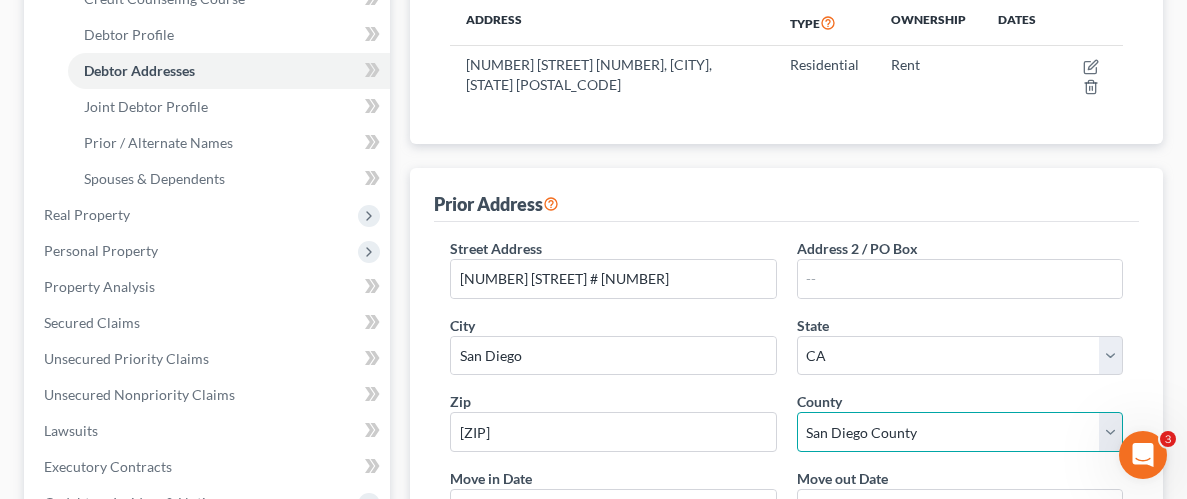 click on "County Alameda County Alpine County Amador County Butte County Calaveras County Colusa County Contra Costa County Del Norte County El Dorado County Fresno County Glenn County Humboldt County Imperial County Inyo County Kern County Kings County Lake County Lassen County Los Angeles County Madera County Marin County Mariposa County Mendocino County Merced County Modoc County Mono County Monterey County Napa County Nevada County Orange County Placer County Plumas County Riverside County Sacramento County San Benito County San Bernardino County San Diego County San Francisco County San Joaquin County San Luis Obispo County San Mateo County Santa Barbara County Santa Clara County Santa Cruz County Shasta County Sierra County Siskiyou County Solano County Sonoma County Stanislaus County Sutter County Tehama County Trinity County Tulare County Tuolumne County Ventura County Yolo County Yuba County" at bounding box center [960, 432] 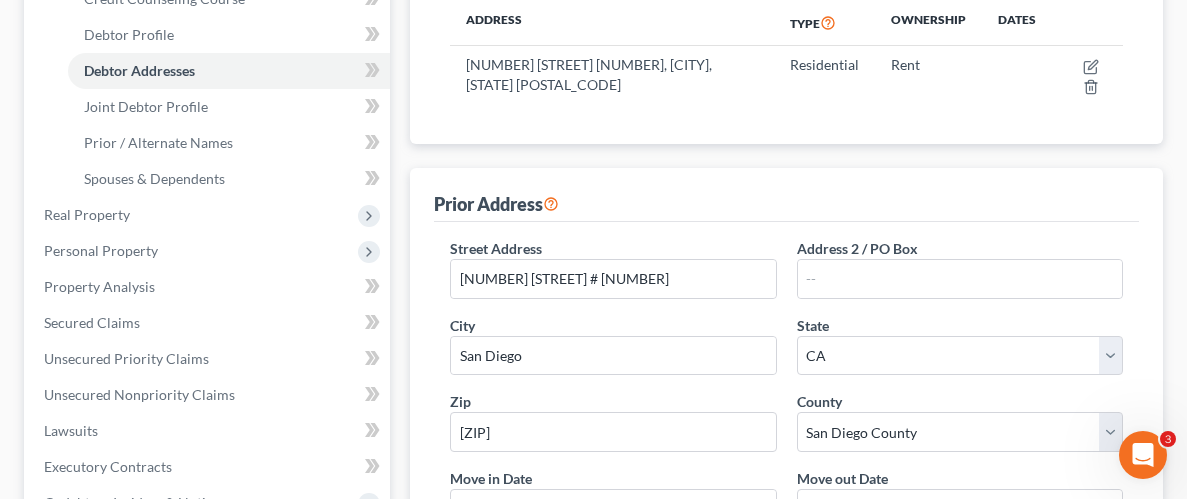 click on "County Alameda County Alpine County Amador County Butte County Calaveras County Colusa County Contra Costa County Del Norte County El Dorado County Fresno County Glenn County Humboldt County Imperial County Inyo County Kern County Kings County Lake County Lassen County Los Angeles County Madera County Marin County Mariposa County Mendocino County Merced County Modoc County Mono County Monterey County Napa County Nevada County Orange County Placer County Plumas County Riverside County Sacramento County San Benito County San Bernardino County San Diego County San Francisco County San Joaquin County San Luis Obispo County San Mateo County Santa Barbara County Santa Clara County Santa Cruz County Shasta County Sierra County Siskiyou County Solano County Sonoma County Stanislaus County Sutter County Tehama County Trinity County Tulare County Tuolumne County Ventura County Yolo County Yuba County" at bounding box center [960, 421] 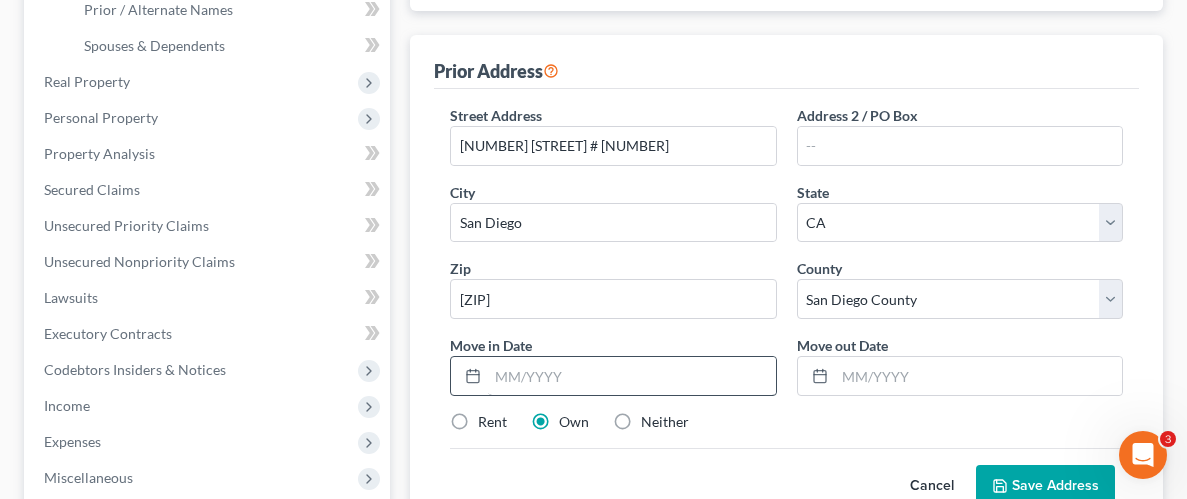 scroll, scrollTop: 537, scrollLeft: 0, axis: vertical 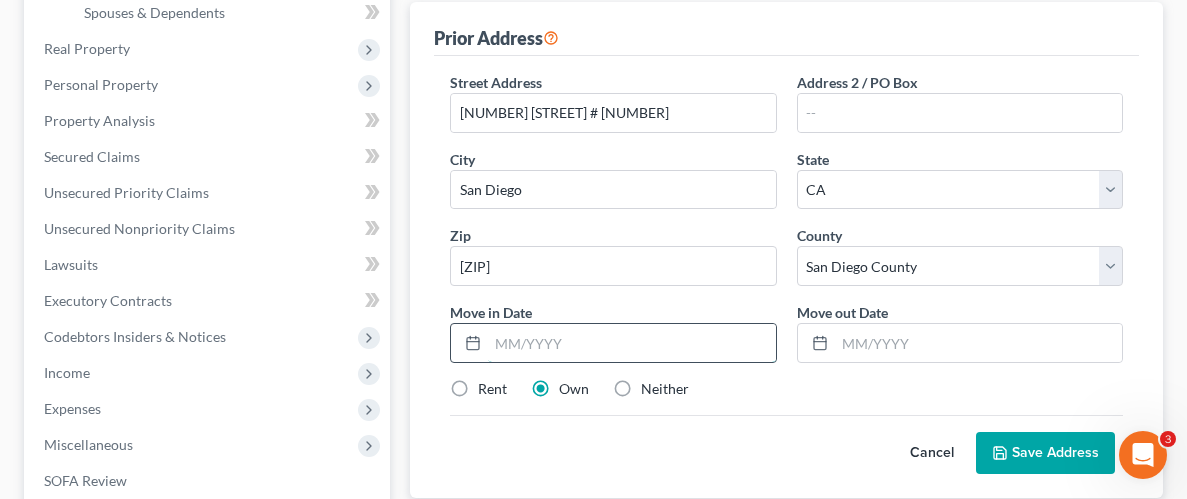 click at bounding box center (631, 343) 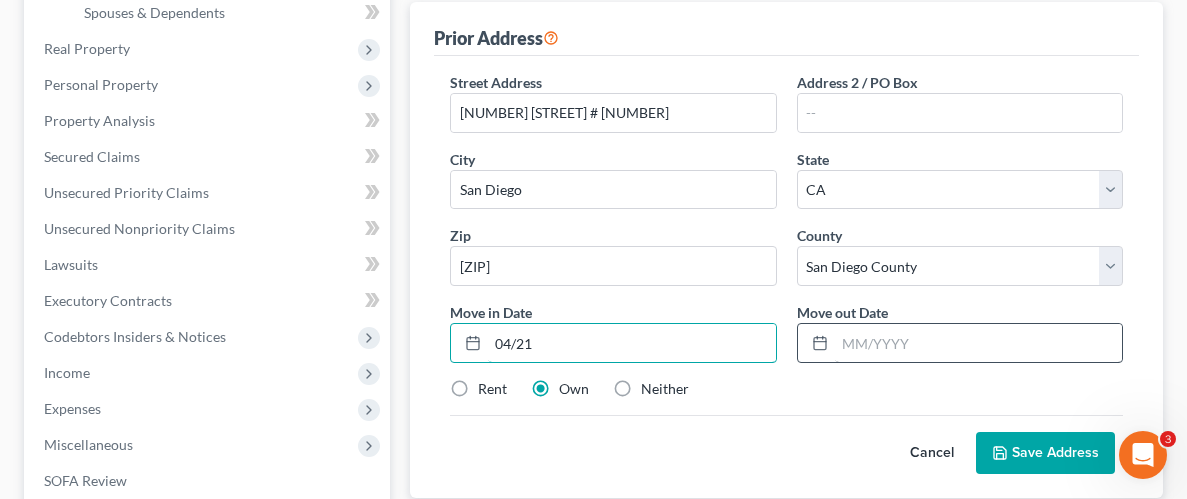 type on "04/21" 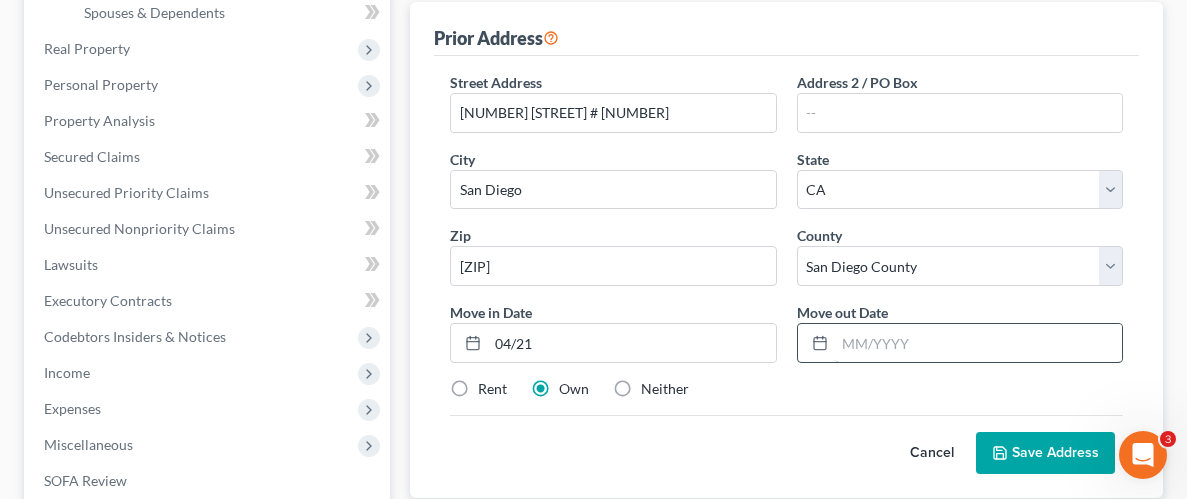 click at bounding box center (978, 343) 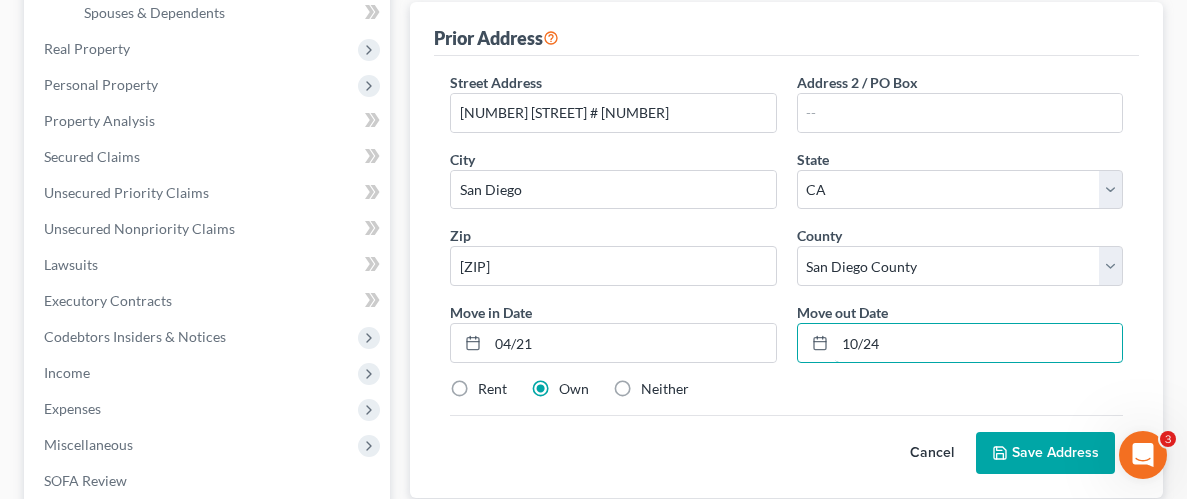 type on "10/24" 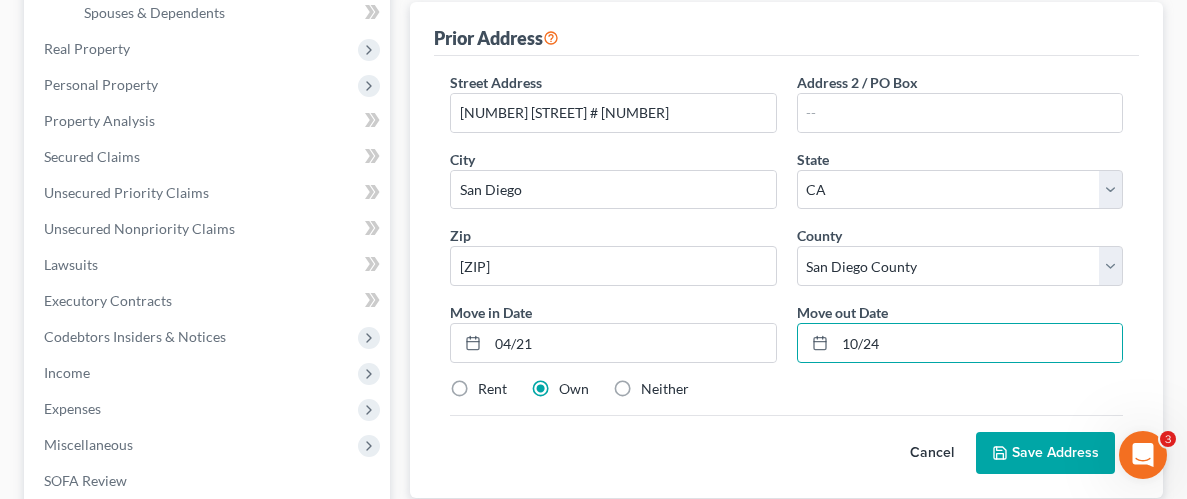 click on "Cancel Save Address" at bounding box center (786, 444) 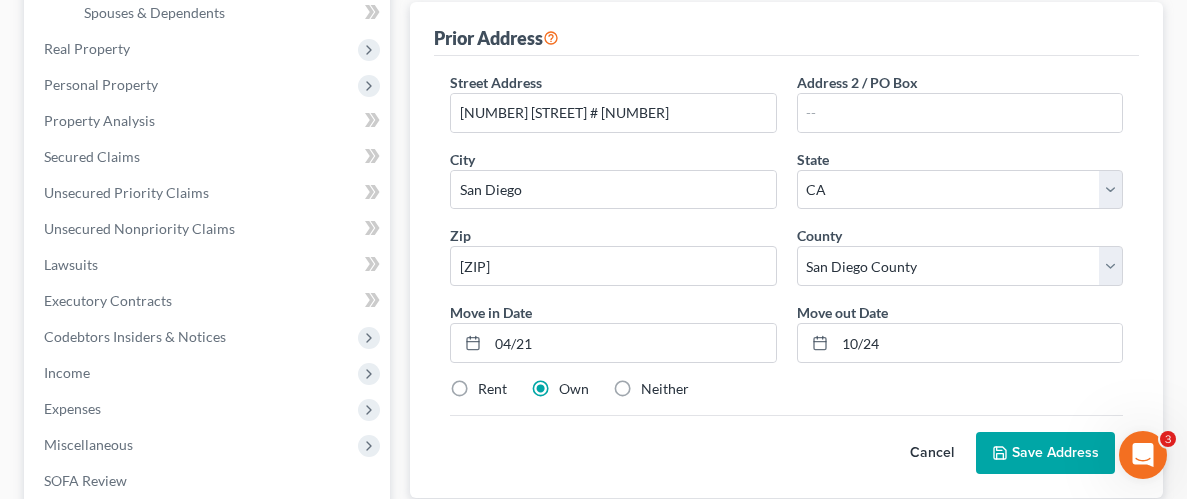 click on "Rent" at bounding box center (492, 389) 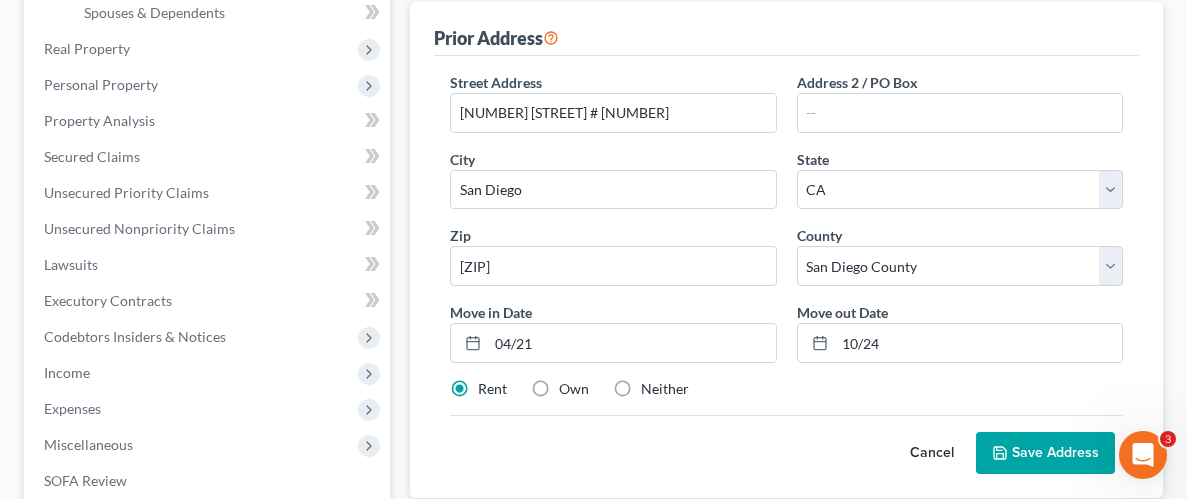 click on "Save Address" at bounding box center (1045, 453) 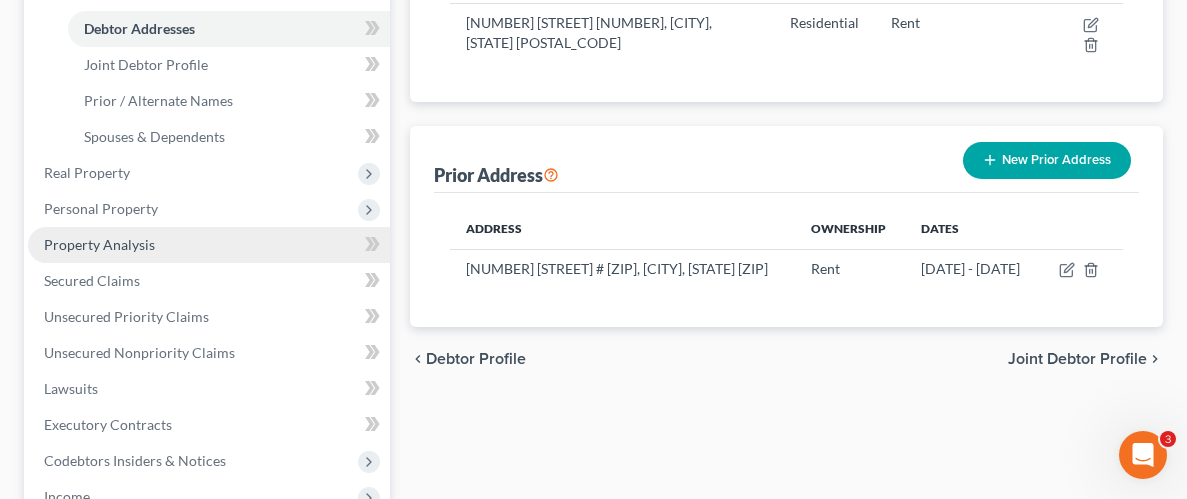 scroll, scrollTop: 396, scrollLeft: 0, axis: vertical 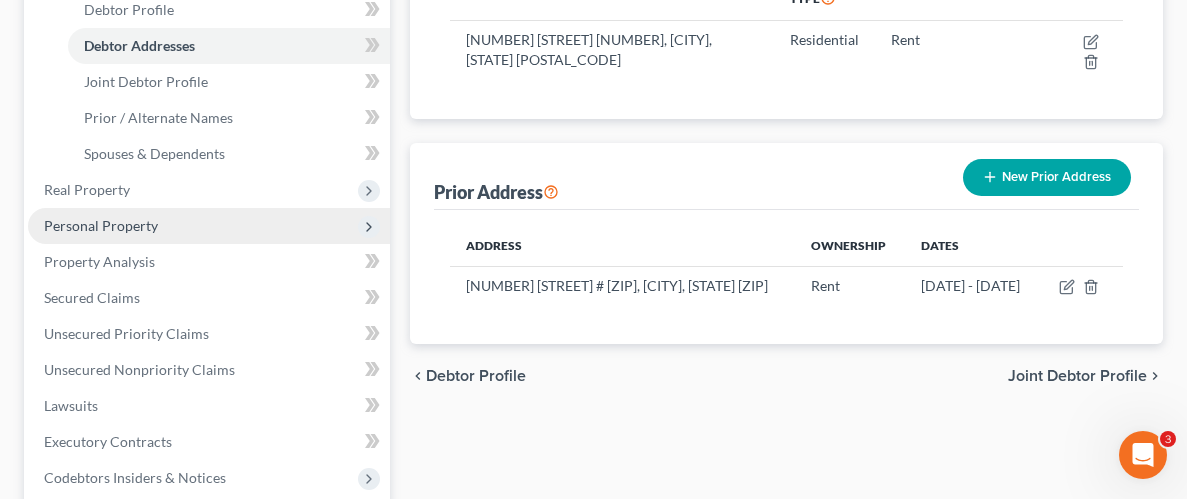 click on "Personal Property" at bounding box center (101, 225) 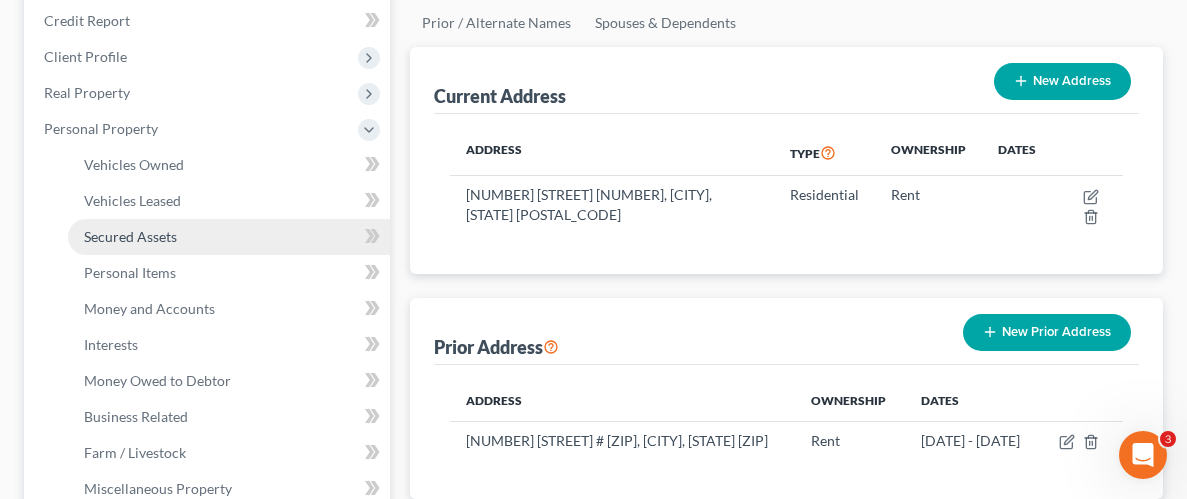 scroll, scrollTop: 238, scrollLeft: 0, axis: vertical 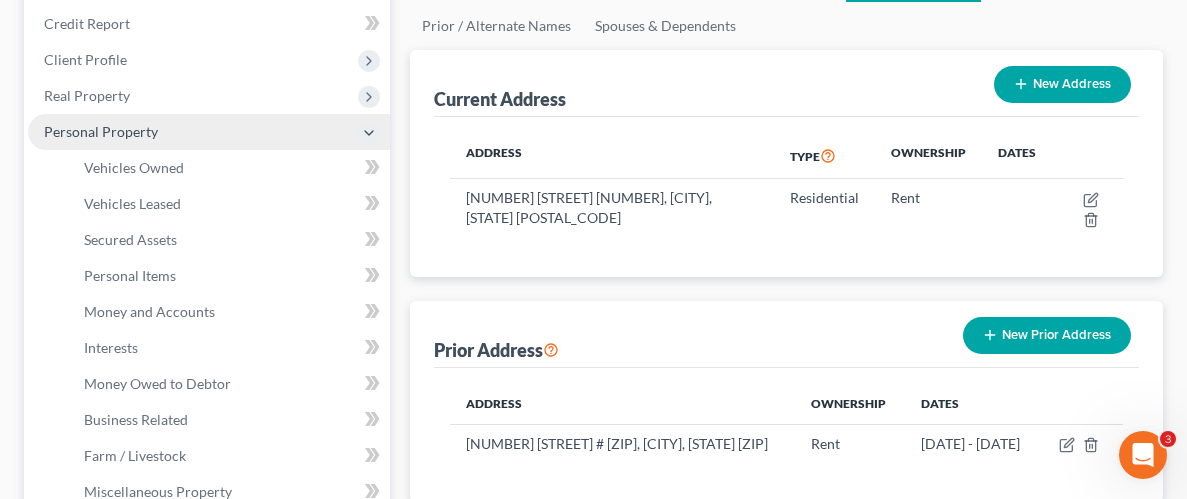 click on "Personal Property" at bounding box center [101, 131] 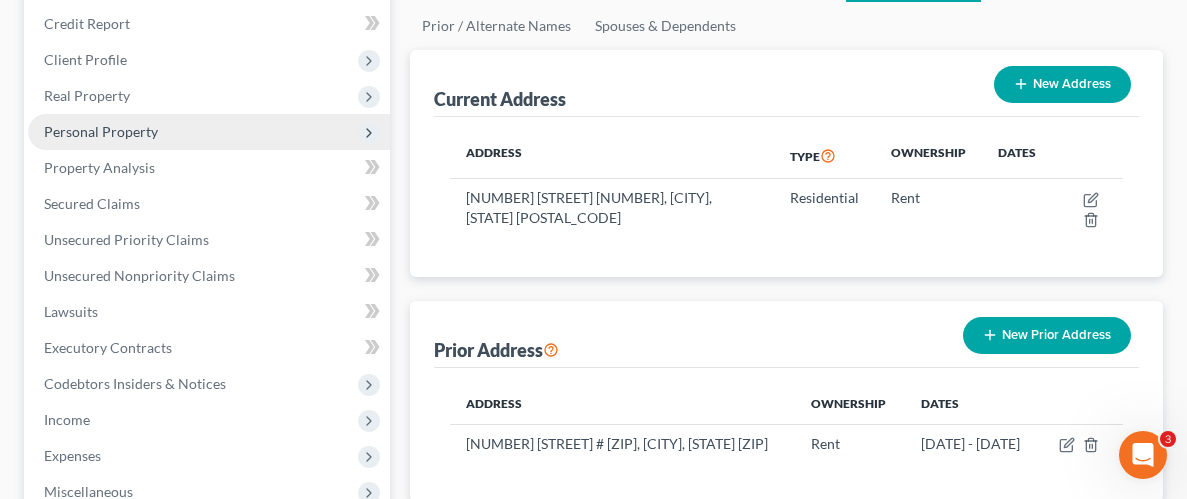 click on "Personal Property" at bounding box center [101, 131] 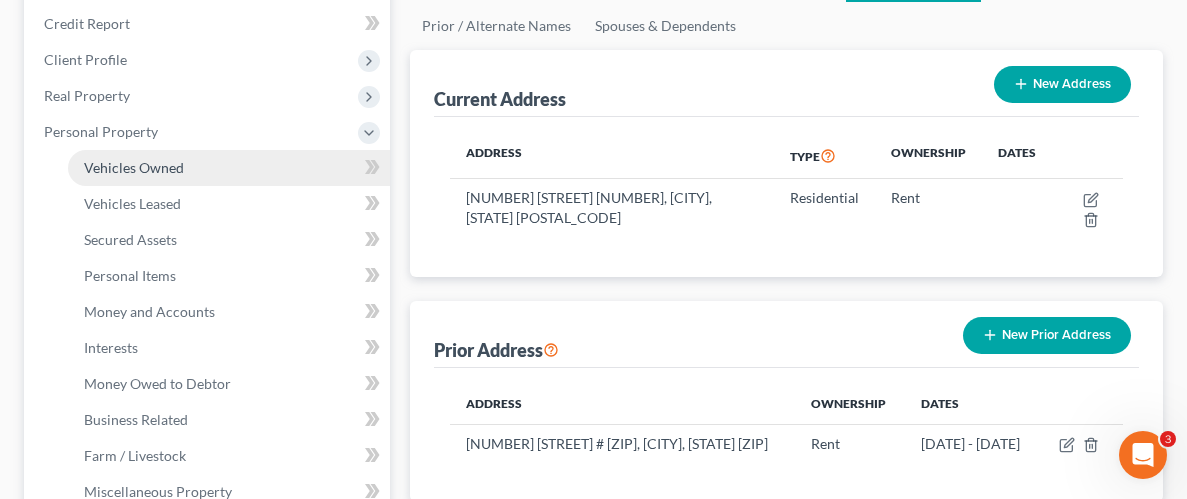 click on "Vehicles Owned" at bounding box center (134, 167) 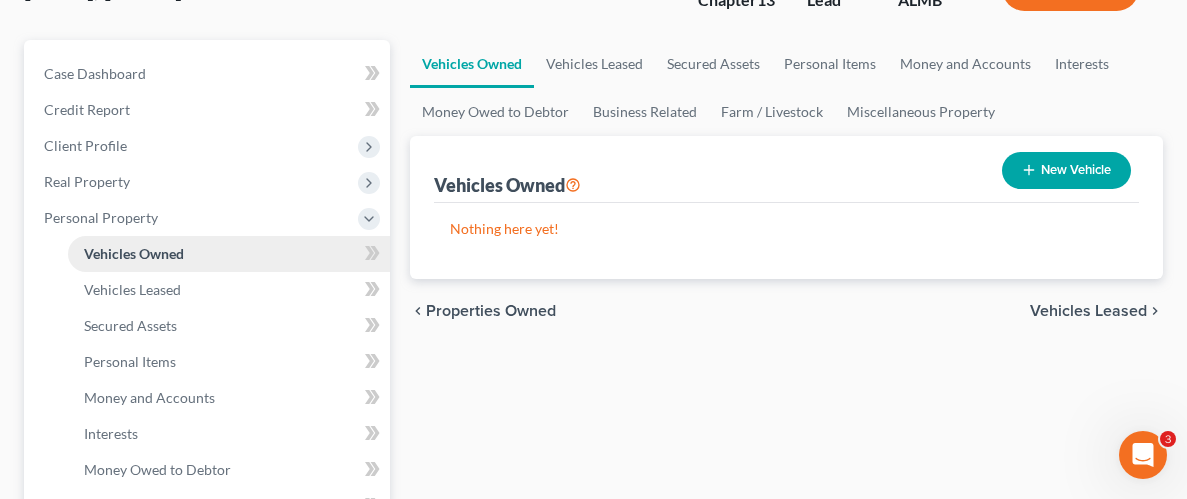 scroll, scrollTop: 0, scrollLeft: 0, axis: both 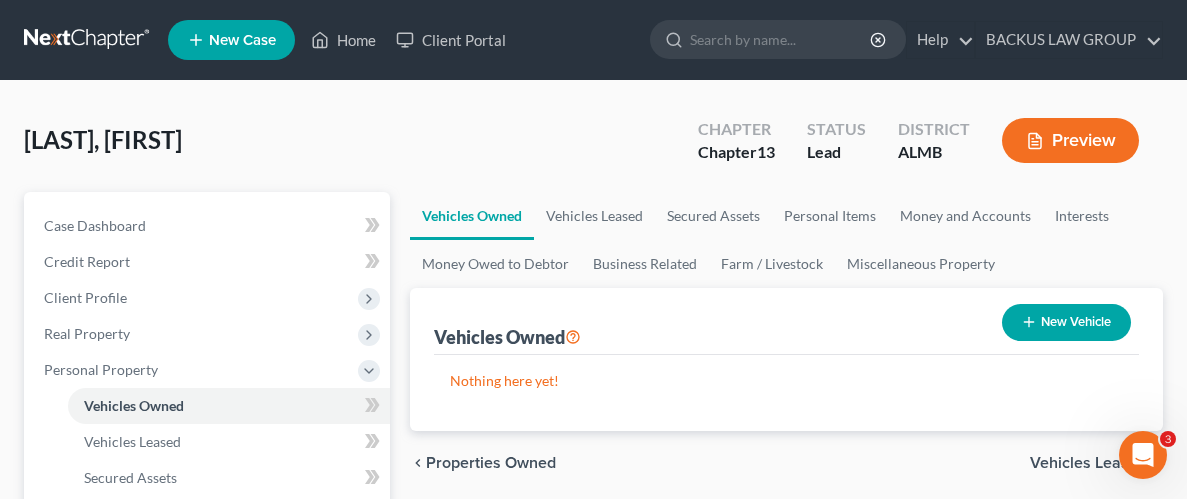 click on "New Vehicle" at bounding box center [1066, 322] 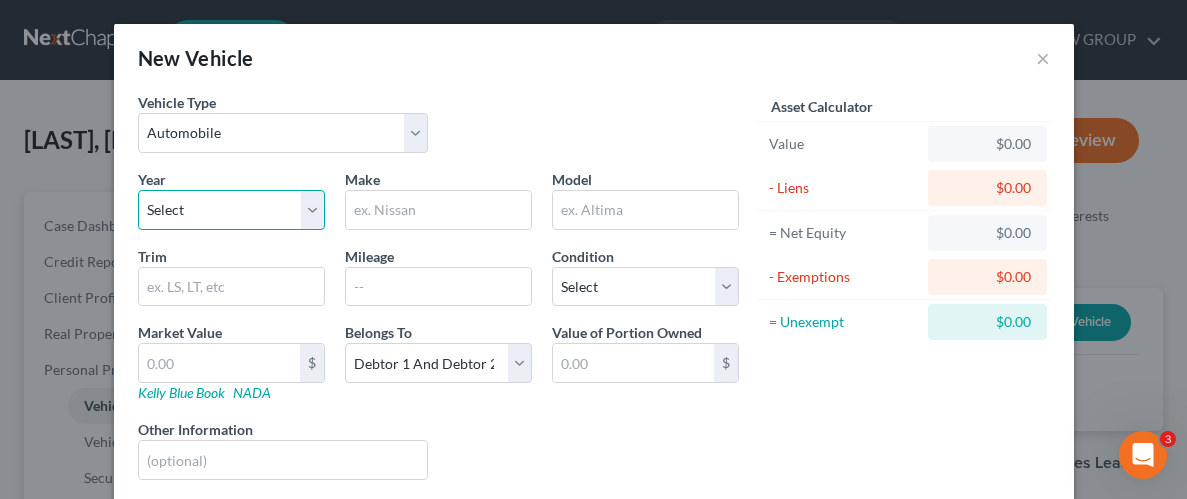 drag, startPoint x: 272, startPoint y: 211, endPoint x: 264, endPoint y: 218, distance: 10.630146 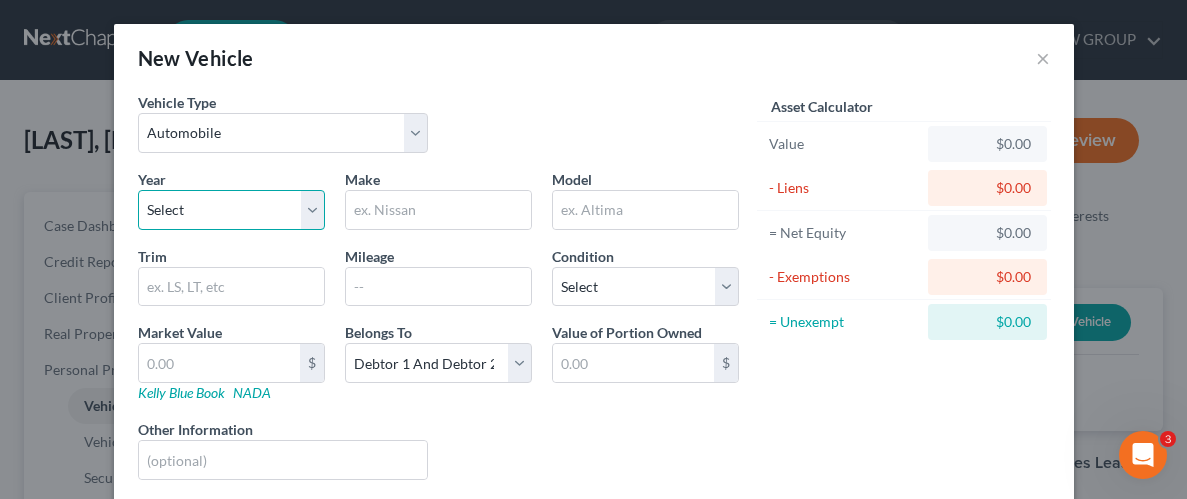 click on "Select 2026 2025 2024 2023 2022 2021 2020 2019 2018 2017 2016 2015 2014 2013 2012 2011 2010 2009 2008 2007 2006 2005 2004 2003 2002 2001 2000 1999 1998 1997 1996 1995 1994 1993 1992 1991 1990 1989 1988 1987 1986 1985 1984 1983 1982 1981 1980 1979 1978 1977 1976 1975 1974 1973 1972 1971 1970 1969 1968 1967 1966 1965 1964 1963 1962 1961 1960 1959 1958 1957 1956 1955 1954 1953 1952 1951 1950 1949 1948 1947 1946 1945 1944 1943 1942 1941 1940 1939 1938 1937 1936 1935 1934 1933 1932 1931 1930 1929 1928 1927 1926 1925 1924 1923 1922 1921 1920 1919 1918 1917 1916 1915 1914 1913 1912 1911 1910 1909 1908 1907 1906 1905 1904 1903 1902 1901" at bounding box center [231, 210] 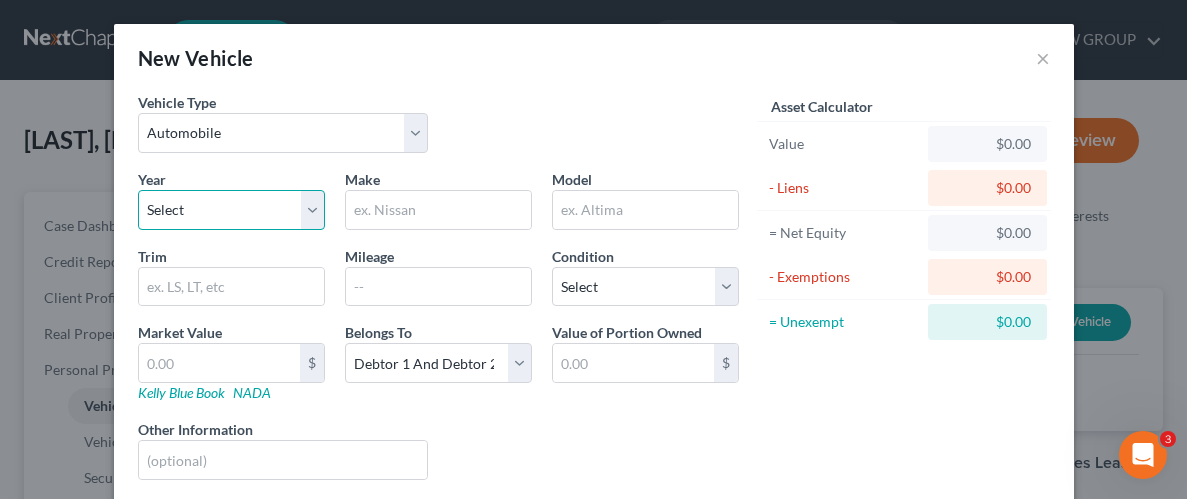 select on "9" 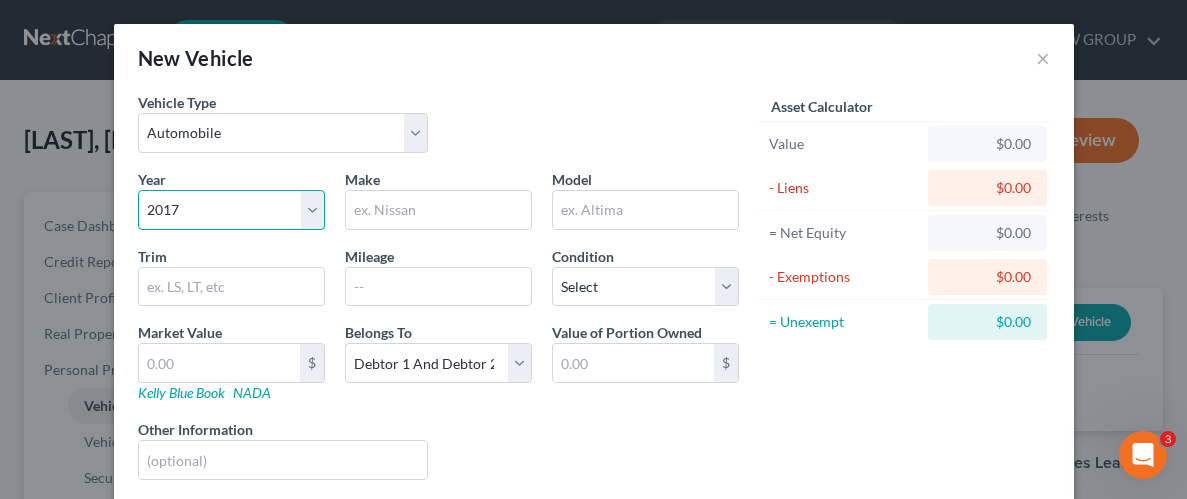 click on "Select 2026 2025 2024 2023 2022 2021 2020 2019 2018 2017 2016 2015 2014 2013 2012 2011 2010 2009 2008 2007 2006 2005 2004 2003 2002 2001 2000 1999 1998 1997 1996 1995 1994 1993 1992 1991 1990 1989 1988 1987 1986 1985 1984 1983 1982 1981 1980 1979 1978 1977 1976 1975 1974 1973 1972 1971 1970 1969 1968 1967 1966 1965 1964 1963 1962 1961 1960 1959 1958 1957 1956 1955 1954 1953 1952 1951 1950 1949 1948 1947 1946 1945 1944 1943 1942 1941 1940 1939 1938 1937 1936 1935 1934 1933 1932 1931 1930 1929 1928 1927 1926 1925 1924 1923 1922 1921 1920 1919 1918 1917 1916 1915 1914 1913 1912 1911 1910 1909 1908 1907 1906 1905 1904 1903 1902 1901" at bounding box center (231, 210) 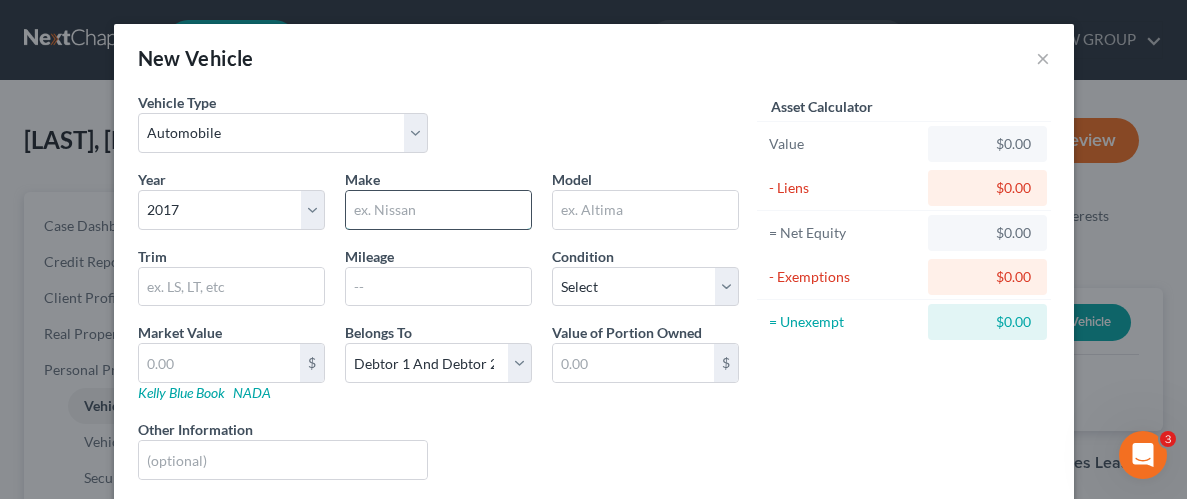 click at bounding box center (438, 210) 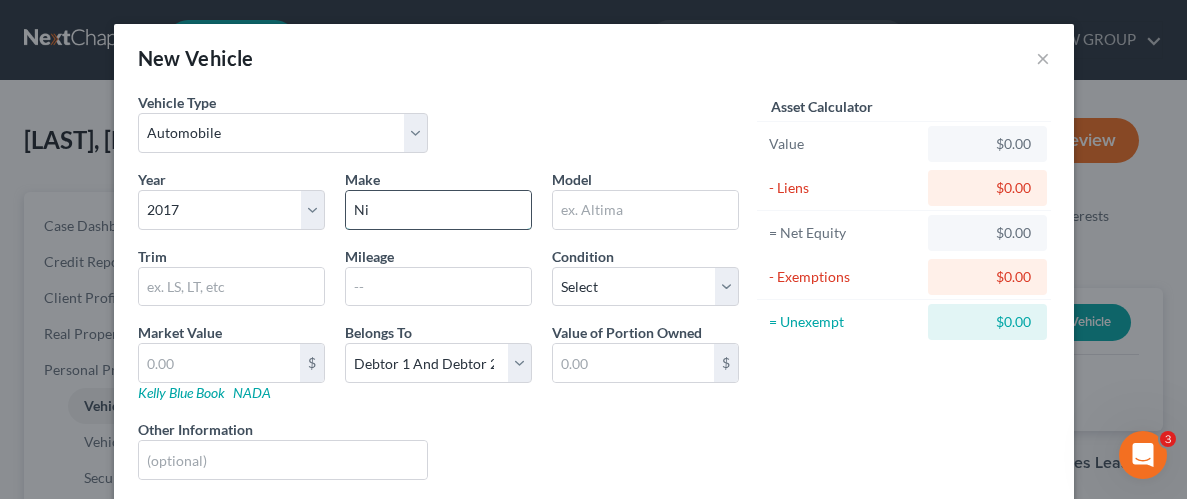 type on "Nissan" 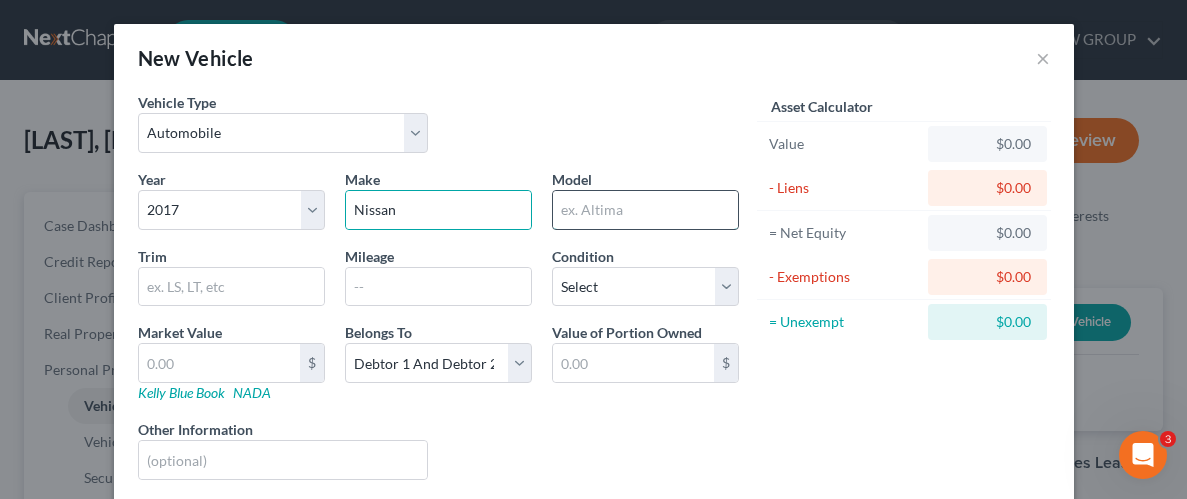 click at bounding box center [645, 210] 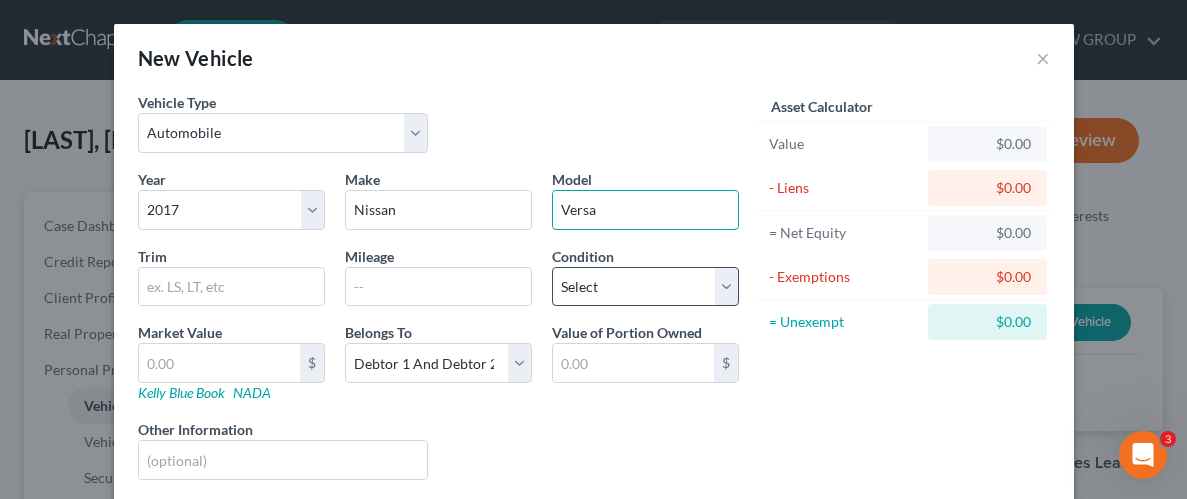 type on "Versa" 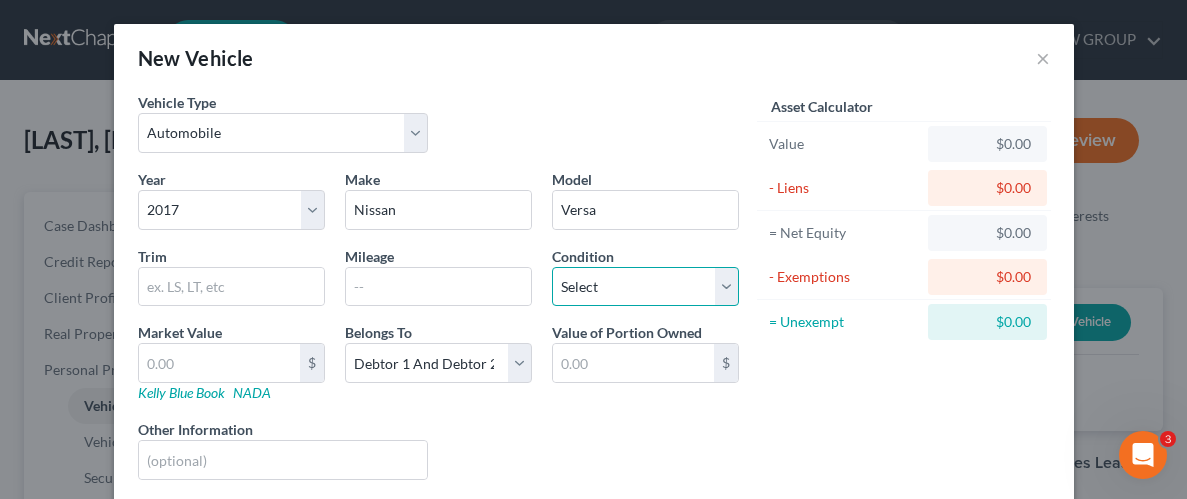 click on "Select Excellent Very Good Good Fair Poor" at bounding box center [645, 287] 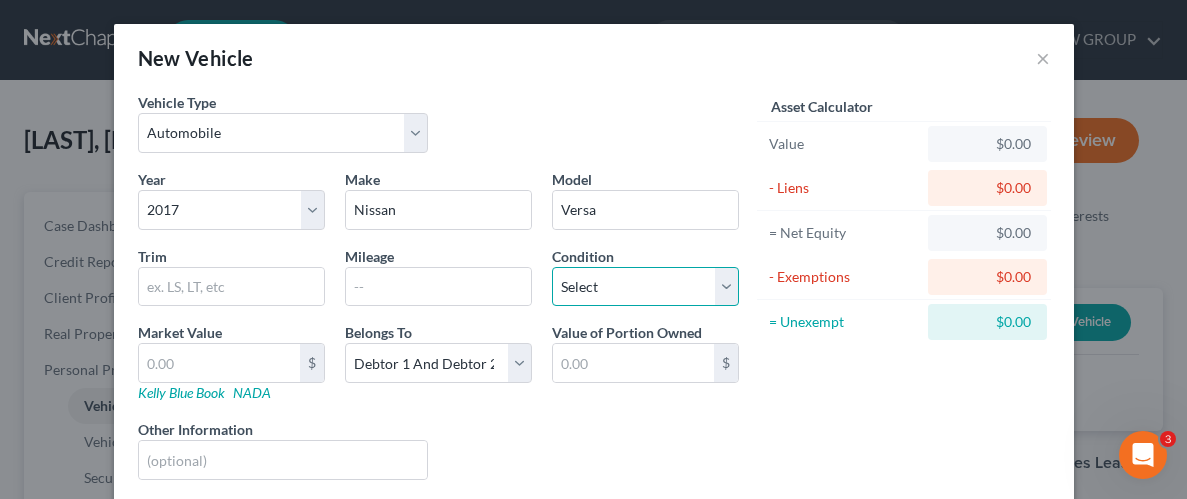 select on "2" 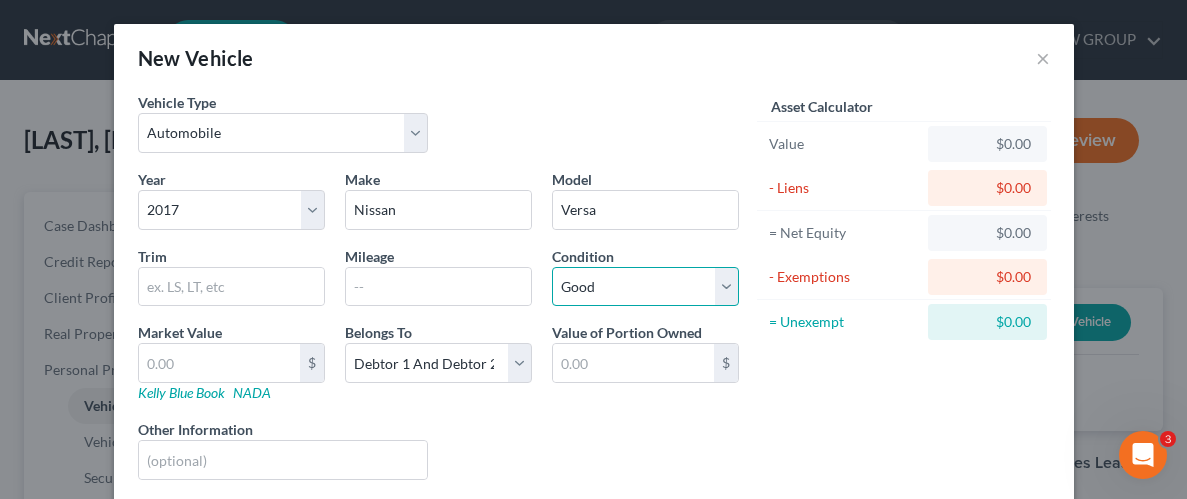 click on "Select Excellent Very Good Good Fair Poor" at bounding box center [645, 287] 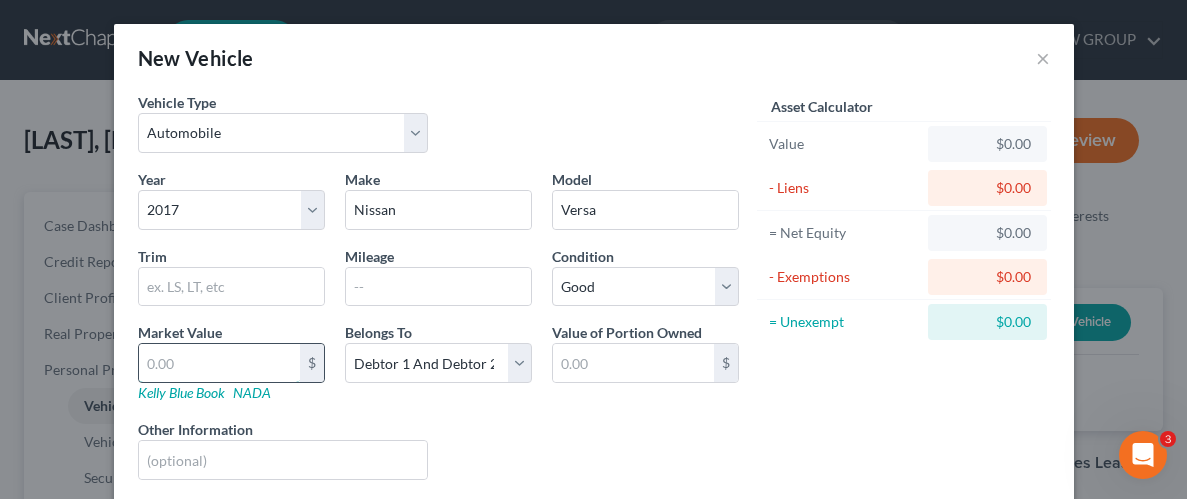 click at bounding box center (219, 363) 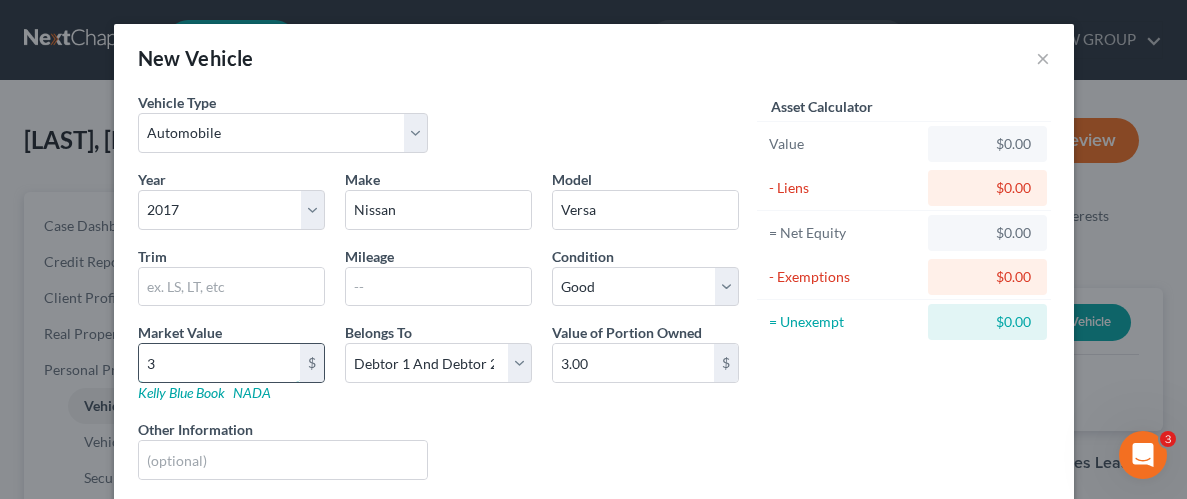 type on "33" 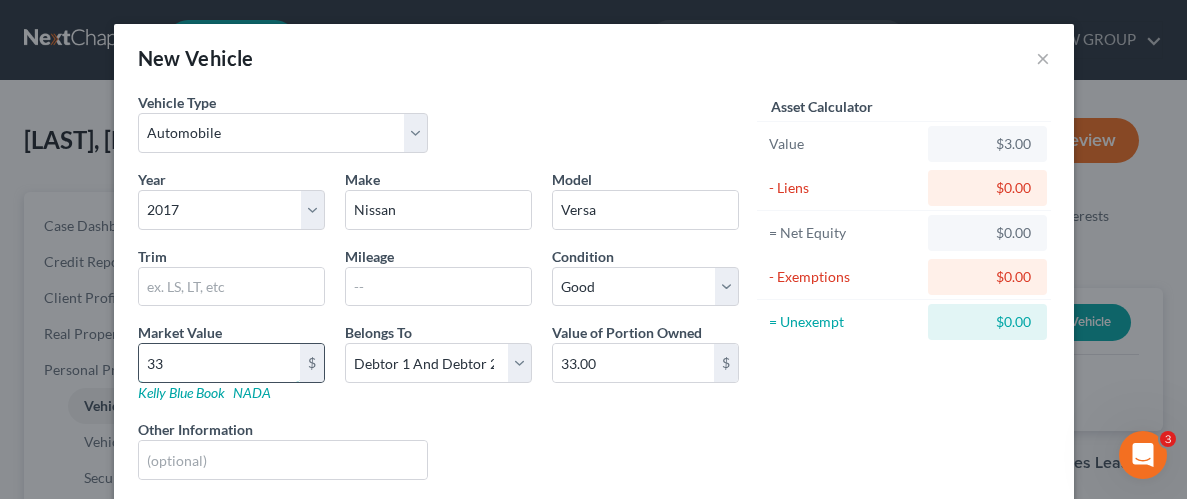 type on "330" 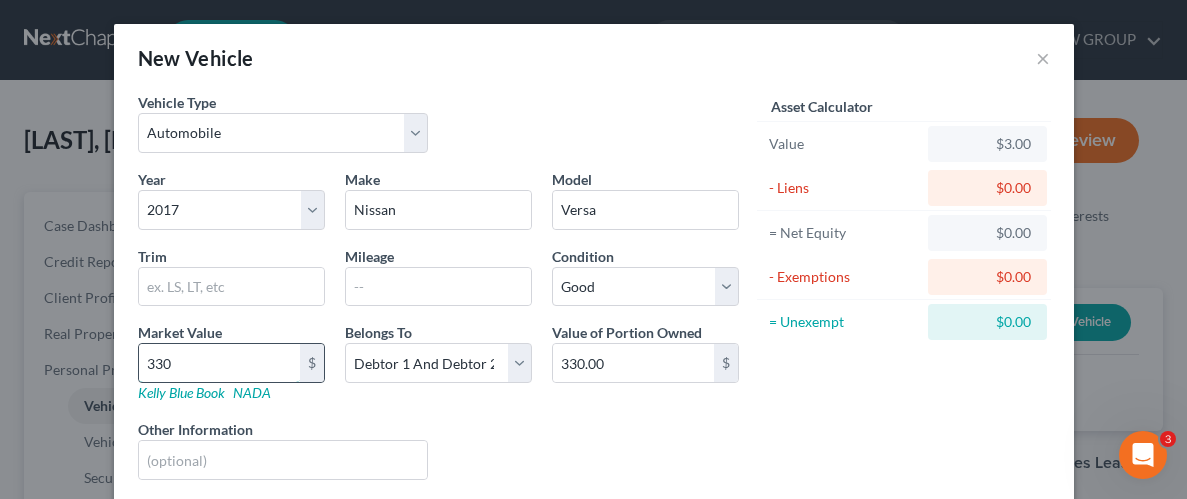 type on "3300" 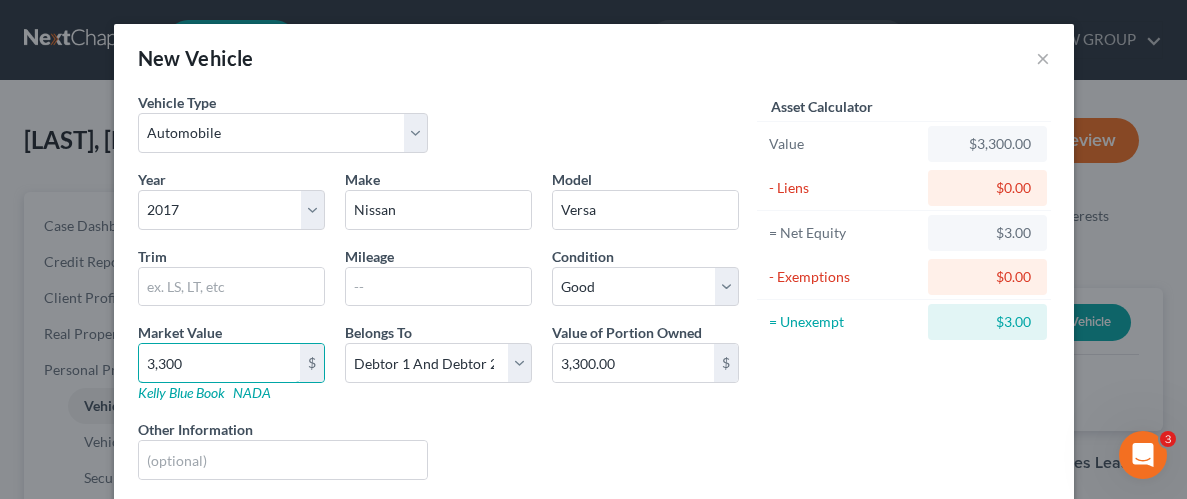 type on "3,300" 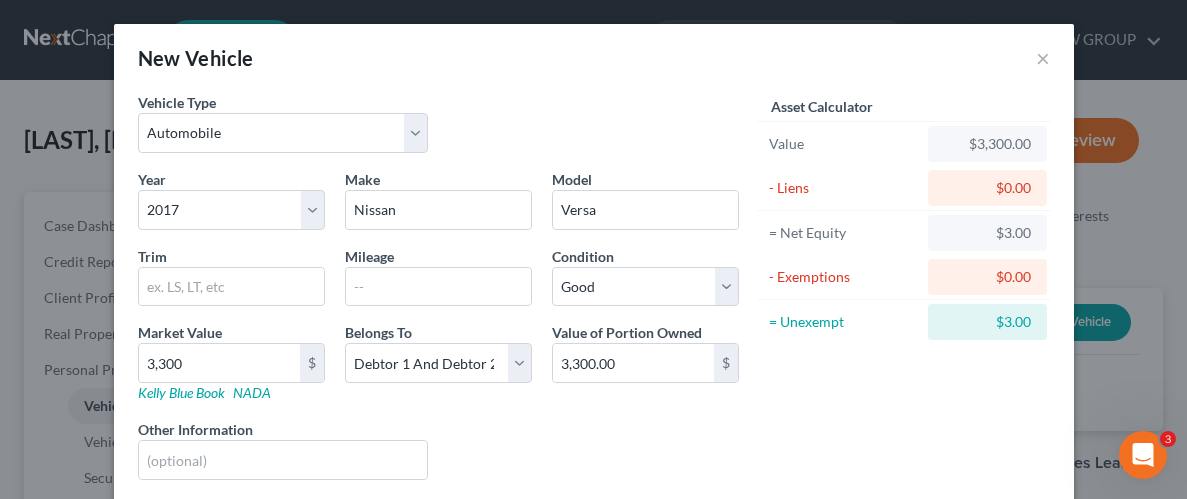 click on "Liens
Select" at bounding box center [593, 449] 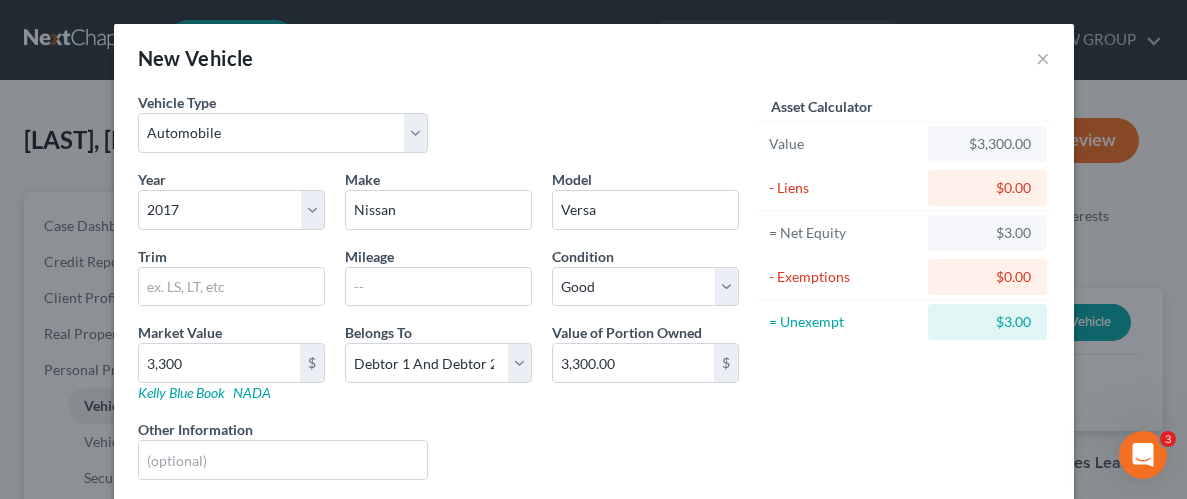 click on "Asset Calculator Value $3,300.00 - Liens $0.00 = Net Equity $3.00 - Exemptions $0.00 = Unexempt $3.00" at bounding box center [904, 294] 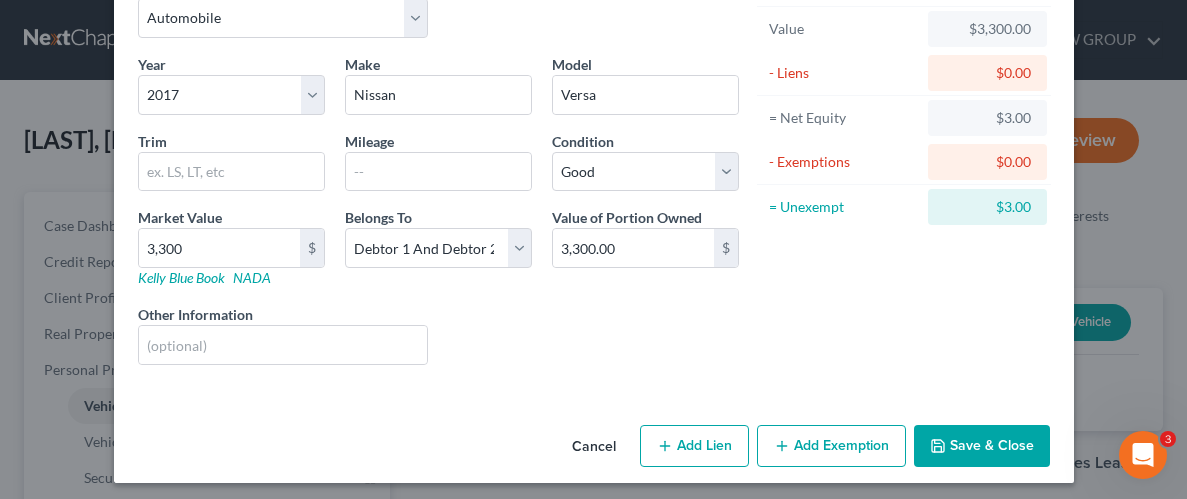 scroll, scrollTop: 121, scrollLeft: 0, axis: vertical 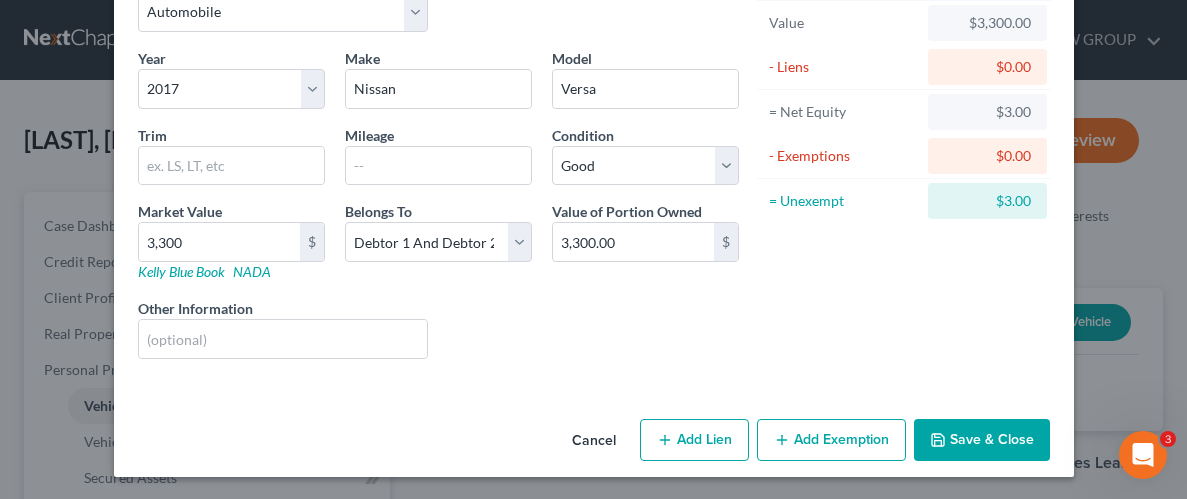 click on "Save & Close" at bounding box center (982, 440) 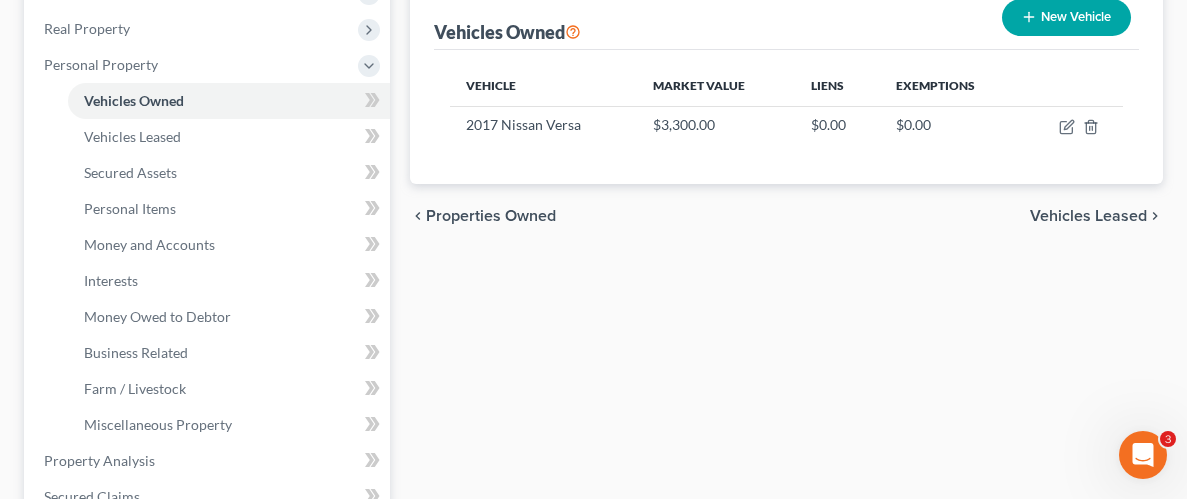 scroll, scrollTop: 327, scrollLeft: 0, axis: vertical 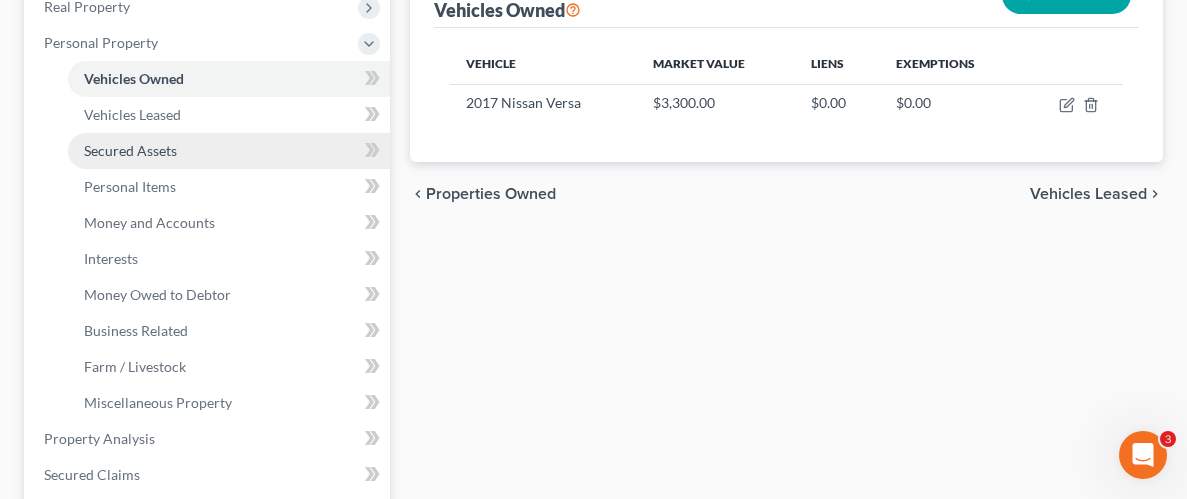 click on "Secured Assets" at bounding box center (229, 151) 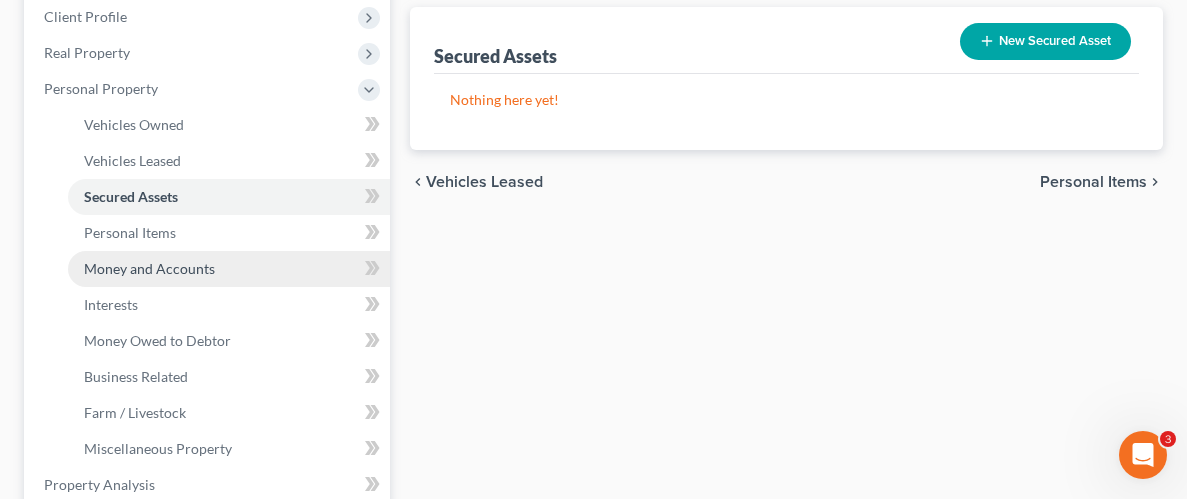 scroll, scrollTop: 284, scrollLeft: 0, axis: vertical 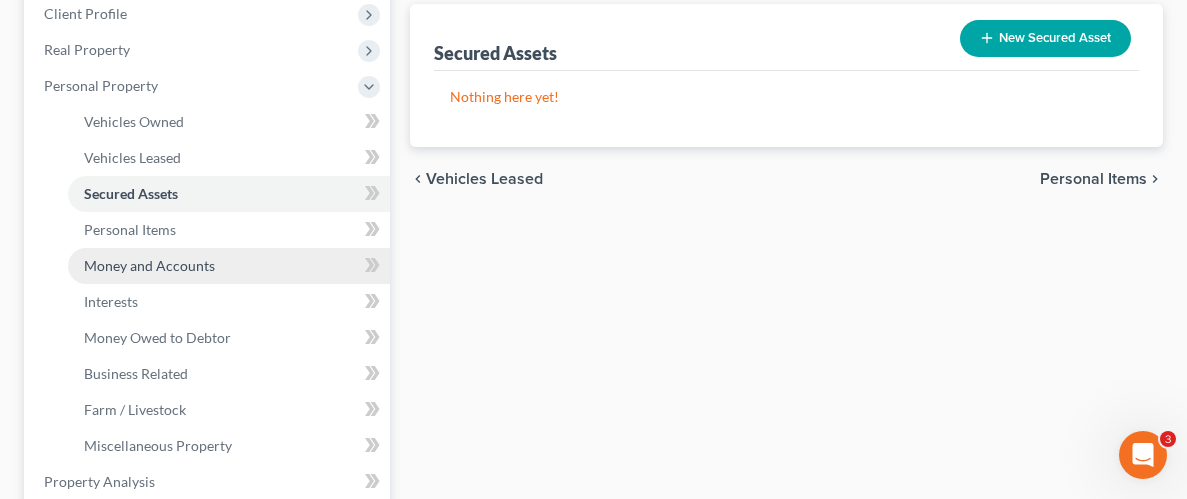 click on "Money and Accounts" at bounding box center (149, 265) 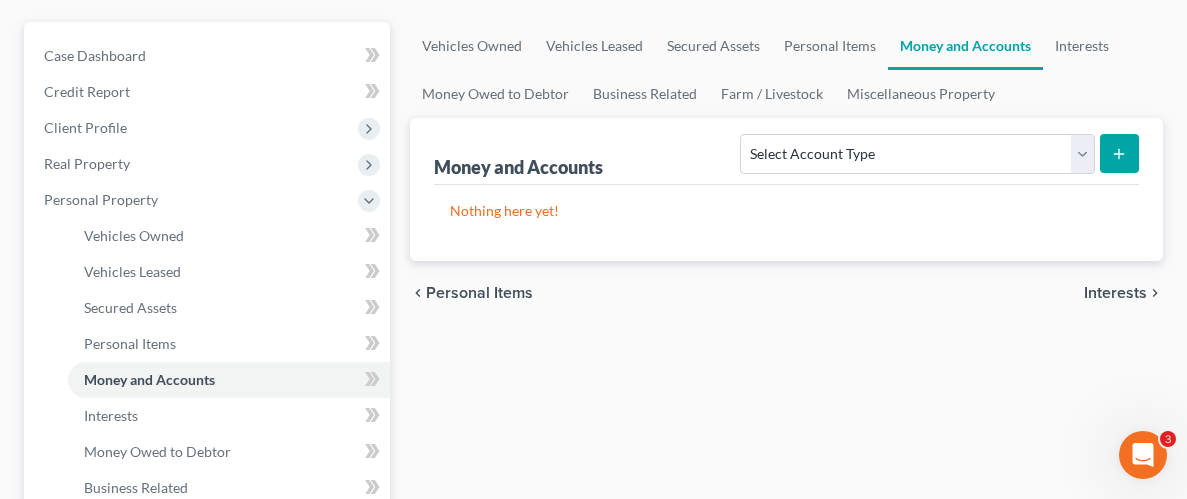 scroll, scrollTop: 0, scrollLeft: 0, axis: both 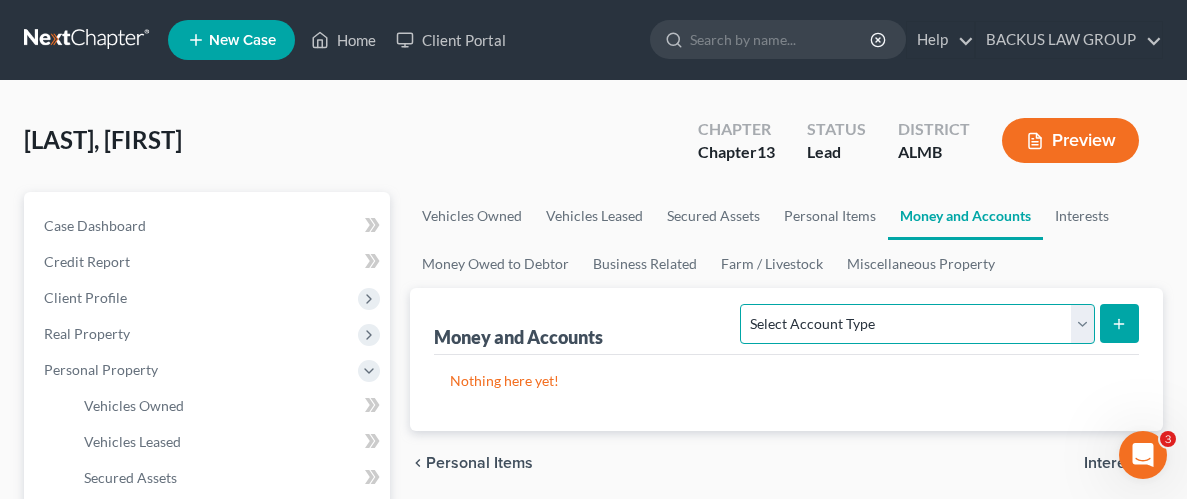click on "Select Account Type Brokerage Cash on Hand Certificates of Deposit Checking Account Money Market Other (Credit Union, Health Savings Account, etc) Safe Deposit Box Savings Account Security Deposits or Prepayments" at bounding box center [917, 324] 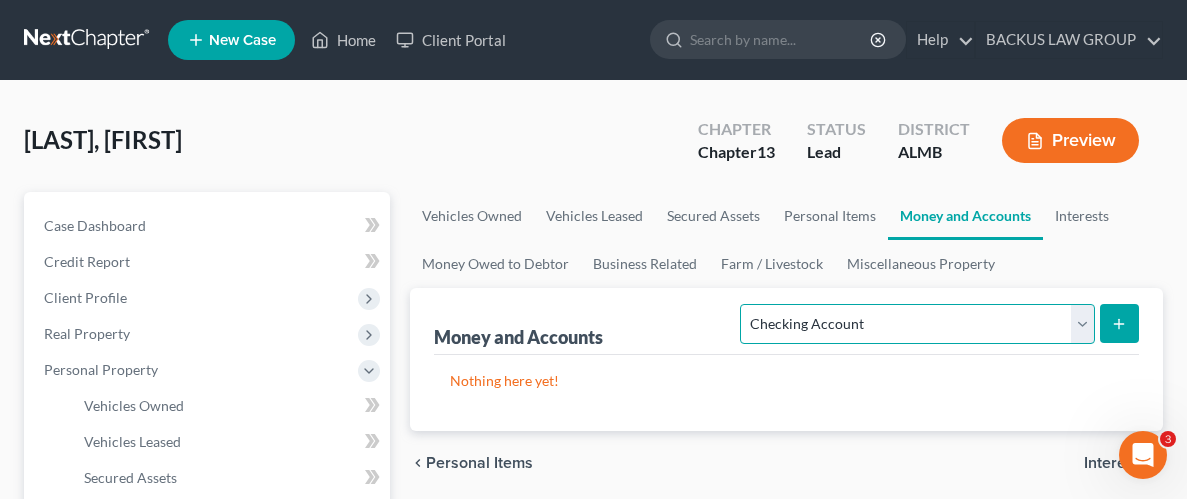 click on "Select Account Type Brokerage Cash on Hand Certificates of Deposit Checking Account Money Market Other (Credit Union, Health Savings Account, etc) Safe Deposit Box Savings Account Security Deposits or Prepayments" at bounding box center (917, 324) 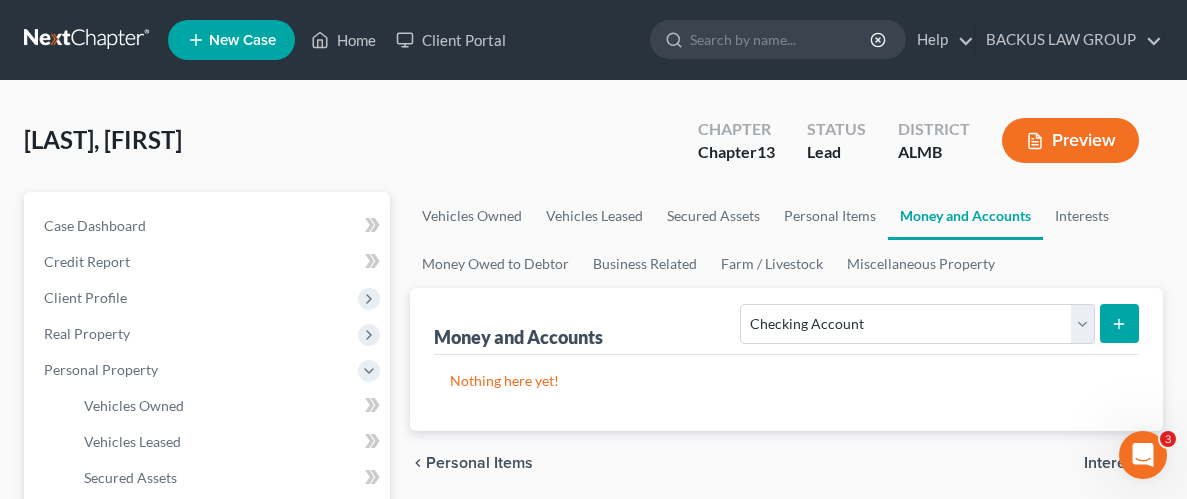click on "Nothing here yet!" at bounding box center (786, 393) 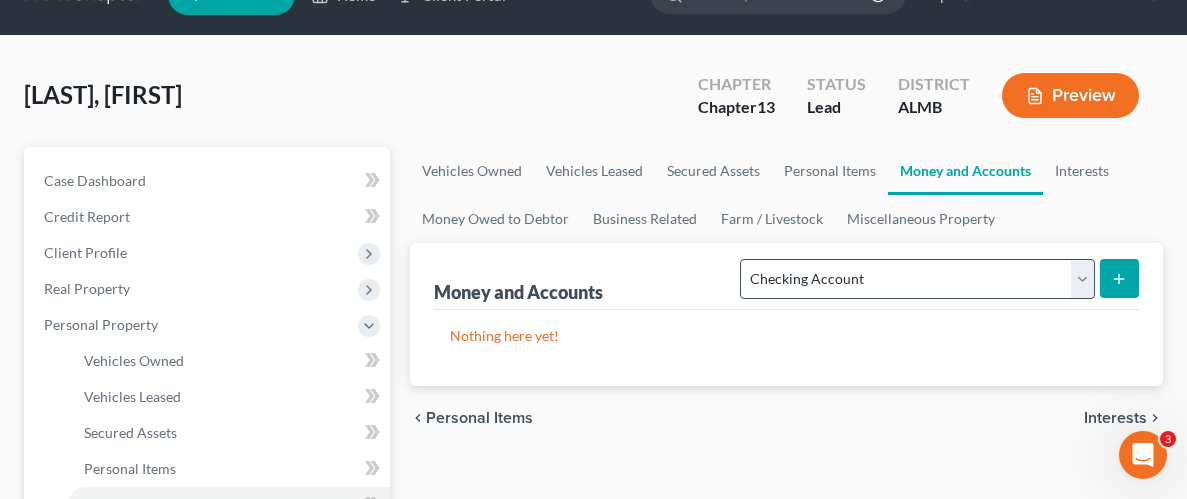 scroll, scrollTop: 46, scrollLeft: 0, axis: vertical 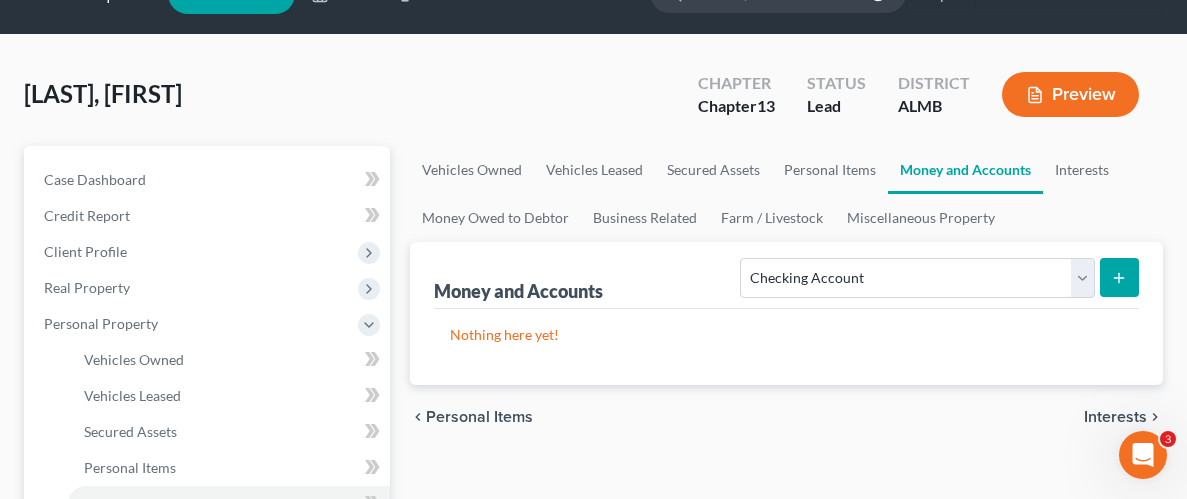 click at bounding box center (1119, 277) 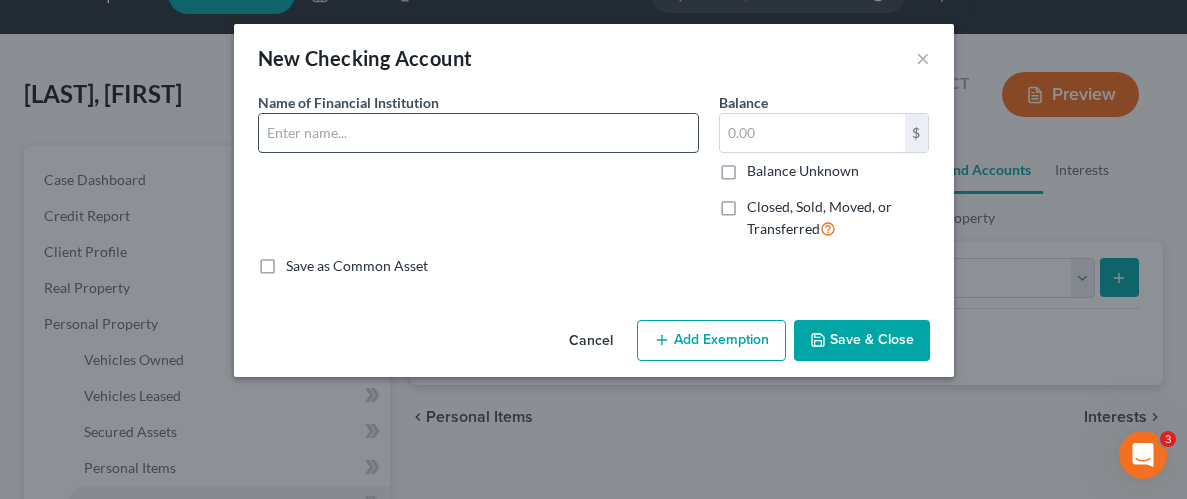 click at bounding box center [478, 133] 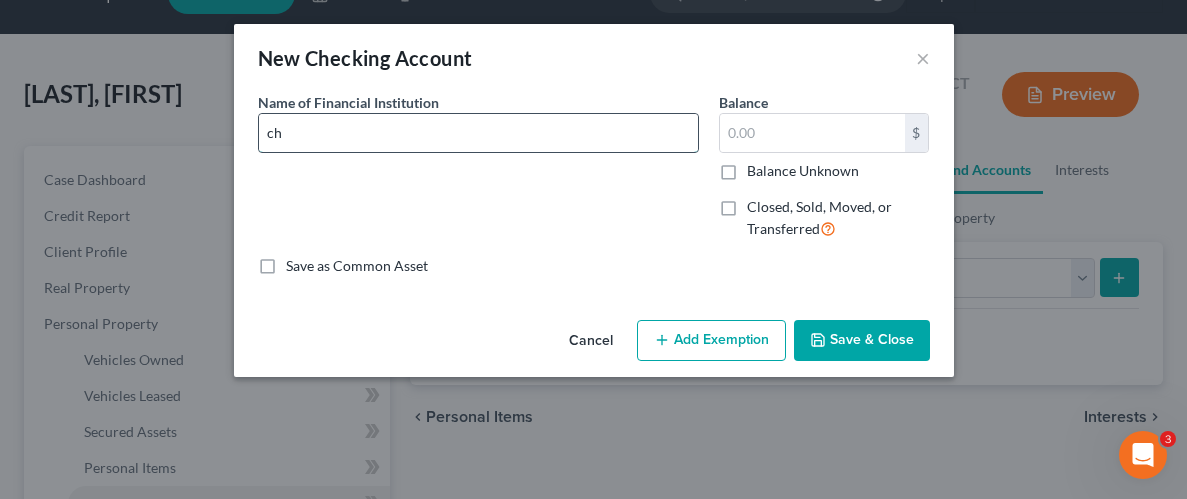 type on "c" 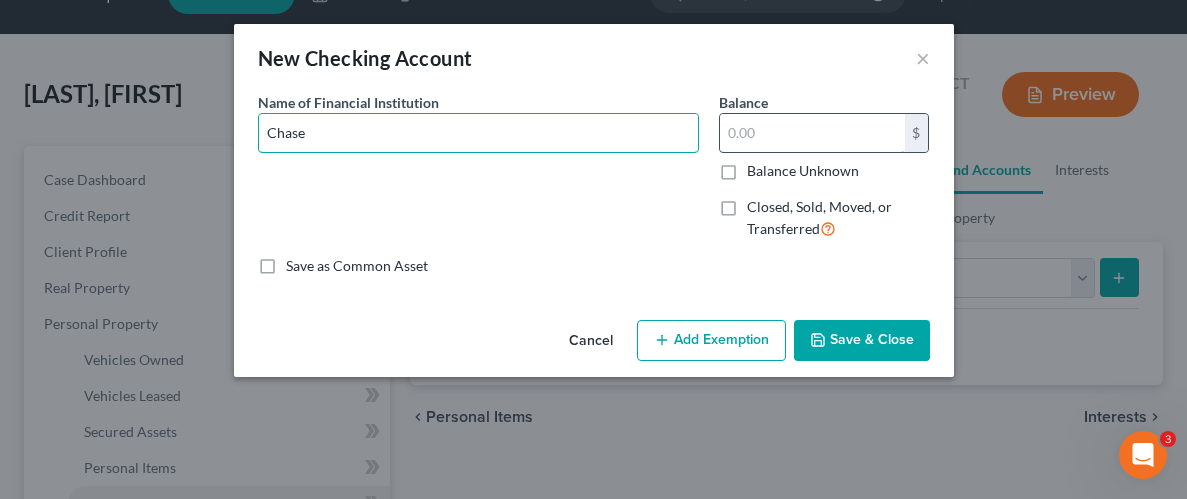 type on "Chase" 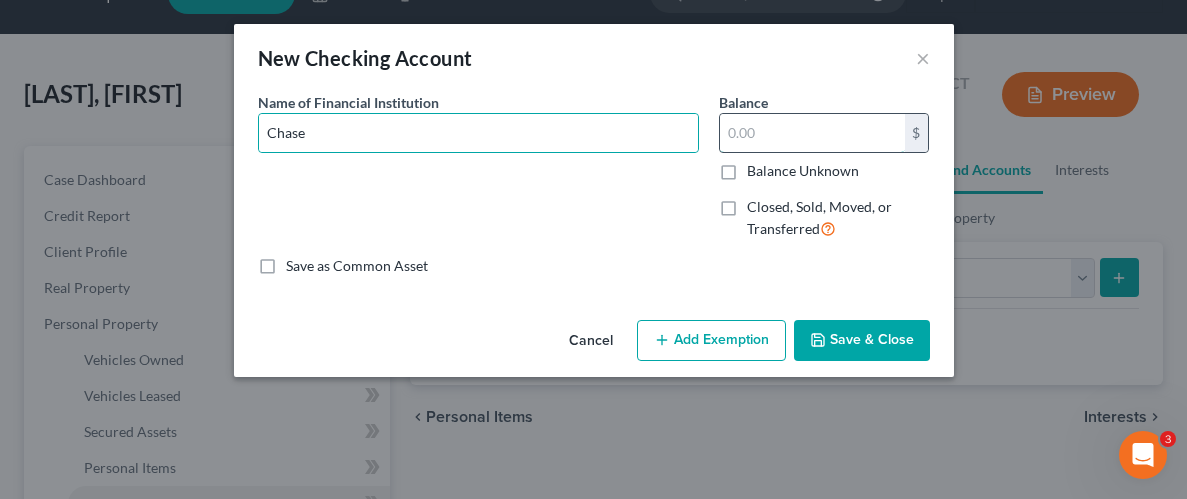 click at bounding box center (812, 133) 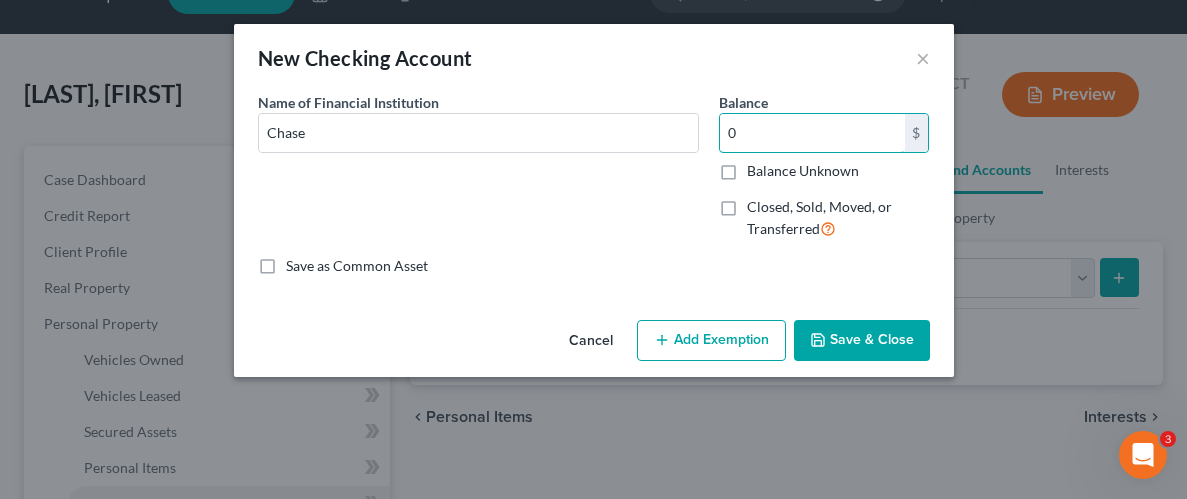 type on "0" 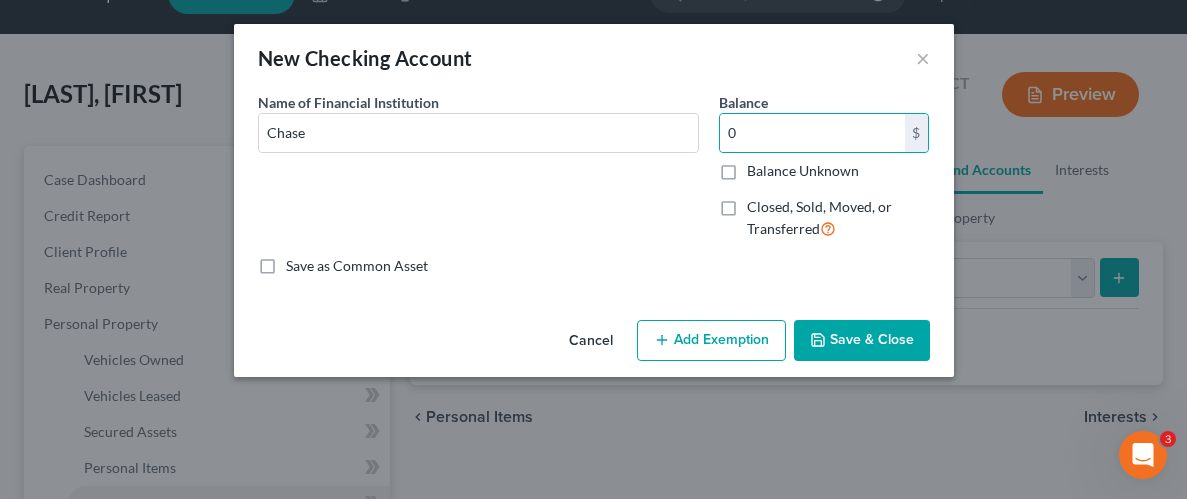 click on "Closed, Sold, Moved, or Transferred" at bounding box center [838, 218] 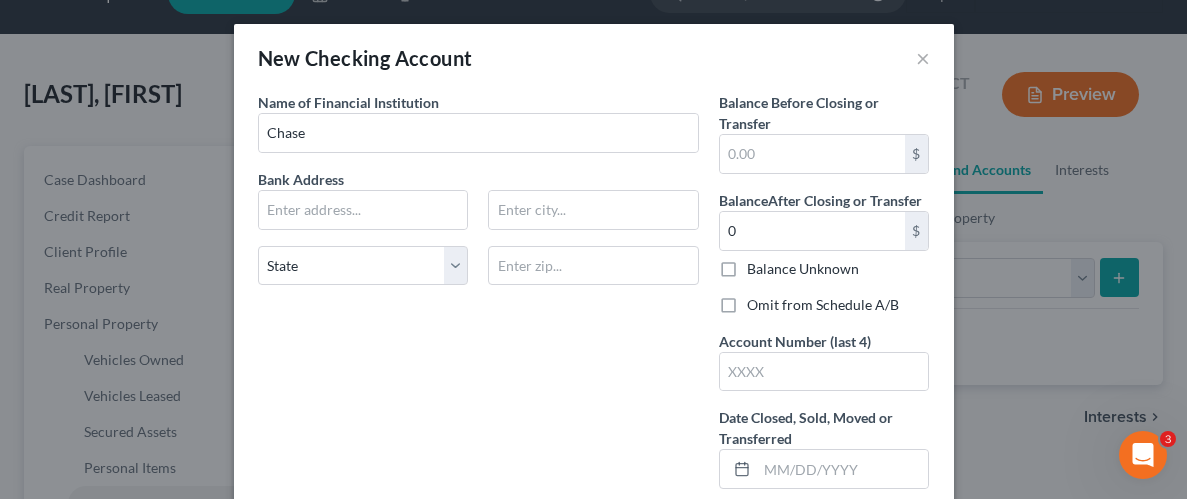 drag, startPoint x: 605, startPoint y: 369, endPoint x: 576, endPoint y: 353, distance: 33.12099 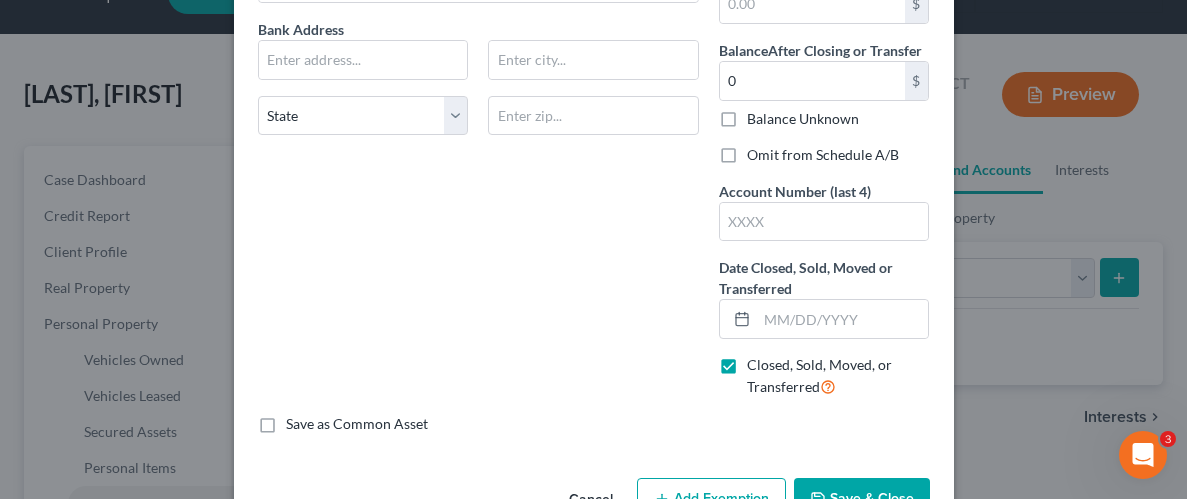 scroll, scrollTop: 174, scrollLeft: 0, axis: vertical 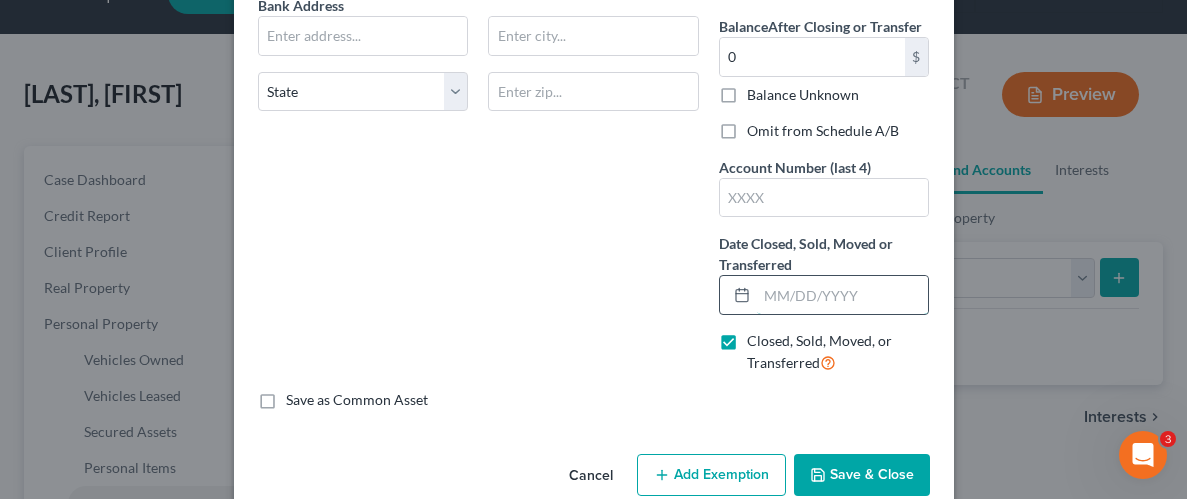 click at bounding box center [843, 295] 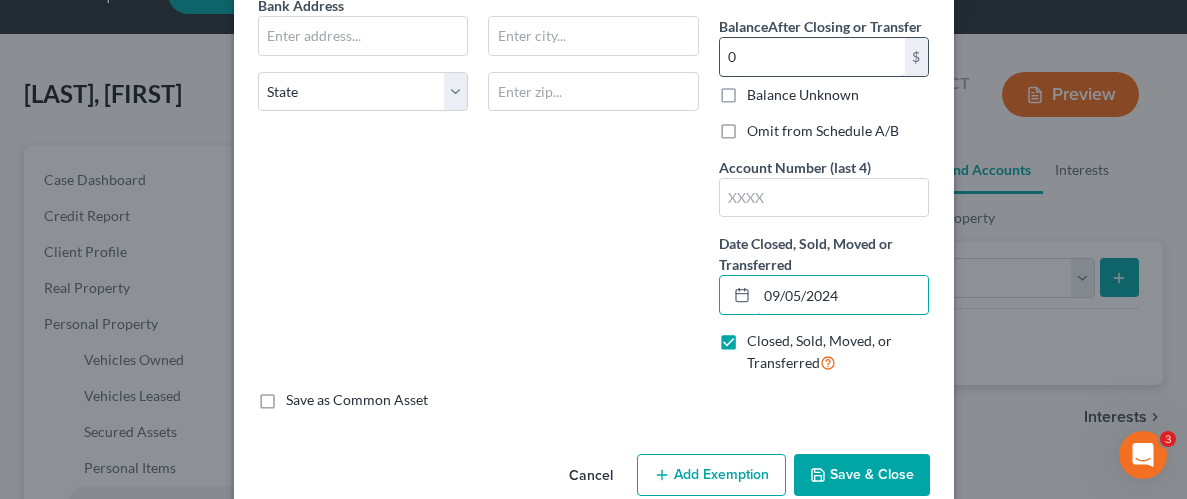 type on "09/05/2024" 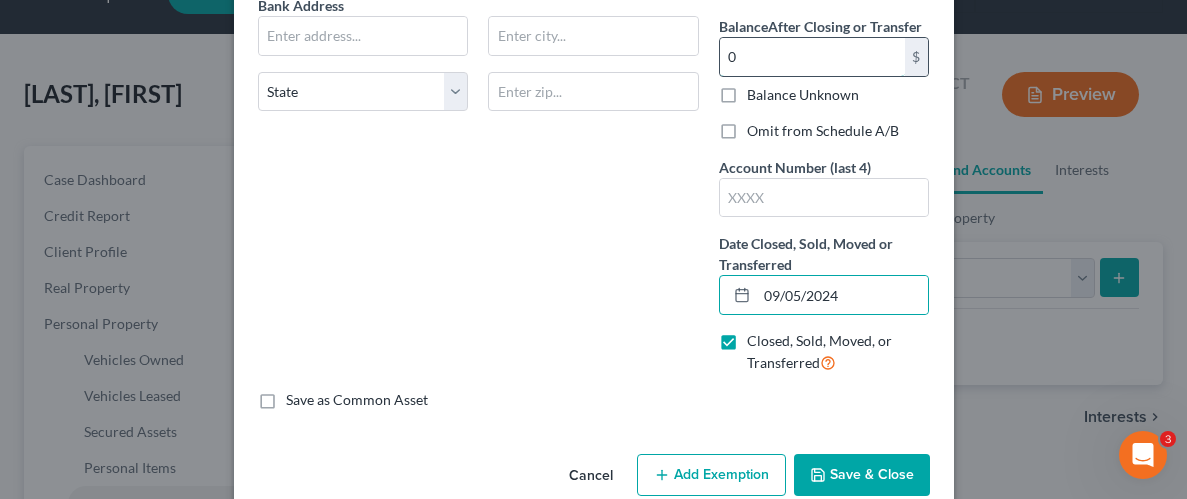 click on "0" at bounding box center [812, 57] 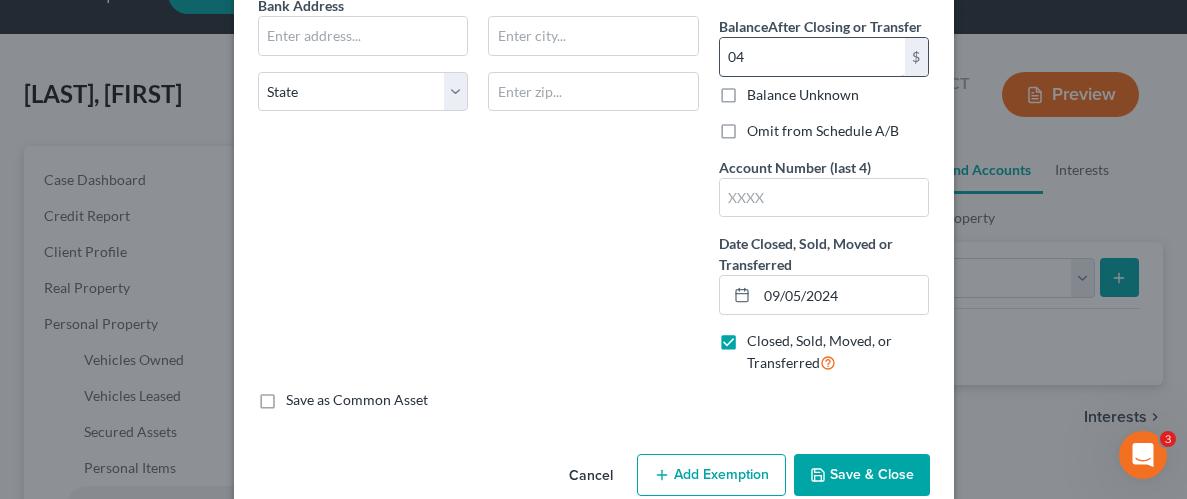 type on "0" 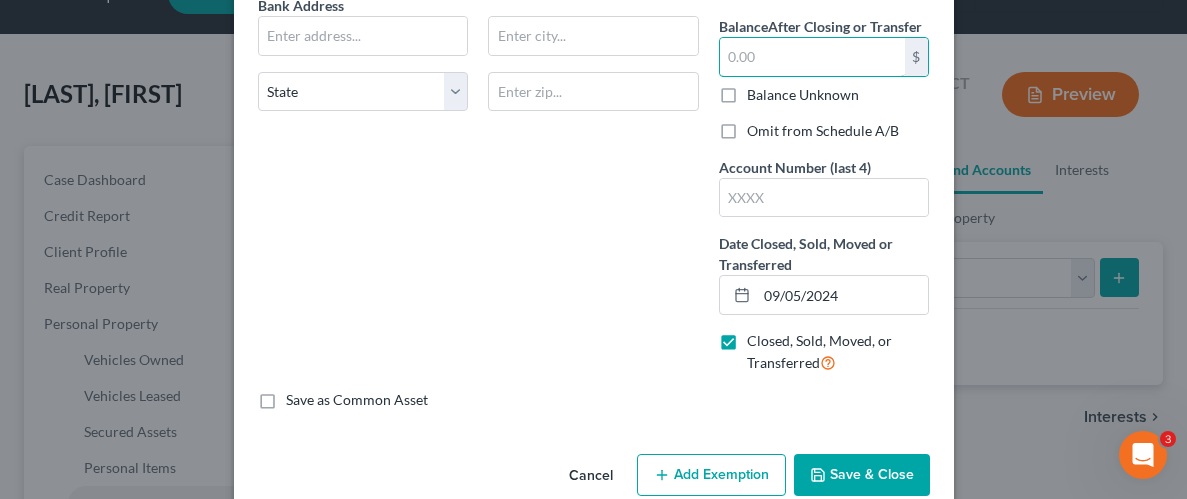 type 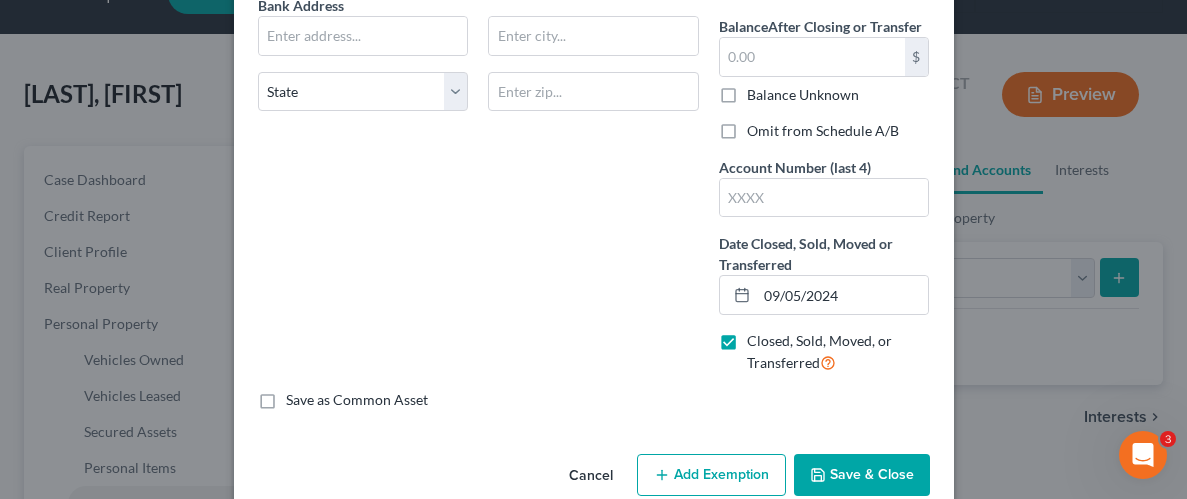 click on "Name of Financial Institution
*
Chase Bank Address State [STATE]" at bounding box center [478, 154] 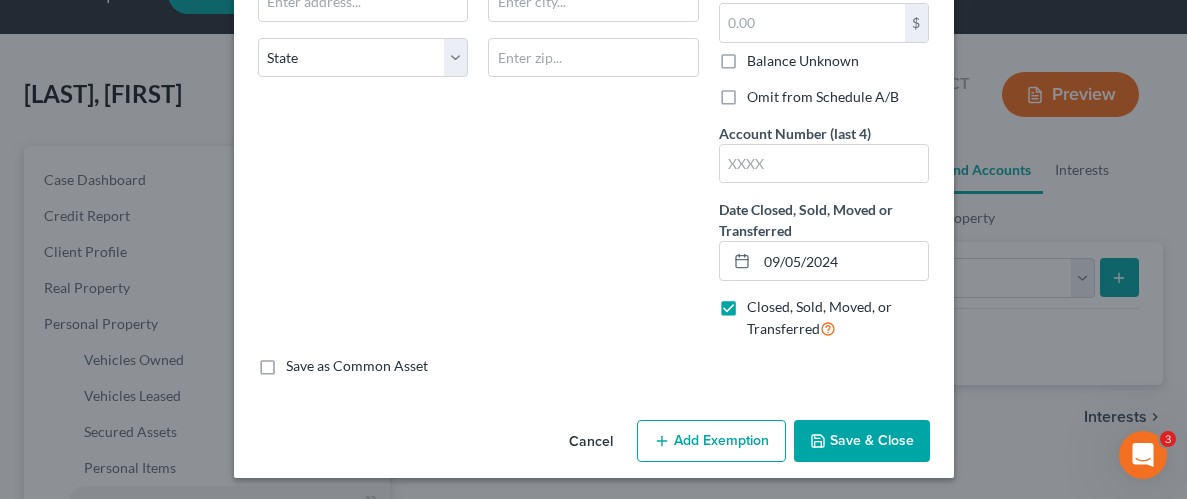 scroll, scrollTop: 209, scrollLeft: 0, axis: vertical 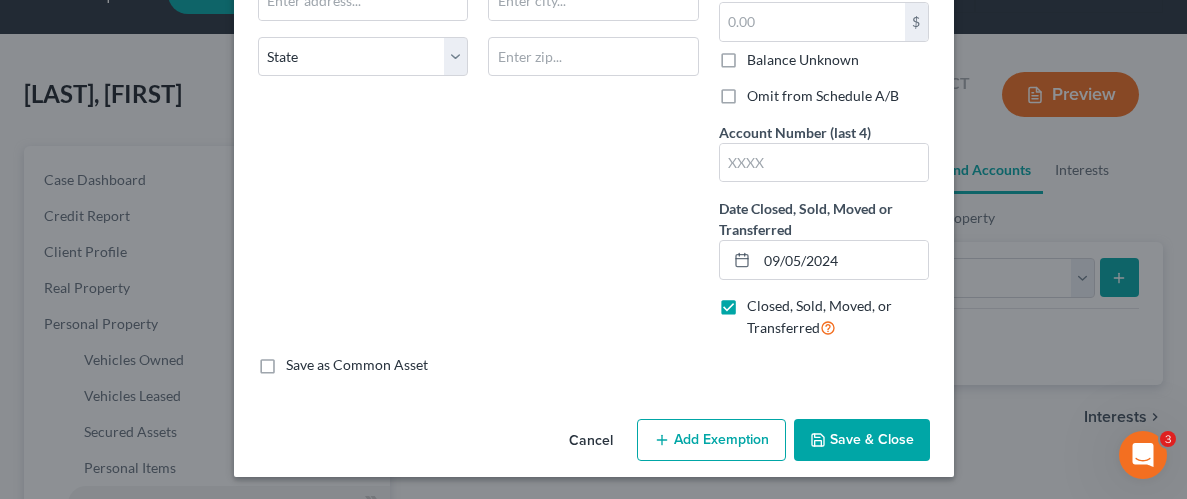 click on "Save & Close" at bounding box center (862, 440) 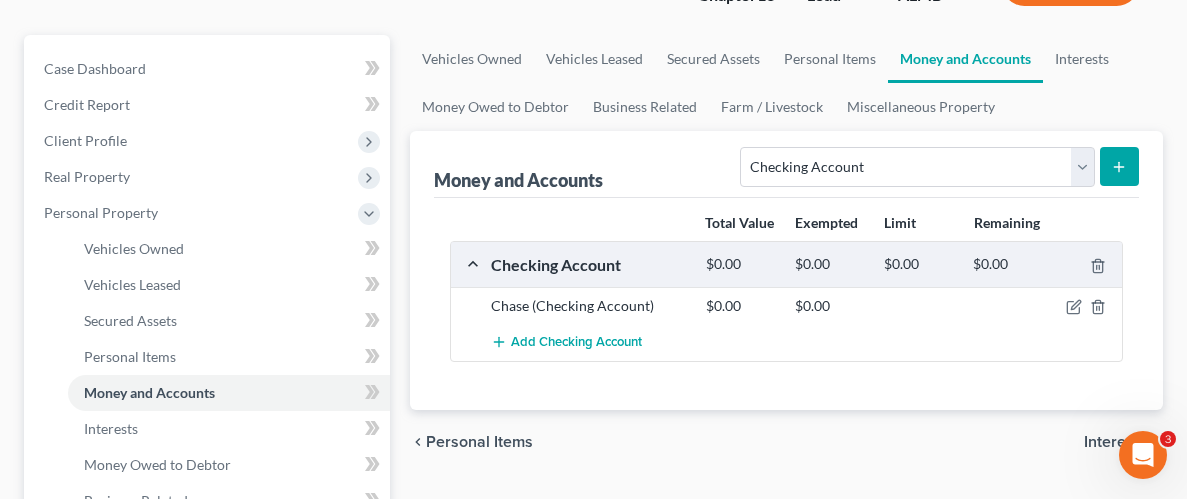scroll, scrollTop: 158, scrollLeft: 0, axis: vertical 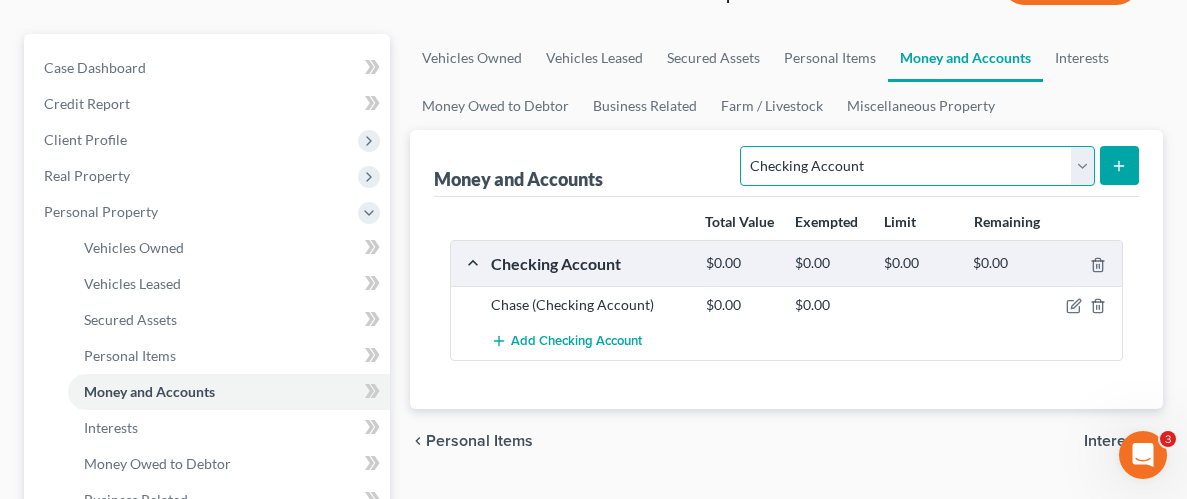 click on "Select Account Type Brokerage Cash on Hand Certificates of Deposit Checking Account Money Market Other (Credit Union, Health Savings Account, etc) Safe Deposit Box Savings Account Security Deposits or Prepayments" at bounding box center (917, 166) 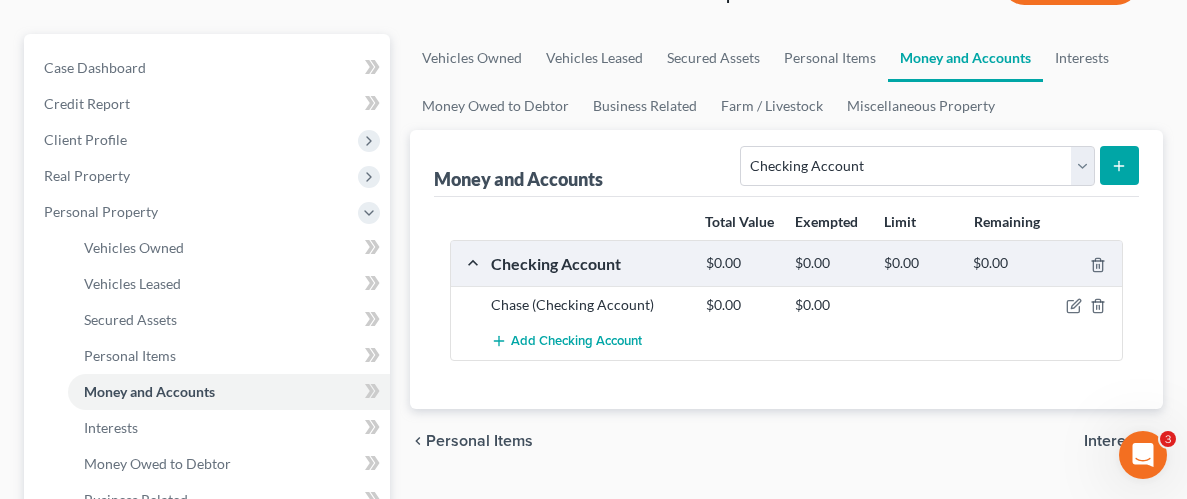 click 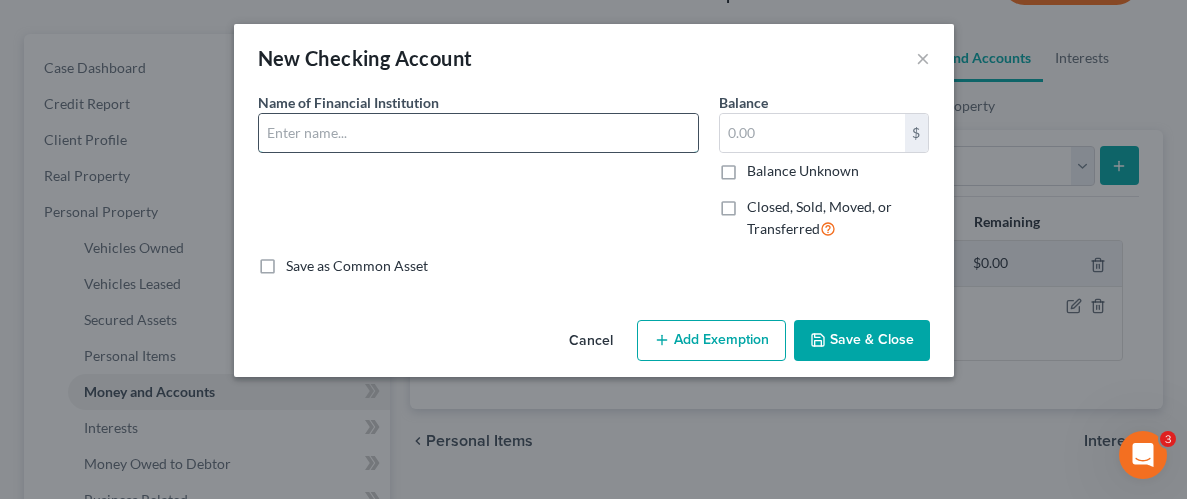 click at bounding box center (478, 133) 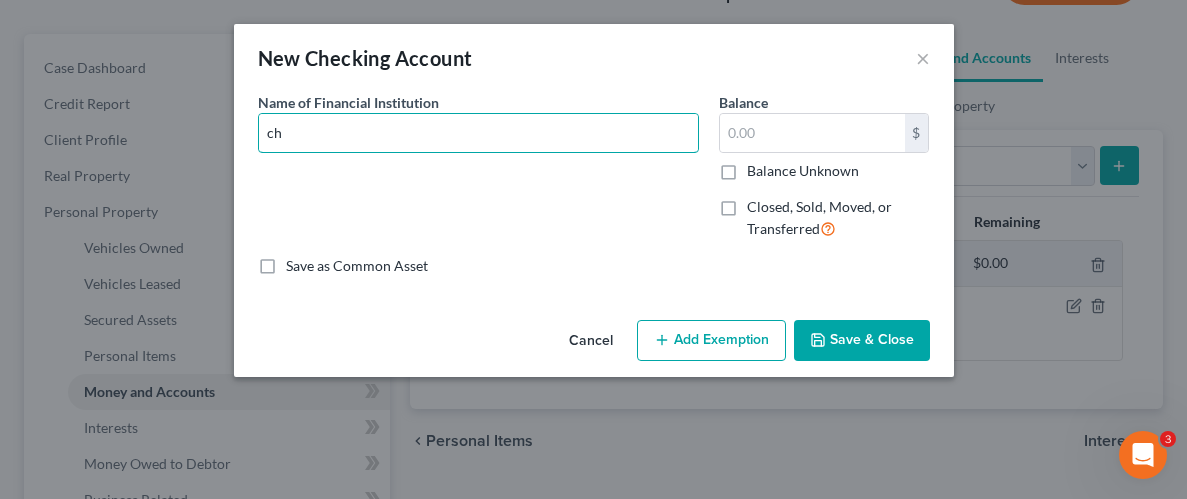 type on "c" 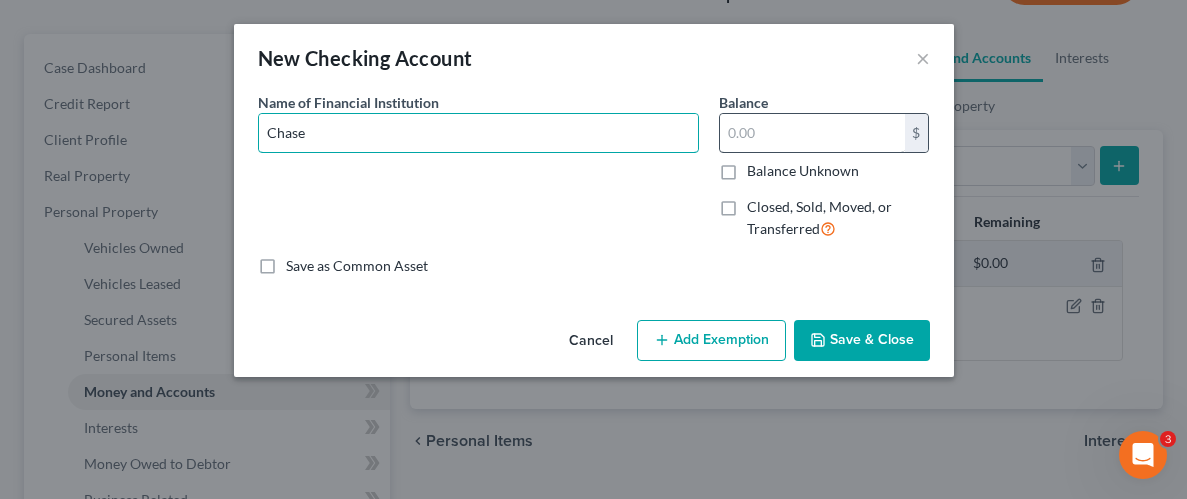 type on "Chase" 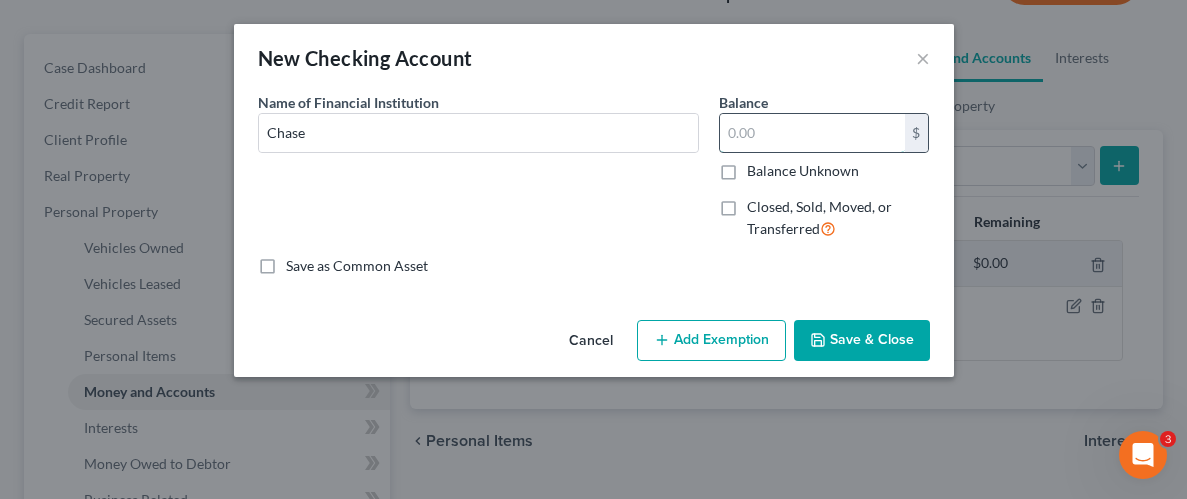 click at bounding box center [812, 133] 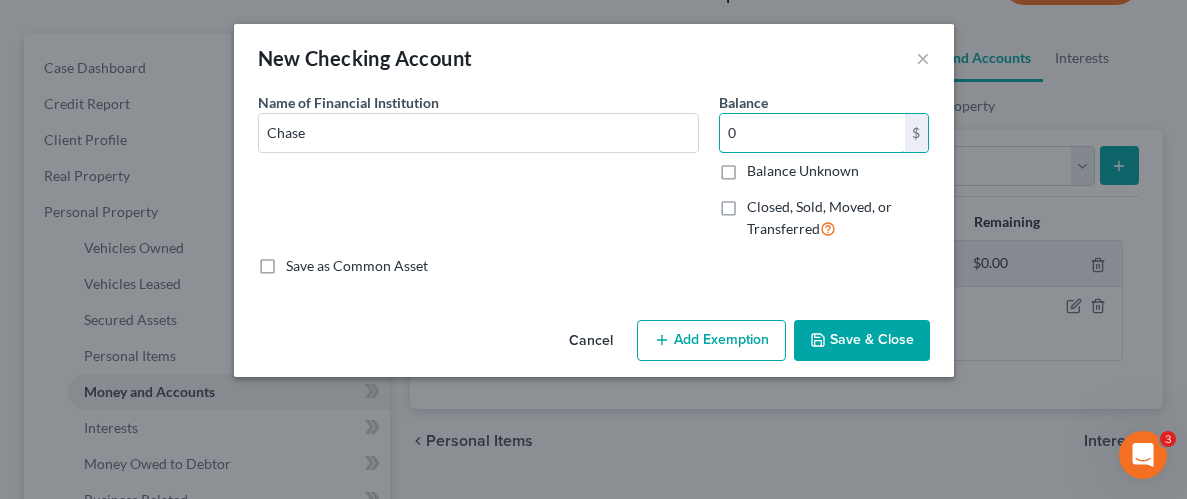 type on "0" 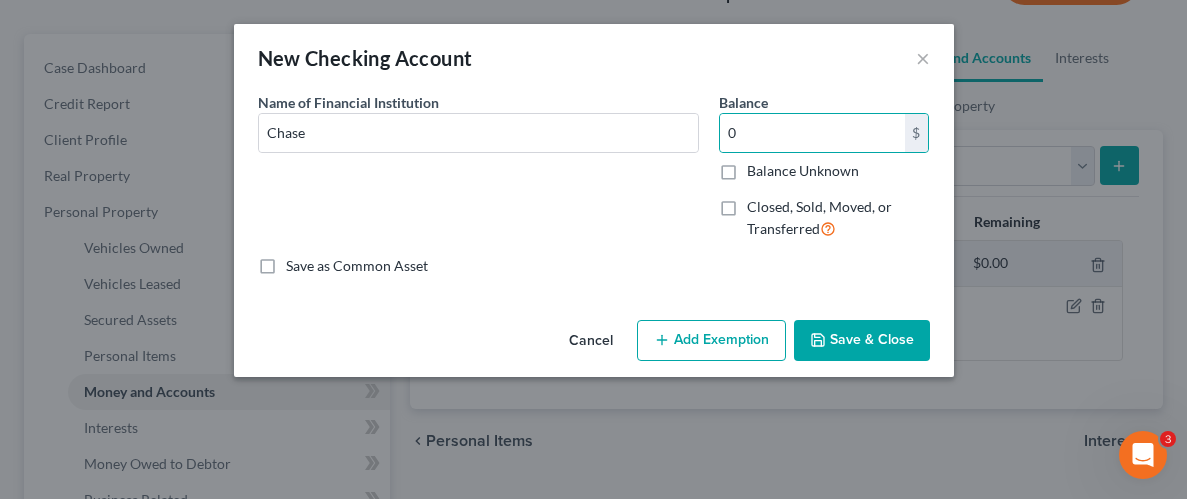 click on "Save & Close" at bounding box center [862, 341] 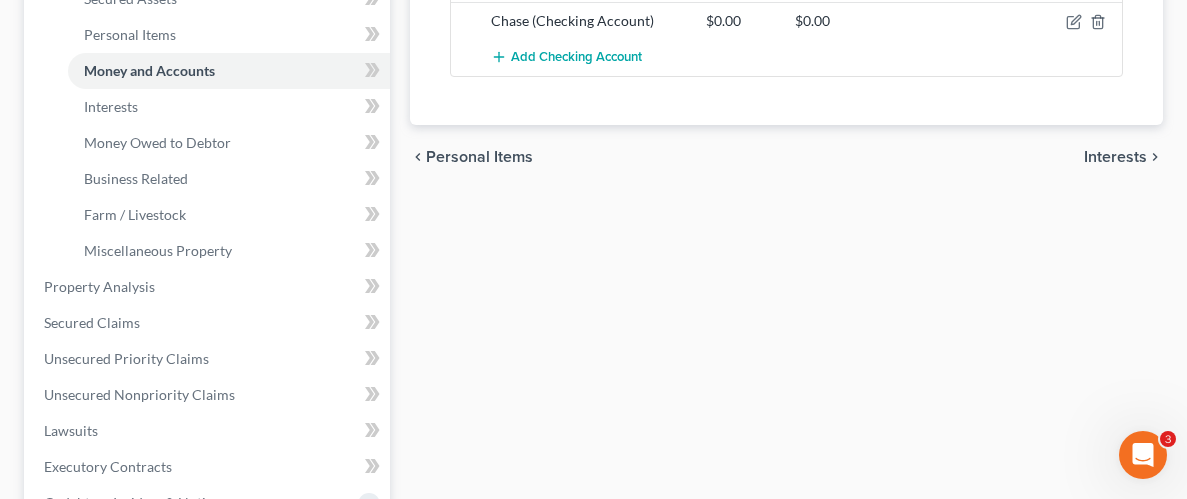 scroll, scrollTop: 481, scrollLeft: 0, axis: vertical 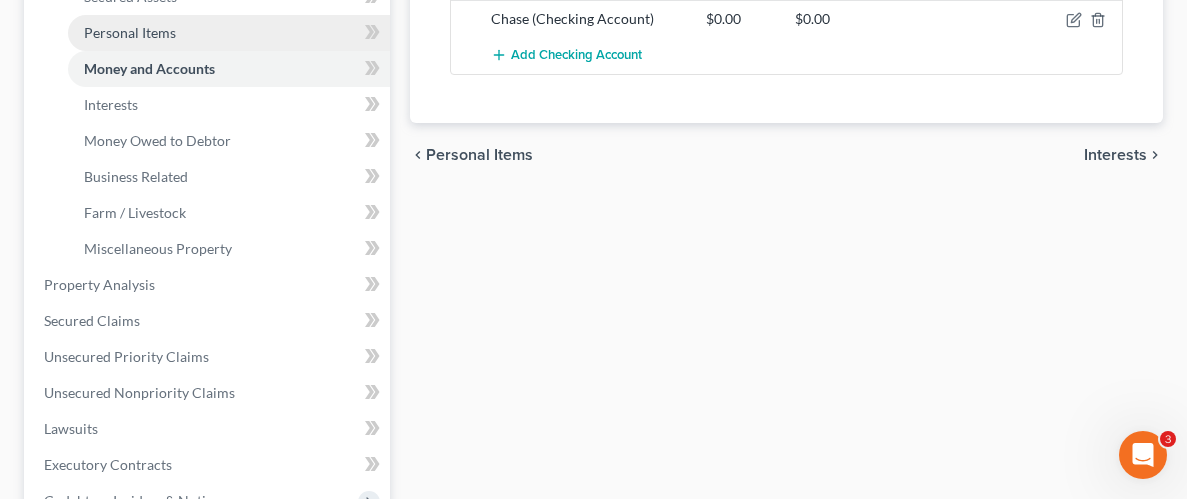 click on "Personal Items" at bounding box center (130, 32) 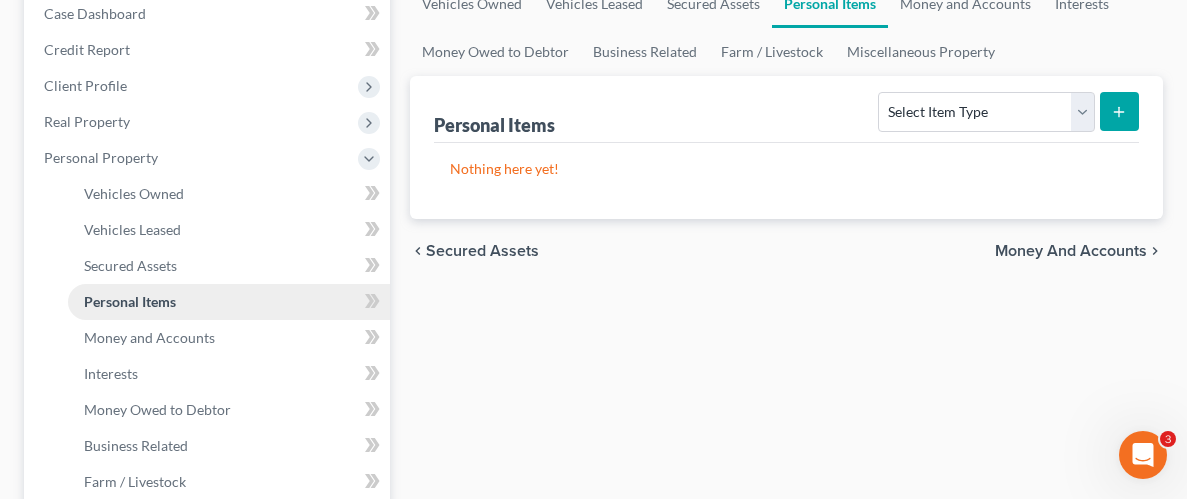 scroll, scrollTop: 212, scrollLeft: 0, axis: vertical 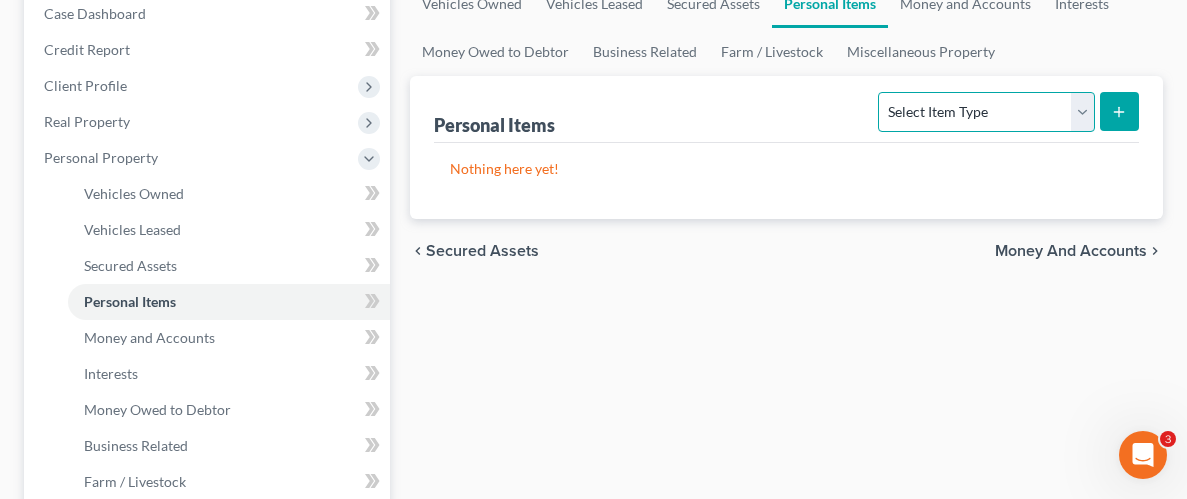 click on "Select Item Type Clothing Collectibles Of Value Electronics Firearms Household Goods Jewelry Other Pet(s) Sports & Hobby Equipment" at bounding box center (986, 112) 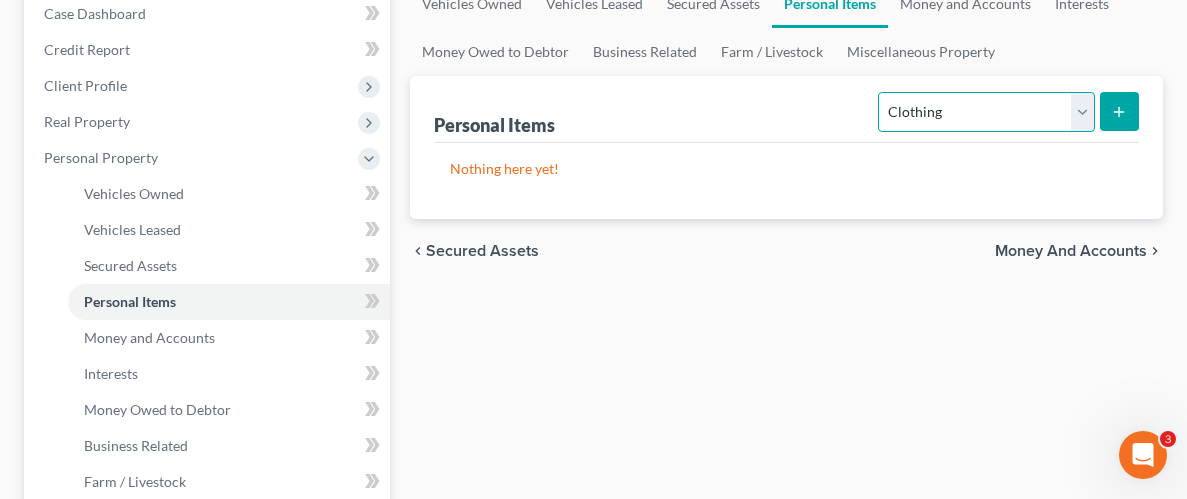 click on "Select Item Type Clothing Collectibles Of Value Electronics Firearms Household Goods Jewelry Other Pet(s) Sports & Hobby Equipment" at bounding box center [986, 112] 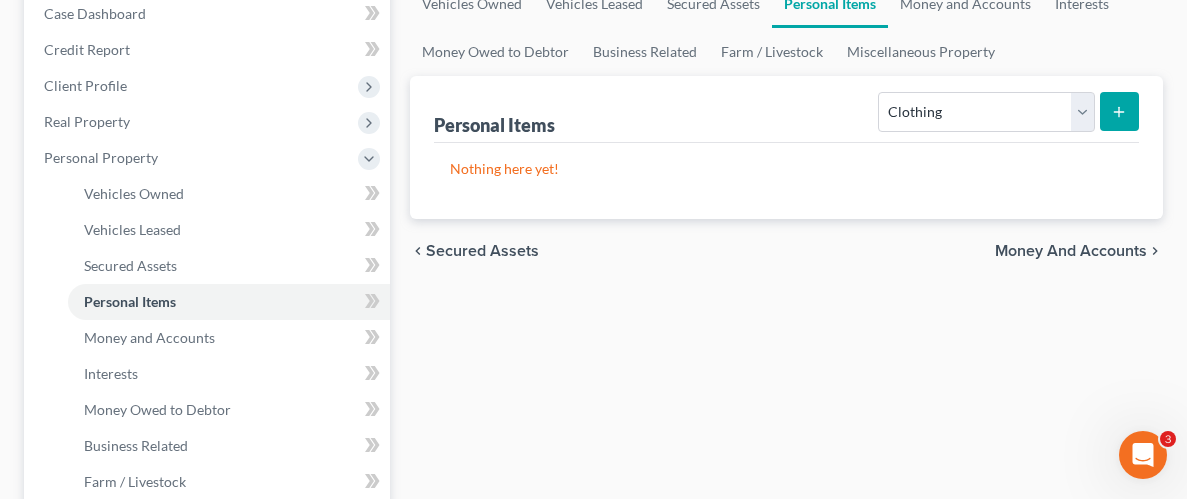 click at bounding box center (1119, 111) 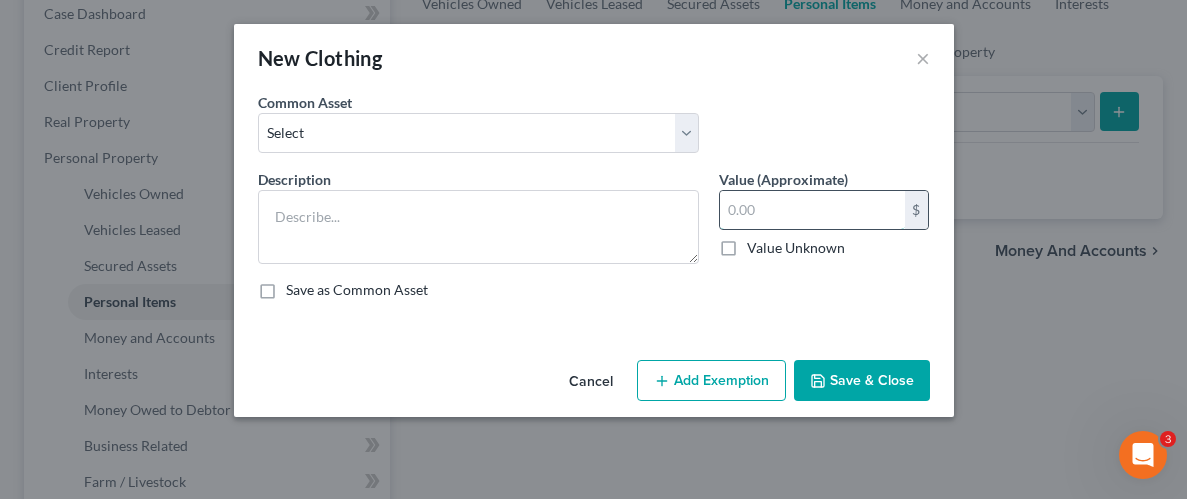 click at bounding box center [812, 210] 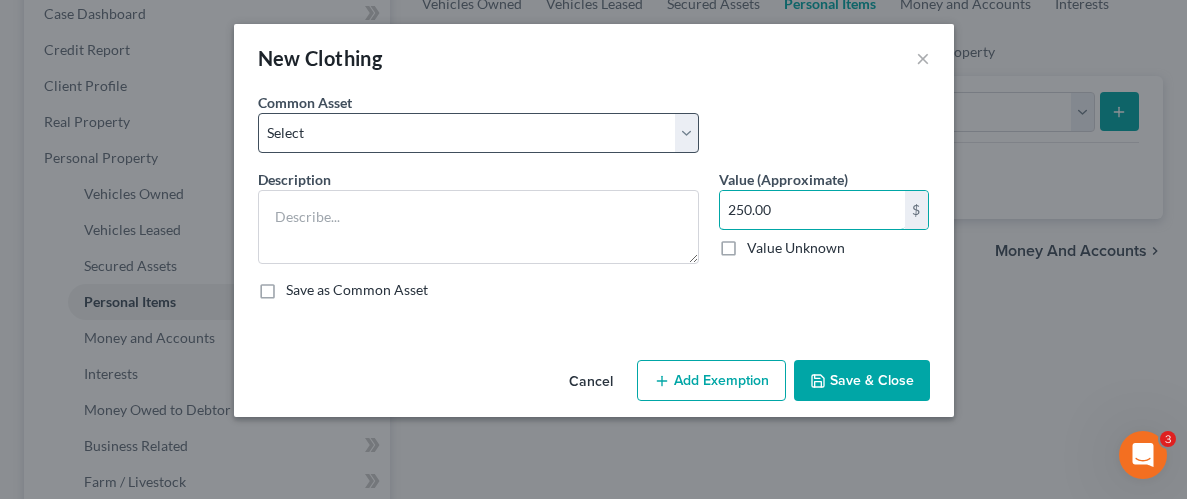type on "250.00" 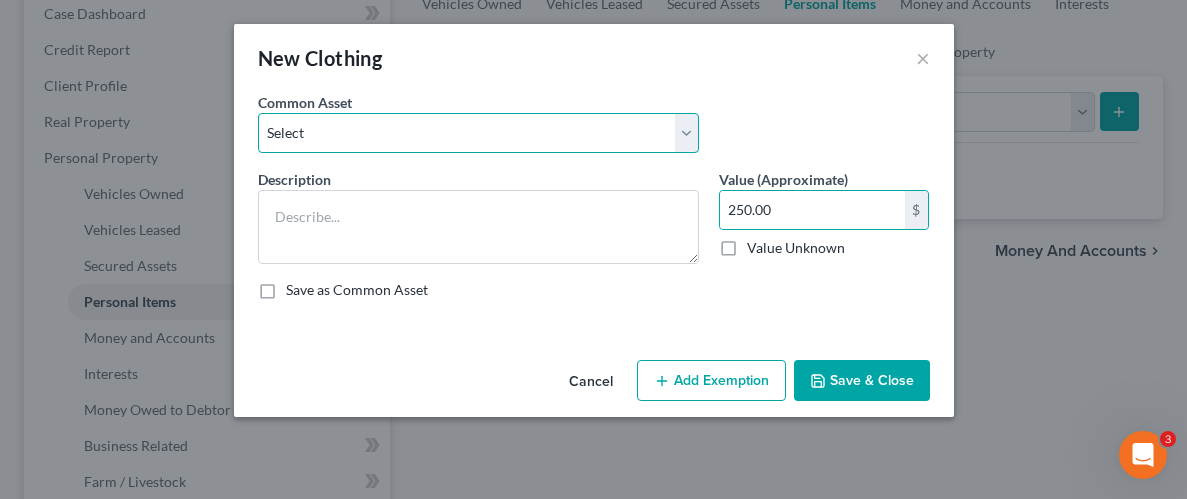 click on "Select Wearing apparel" at bounding box center [478, 133] 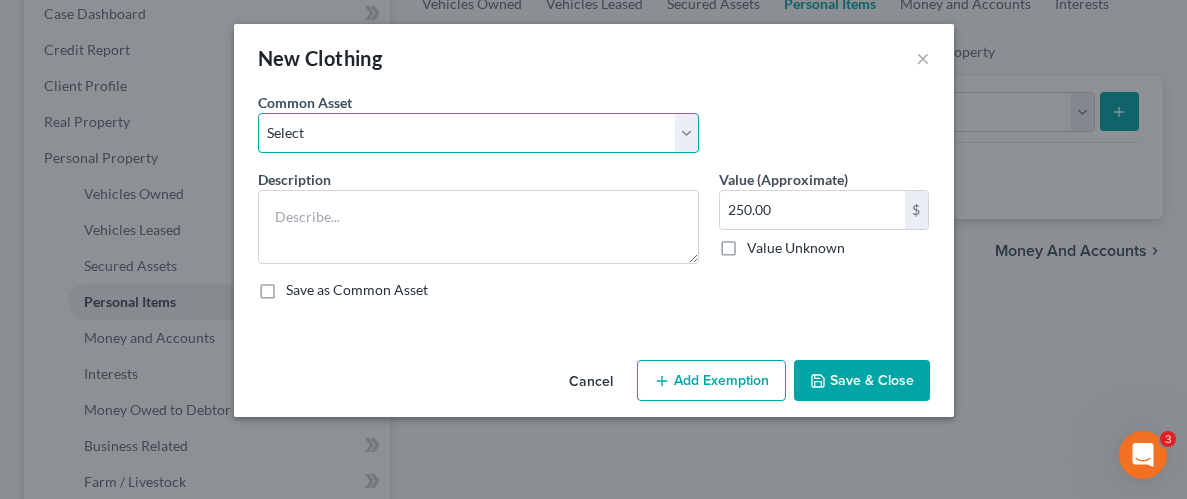 select on "0" 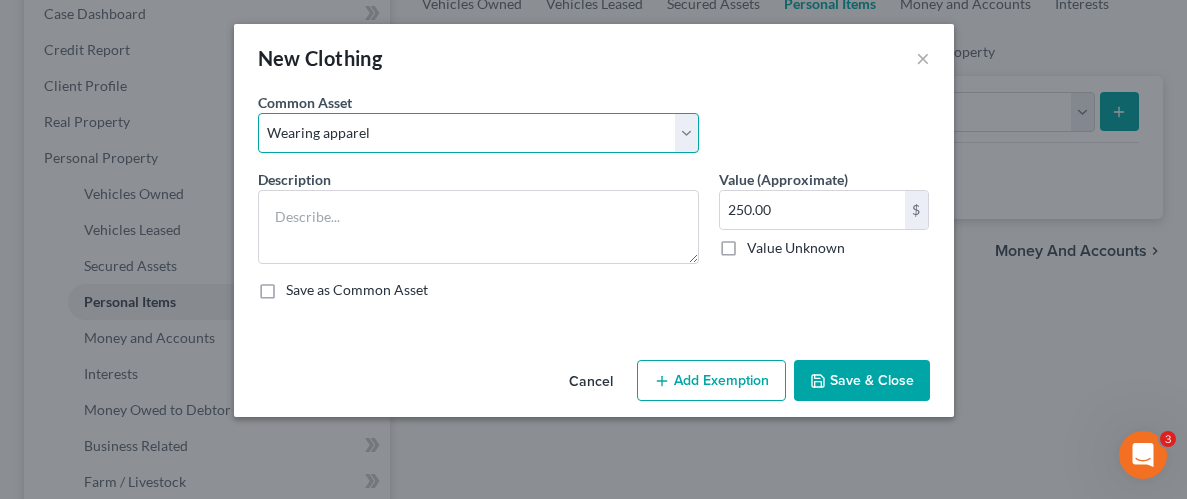 click on "Select Wearing apparel" at bounding box center (478, 133) 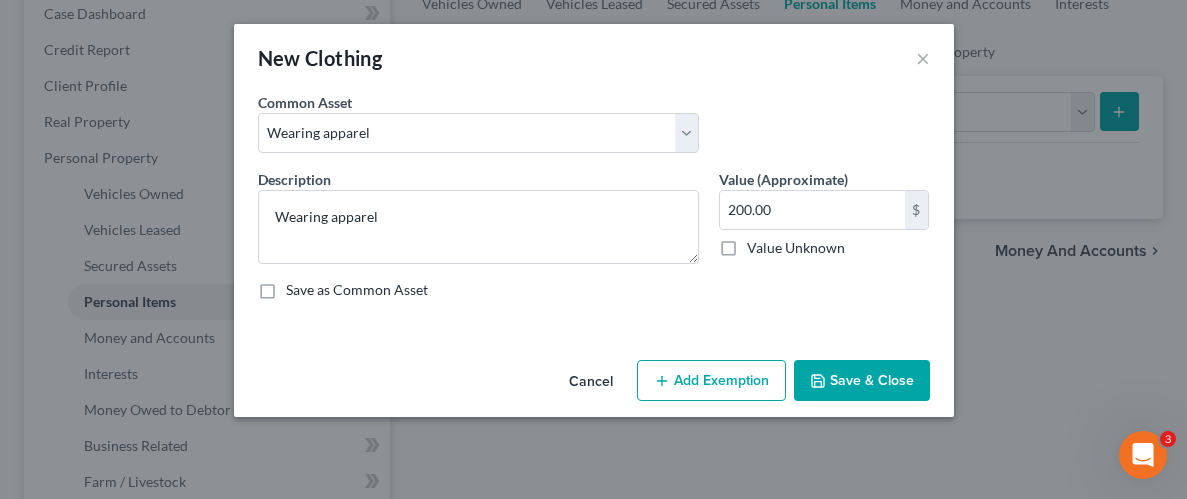 click on "Add Exemption" at bounding box center (711, 381) 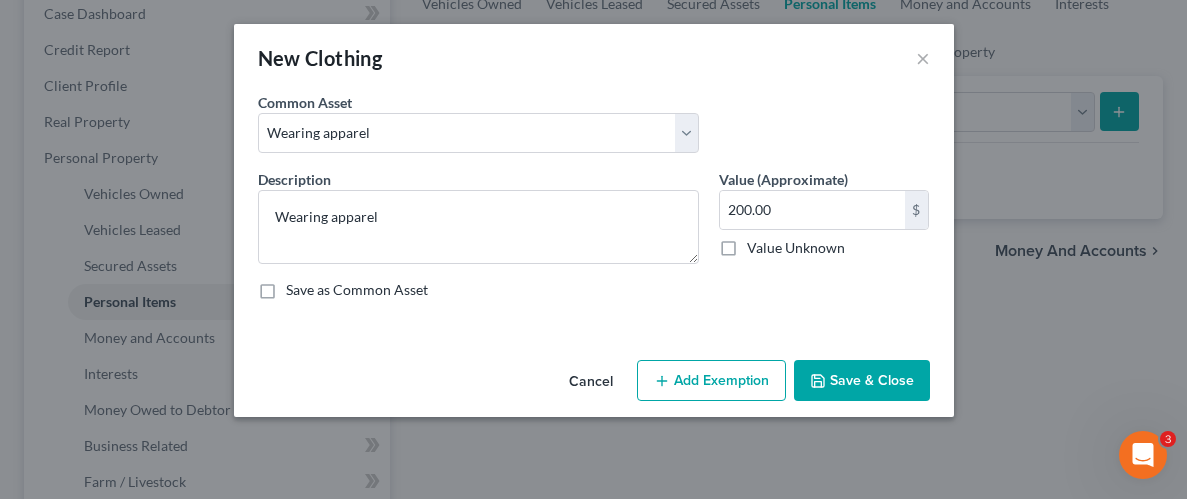 select on "2" 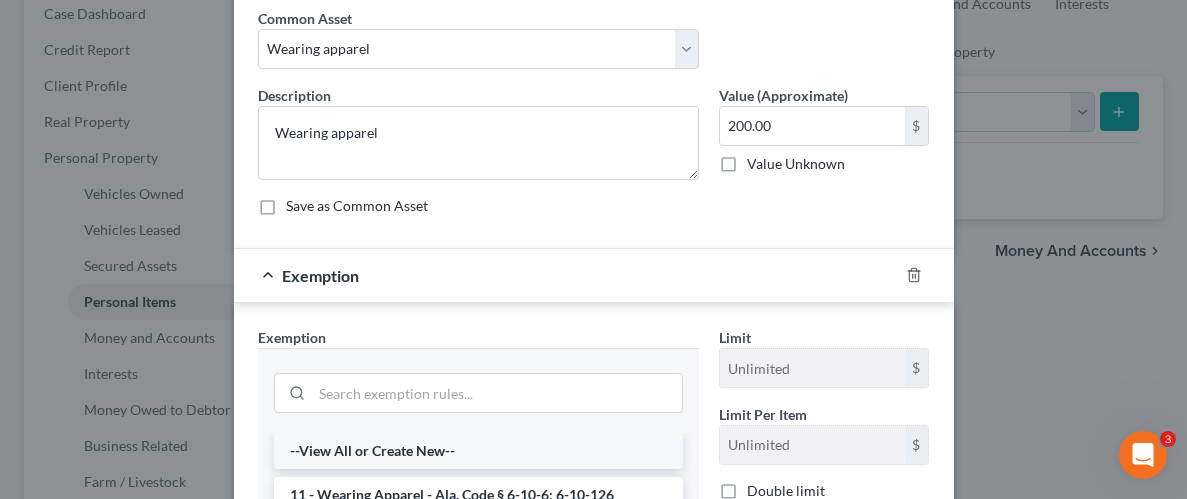 scroll, scrollTop: 92, scrollLeft: 0, axis: vertical 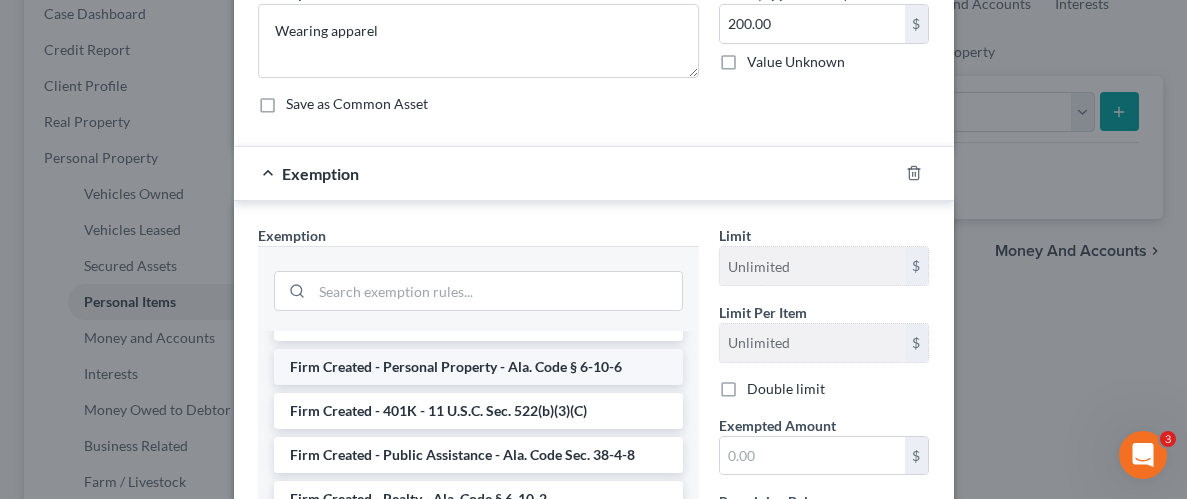 click on "Firm Created - Personal Property - Ala. Code § 6-10-6" at bounding box center [478, 367] 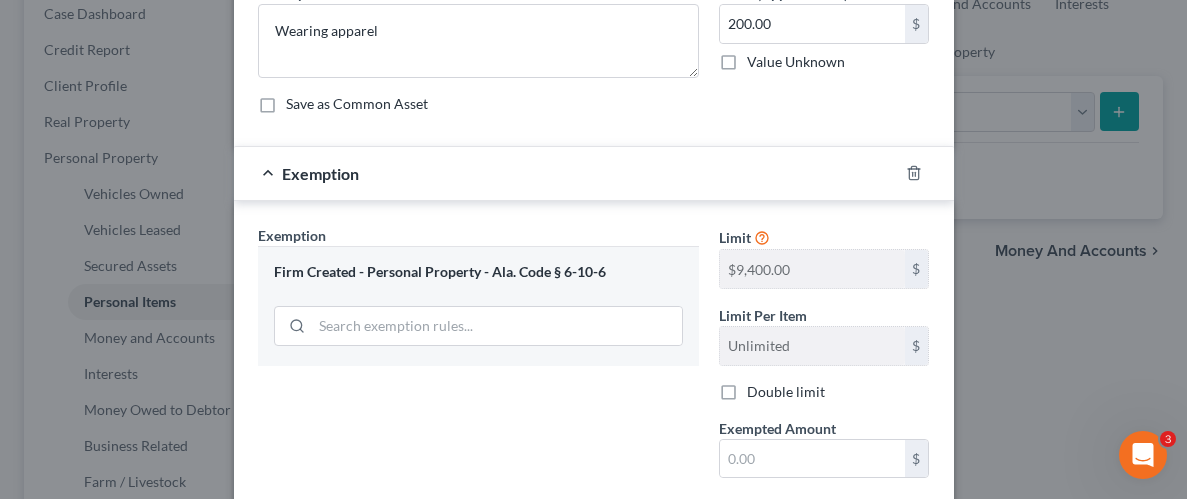 click on "Limit     $9,400.00 $ Limit Per Item Unlimited $ Double limit
Exempted Amount
*
$ Remaining Balance $9,400.00 $
Belongs To
*
Debtor 1 only Debtor 2 only Debtor 1 and Debtor 2 only" at bounding box center (824, 437) 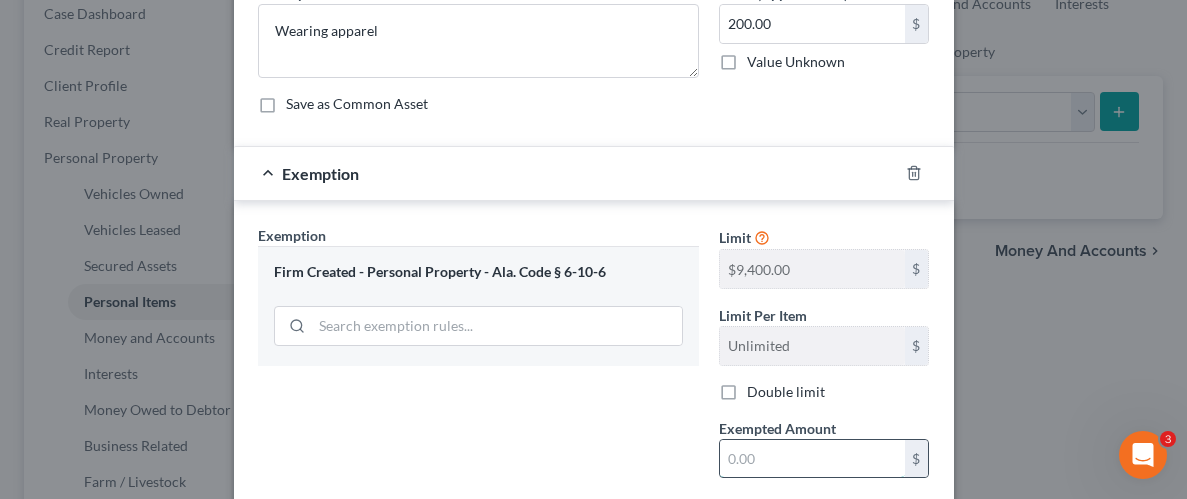 click at bounding box center (812, 459) 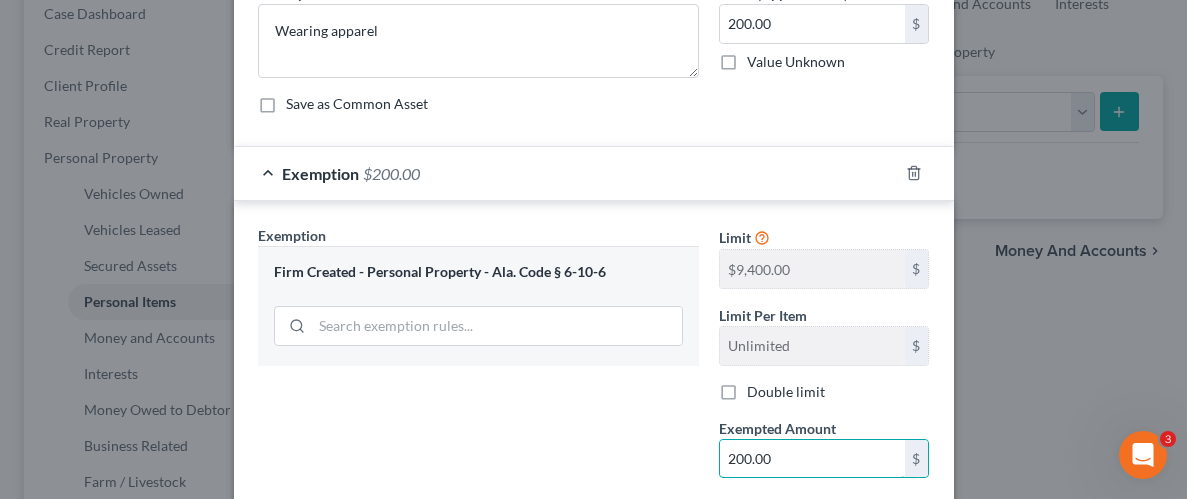 type on "200.00" 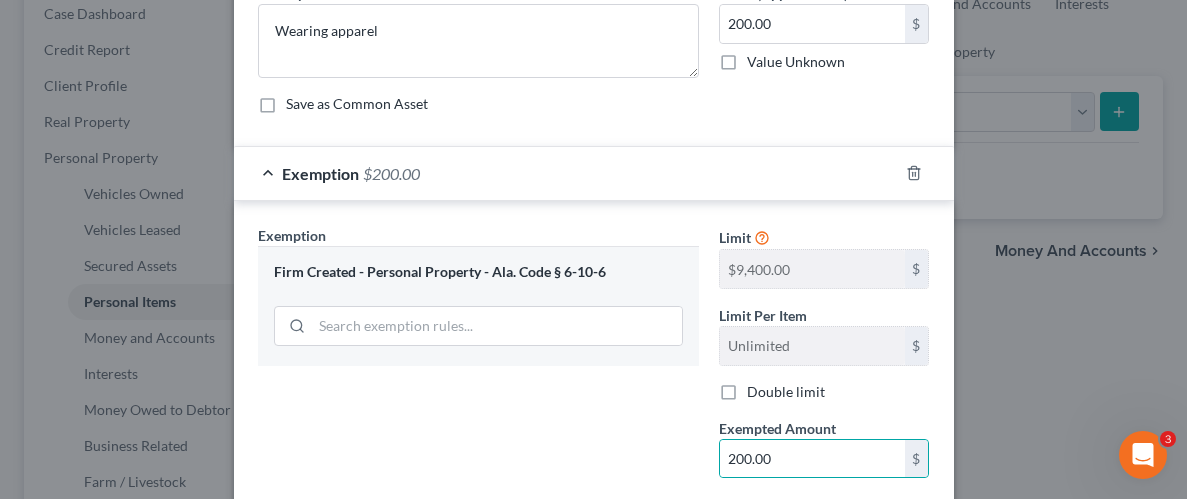drag, startPoint x: 648, startPoint y: 461, endPoint x: 685, endPoint y: 446, distance: 39.92493 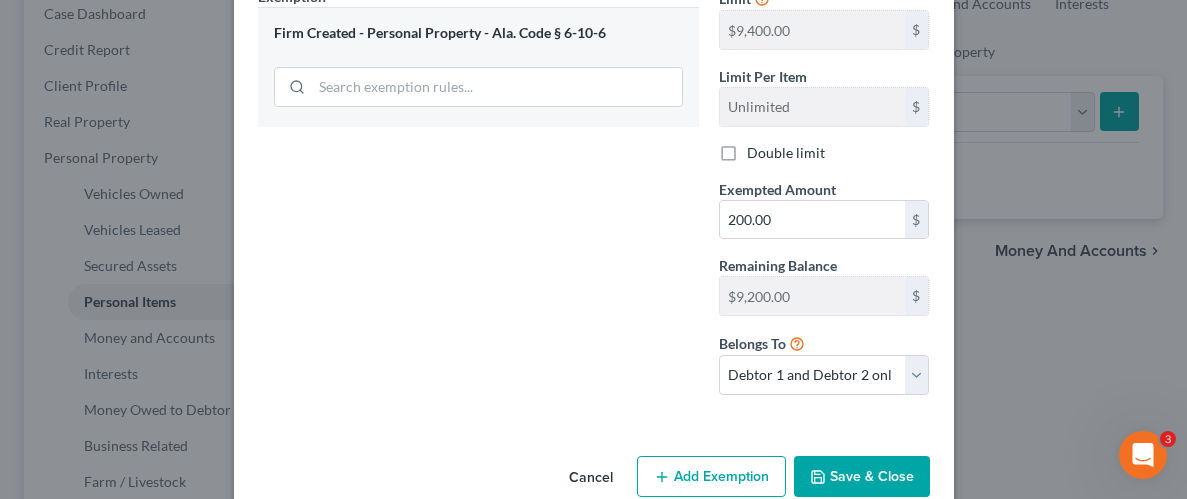 scroll, scrollTop: 459, scrollLeft: 0, axis: vertical 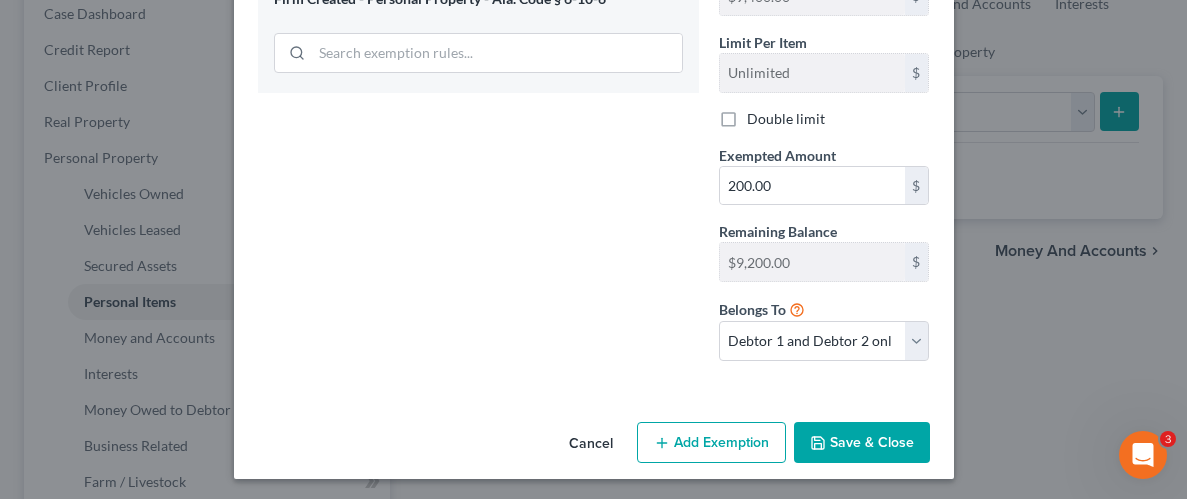 click on "Save & Close" at bounding box center [862, 443] 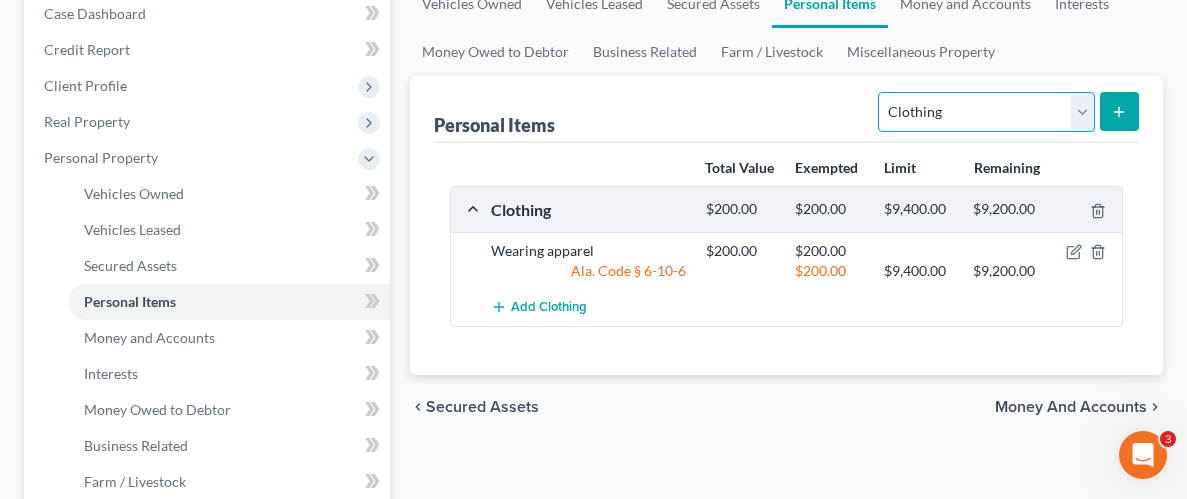 click on "Select Item Type Clothing Collectibles Of Value Electronics Firearms Household Goods Jewelry Other Pet(s) Sports & Hobby Equipment" at bounding box center [986, 112] 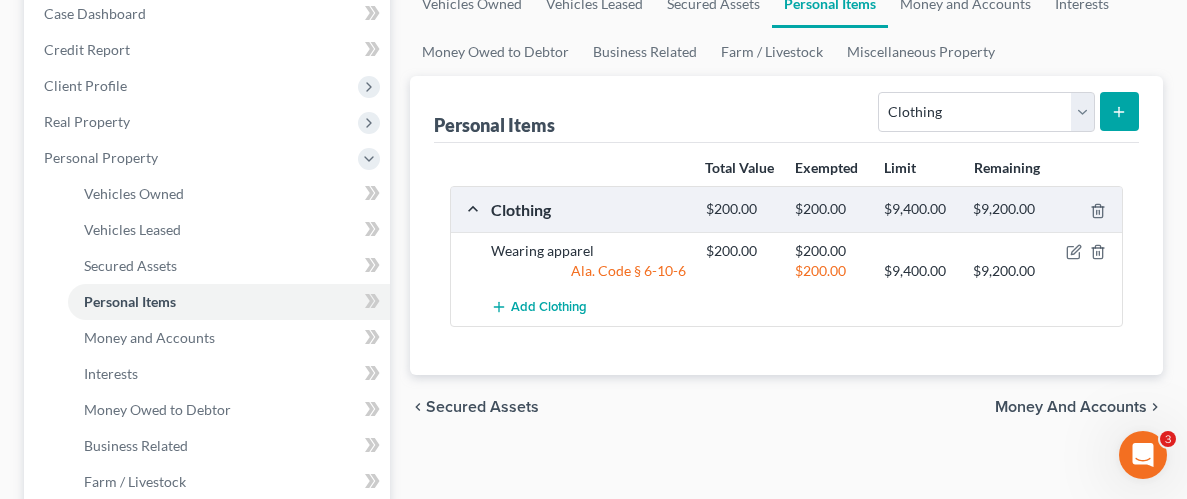 click on "chevron_left
Secured Assets
Money and Accounts
chevron_right" at bounding box center (786, 407) 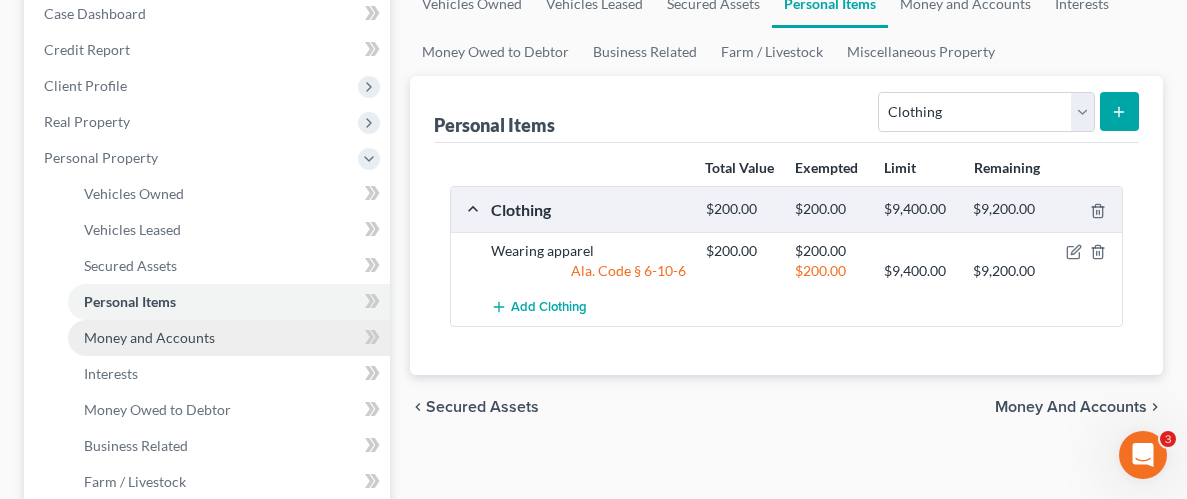 click on "Money and Accounts" at bounding box center [149, 337] 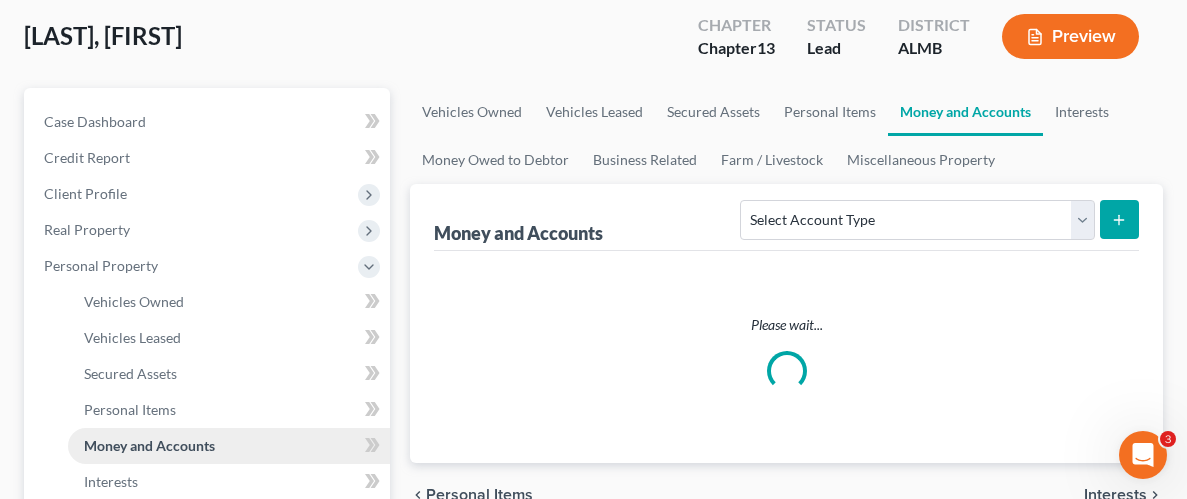 scroll, scrollTop: 0, scrollLeft: 0, axis: both 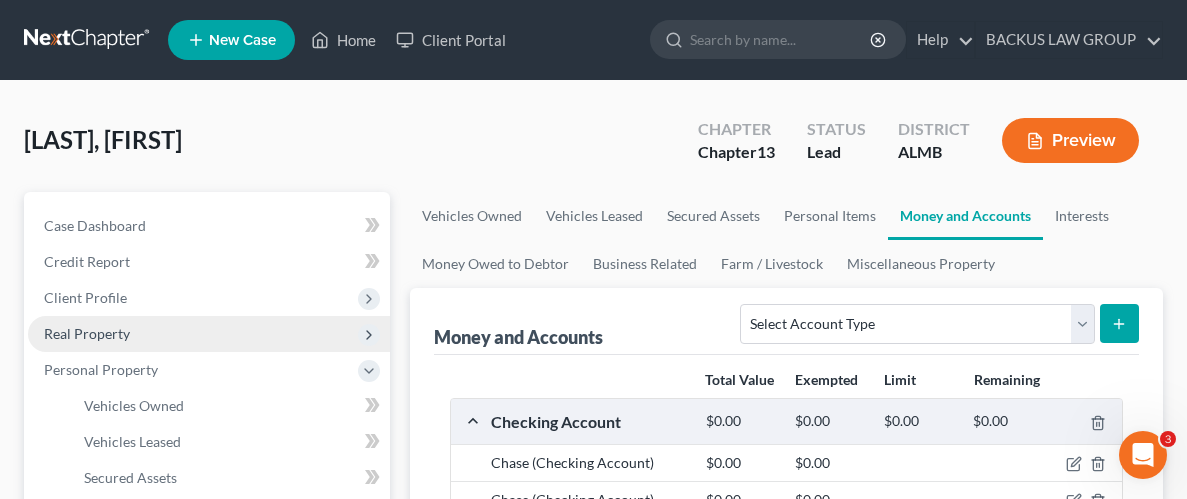 click on "Real Property" at bounding box center [209, 334] 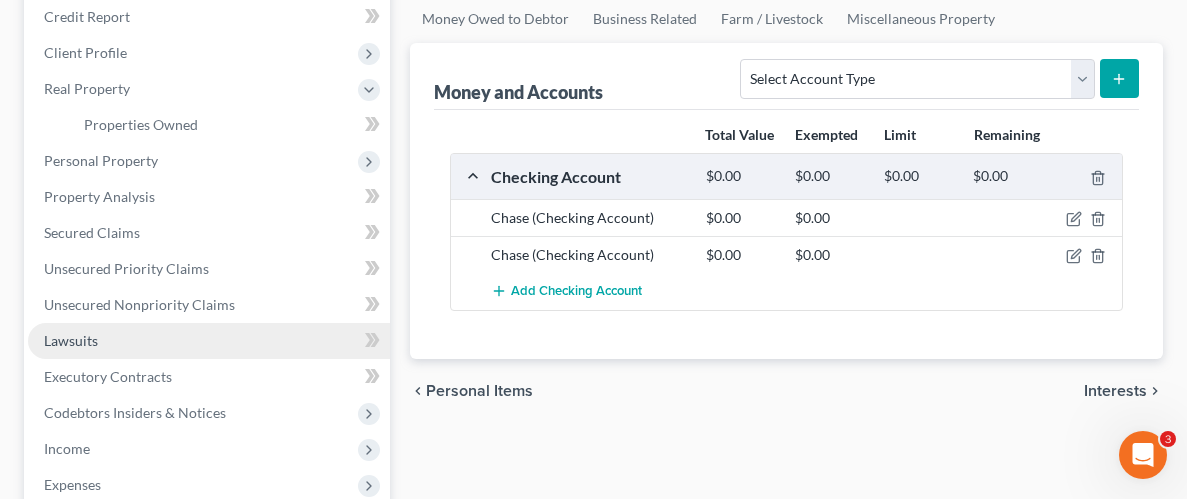 scroll, scrollTop: 265, scrollLeft: 0, axis: vertical 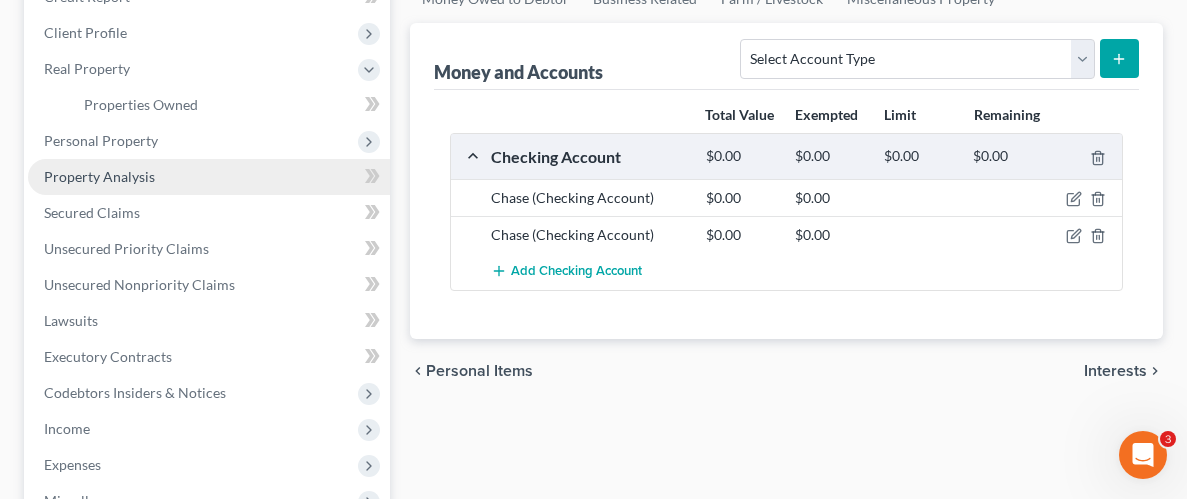 click on "Property Analysis" at bounding box center (99, 176) 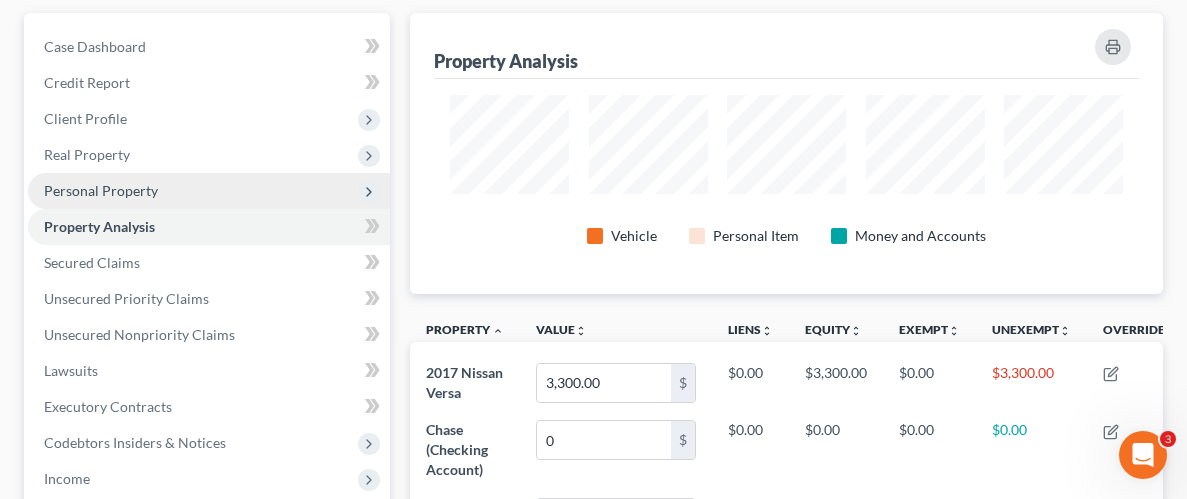 scroll, scrollTop: 0, scrollLeft: 0, axis: both 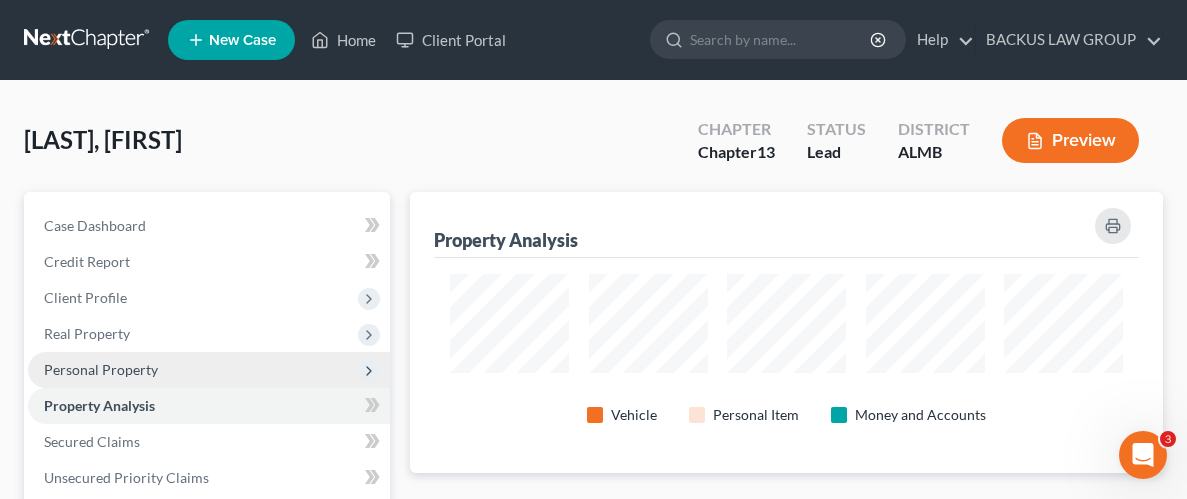 click on "Personal Property" at bounding box center (209, 370) 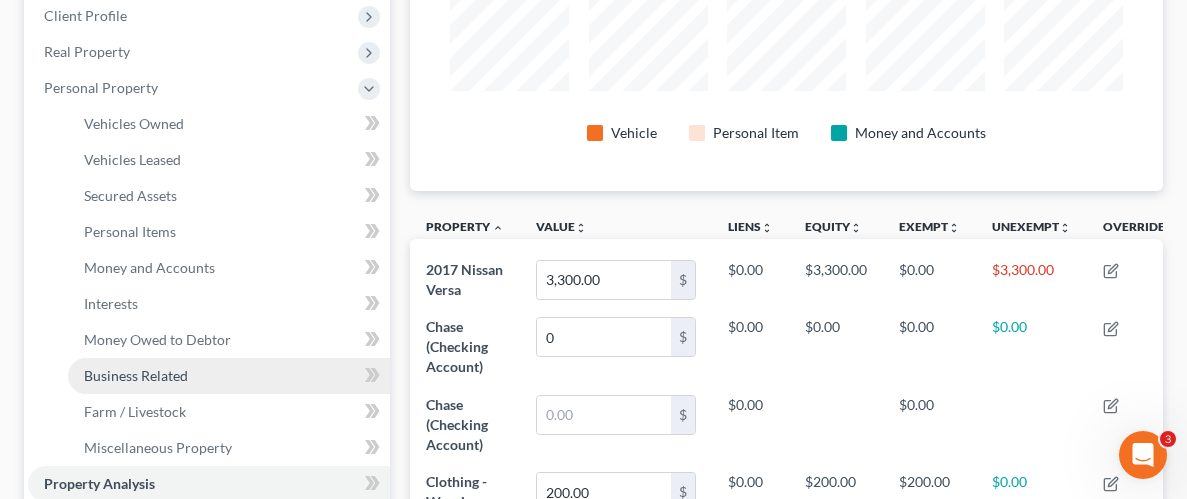 scroll, scrollTop: 284, scrollLeft: 0, axis: vertical 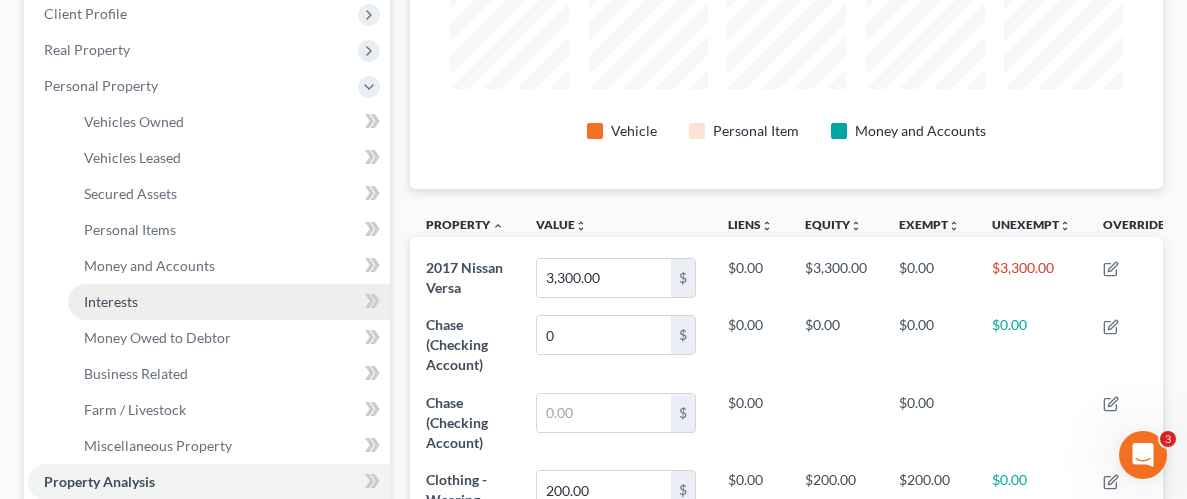click on "Interests" at bounding box center [111, 301] 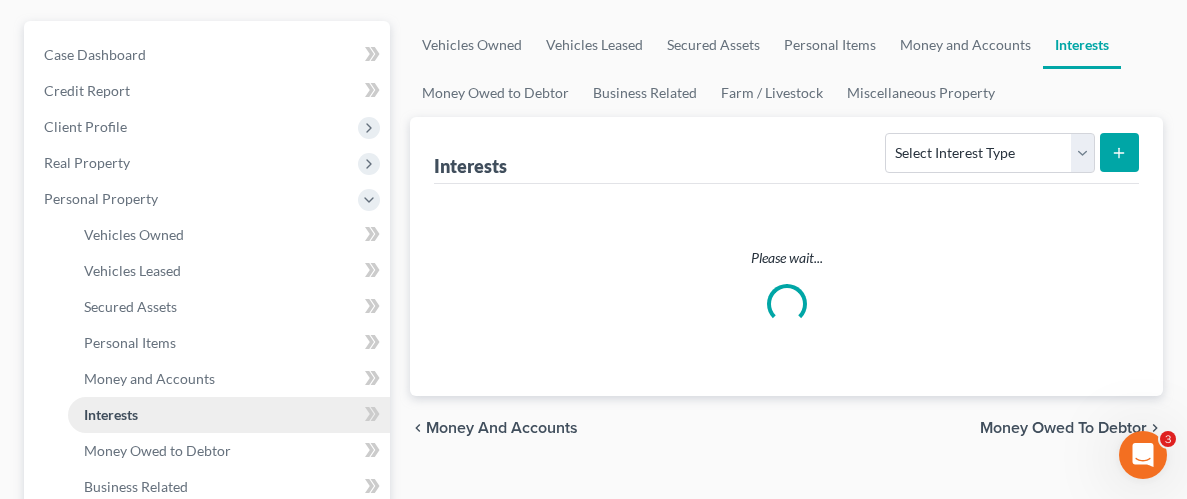scroll, scrollTop: 0, scrollLeft: 0, axis: both 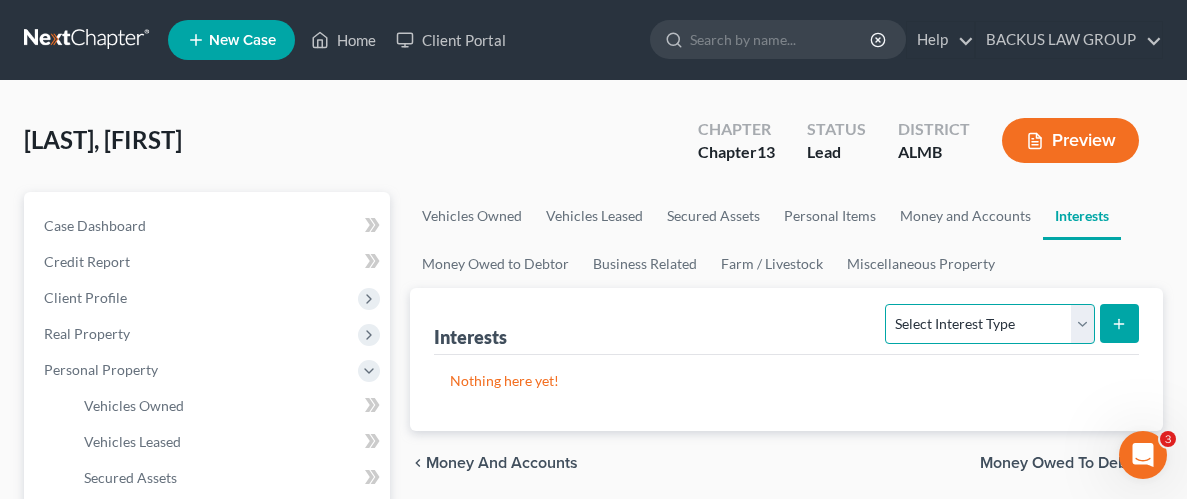click on "Select Interest Type 401K Annuity Bond Education IRA Government Bond Government Pension Plan Incorporated Business IRA Joint Venture (Active) Joint Venture (Inactive) Keogh Mutual Fund Other Retirement Plan Partnership (Active) Partnership (Inactive) Pension Plan Stock Term Life Insurance Unincorporated Business Whole Life Insurance" at bounding box center (989, 324) 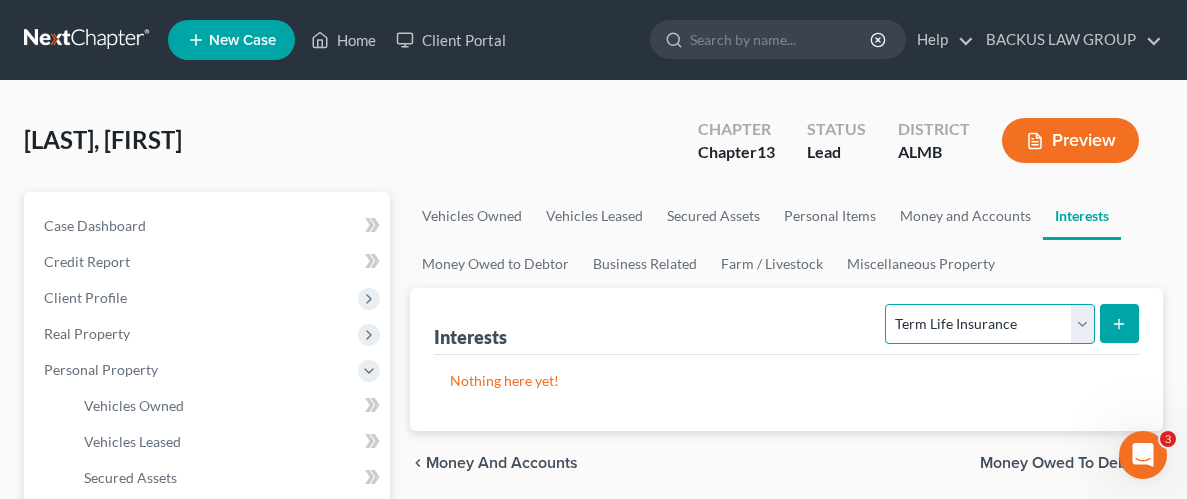 click on "Select Interest Type 401K Annuity Bond Education IRA Government Bond Government Pension Plan Incorporated Business IRA Joint Venture (Active) Joint Venture (Inactive) Keogh Mutual Fund Other Retirement Plan Partnership (Active) Partnership (Inactive) Pension Plan Stock Term Life Insurance Unincorporated Business Whole Life Insurance" at bounding box center [989, 324] 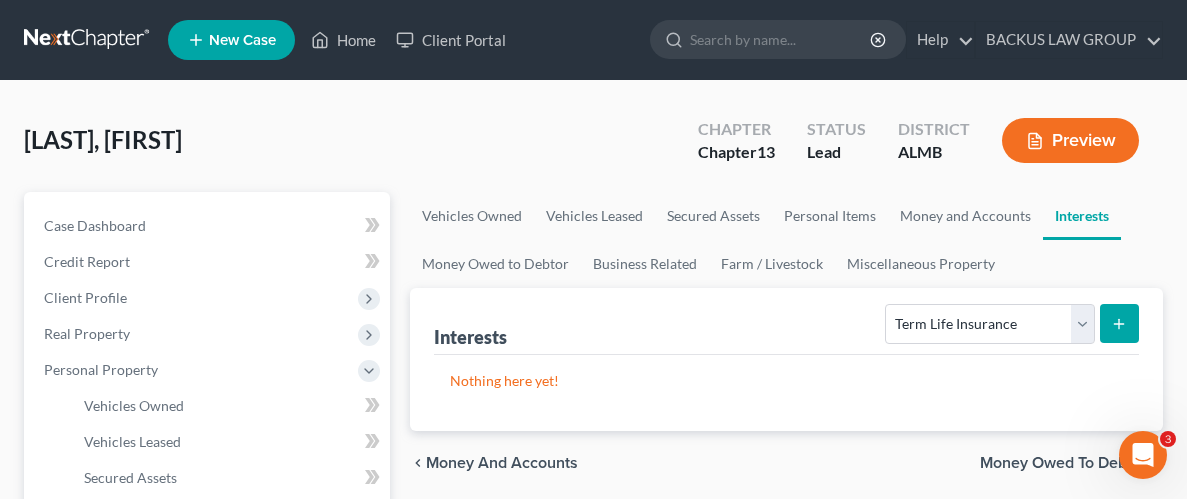 click 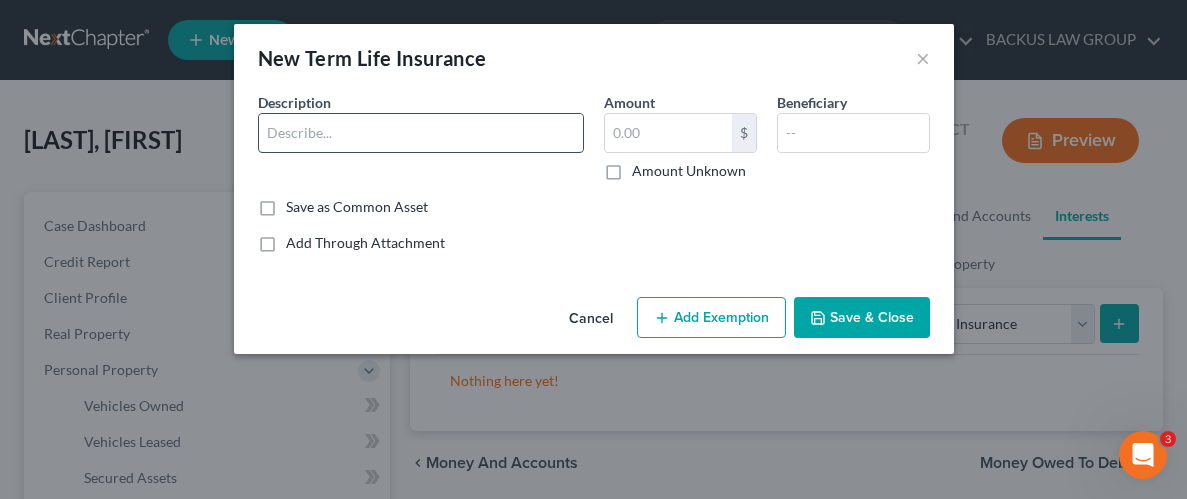 click at bounding box center (421, 133) 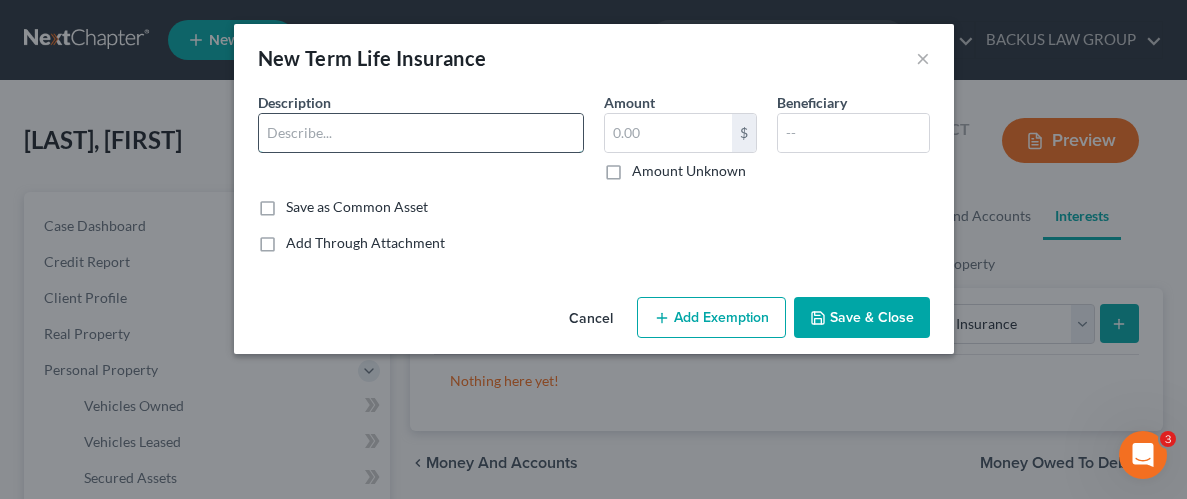 type on "term life" 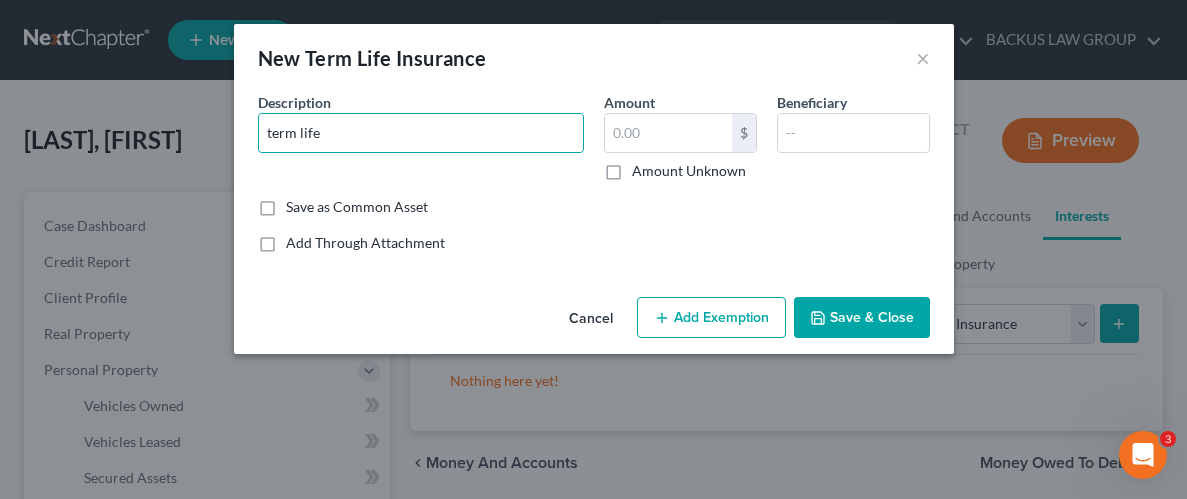 click on "Amount Unknown" at bounding box center [689, 171] 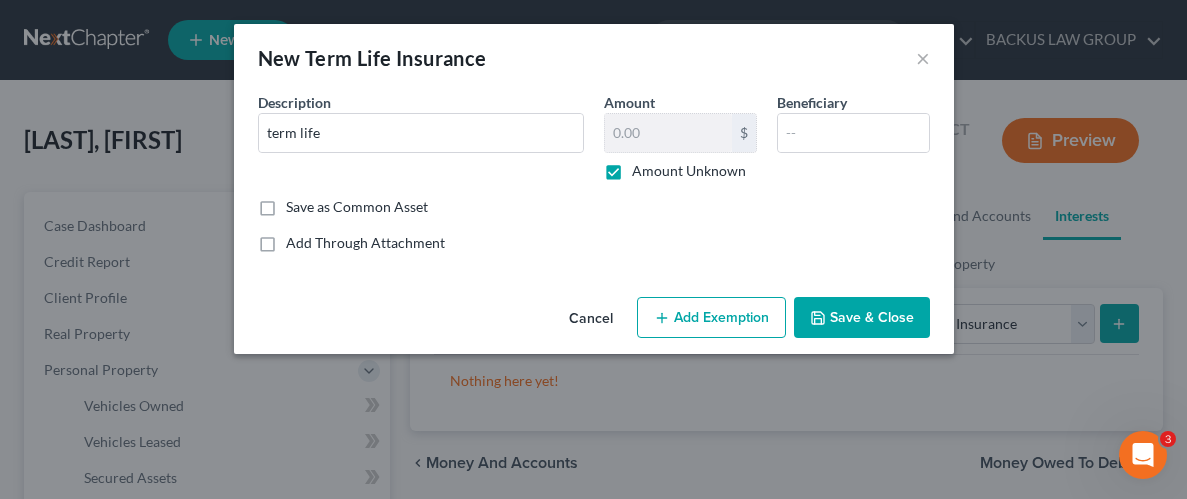 click on "Save & Close" at bounding box center (862, 318) 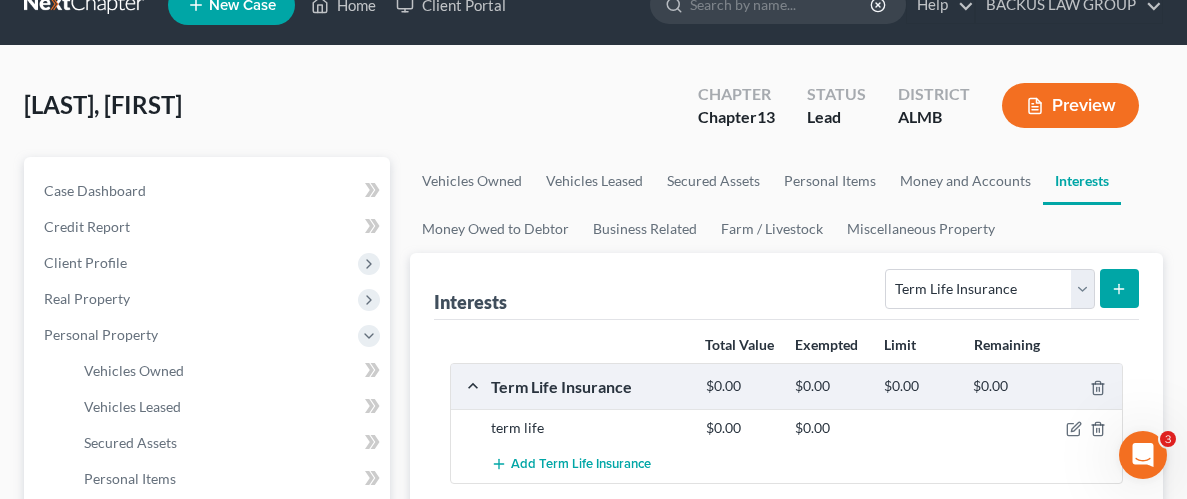 scroll, scrollTop: 52, scrollLeft: 0, axis: vertical 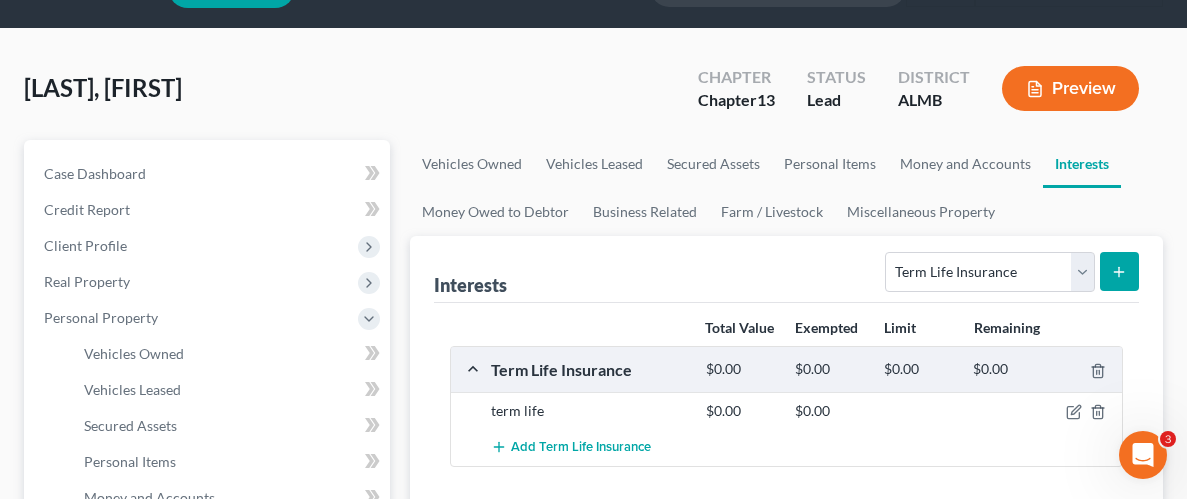 click at bounding box center [1119, 271] 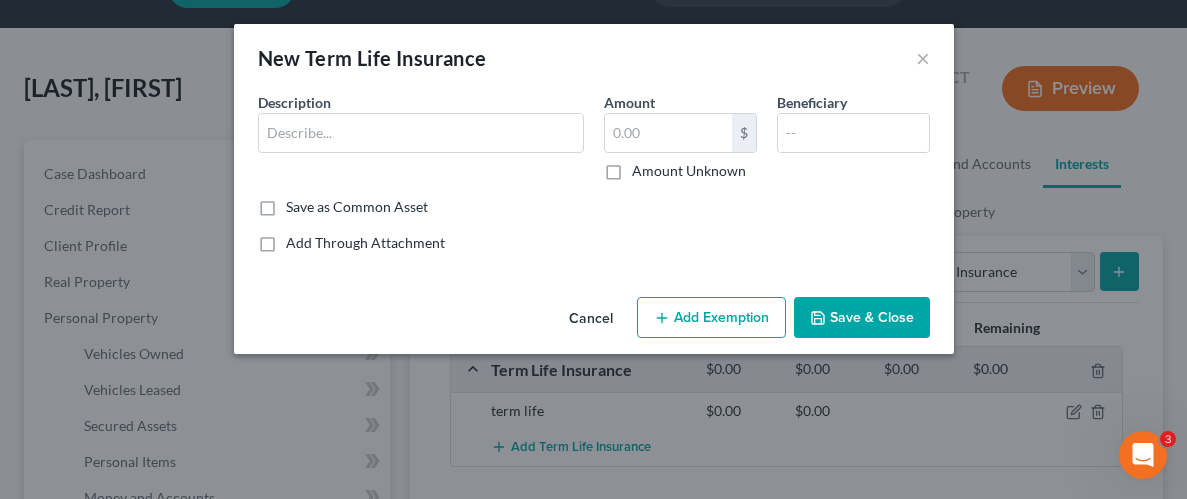 click on "Cancel" at bounding box center (591, 319) 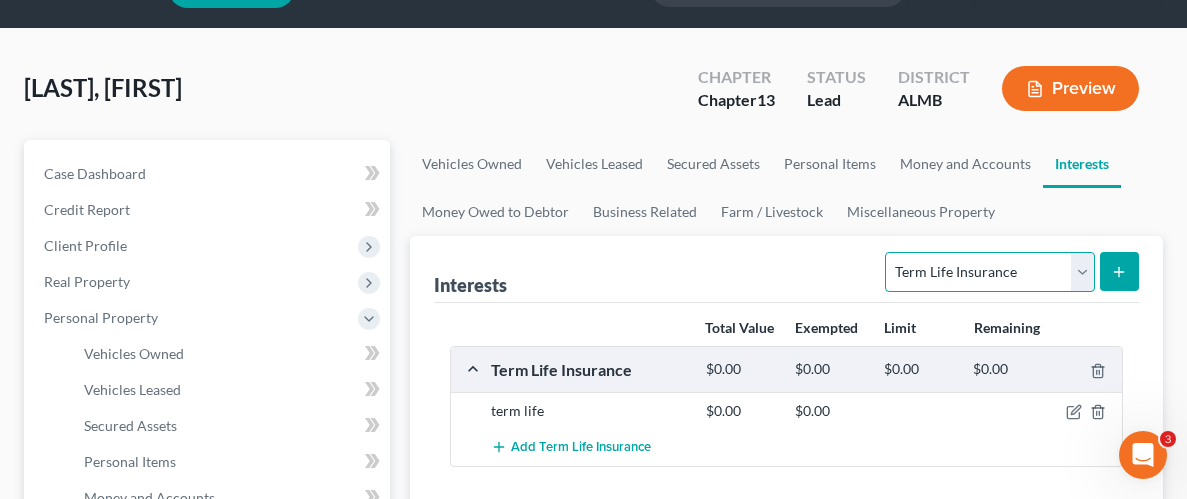 click on "Select Interest Type 401K Annuity Bond Education IRA Government Bond Government Pension Plan Incorporated Business IRA Joint Venture (Active) Joint Venture (Inactive) Keogh Mutual Fund Other Retirement Plan Partnership (Active) Partnership (Inactive) Pension Plan Stock Term Life Insurance Unincorporated Business Whole Life Insurance" at bounding box center [989, 272] 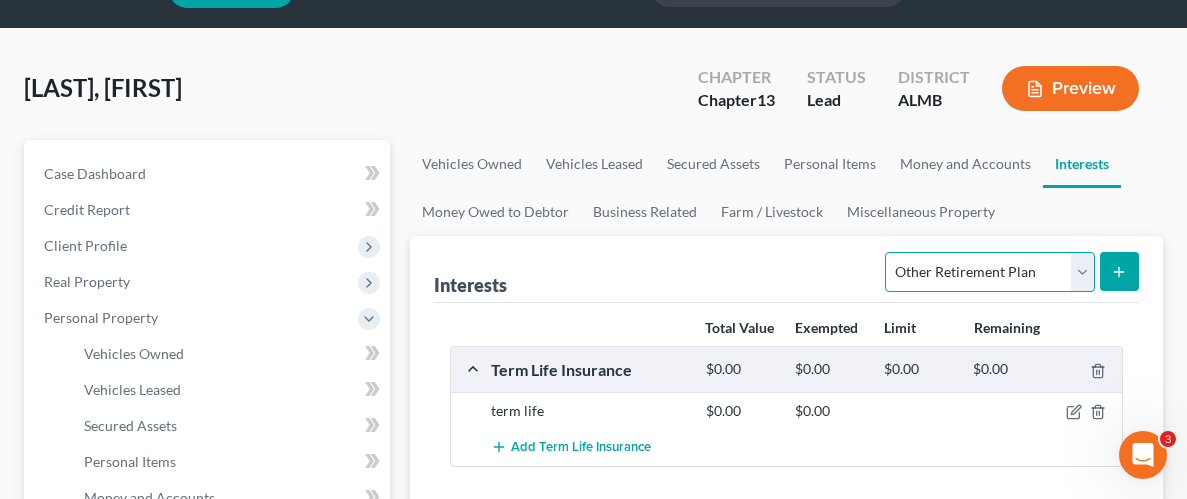 click on "Select Interest Type 401K Annuity Bond Education IRA Government Bond Government Pension Plan Incorporated Business IRA Joint Venture (Active) Joint Venture (Inactive) Keogh Mutual Fund Other Retirement Plan Partnership (Active) Partnership (Inactive) Pension Plan Stock Term Life Insurance Unincorporated Business Whole Life Insurance" at bounding box center (989, 272) 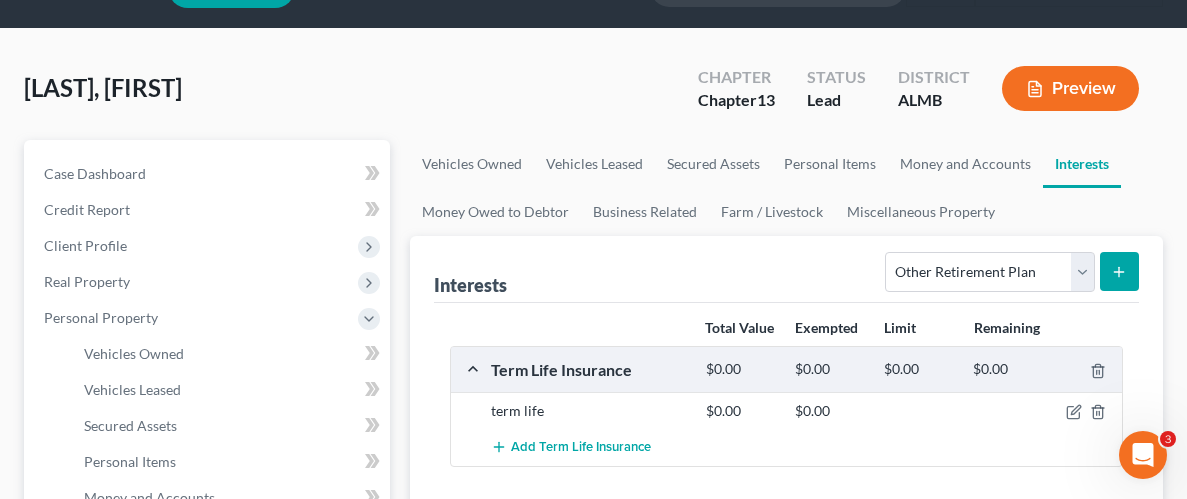 drag, startPoint x: 1150, startPoint y: 262, endPoint x: 1126, endPoint y: 264, distance: 24.083189 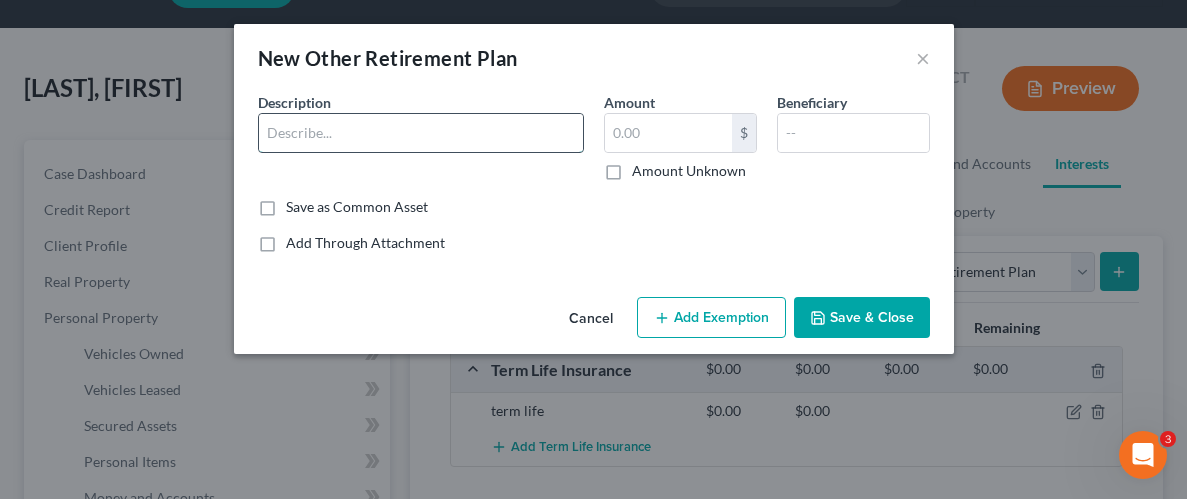click at bounding box center (421, 133) 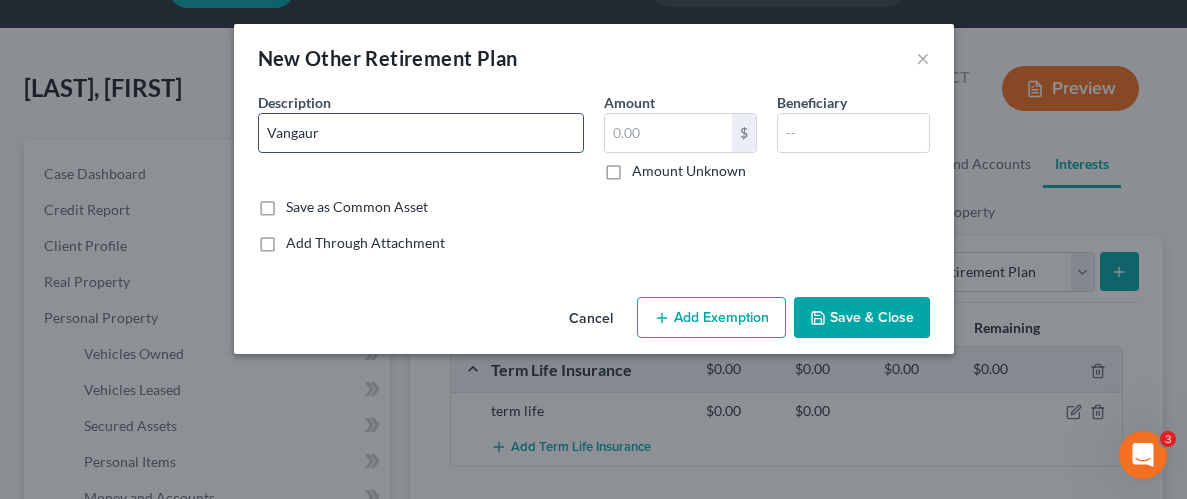 type on "Vangaurd" 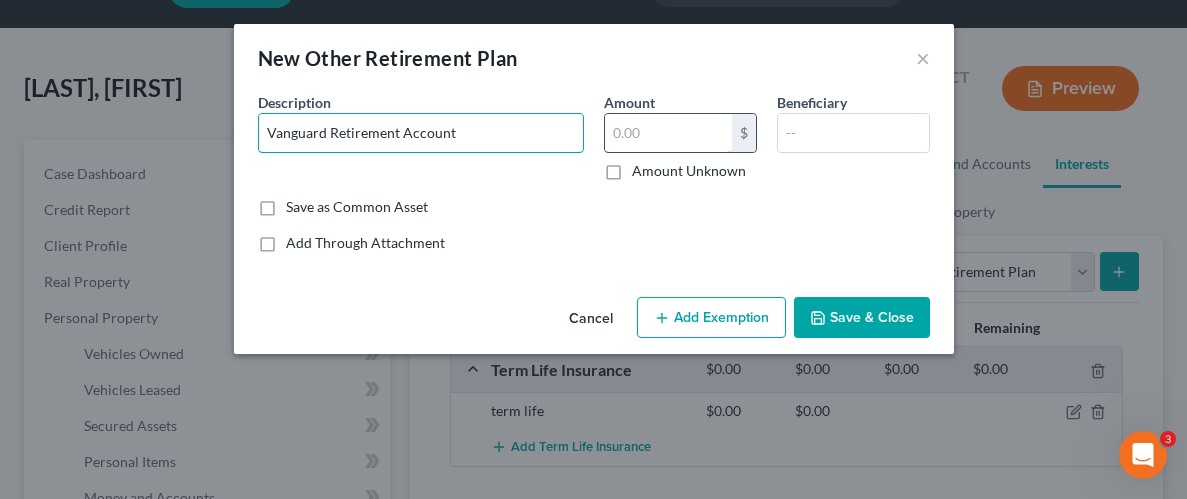 type on "Vanguard Retirement Account" 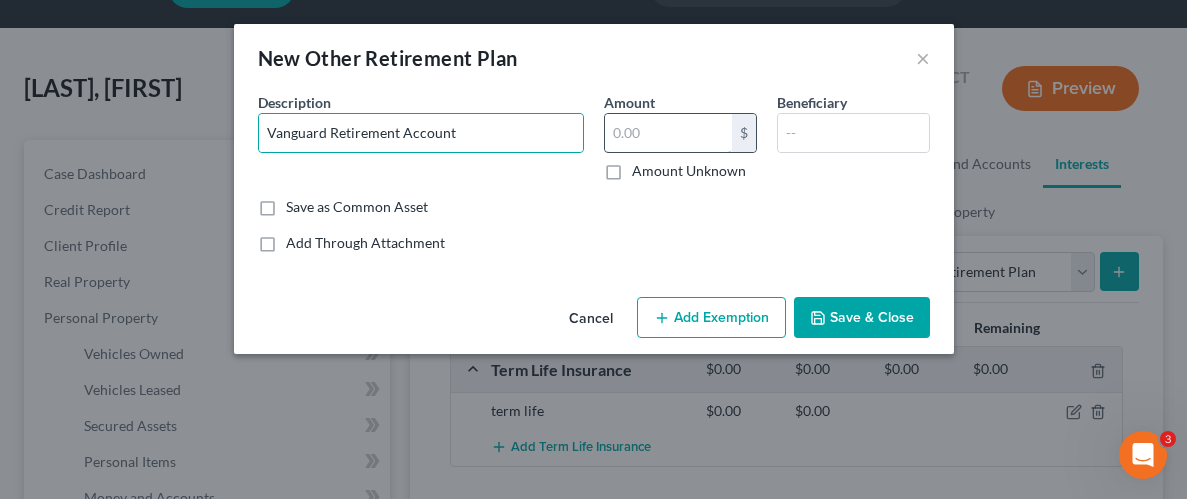 click at bounding box center (668, 133) 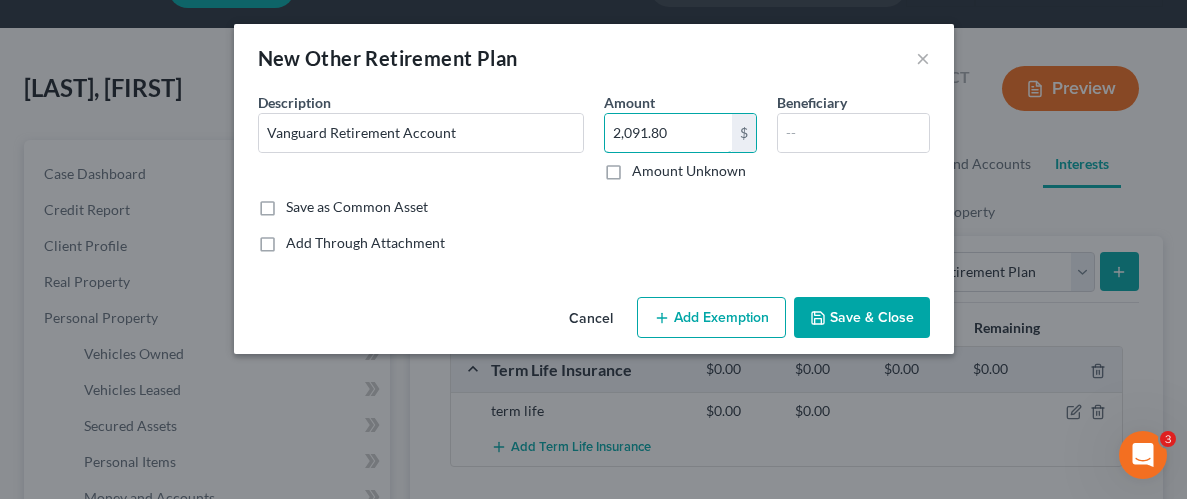 type on "2,091.80" 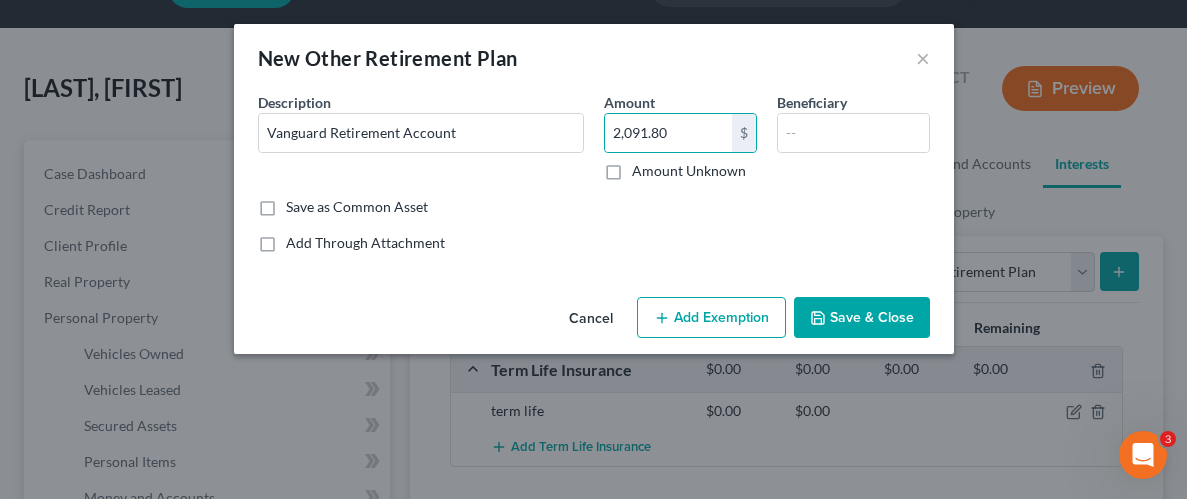 click on "Save & Close" at bounding box center (862, 318) 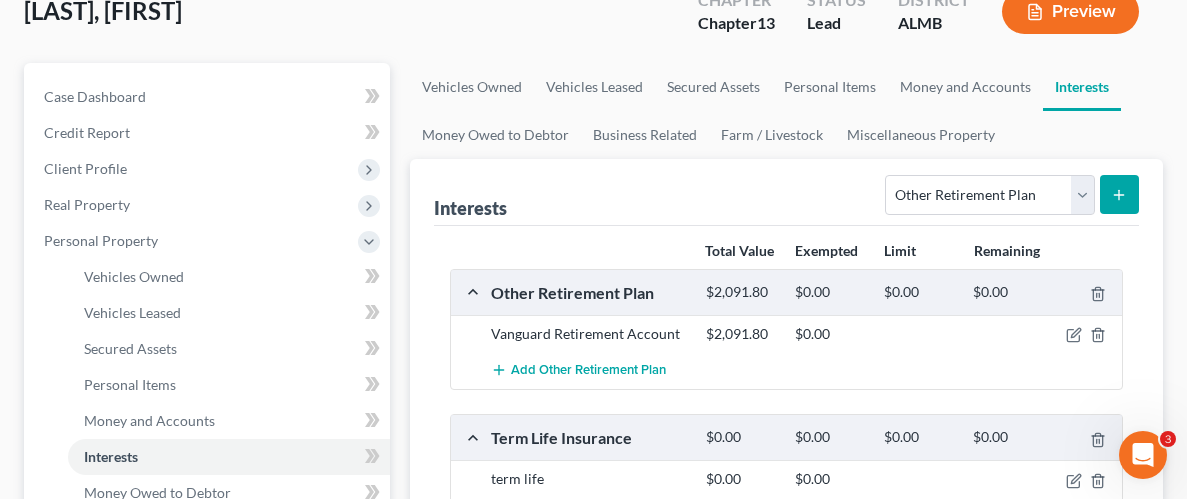 scroll, scrollTop: 130, scrollLeft: 0, axis: vertical 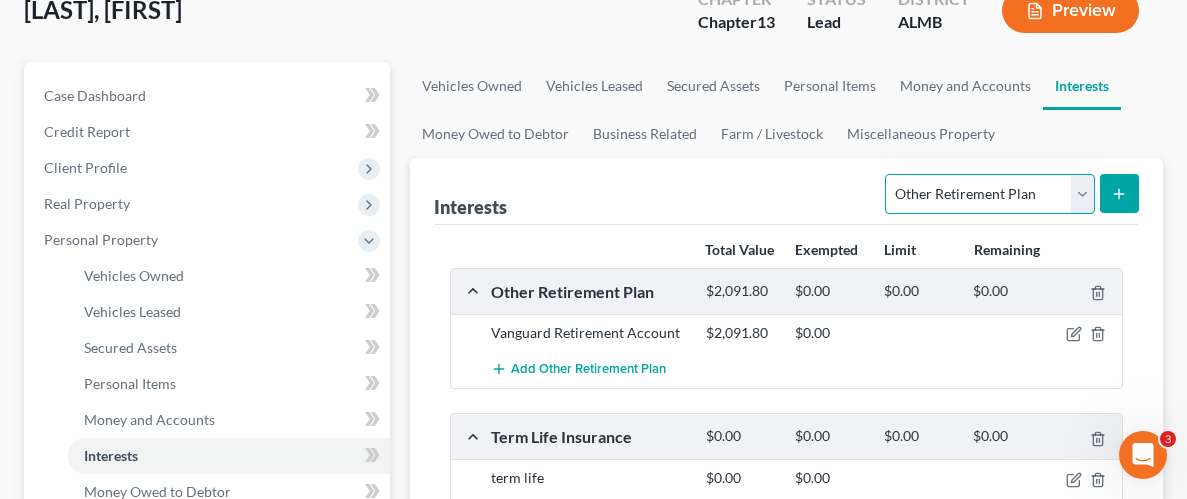 click on "Select Interest Type 401K Annuity Bond Education IRA Government Bond Government Pension Plan Incorporated Business IRA Joint Venture (Active) Joint Venture (Inactive) Keogh Mutual Fund Other Retirement Plan Partnership (Active) Partnership (Inactive) Pension Plan Stock Term Life Insurance Unincorporated Business Whole Life Insurance" at bounding box center (989, 194) 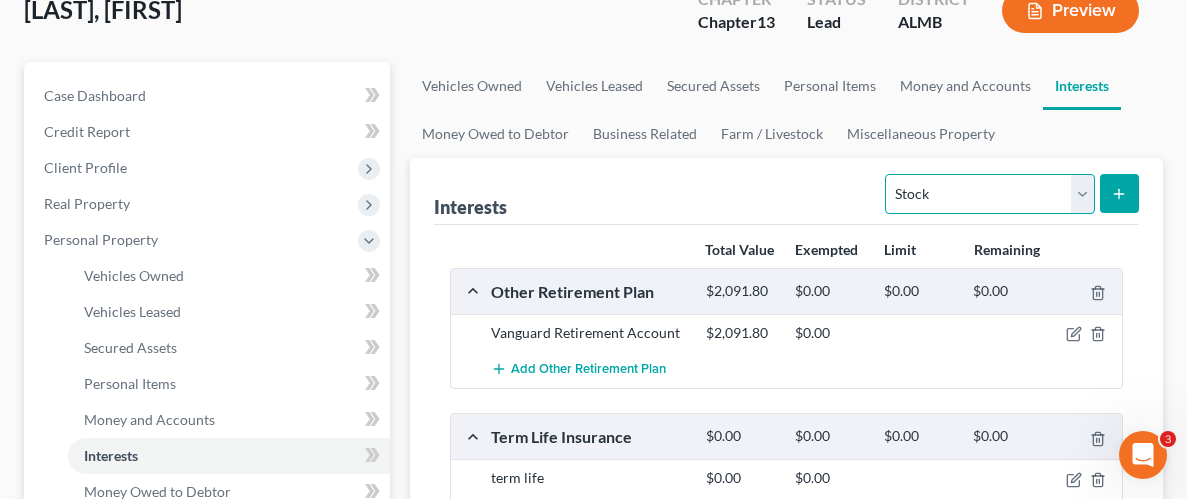 click on "Select Interest Type 401K Annuity Bond Education IRA Government Bond Government Pension Plan Incorporated Business IRA Joint Venture (Active) Joint Venture (Inactive) Keogh Mutual Fund Other Retirement Plan Partnership (Active) Partnership (Inactive) Pension Plan Stock Term Life Insurance Unincorporated Business Whole Life Insurance" at bounding box center [989, 194] 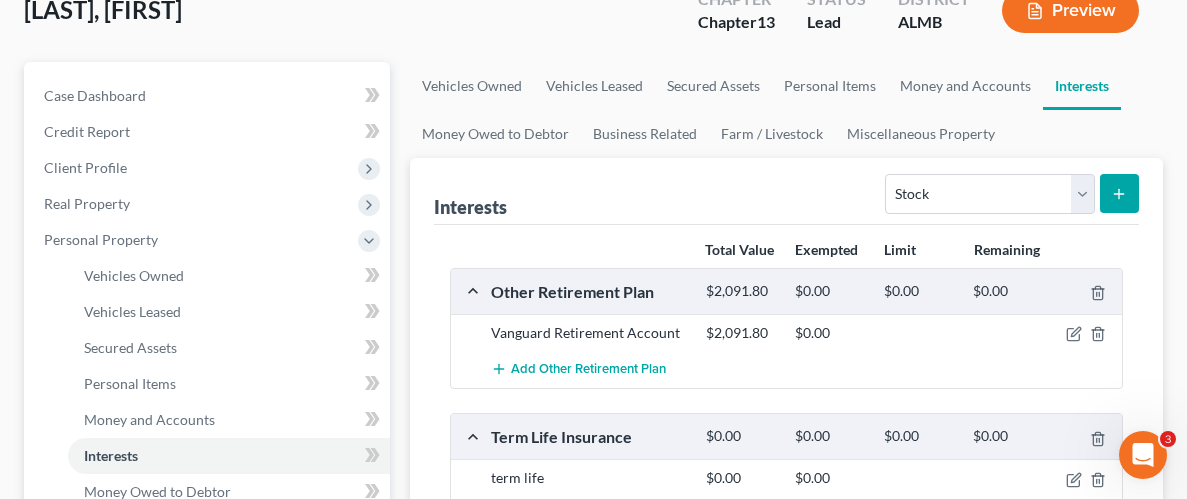 click 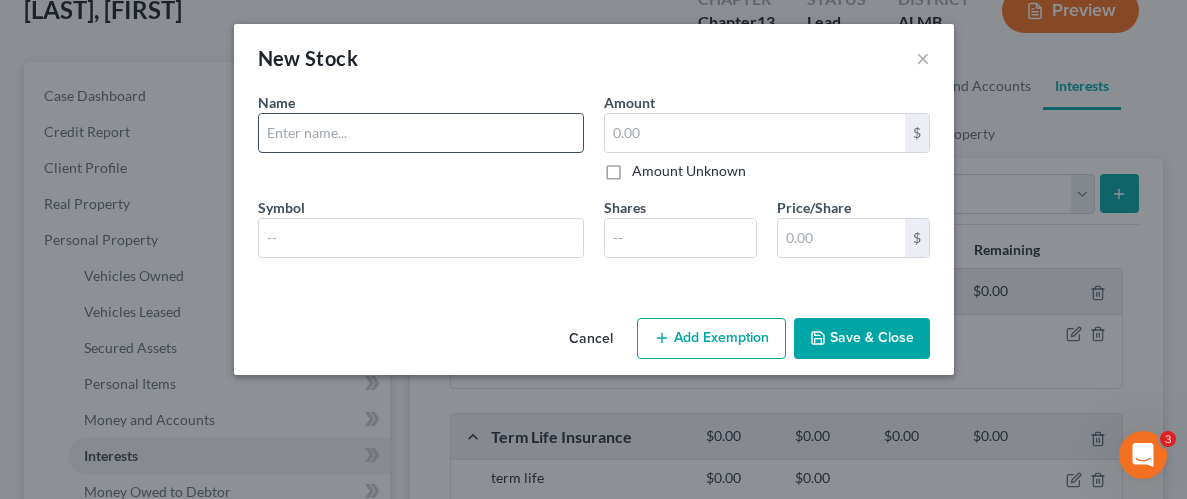 click at bounding box center (421, 133) 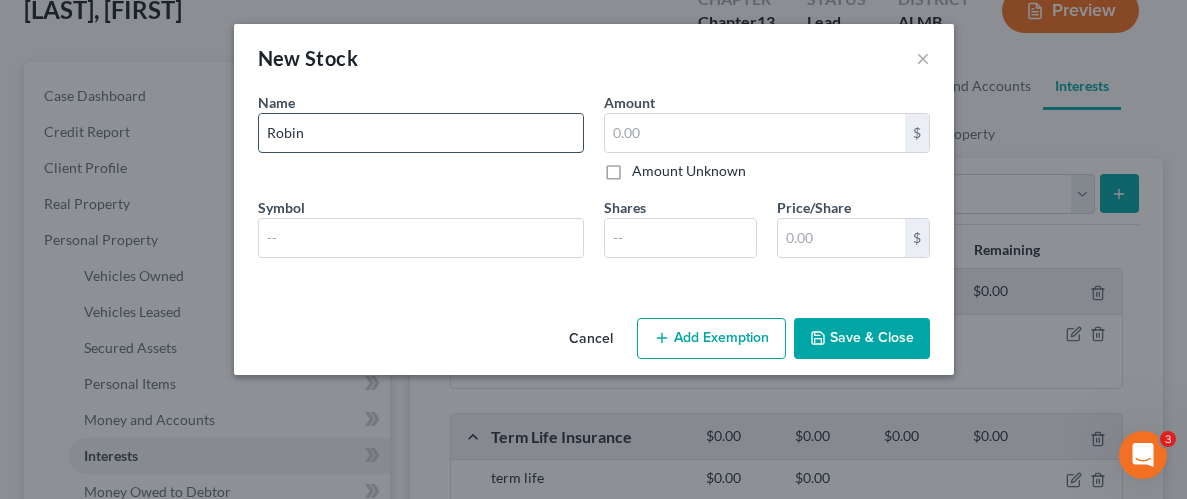 type on "Robinhood" 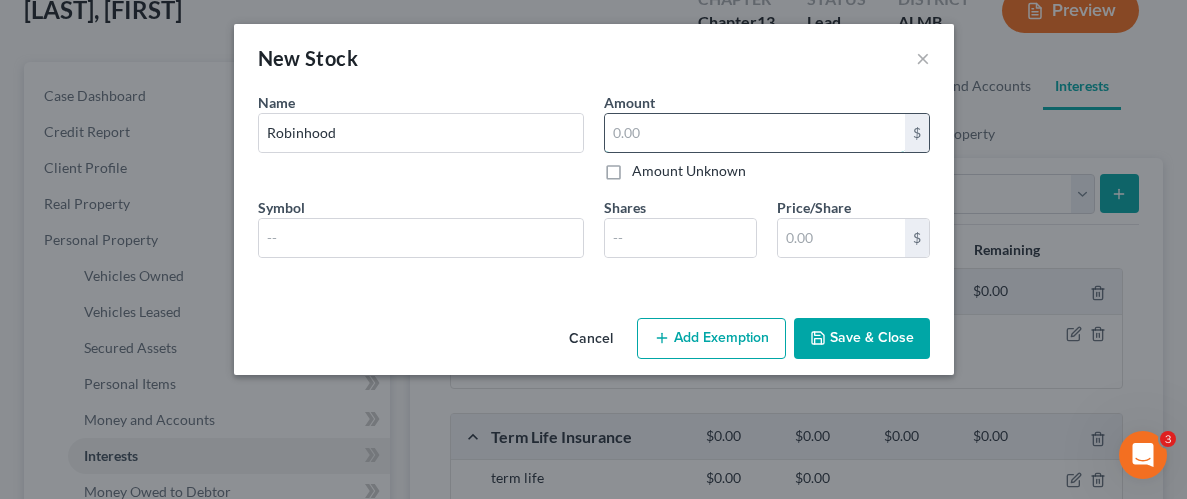 click at bounding box center (755, 133) 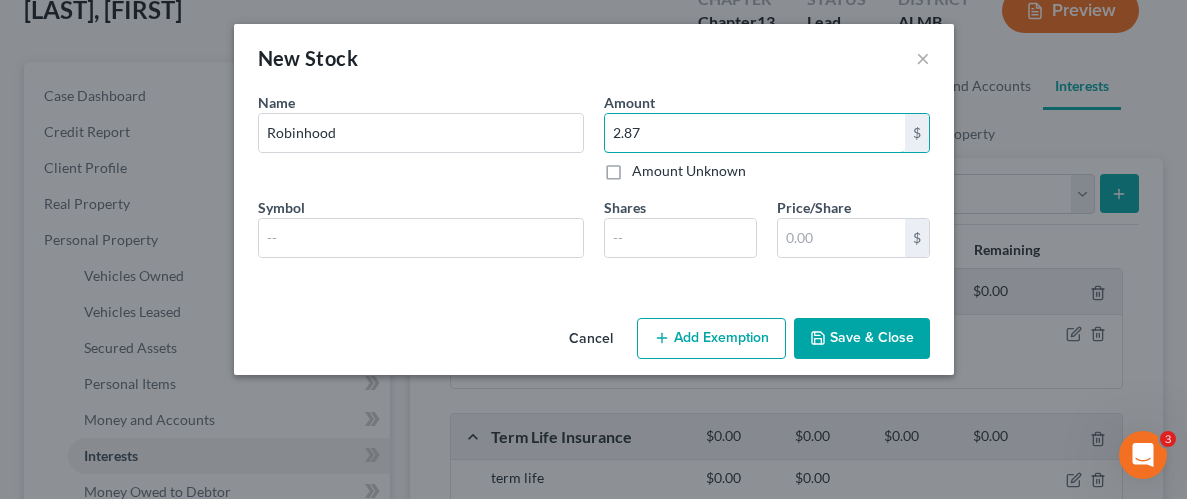 type on "2.87" 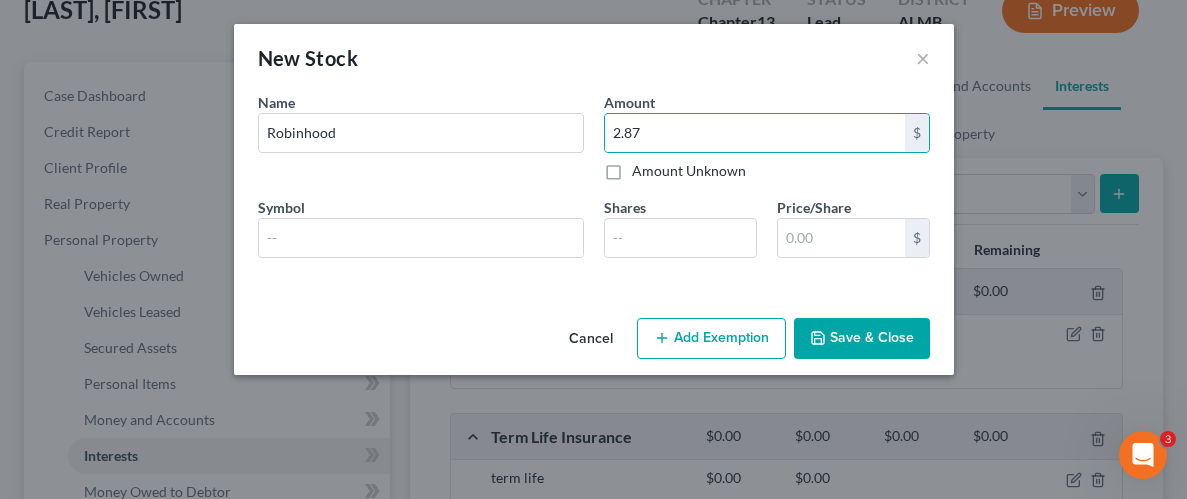 click on "Save & Close" at bounding box center [862, 339] 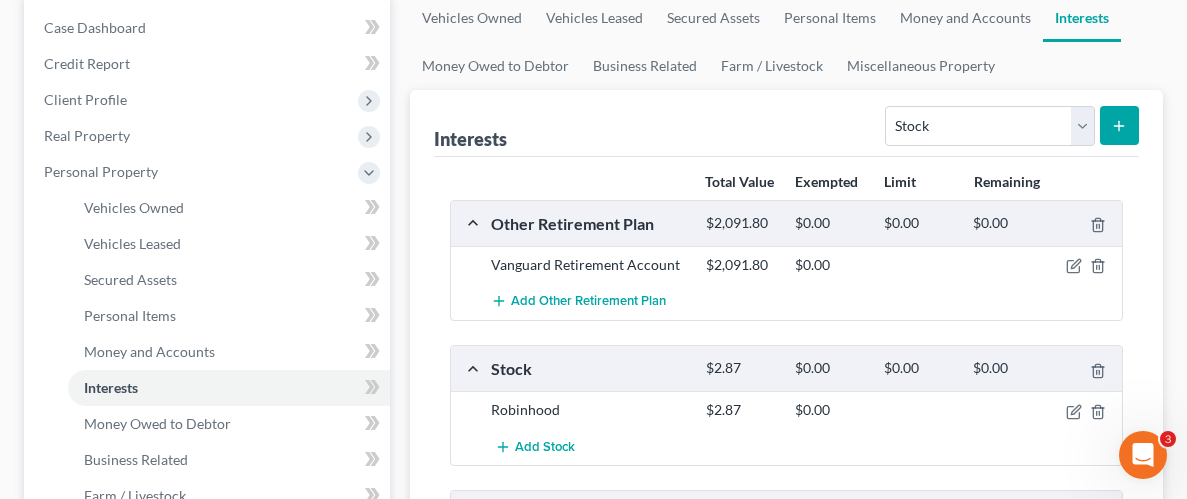 scroll, scrollTop: 213, scrollLeft: 0, axis: vertical 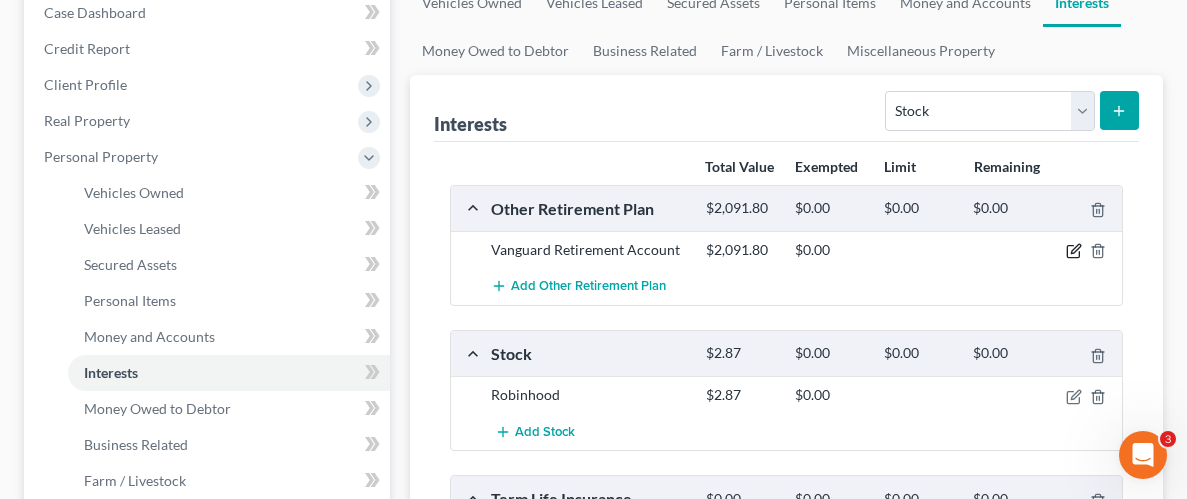 click 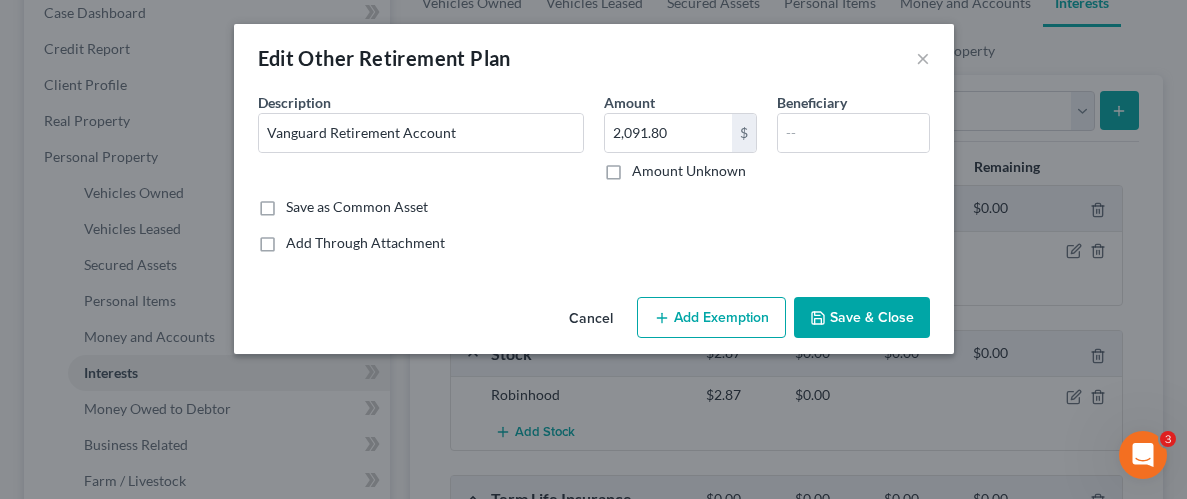 click on "Add Exemption" at bounding box center [711, 318] 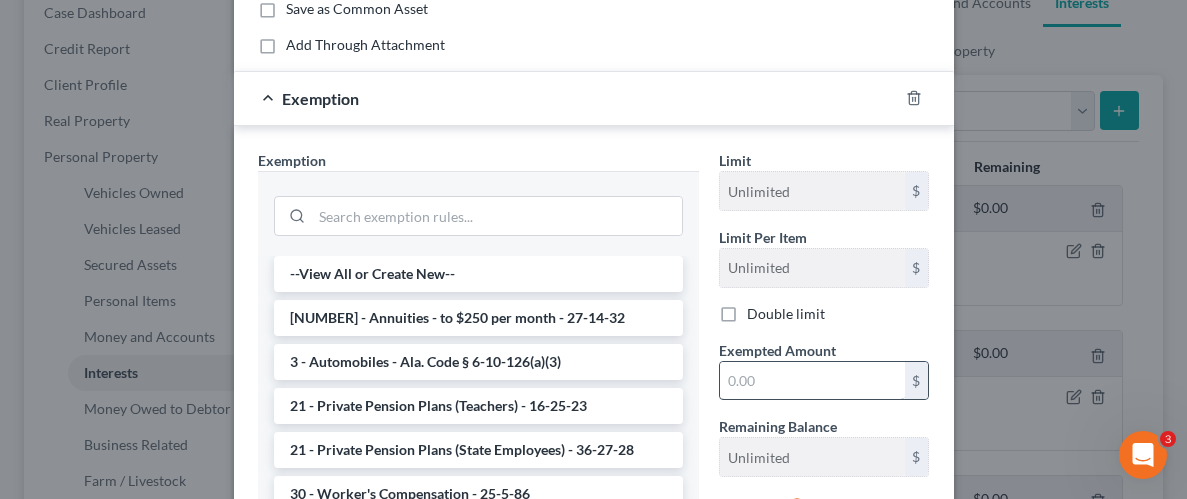 scroll, scrollTop: 198, scrollLeft: 0, axis: vertical 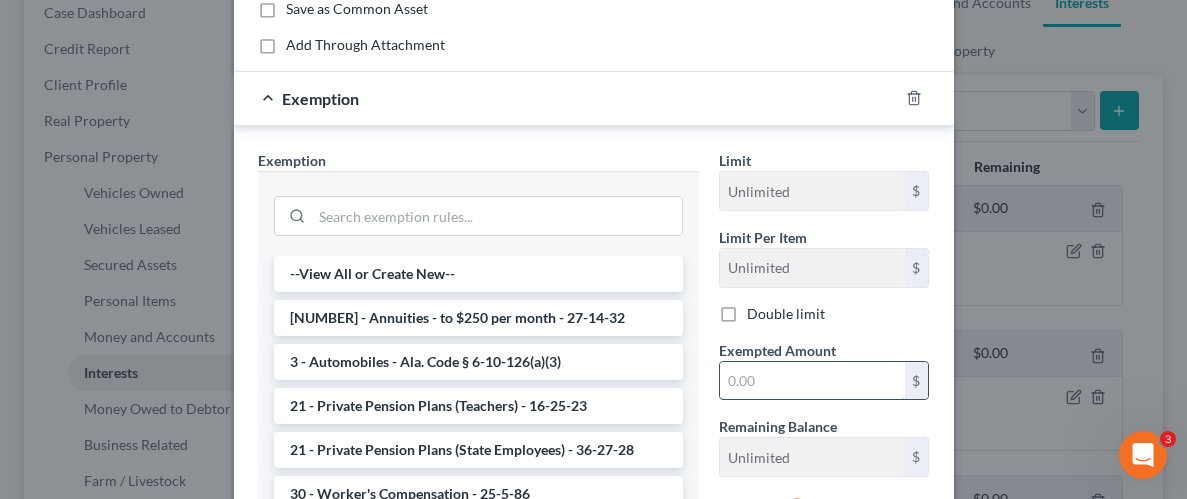 click at bounding box center [812, 381] 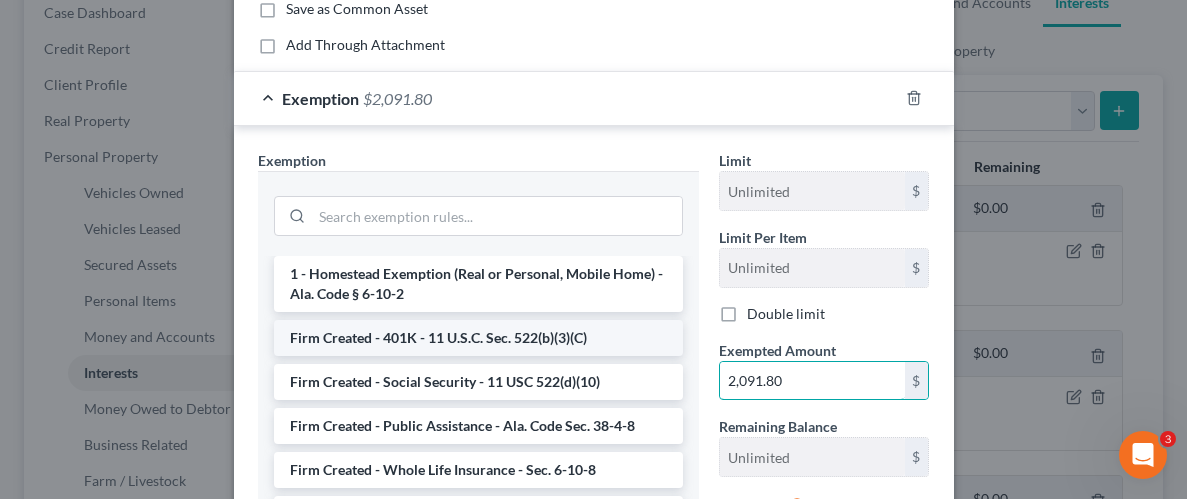 scroll, scrollTop: 1643, scrollLeft: 0, axis: vertical 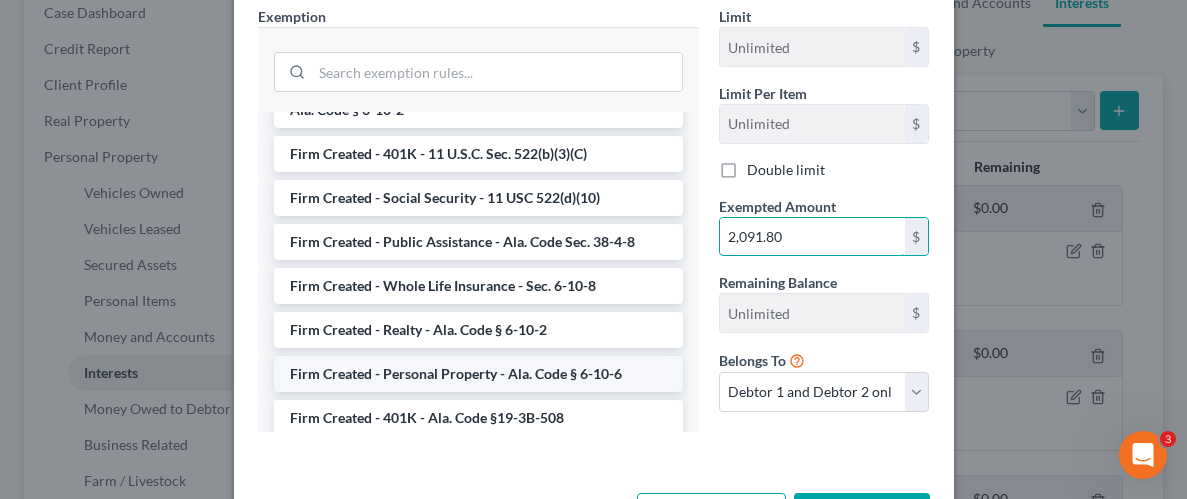type on "2,091.80" 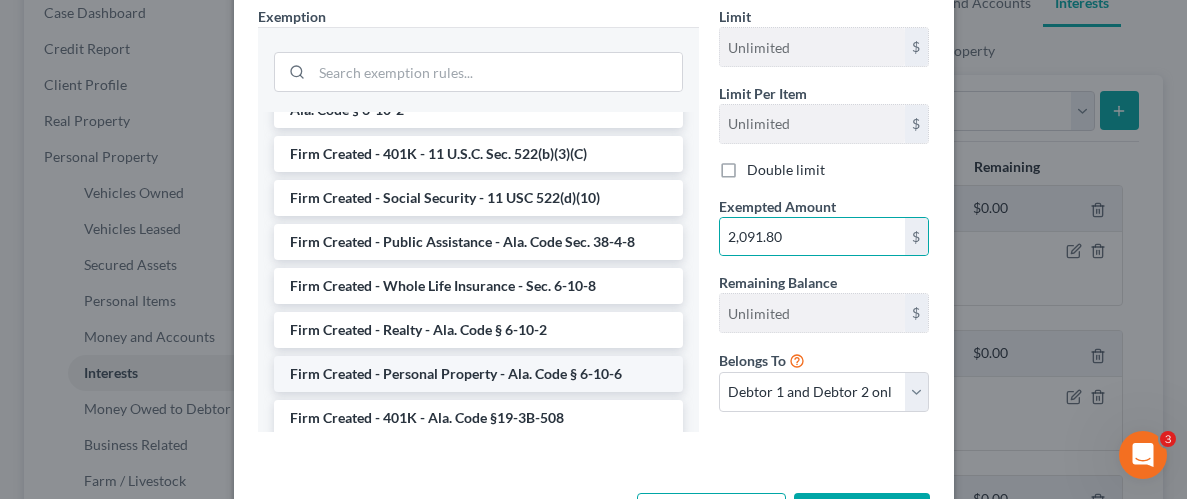 click on "Firm Created - Personal Property - Ala. Code § 6-10-6" at bounding box center [478, 374] 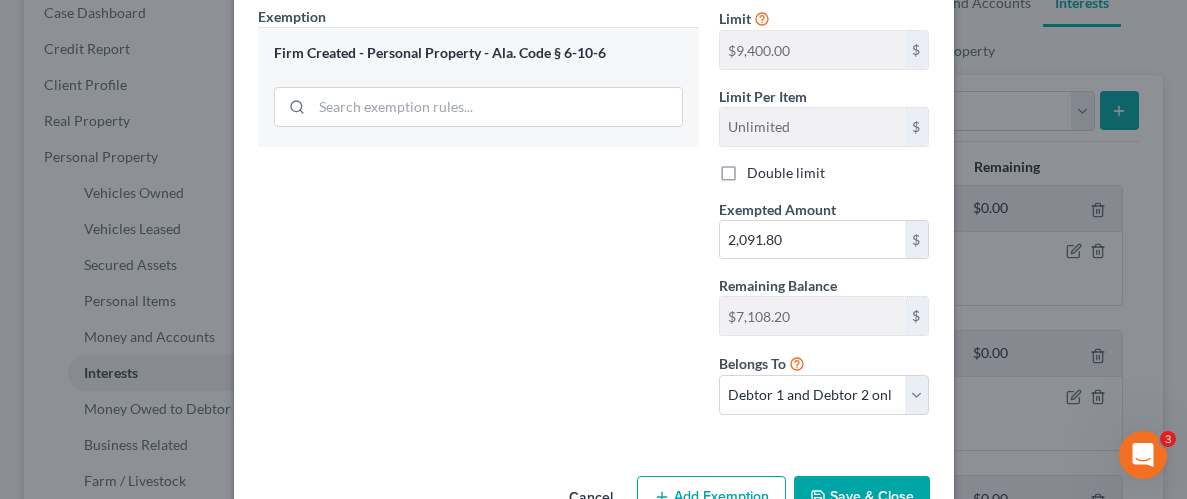 click on "An exemption set must first be selected from the Filing Information section. Common Asset Select
Description
*
Vanguard Retirement Account Amount 2,091.80 $ Amount Unknown Beneficiary Save as Common Asset
Add Through Attachment
Exemption $2,091.80
Exemption Set must be selected for CA.
Exemption
*
Firm Created - Personal Property - Ala. Code § 6-10-6         Limit     $9,400.00 $ Limit Per Item Unlimited $ Double limit
Exempted Amount
*
2,091.80 $ Remaining Balance $7,108.20 $
Belongs To
*
Debtor 1 only Debtor 2 only Debtor 1 and Debtor 2 only" at bounding box center [594, 109] 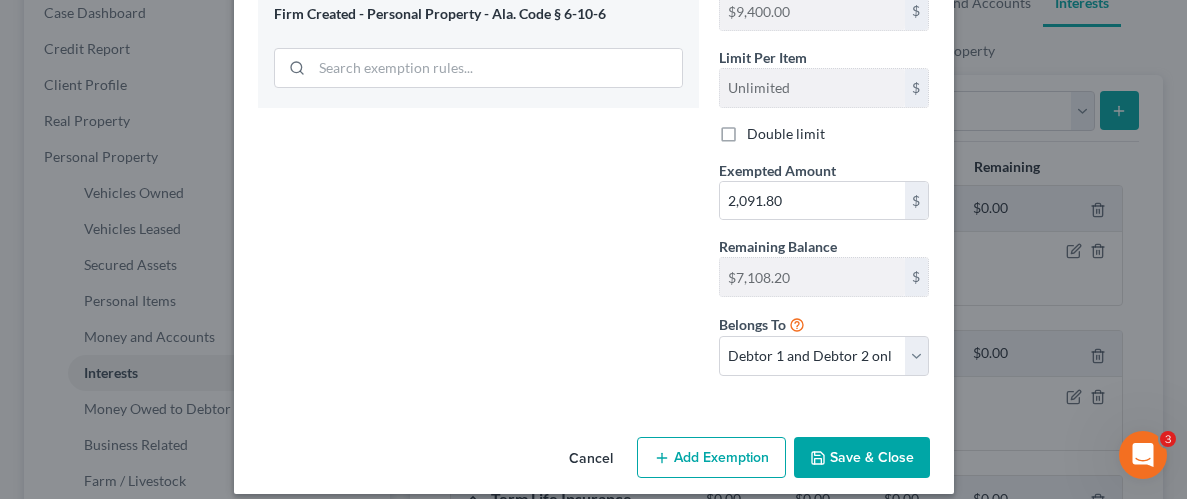 scroll, scrollTop: 384, scrollLeft: 0, axis: vertical 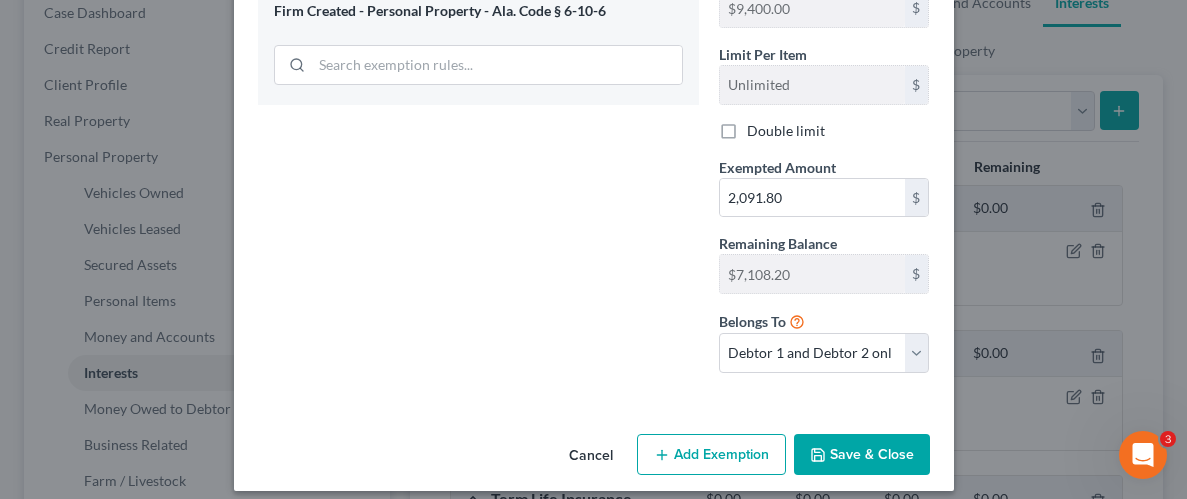 click on "Save & Close" at bounding box center [862, 455] 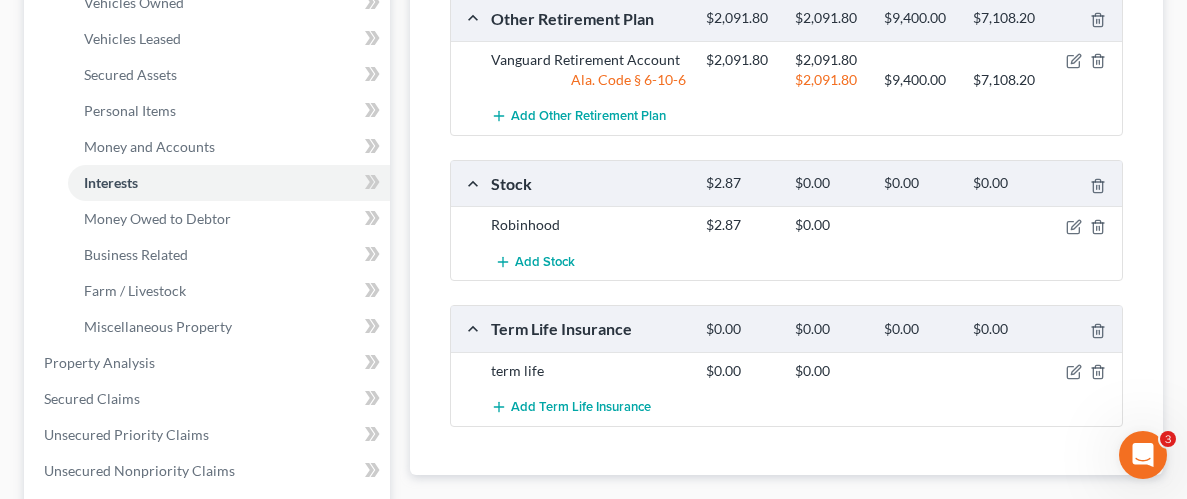 scroll, scrollTop: 464, scrollLeft: 0, axis: vertical 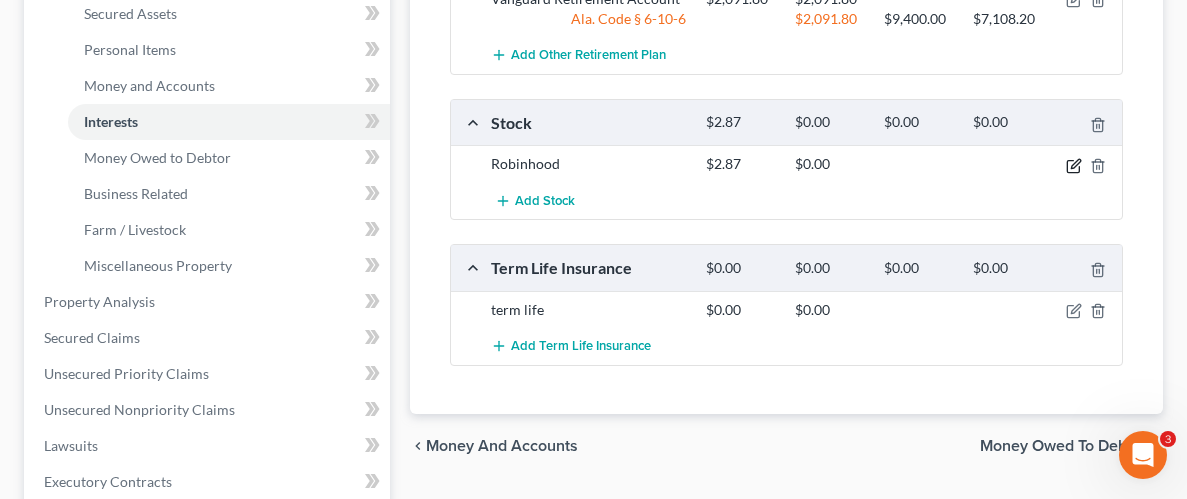 click 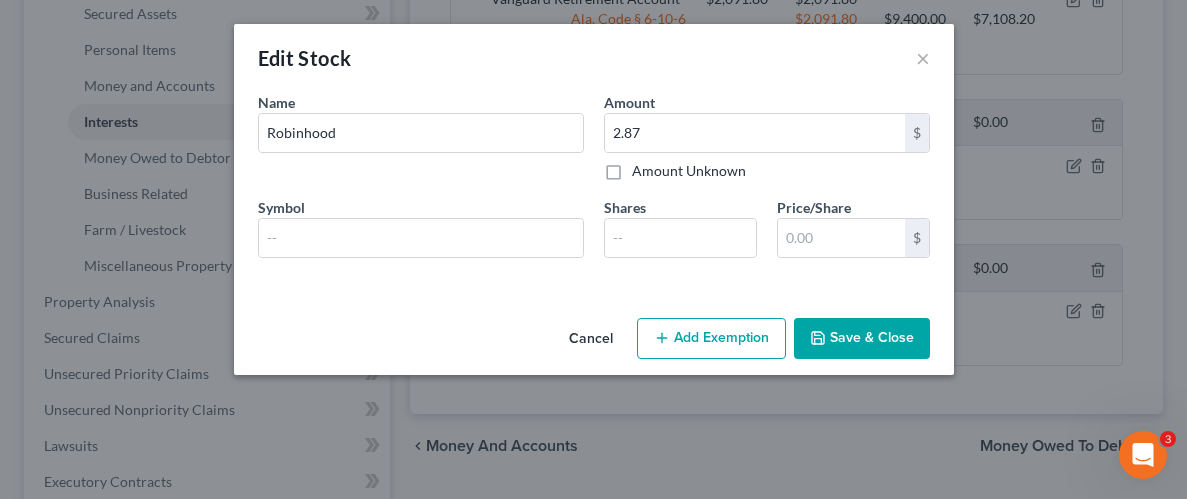 click on "Add Exemption" at bounding box center (711, 339) 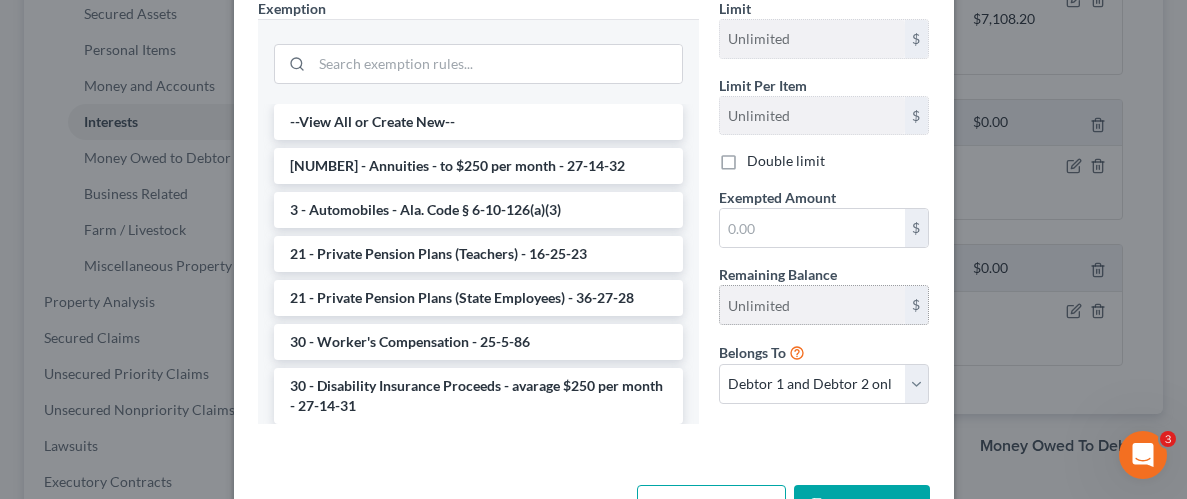scroll, scrollTop: 384, scrollLeft: 0, axis: vertical 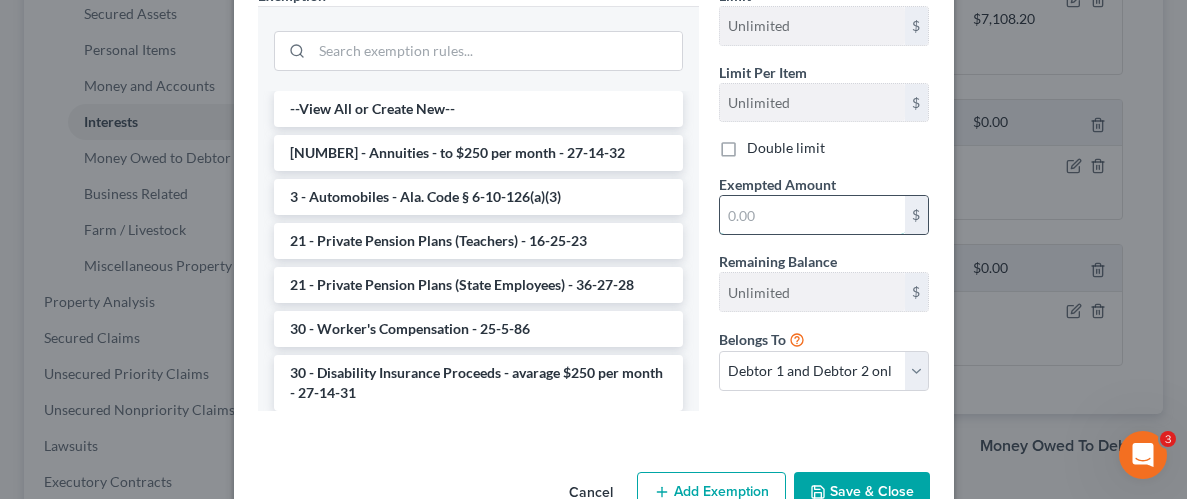 click at bounding box center [812, 215] 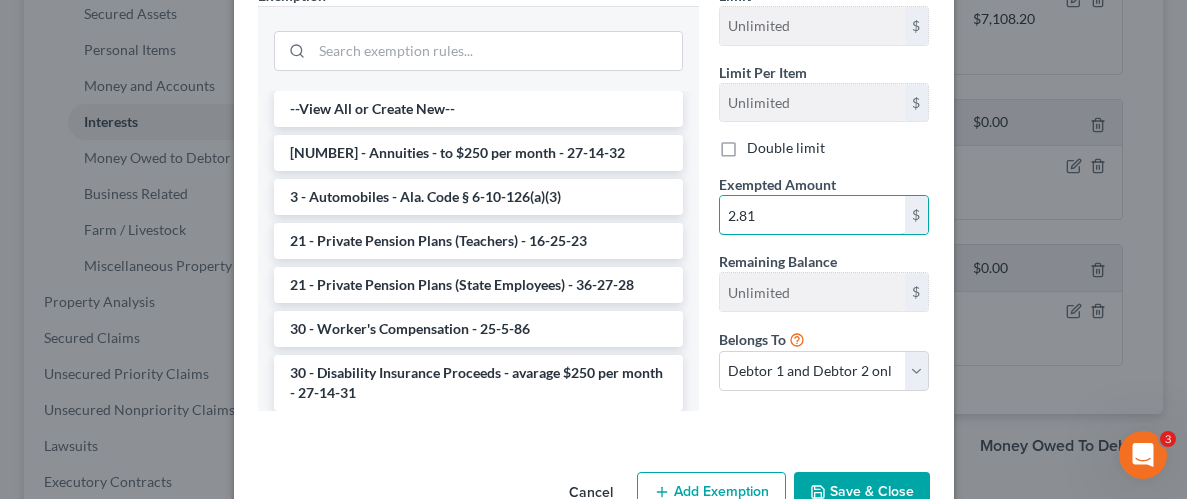 type on "2.81" 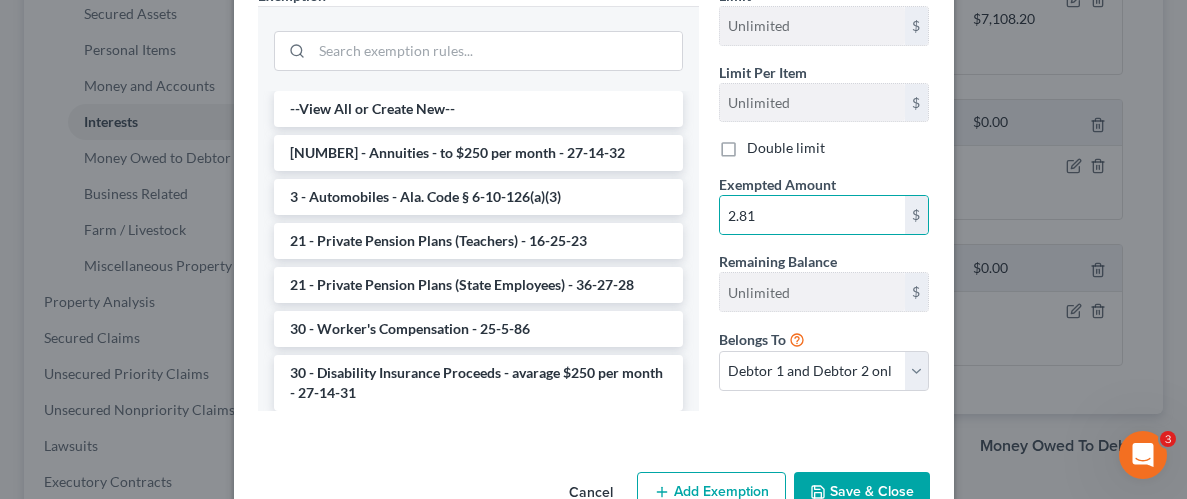 click on "Limit     Unlimited $ Limit Per Item Unlimited $ Double limit
Exempted Amount
*
2.81 $ Remaining Balance Unlimited $
Belongs To
*
Debtor 1 only Debtor 2 only Debtor 1 and Debtor 2 only" at bounding box center (824, 206) 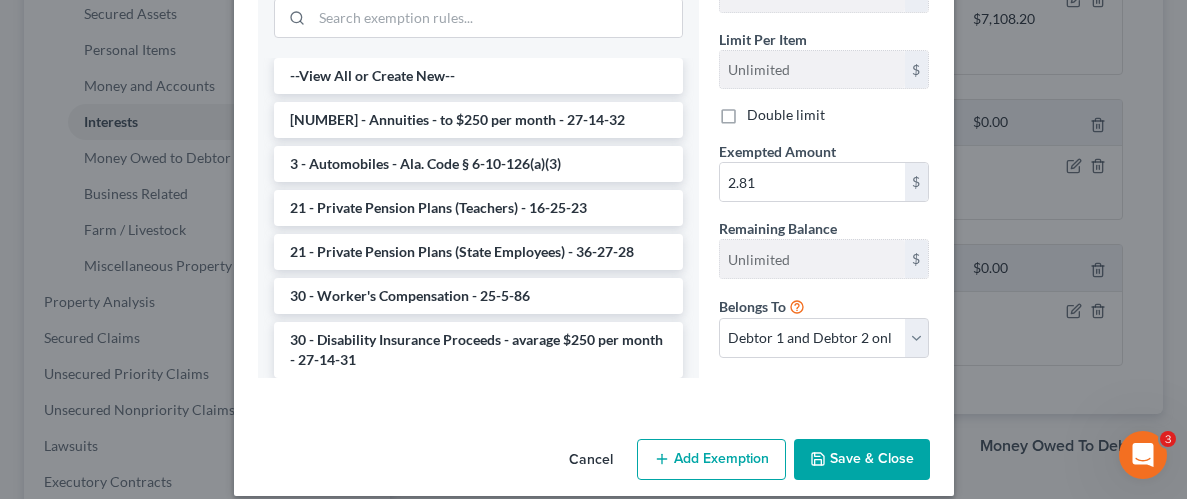 scroll, scrollTop: 437, scrollLeft: 0, axis: vertical 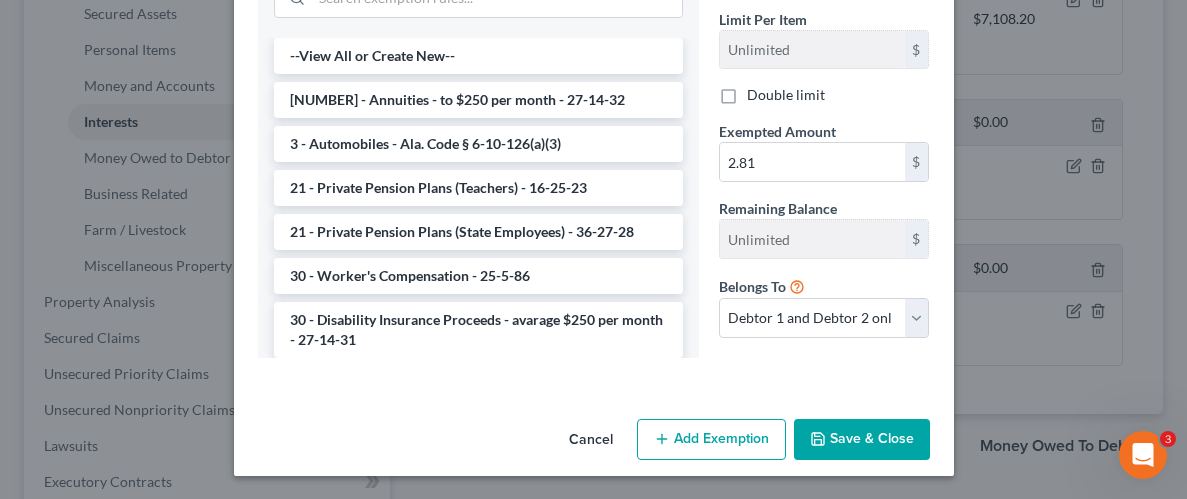 click on "Save & Close" at bounding box center [862, 440] 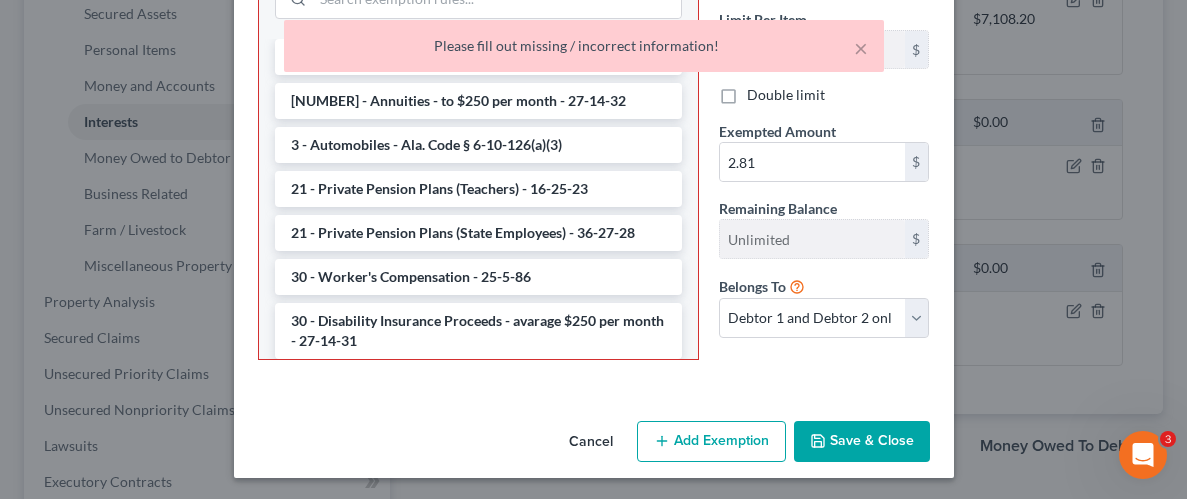 scroll, scrollTop: 437, scrollLeft: 0, axis: vertical 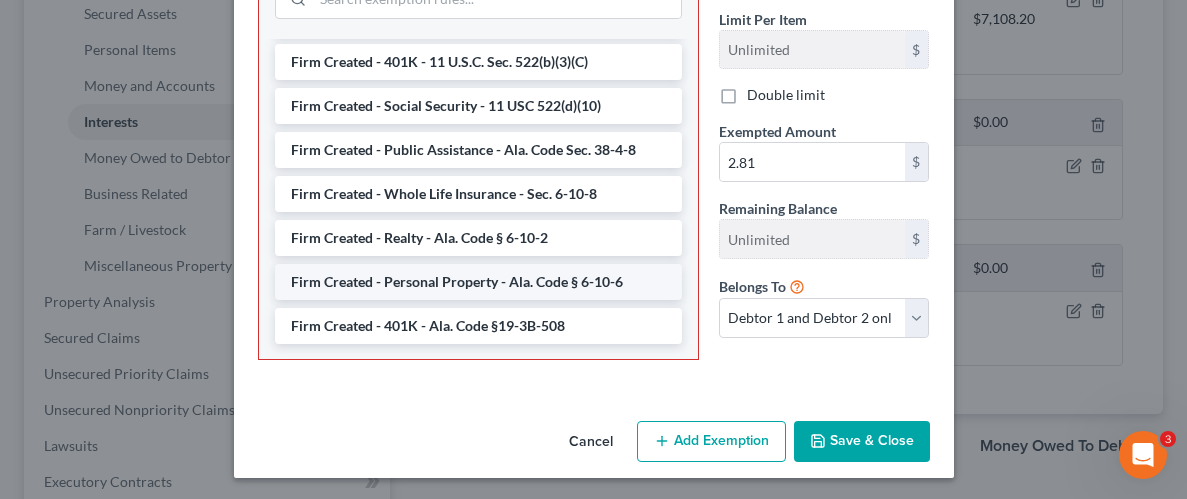 click on "Firm Created - Personal Property - Ala. Code § 6-10-6" at bounding box center [478, 282] 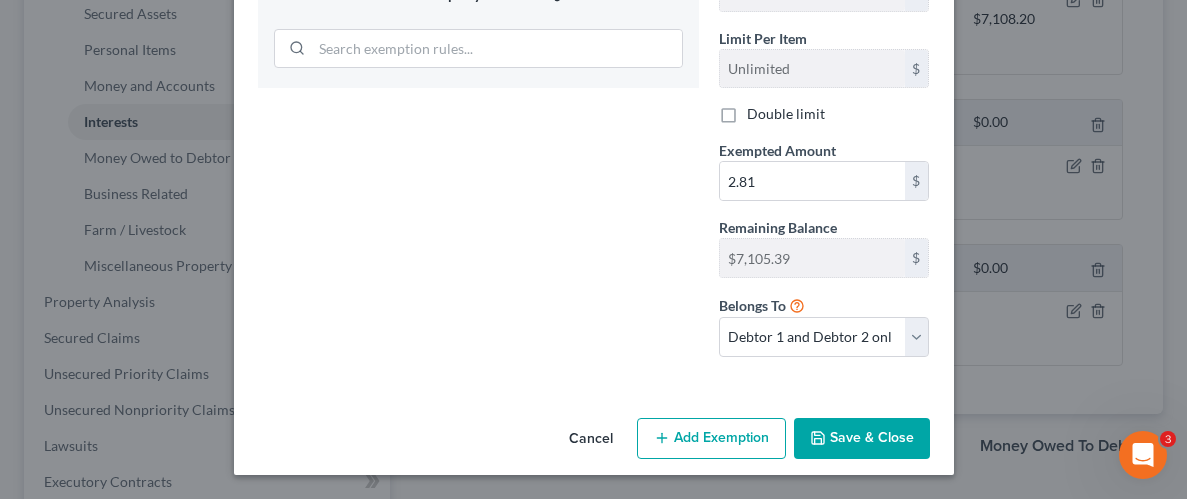 scroll, scrollTop: 419, scrollLeft: 0, axis: vertical 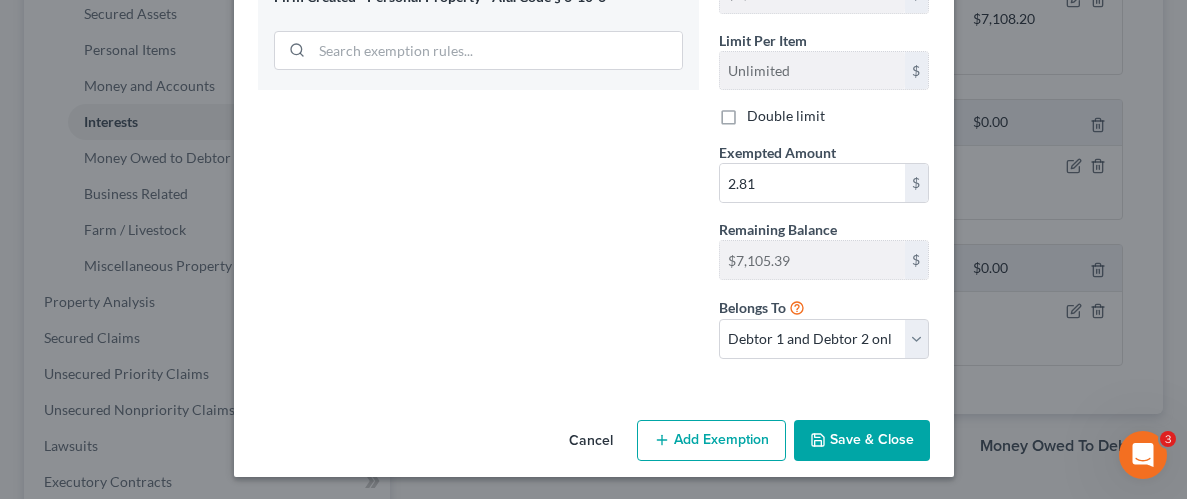 click on "Save & Close" at bounding box center [862, 441] 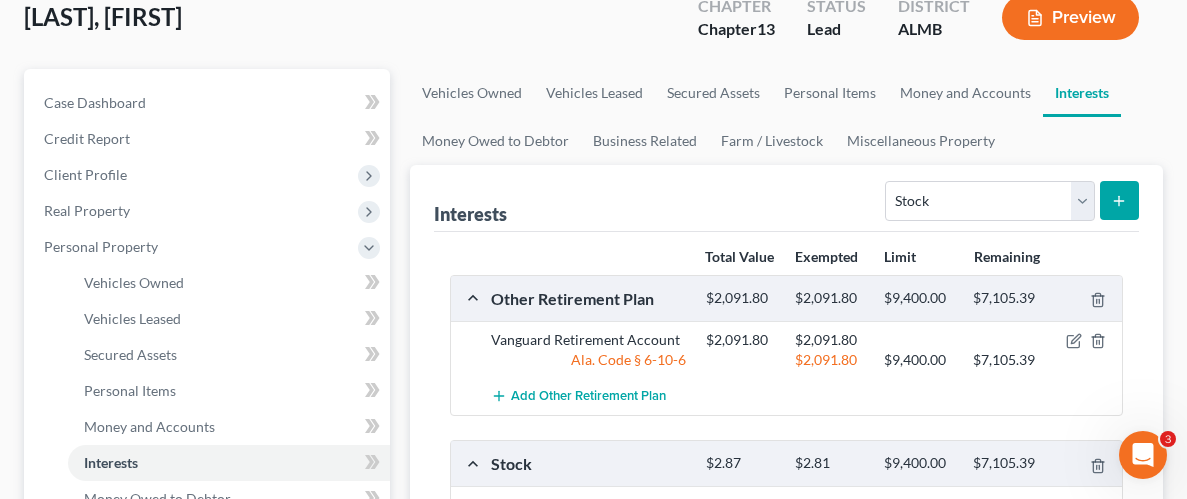 scroll, scrollTop: 127, scrollLeft: 0, axis: vertical 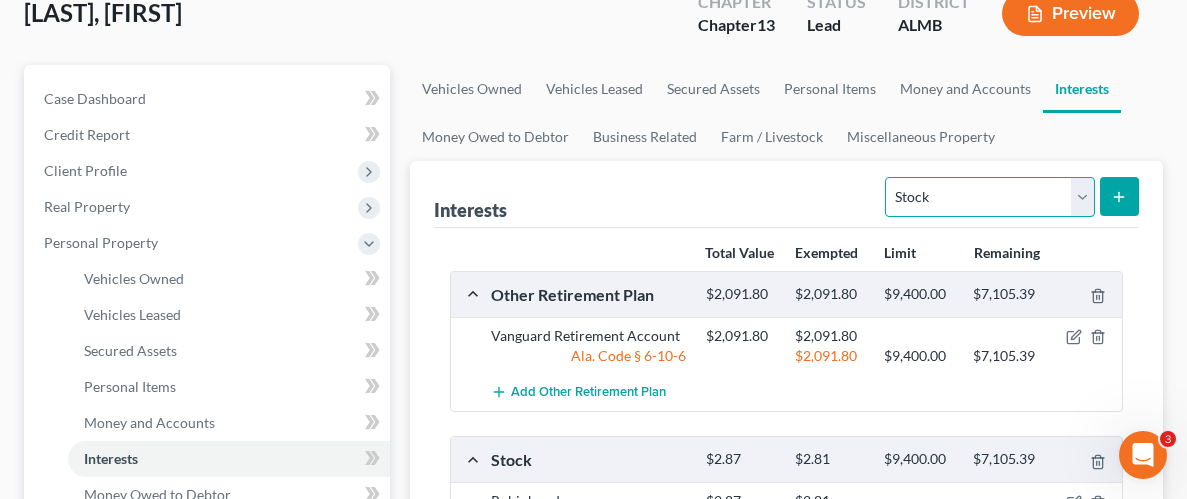 click on "Select Interest Type 401K Annuity Bond Education IRA Government Bond Government Pension Plan Incorporated Business IRA Joint Venture (Active) Joint Venture (Inactive) Keogh Mutual Fund Other Retirement Plan Partnership (Active) Partnership (Inactive) Pension Plan Stock Term Life Insurance Unincorporated Business Whole Life Insurance" at bounding box center [989, 197] 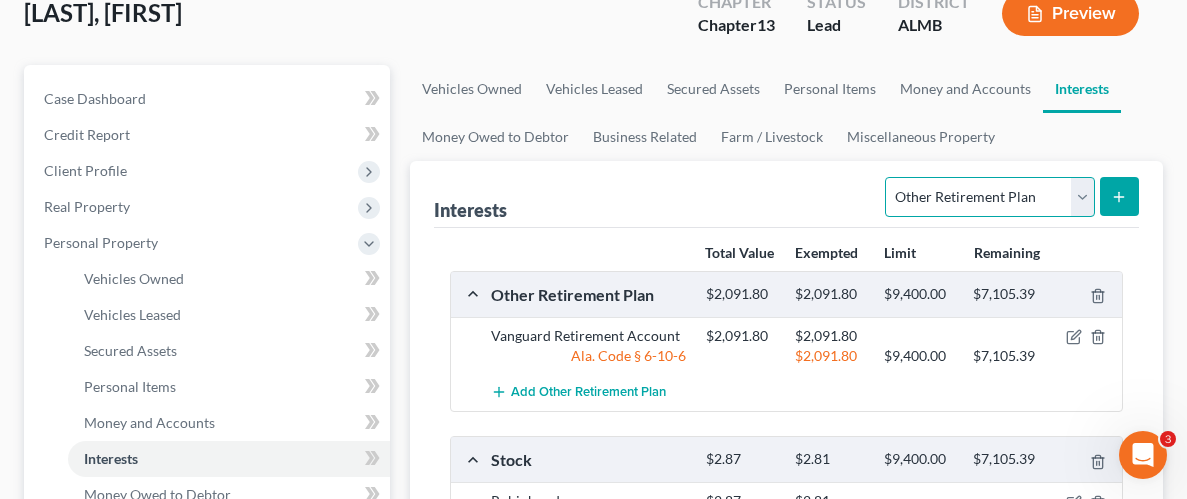 click on "Select Interest Type 401K Annuity Bond Education IRA Government Bond Government Pension Plan Incorporated Business IRA Joint Venture (Active) Joint Venture (Inactive) Keogh Mutual Fund Other Retirement Plan Partnership (Active) Partnership (Inactive) Pension Plan Stock Term Life Insurance Unincorporated Business Whole Life Insurance" at bounding box center [989, 197] 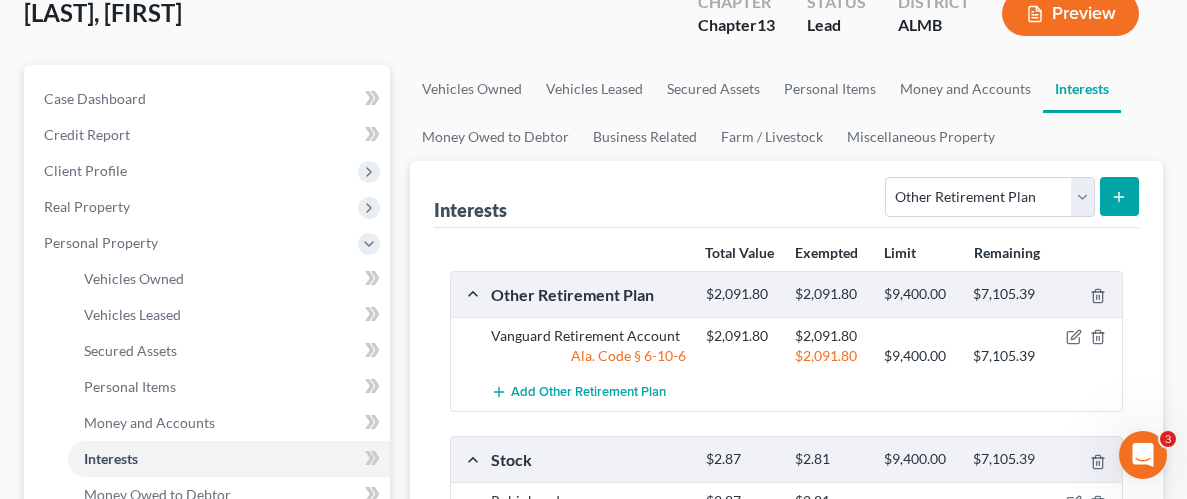 click 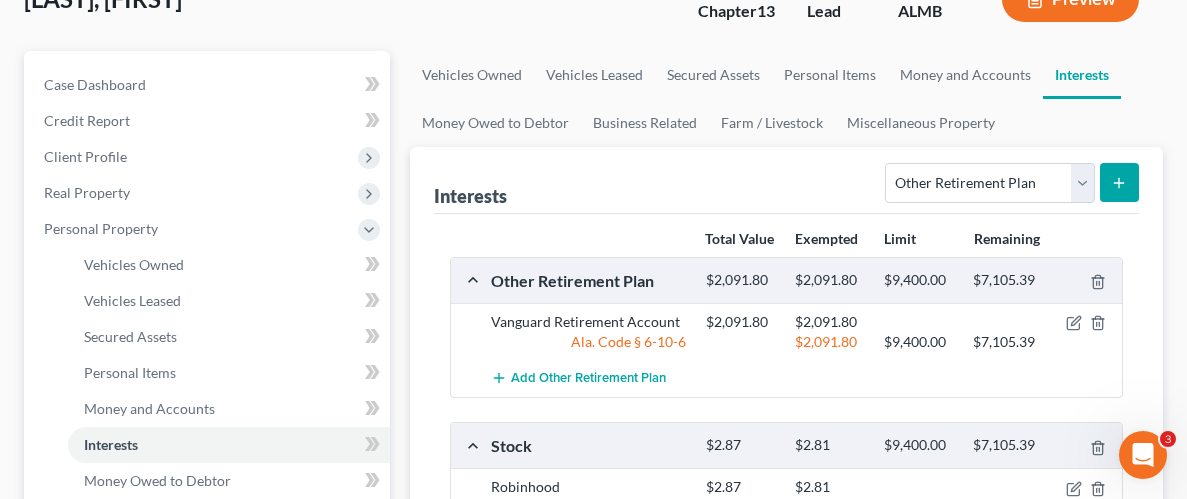 scroll, scrollTop: 0, scrollLeft: 0, axis: both 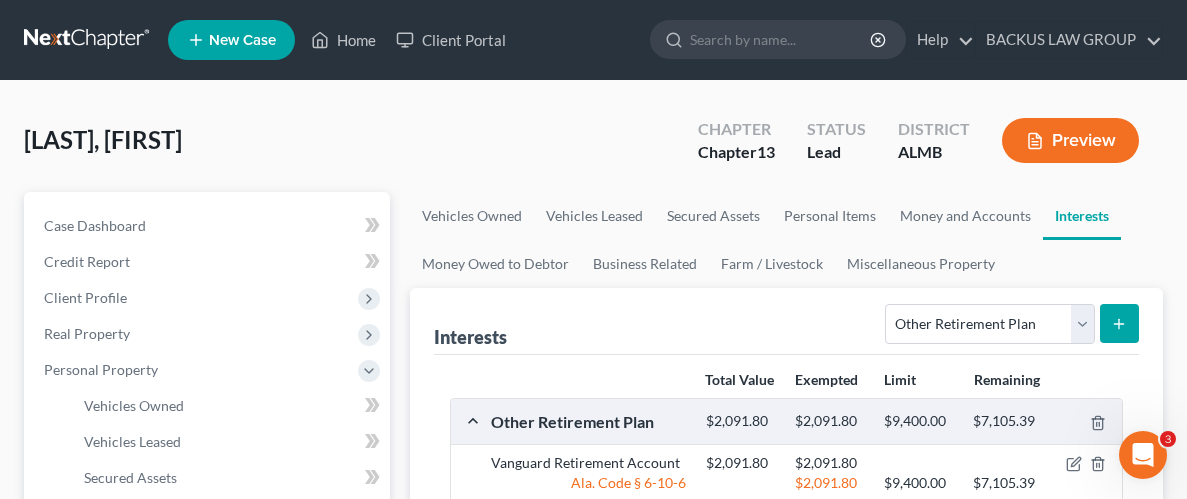 click 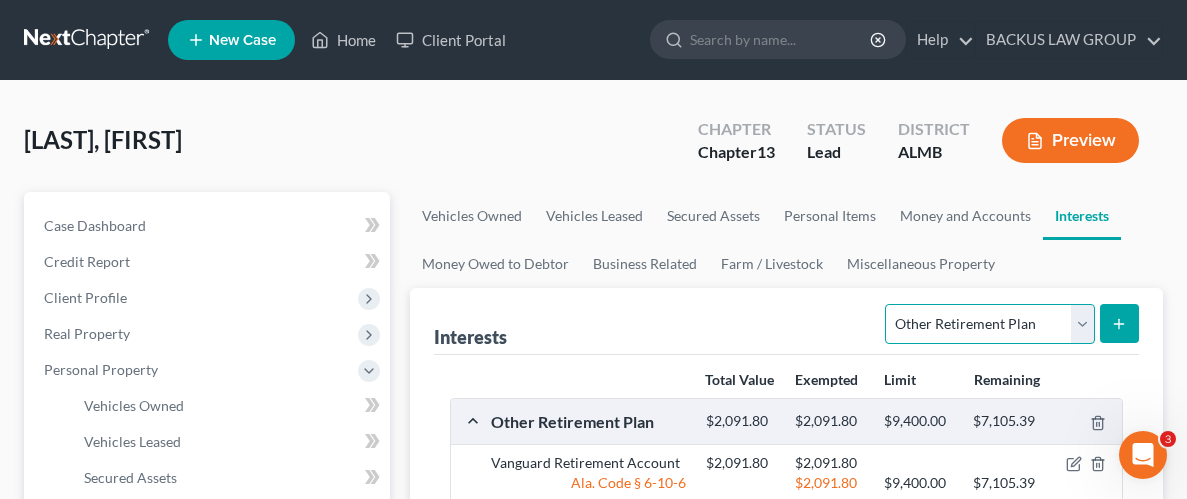 click on "Select Interest Type 401K Annuity Bond Education IRA Government Bond Government Pension Plan Incorporated Business IRA Joint Venture (Active) Joint Venture (Inactive) Keogh Mutual Fund Other Retirement Plan Partnership (Active) Partnership (Inactive) Pension Plan Stock Term Life Insurance Unincorporated Business Whole Life Insurance" at bounding box center [989, 324] 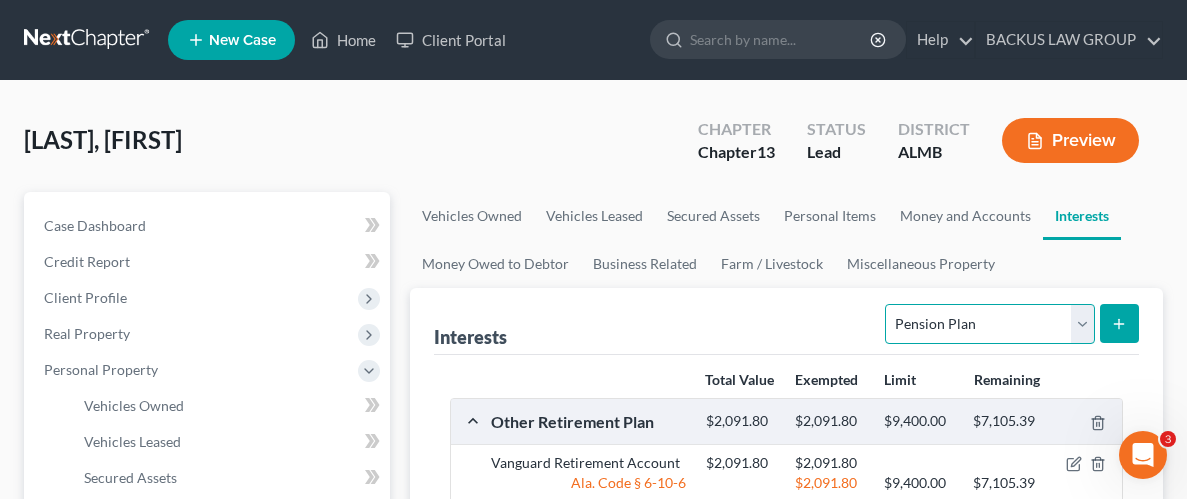 click on "Select Interest Type 401K Annuity Bond Education IRA Government Bond Government Pension Plan Incorporated Business IRA Joint Venture (Active) Joint Venture (Inactive) Keogh Mutual Fund Other Retirement Plan Partnership (Active) Partnership (Inactive) Pension Plan Stock Term Life Insurance Unincorporated Business Whole Life Insurance" at bounding box center [989, 324] 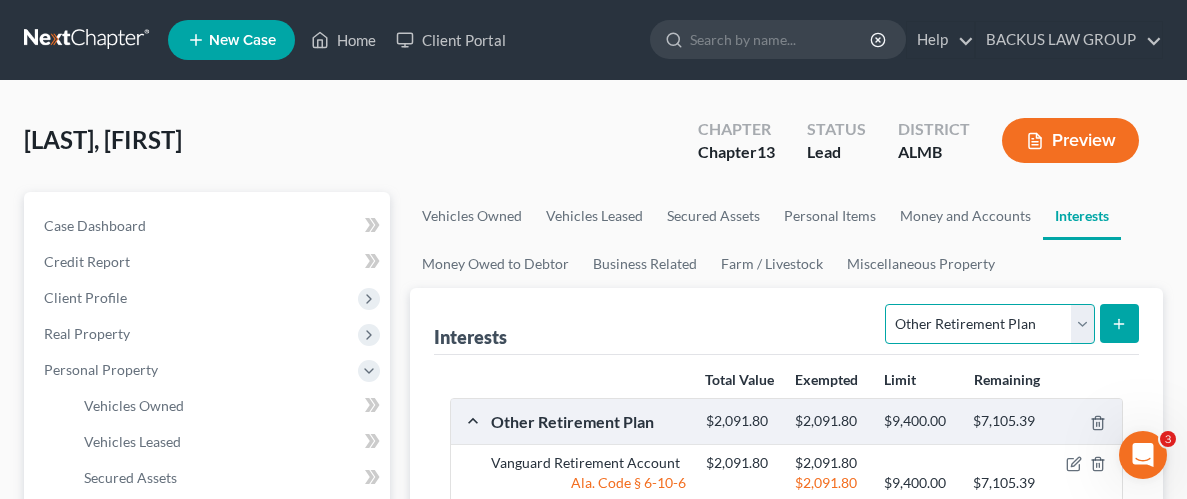 click on "Select Interest Type 401K Annuity Bond Education IRA Government Bond Government Pension Plan Incorporated Business IRA Joint Venture (Active) Joint Venture (Inactive) Keogh Mutual Fund Other Retirement Plan Partnership (Active) Partnership (Inactive) Pension Plan Stock Term Life Insurance Unincorporated Business Whole Life Insurance" at bounding box center [989, 324] 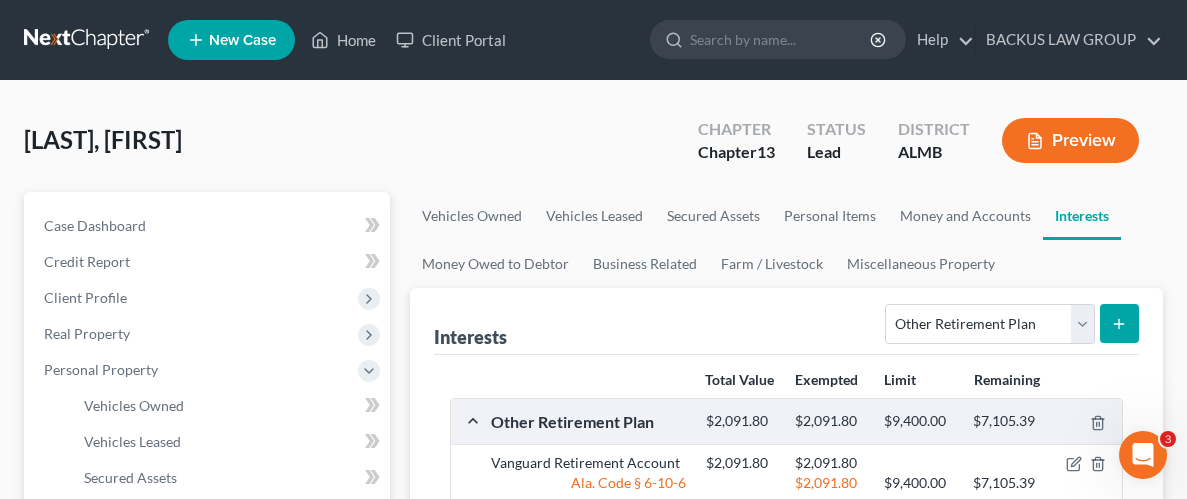 click 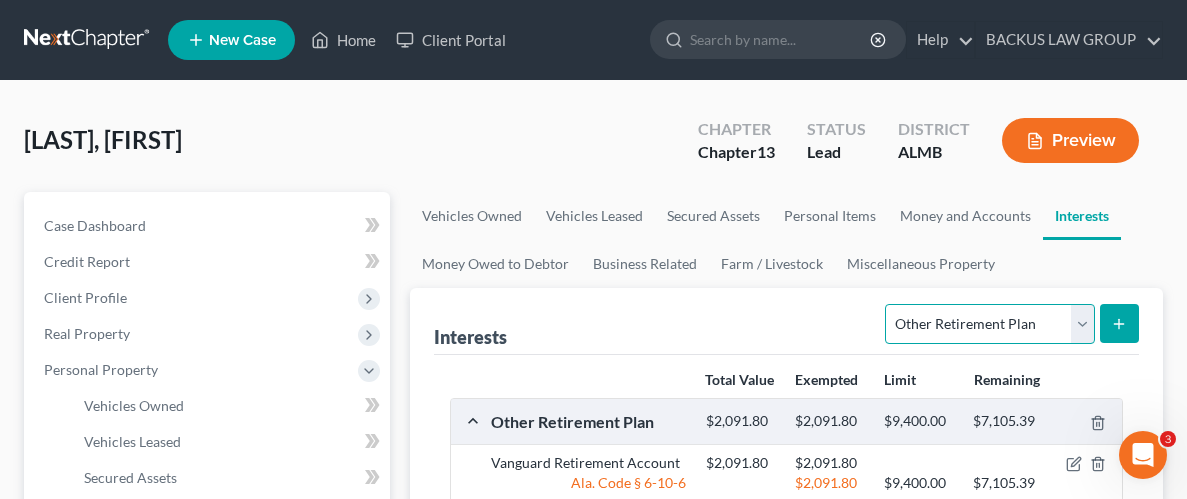 click on "Select Interest Type 401K Annuity Bond Education IRA Government Bond Government Pension Plan Incorporated Business IRA Joint Venture (Active) Joint Venture (Inactive) Keogh Mutual Fund Other Retirement Plan Partnership (Active) Partnership (Inactive) Pension Plan Stock Term Life Insurance Unincorporated Business Whole Life Insurance" at bounding box center [989, 324] 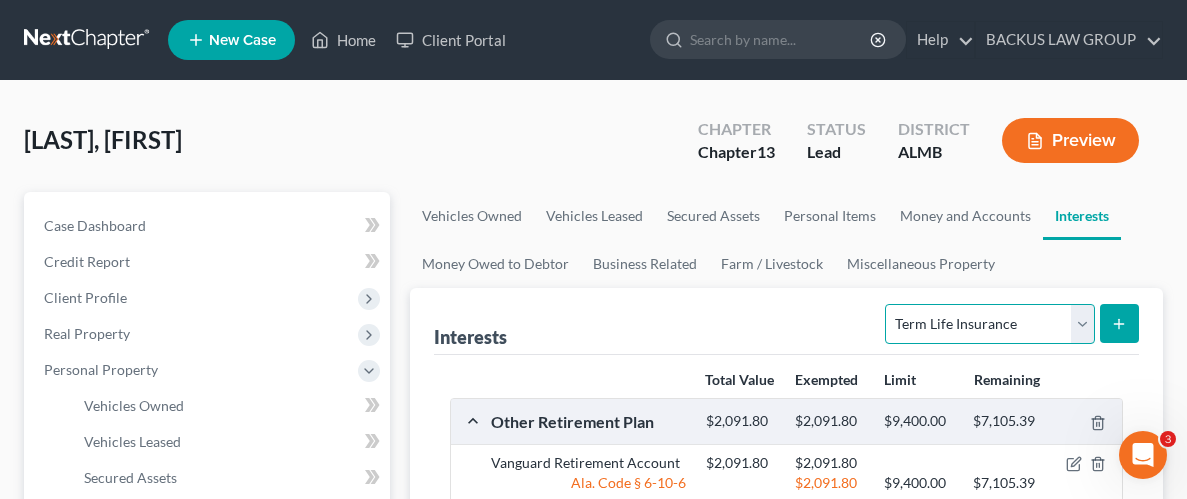 click on "Select Interest Type 401K Annuity Bond Education IRA Government Bond Government Pension Plan Incorporated Business IRA Joint Venture (Active) Joint Venture (Inactive) Keogh Mutual Fund Other Retirement Plan Partnership (Active) Partnership (Inactive) Pension Plan Stock Term Life Insurance Unincorporated Business Whole Life Insurance" at bounding box center [989, 324] 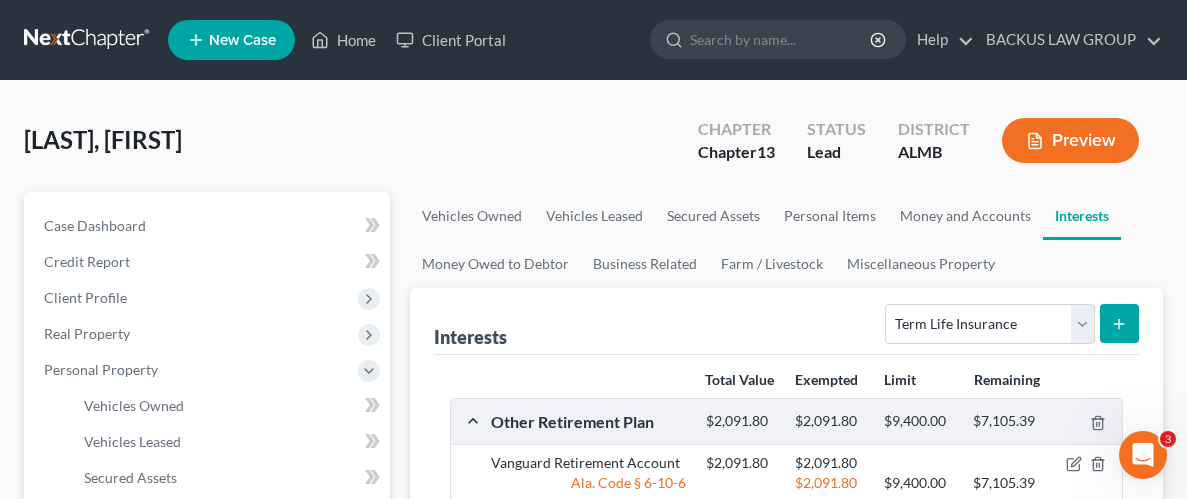 click 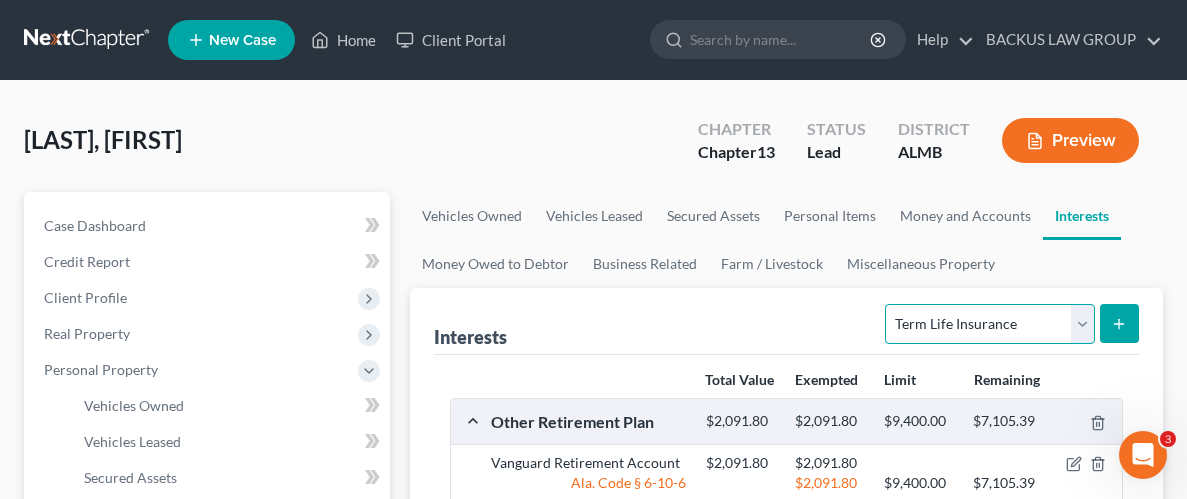 click on "Select Interest Type 401K Annuity Bond Education IRA Government Bond Government Pension Plan Incorporated Business IRA Joint Venture (Active) Joint Venture (Inactive) Keogh Mutual Fund Other Retirement Plan Partnership (Active) Partnership (Inactive) Pension Plan Stock Term Life Insurance Unincorporated Business Whole Life Insurance" at bounding box center (989, 324) 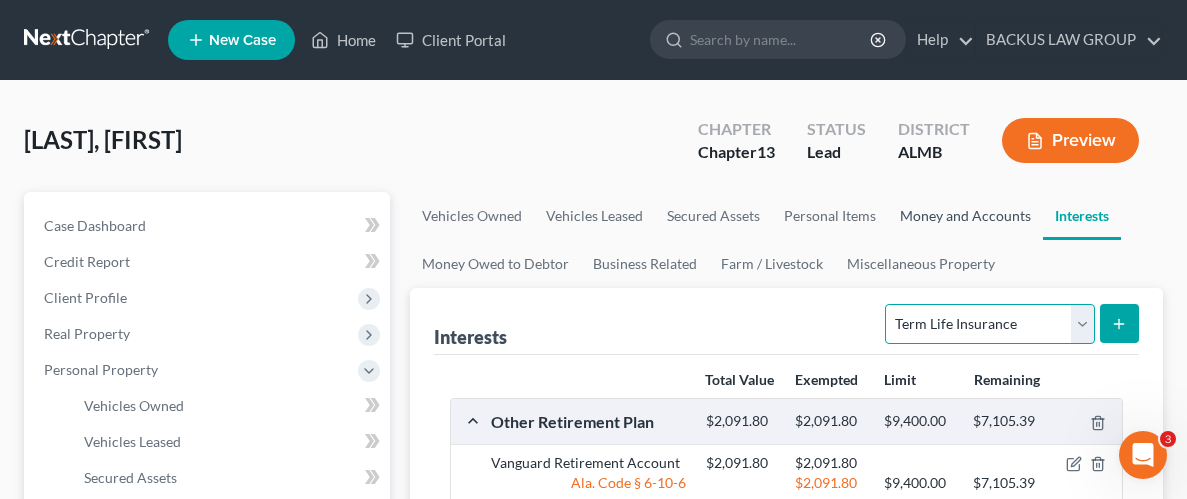 select on "other_retirement_plan" 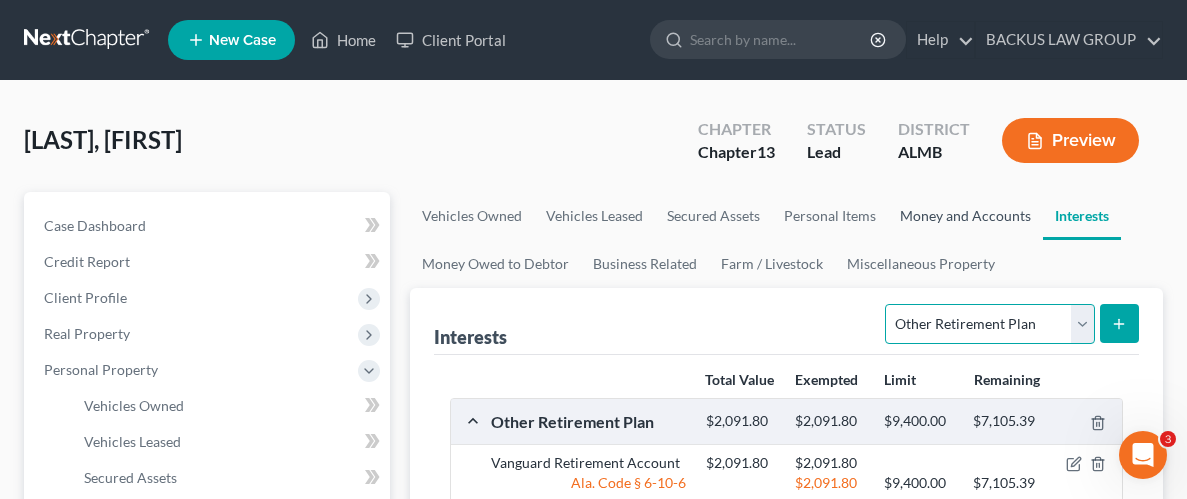 click on "Select Interest Type 401K Annuity Bond Education IRA Government Bond Government Pension Plan Incorporated Business IRA Joint Venture (Active) Joint Venture (Inactive) Keogh Mutual Fund Other Retirement Plan Partnership (Active) Partnership (Inactive) Pension Plan Stock Term Life Insurance Unincorporated Business Whole Life Insurance" at bounding box center [989, 324] 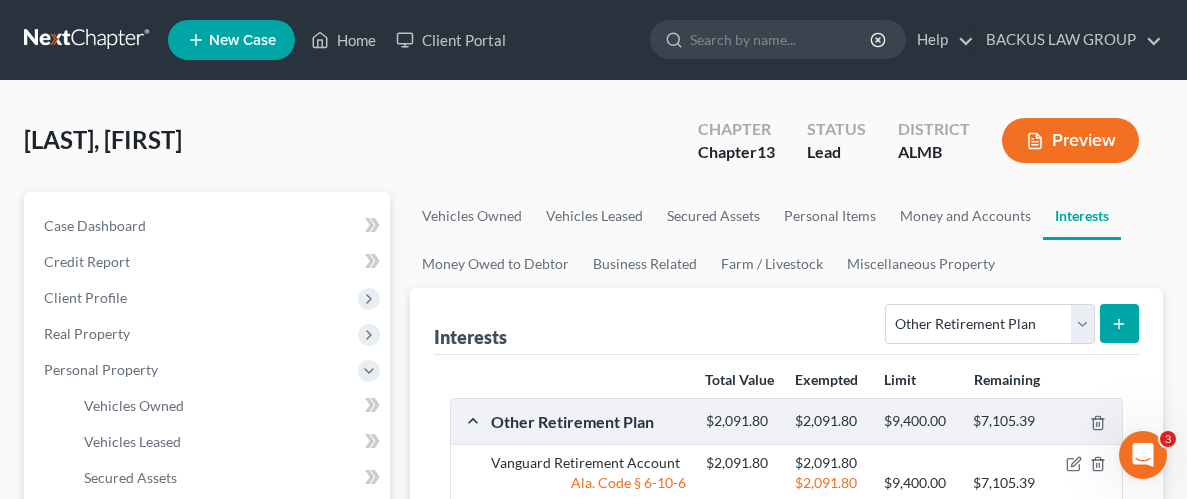 click on "[LAST], [FIRST] Upgraded Chapter Chapter  13 Status Lead District ALMB Preview" at bounding box center [593, 148] 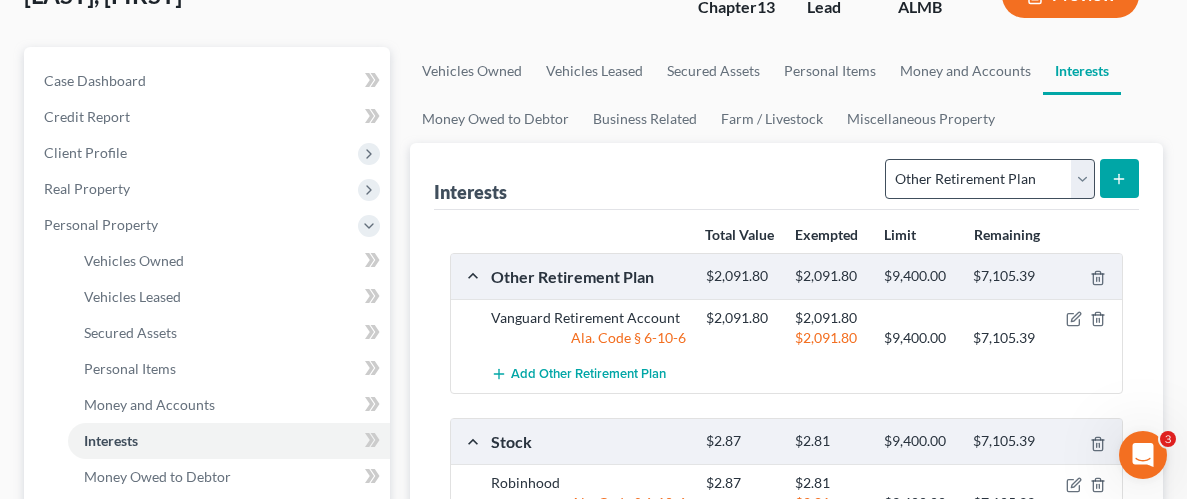 scroll, scrollTop: 144, scrollLeft: 0, axis: vertical 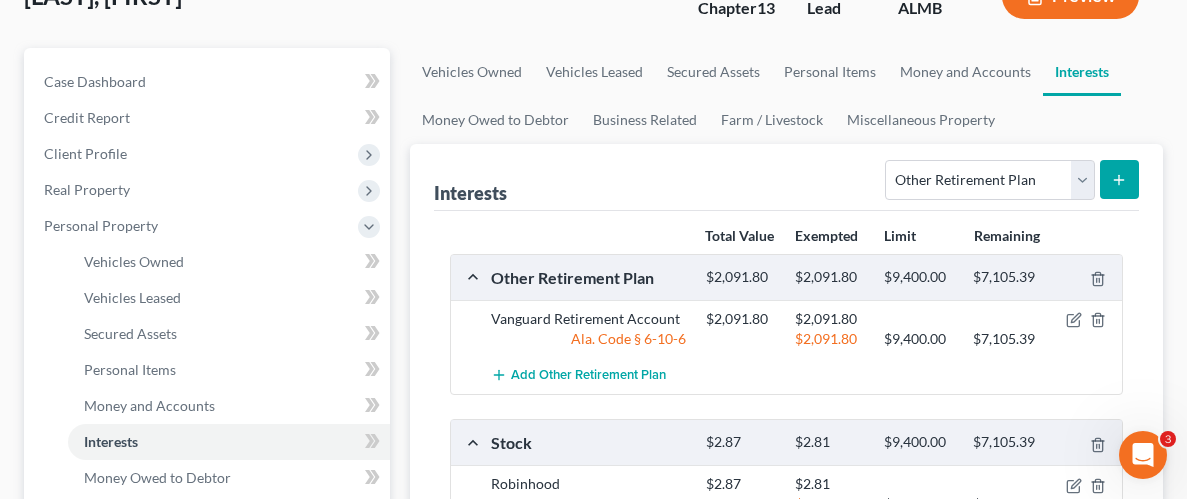 click at bounding box center (1119, 179) 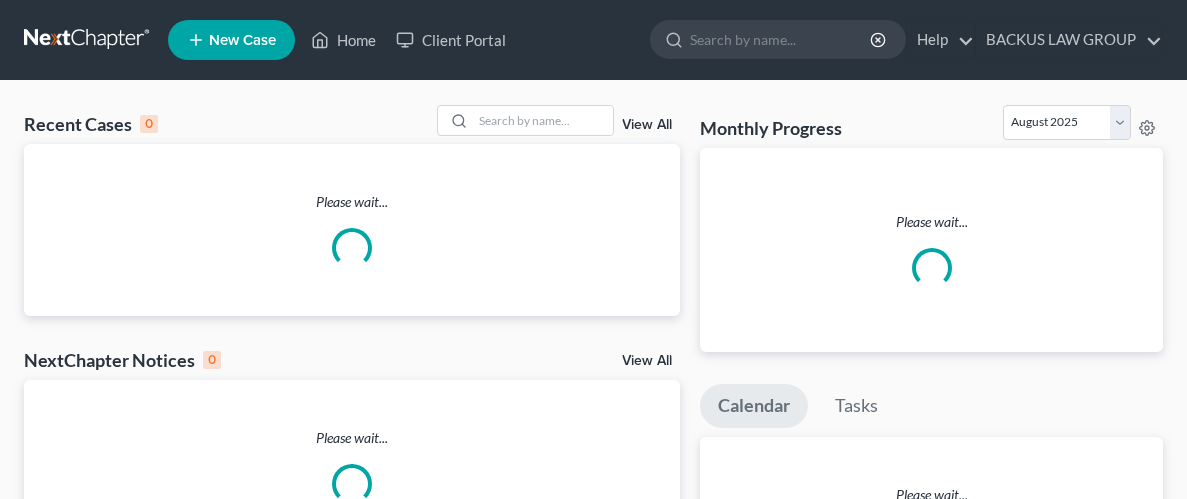 scroll, scrollTop: 0, scrollLeft: 0, axis: both 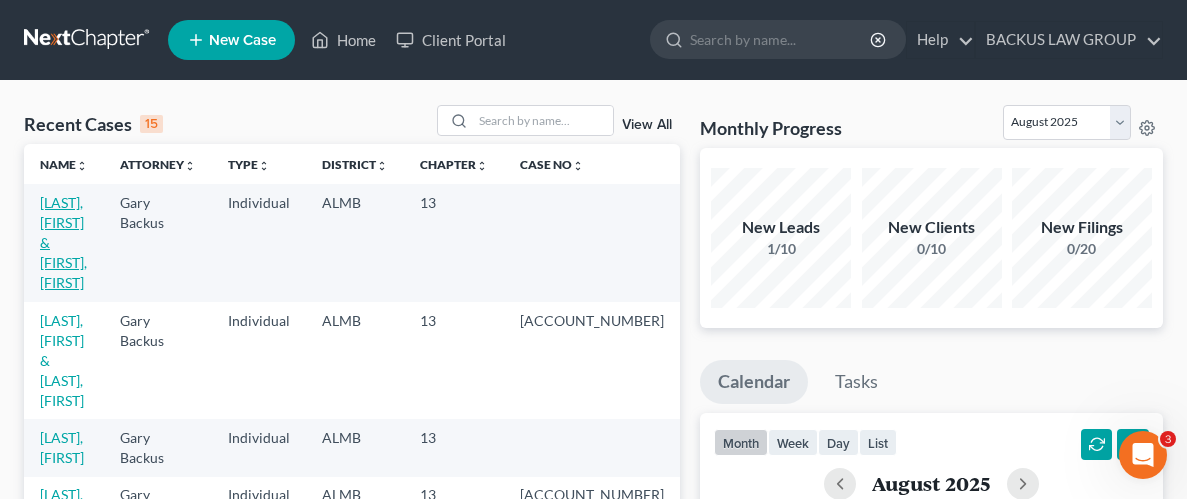 click on "[LAST], [FIRST] & [FIRST], [FIRST]" at bounding box center [63, 242] 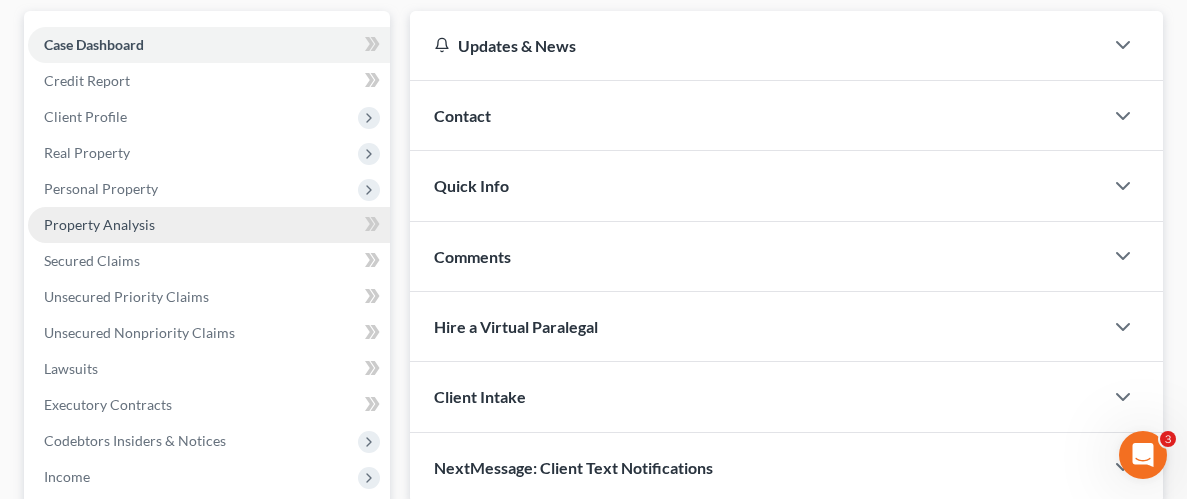 scroll, scrollTop: 201, scrollLeft: 0, axis: vertical 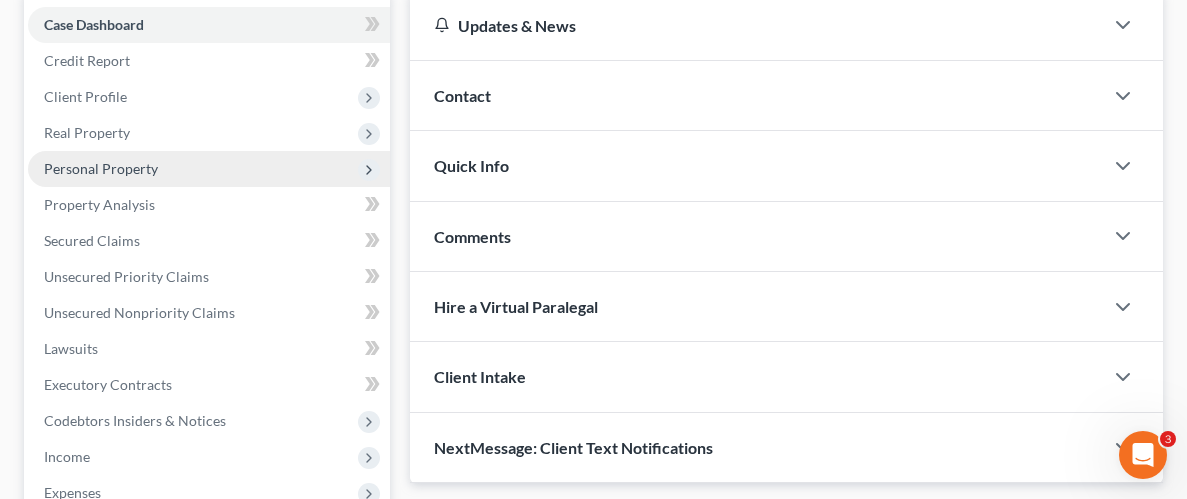click on "Personal Property" at bounding box center (101, 168) 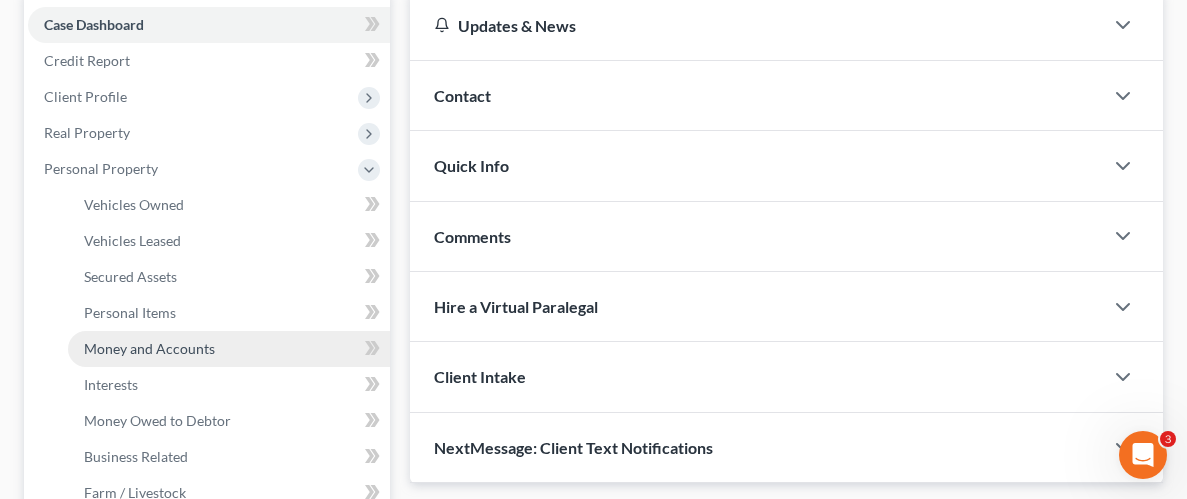 click on "Money and Accounts" at bounding box center (149, 348) 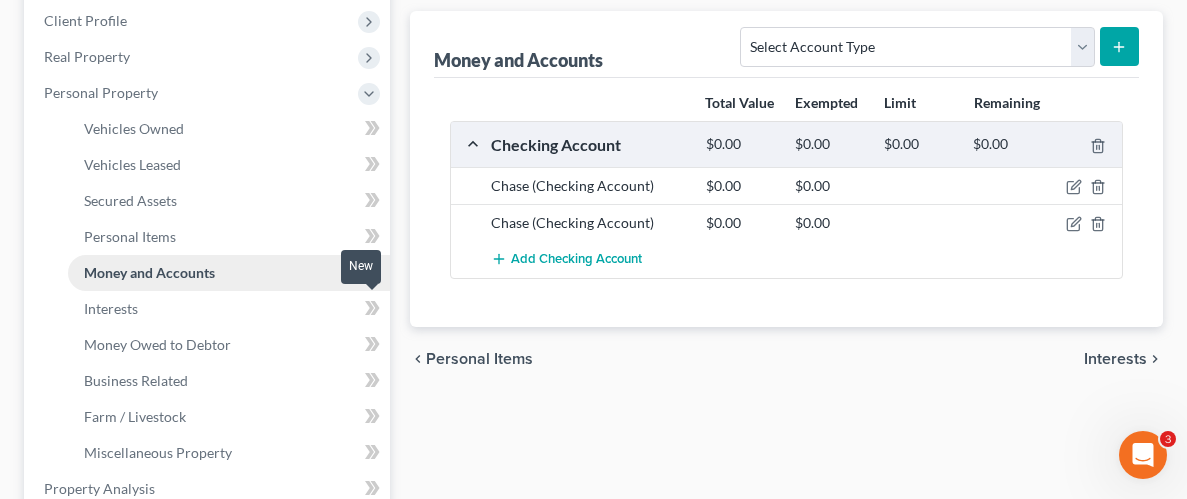 scroll, scrollTop: 294, scrollLeft: 0, axis: vertical 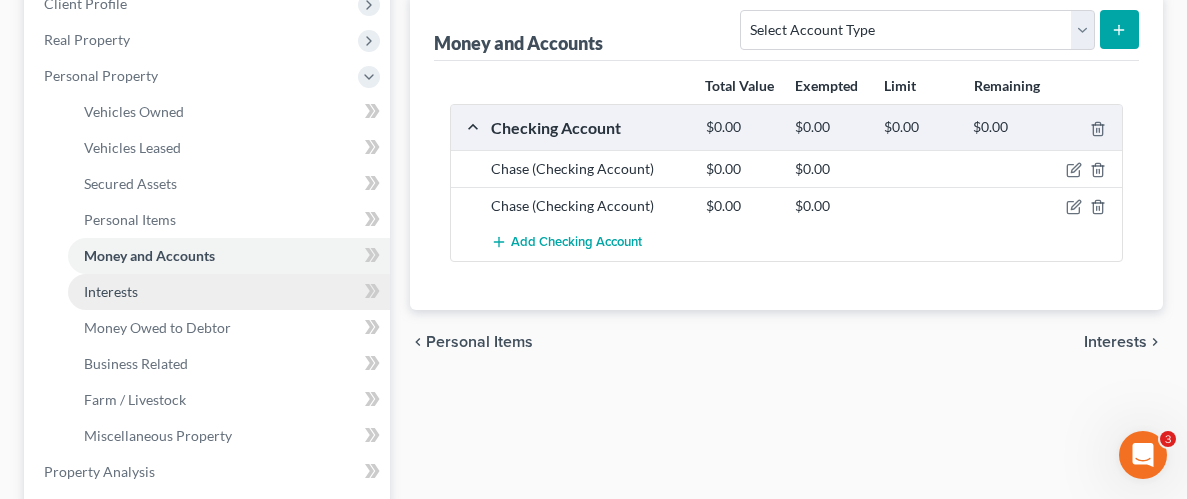 click on "Interests" at bounding box center (229, 292) 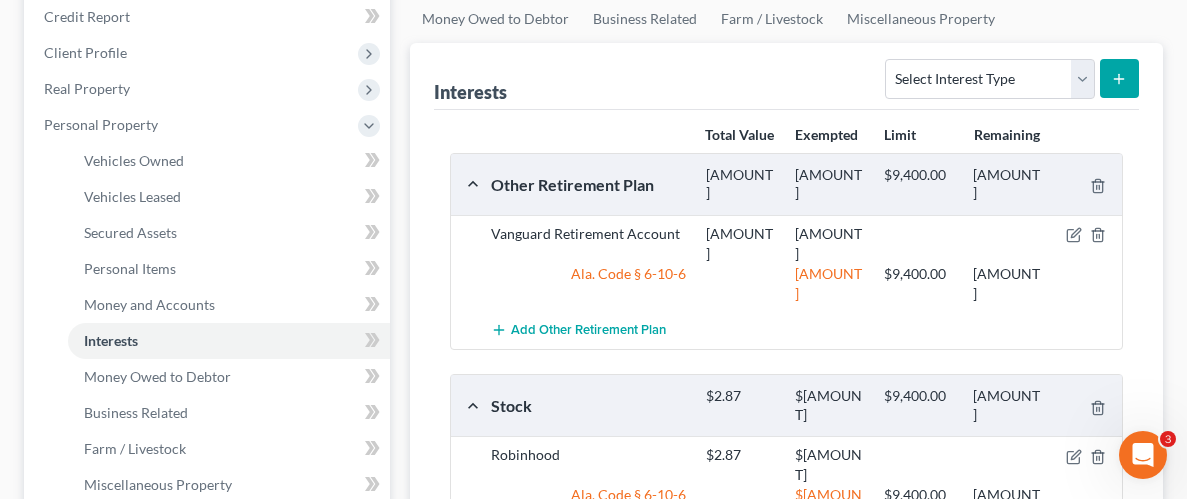 scroll, scrollTop: 236, scrollLeft: 0, axis: vertical 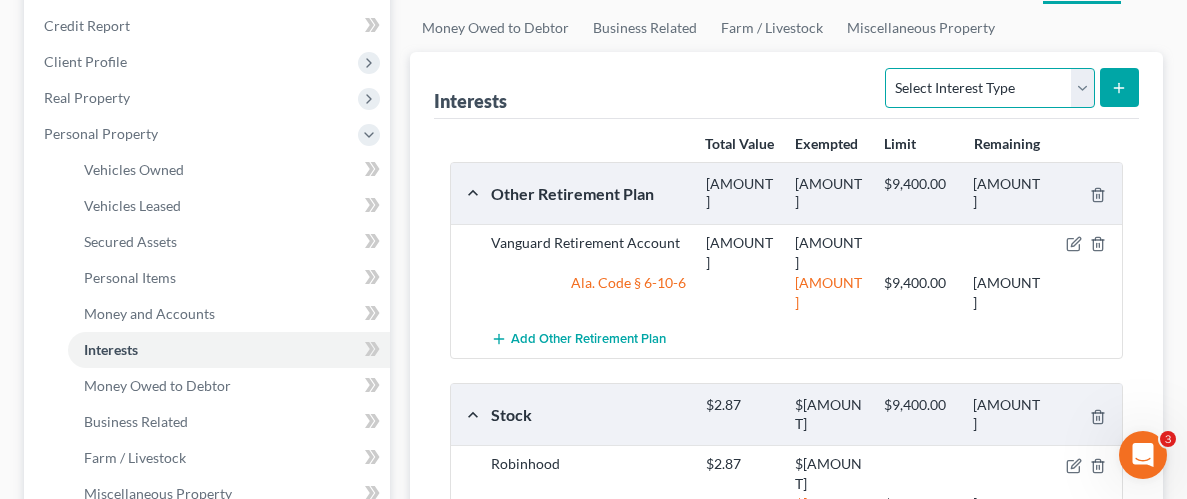 click on "Select Interest Type 401K Annuity Bond Education IRA Government Bond Government Pension Plan Incorporated Business IRA Joint Venture (Active) Joint Venture (Inactive) Keogh Mutual Fund Other Retirement Plan Partnership (Active) Partnership (Inactive) Pension Plan Stock Term Life Insurance Unincorporated Business Whole Life Insurance" at bounding box center [989, 88] 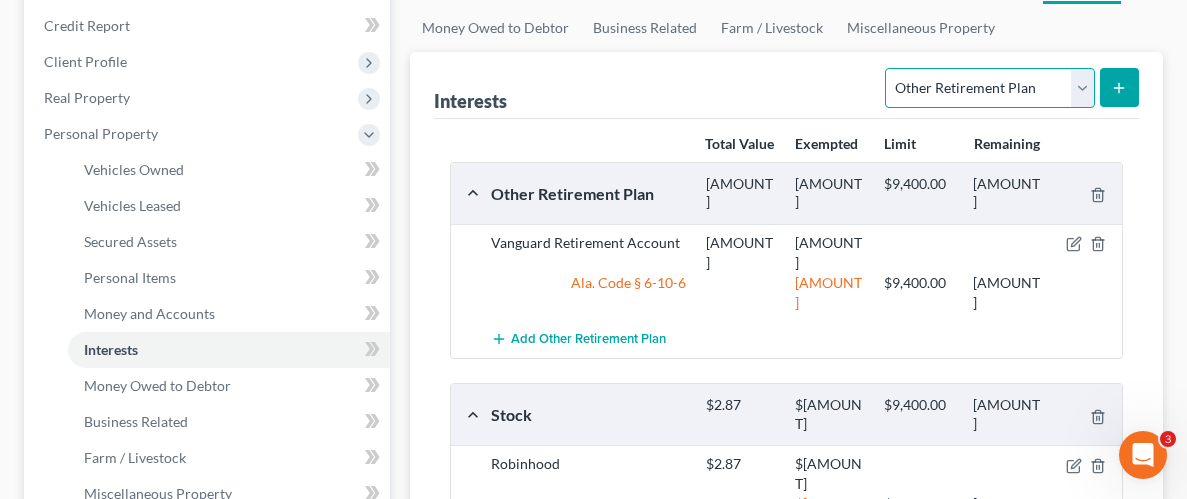 click on "Select Interest Type 401K Annuity Bond Education IRA Government Bond Government Pension Plan Incorporated Business IRA Joint Venture (Active) Joint Venture (Inactive) Keogh Mutual Fund Other Retirement Plan Partnership (Active) Partnership (Inactive) Pension Plan Stock Term Life Insurance Unincorporated Business Whole Life Insurance" at bounding box center (989, 88) 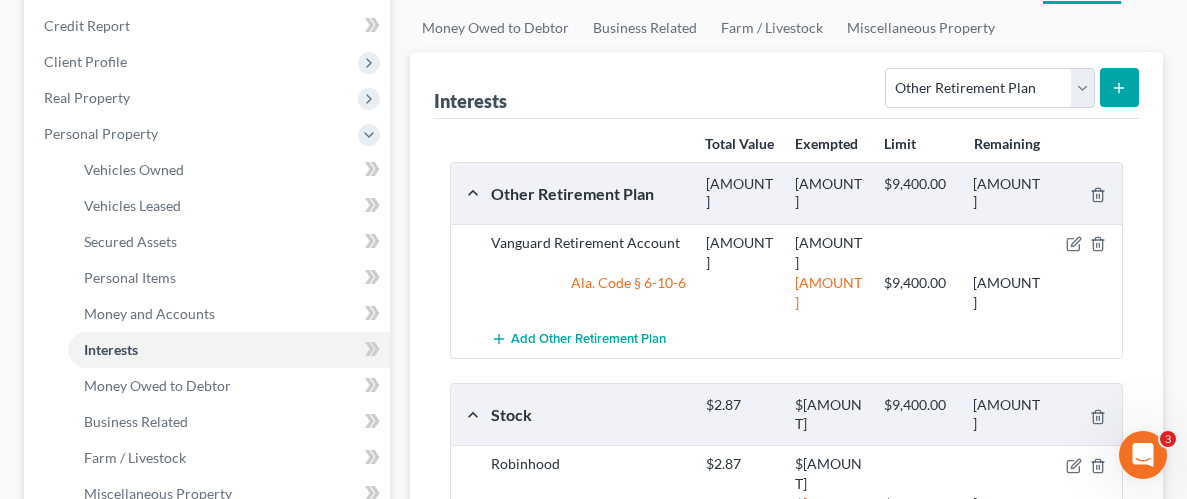click 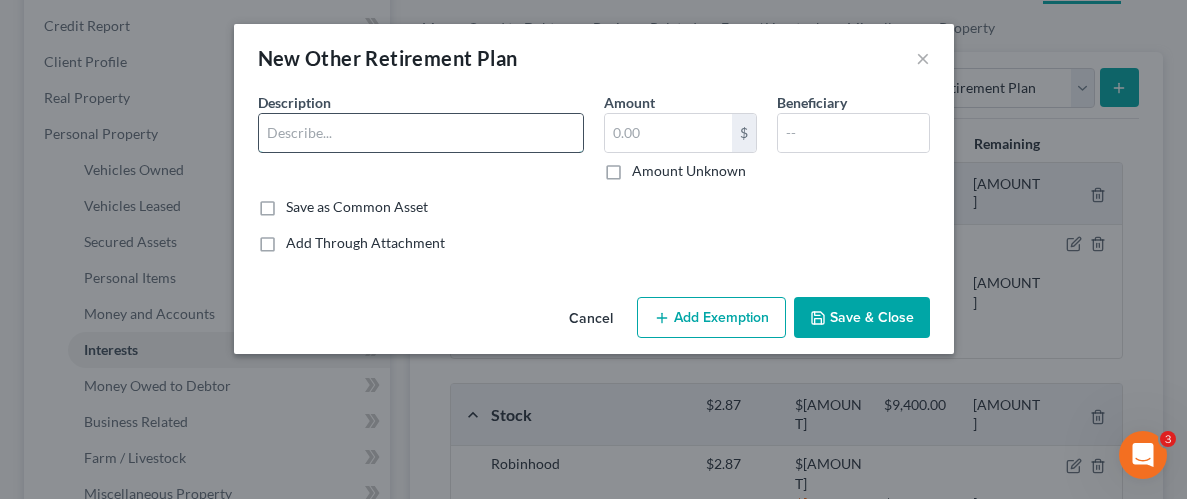 click at bounding box center (421, 133) 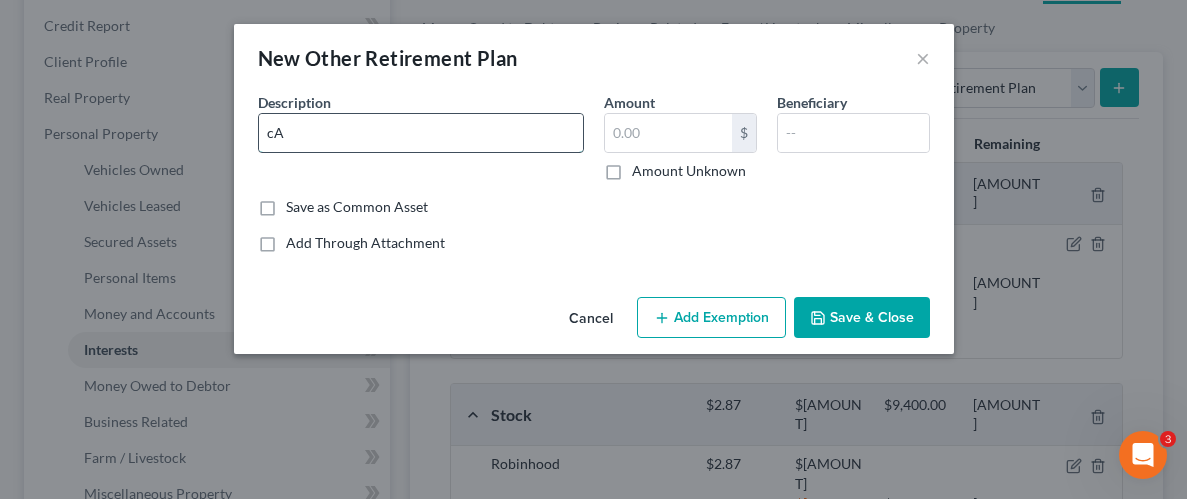 type on "c" 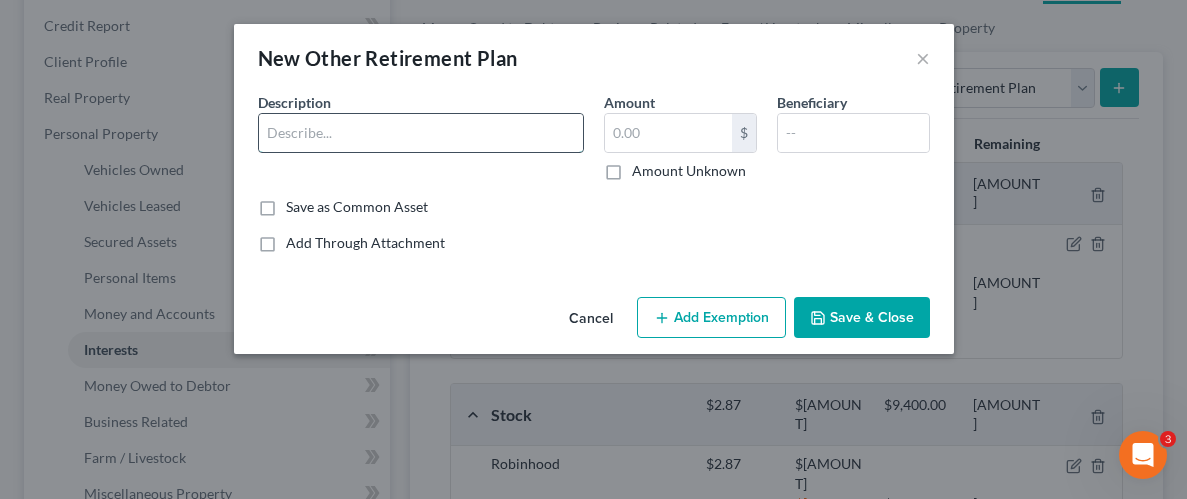 type on "c" 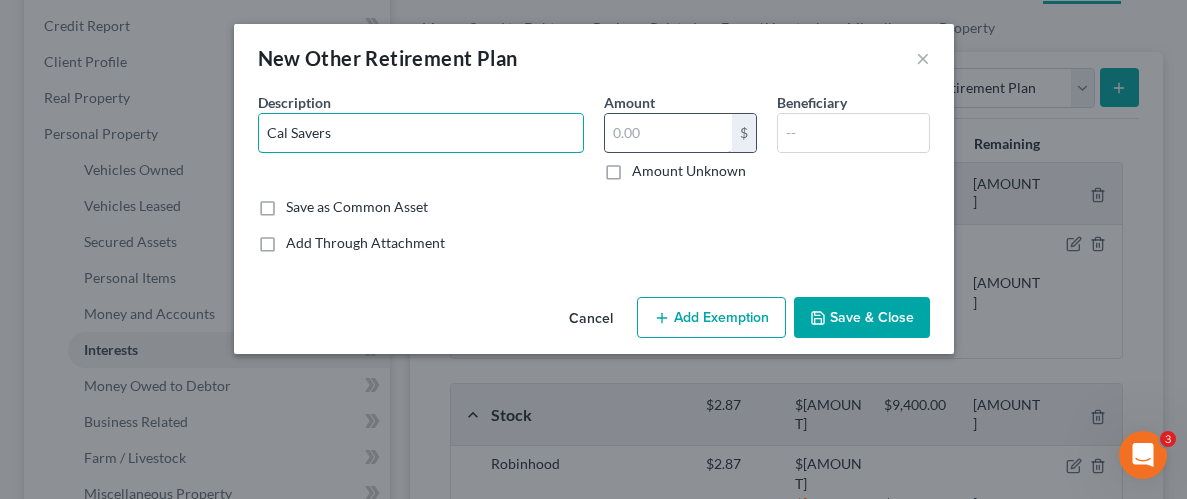 type on "Cal Savers" 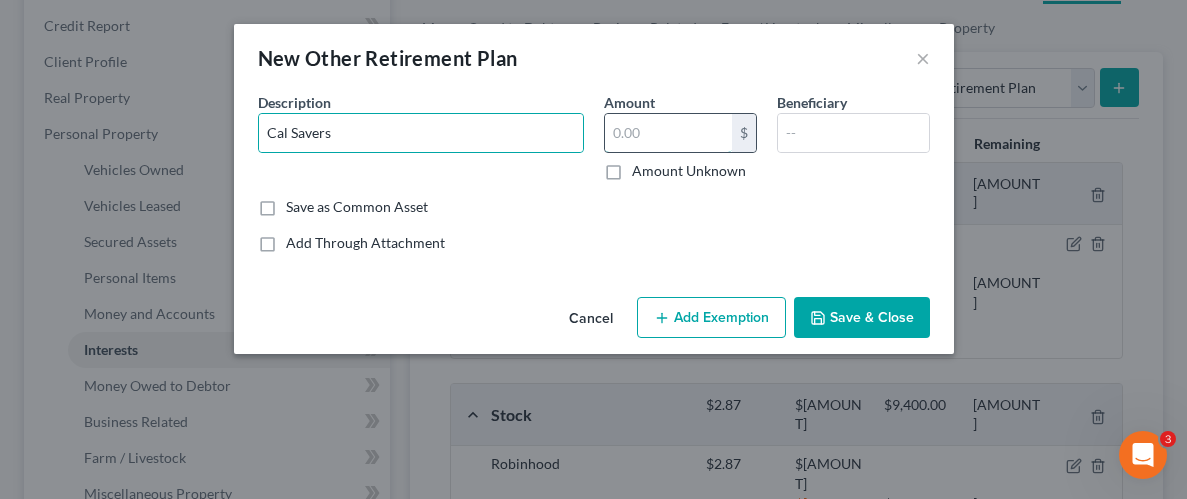 click at bounding box center [668, 133] 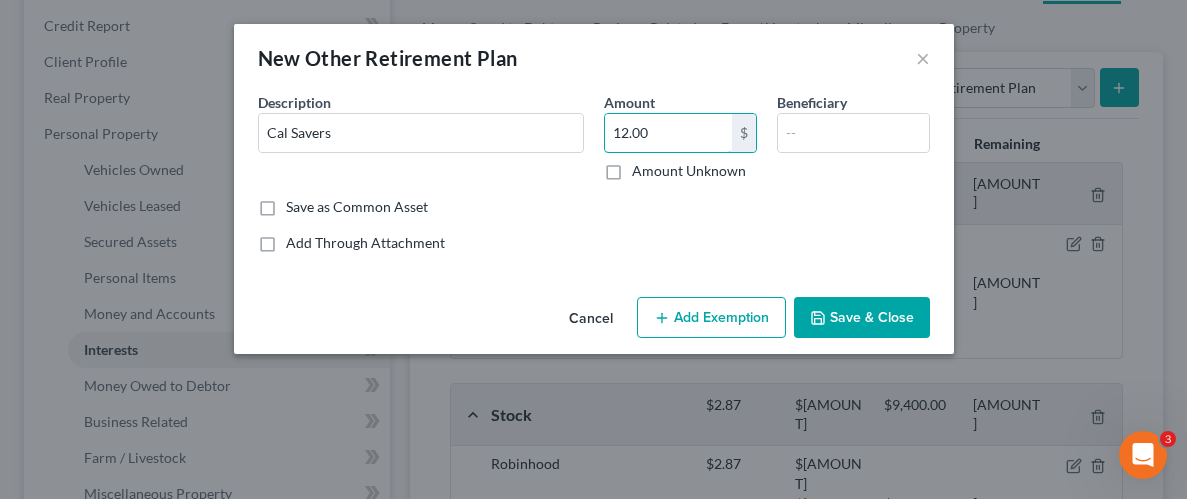 type on "12.00" 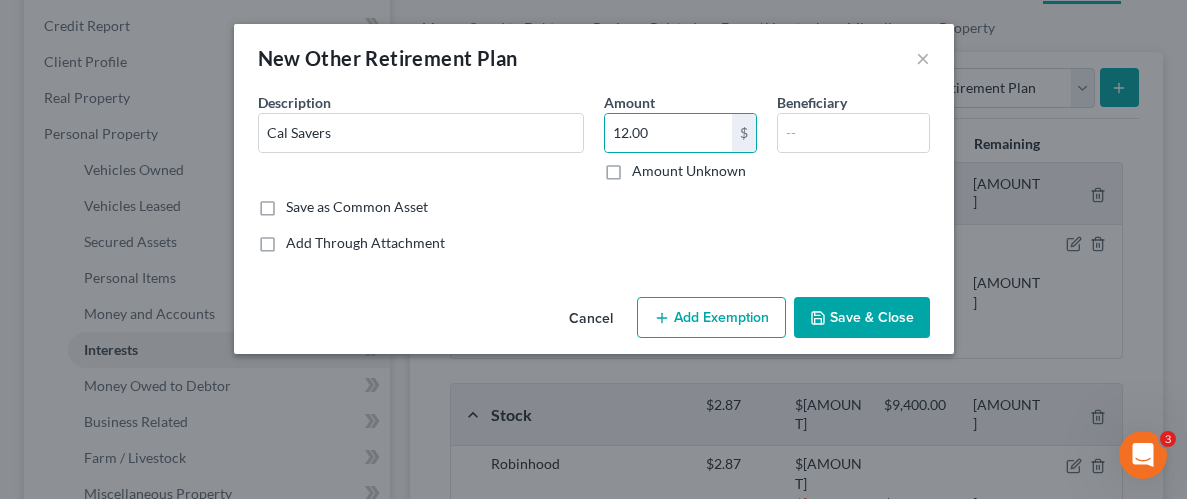 click on "Add Exemption" at bounding box center [711, 318] 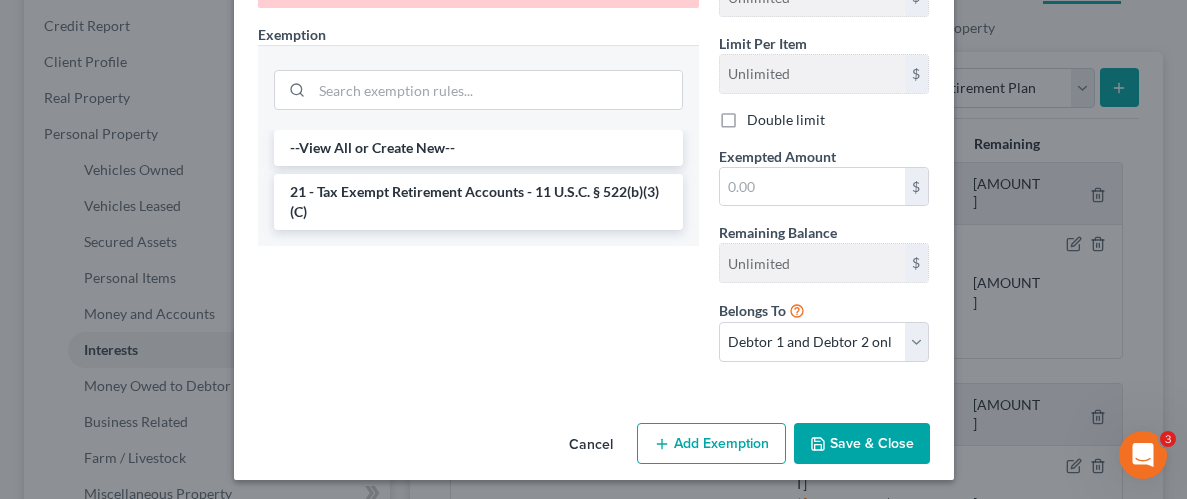 scroll, scrollTop: 464, scrollLeft: 0, axis: vertical 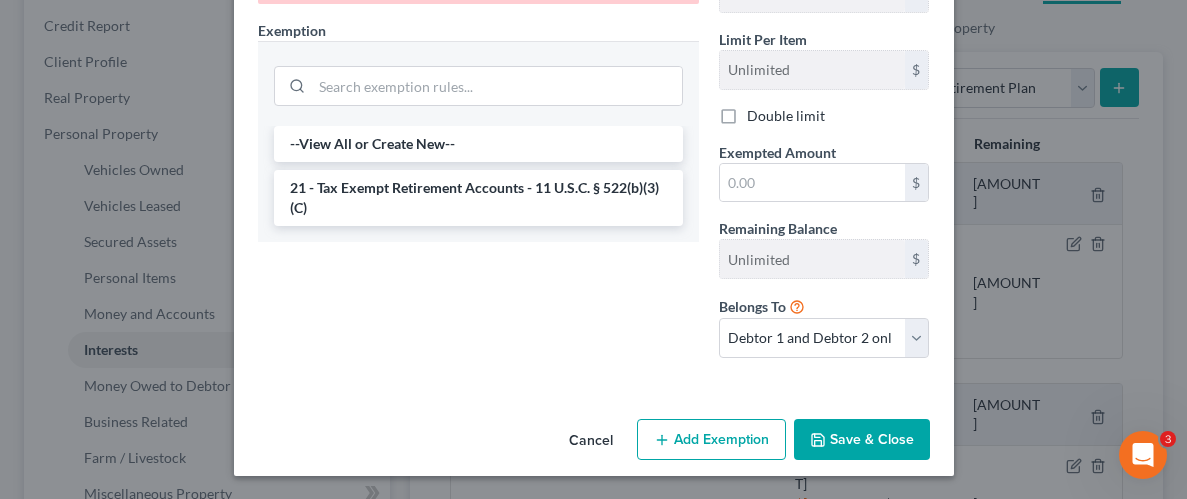 click on "Cancel" at bounding box center [591, 441] 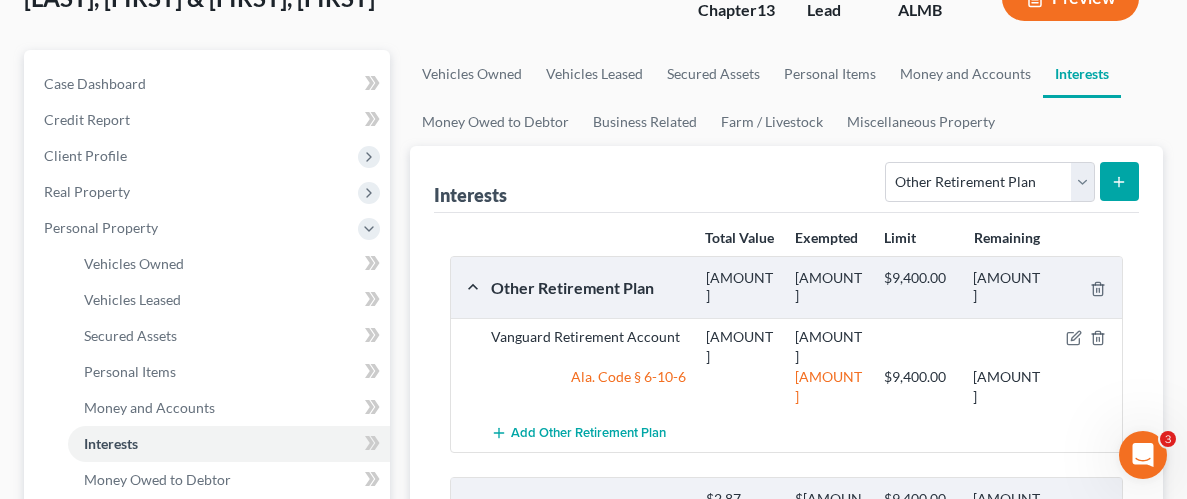scroll, scrollTop: 140, scrollLeft: 0, axis: vertical 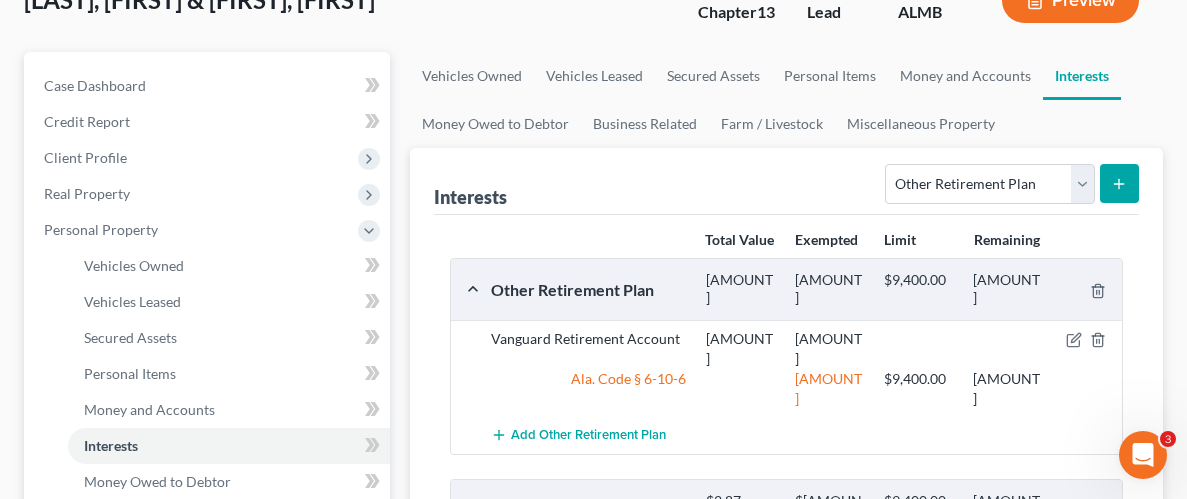click 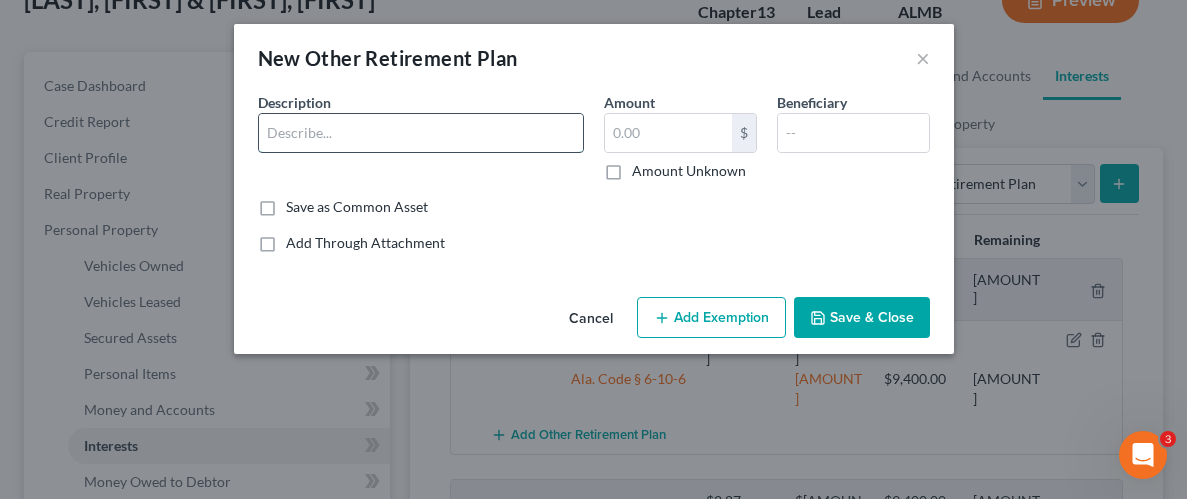 click at bounding box center [421, 133] 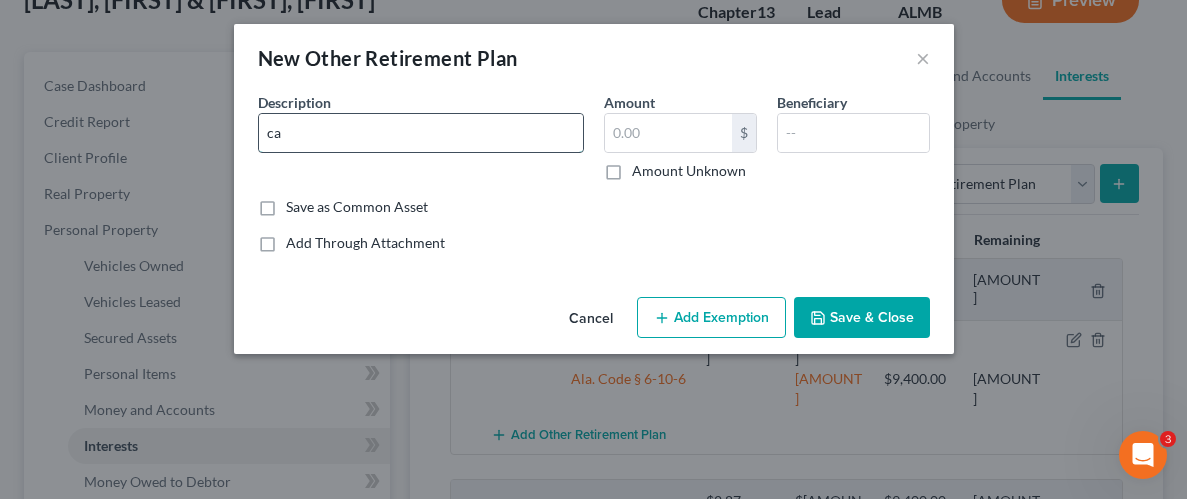 type on "c" 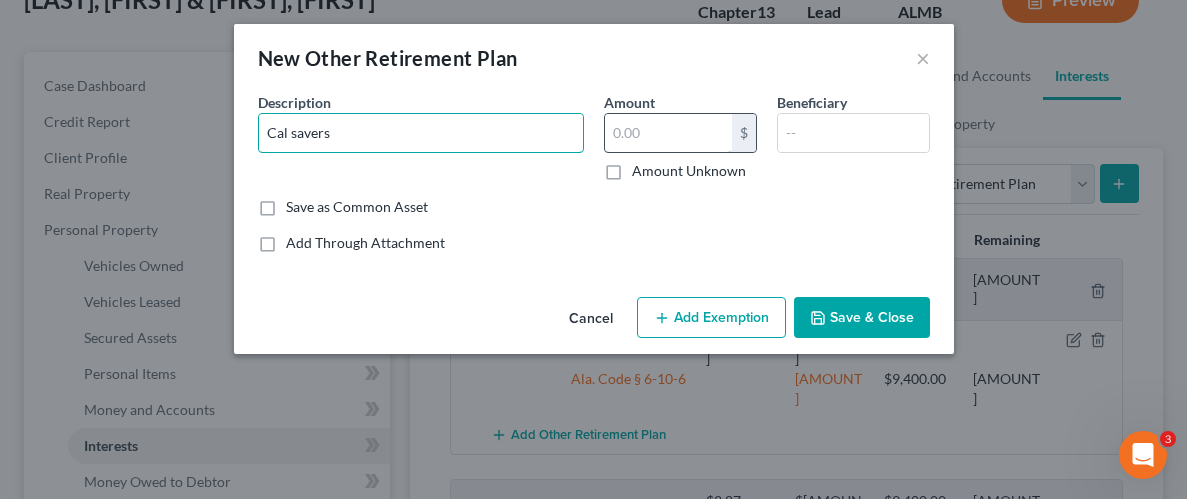 type on "Cal savers" 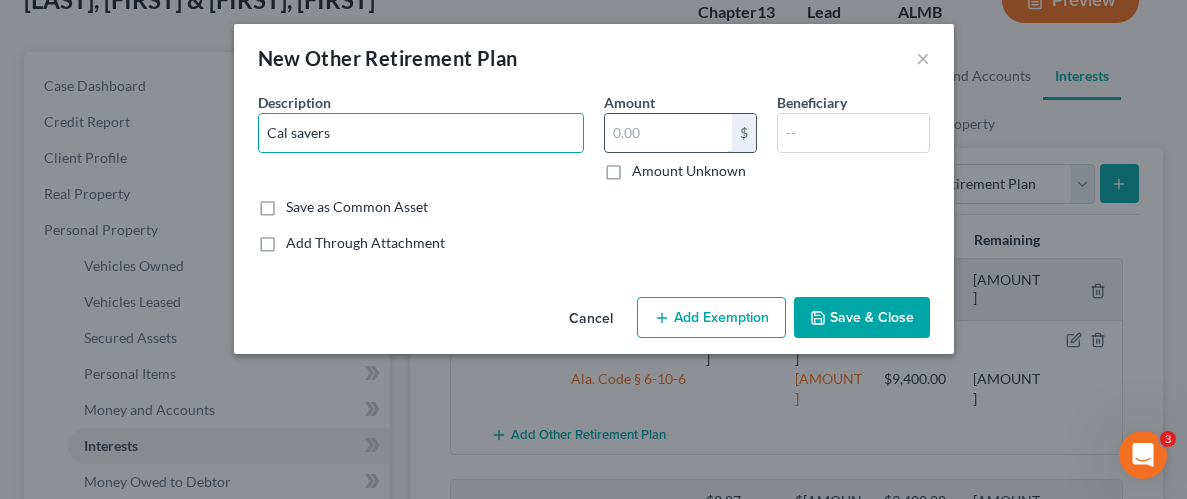 click at bounding box center [668, 133] 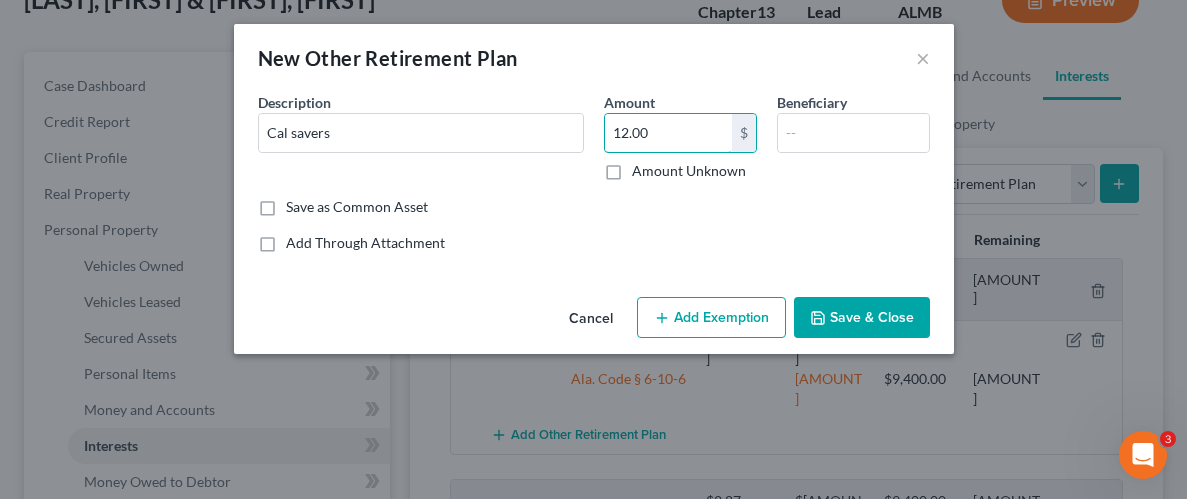 type on "12.00" 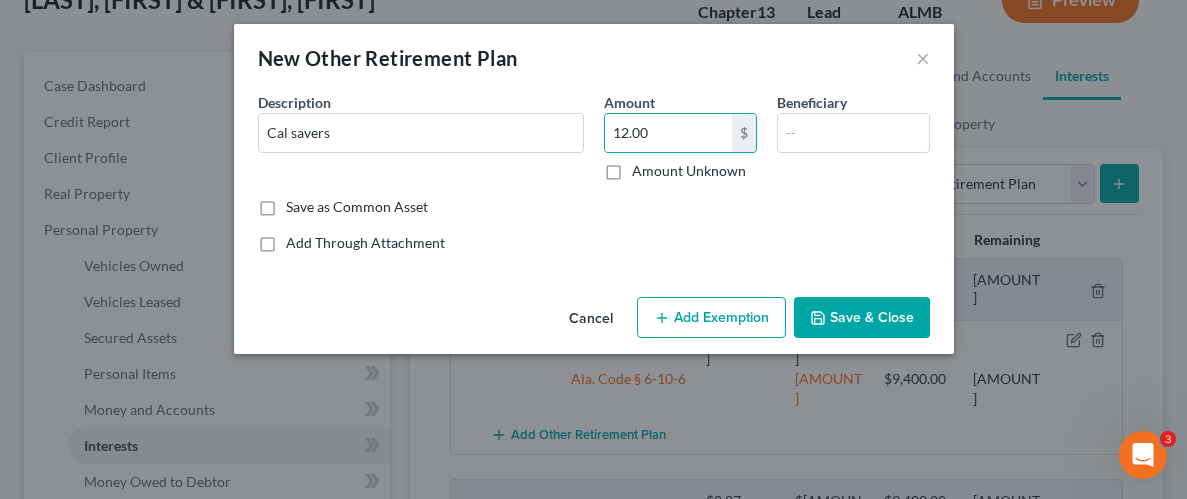 click on "Add Exemption" at bounding box center (711, 318) 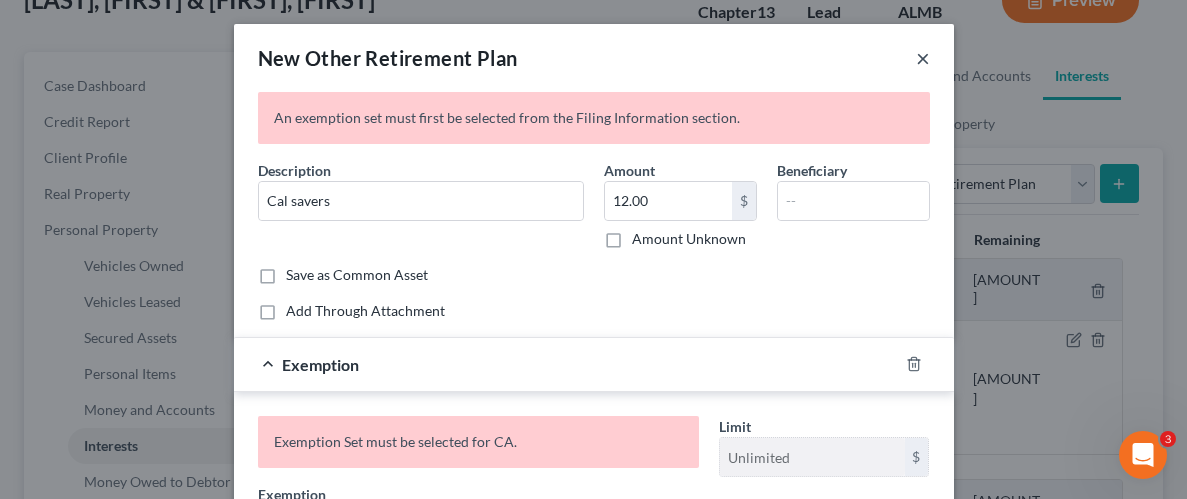 click on "×" at bounding box center (923, 58) 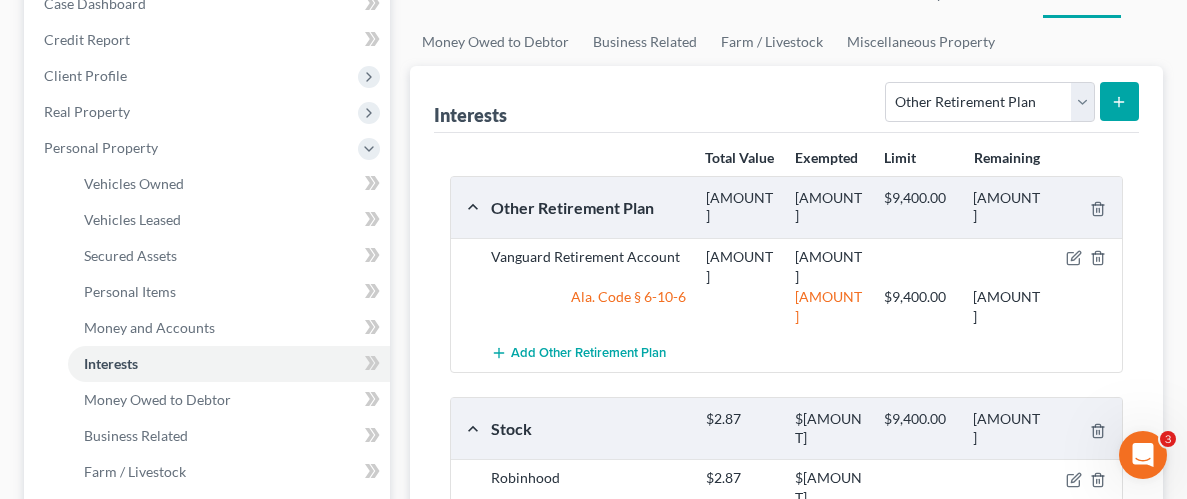 scroll, scrollTop: 207, scrollLeft: 0, axis: vertical 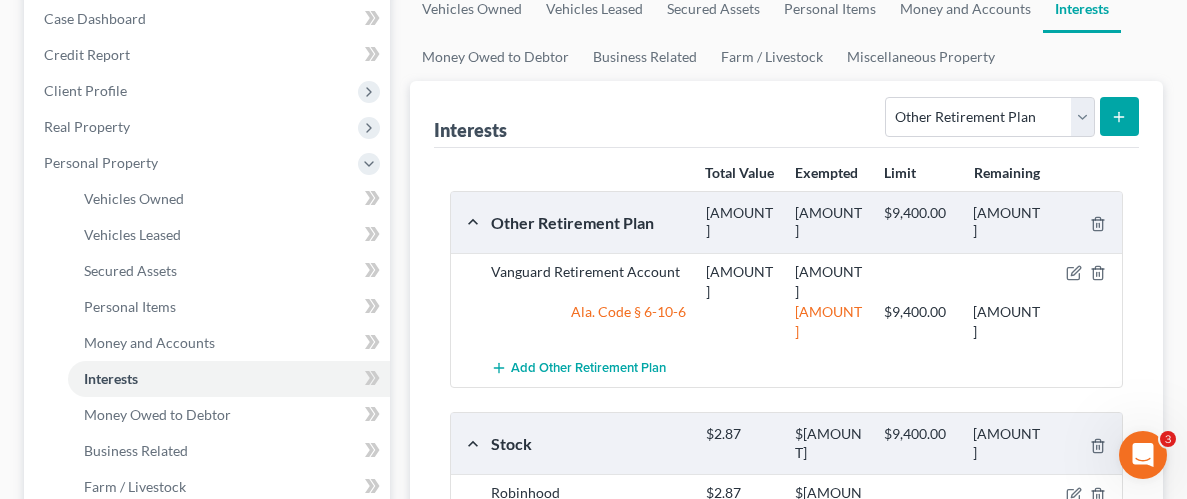 click 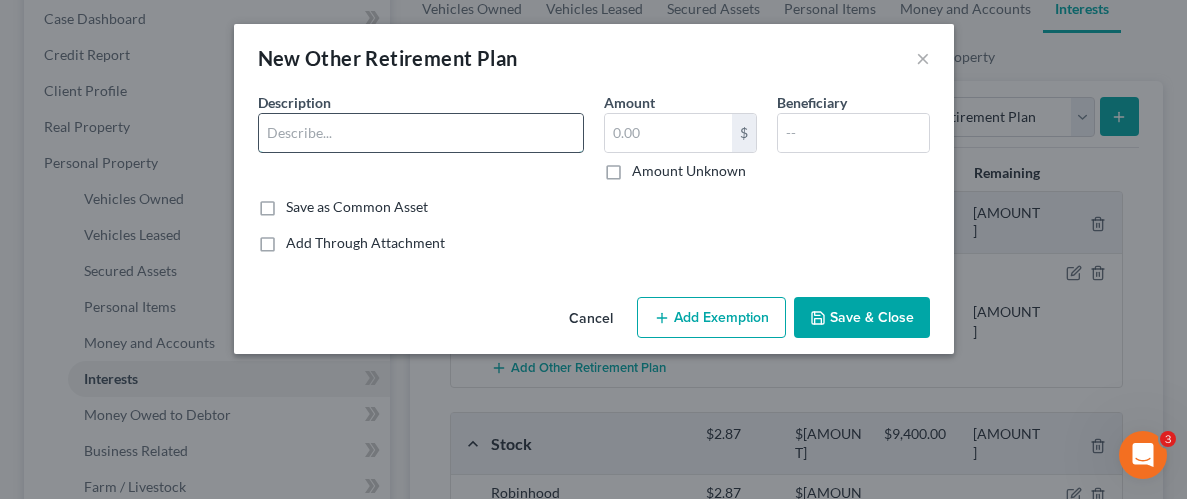 click at bounding box center (421, 133) 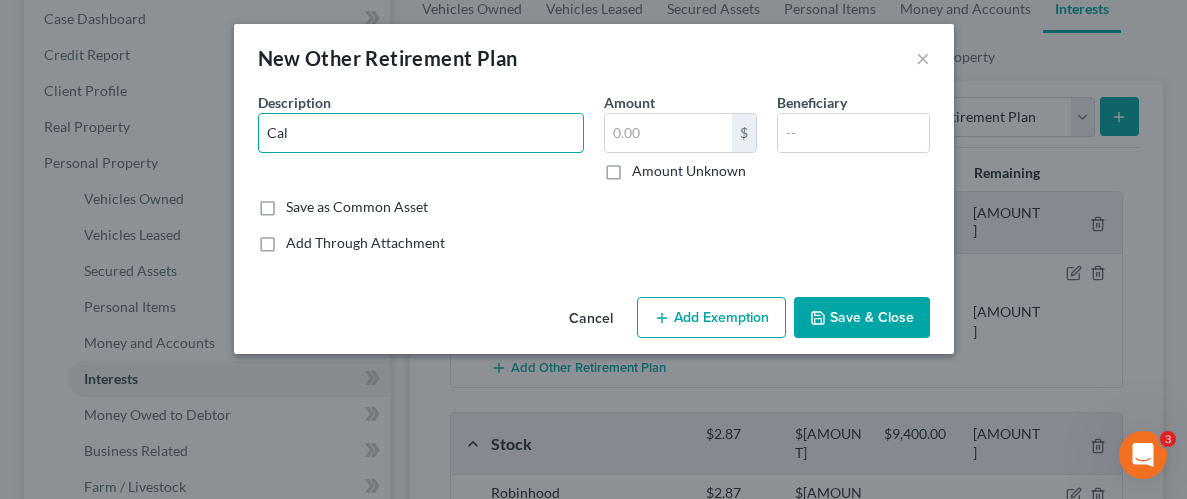type on "Cal Savers" 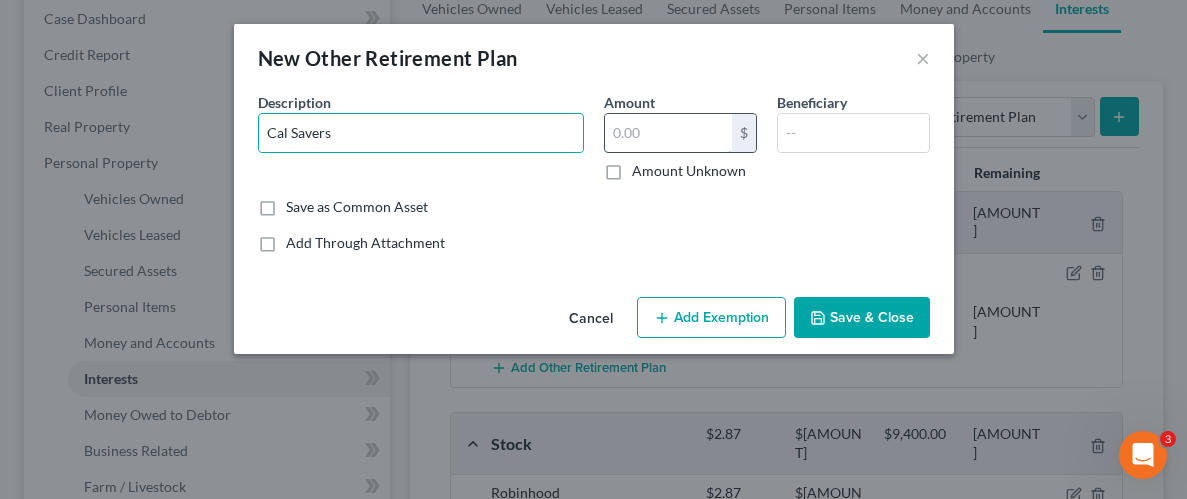 click at bounding box center (668, 133) 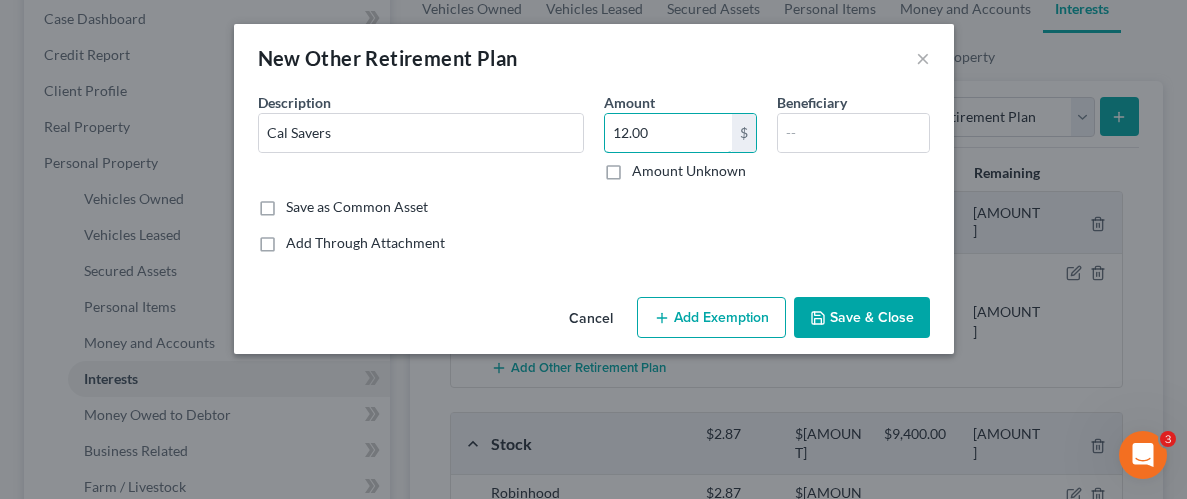 type on "12.00" 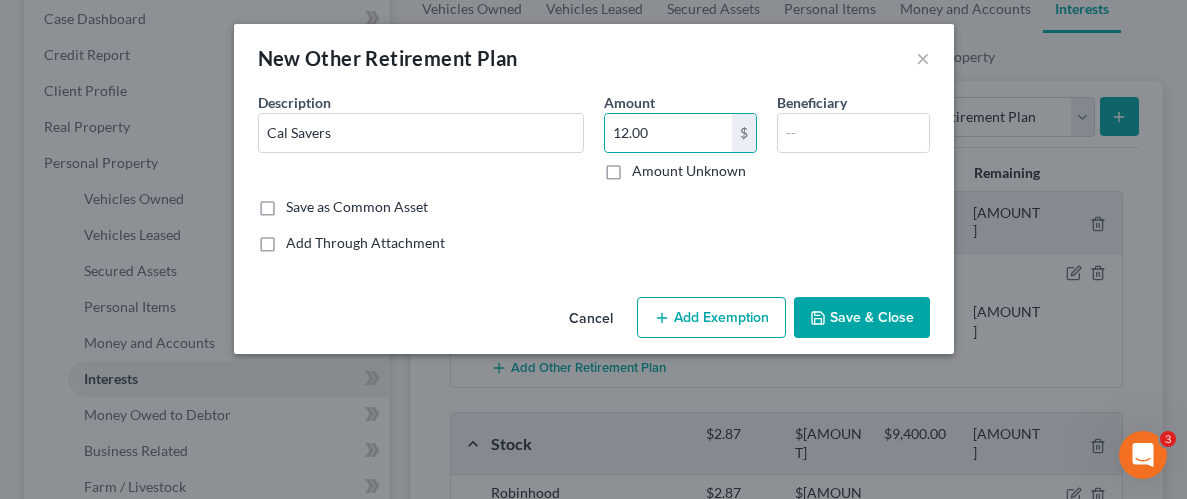 click on "Save & Close" at bounding box center (862, 318) 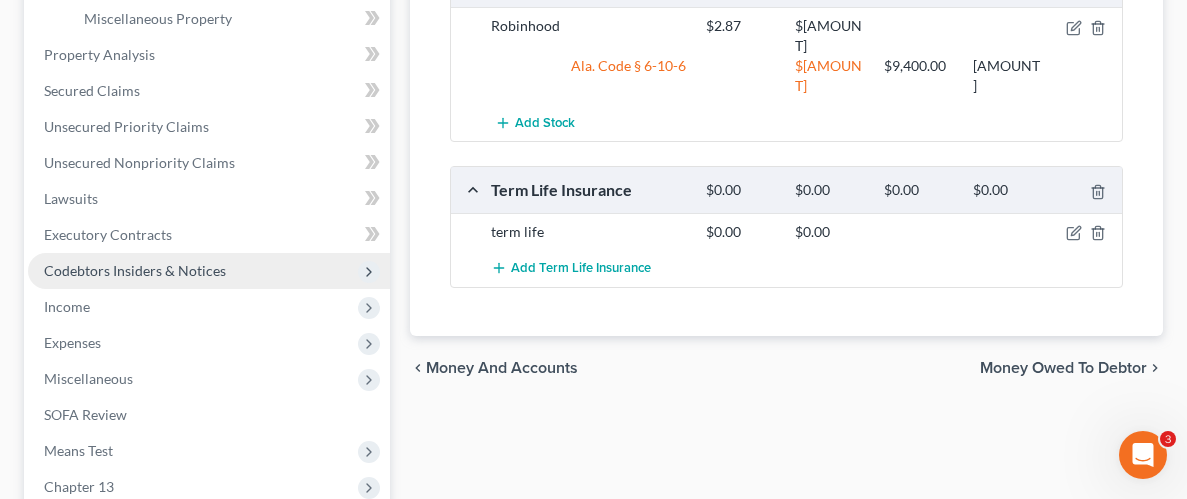 scroll, scrollTop: 761, scrollLeft: 0, axis: vertical 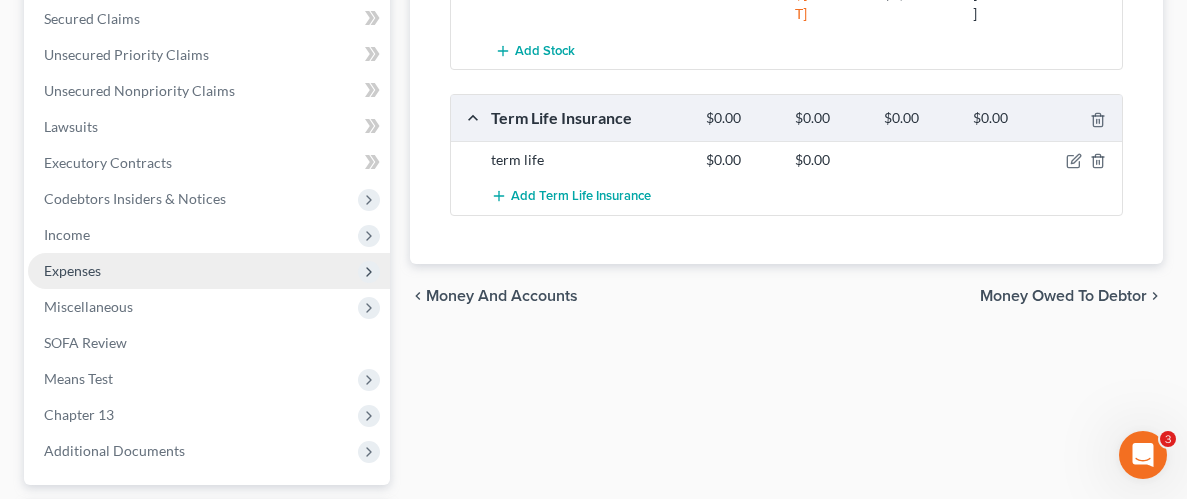 click on "Expenses" at bounding box center (72, 270) 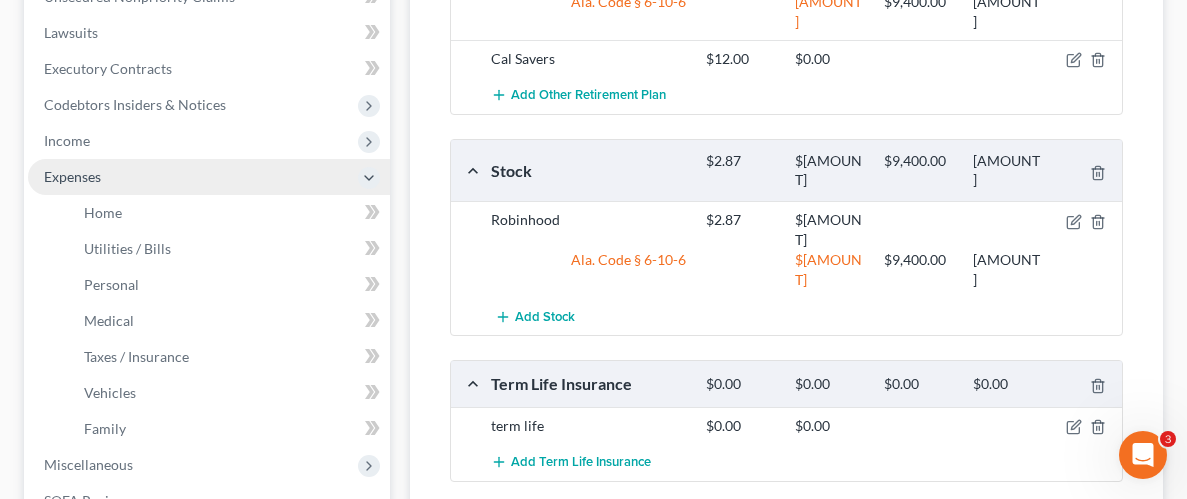 scroll, scrollTop: 424, scrollLeft: 0, axis: vertical 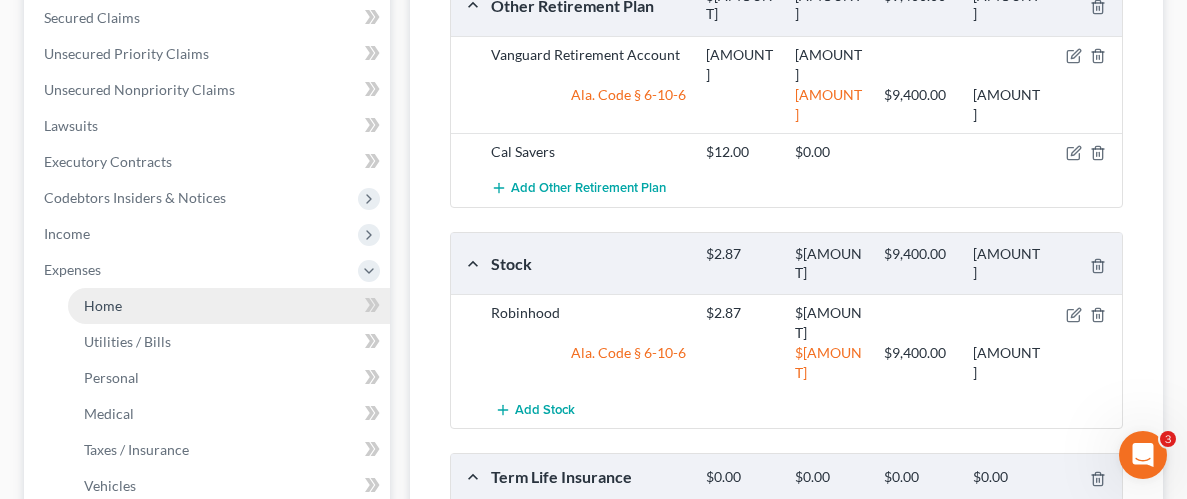 click on "Home" at bounding box center [229, 306] 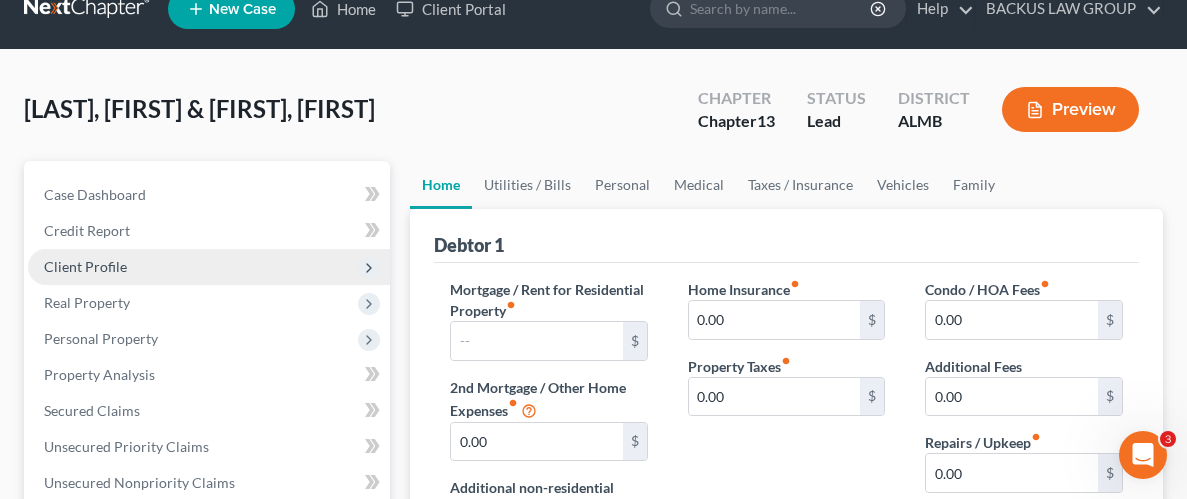 scroll, scrollTop: 0, scrollLeft: 0, axis: both 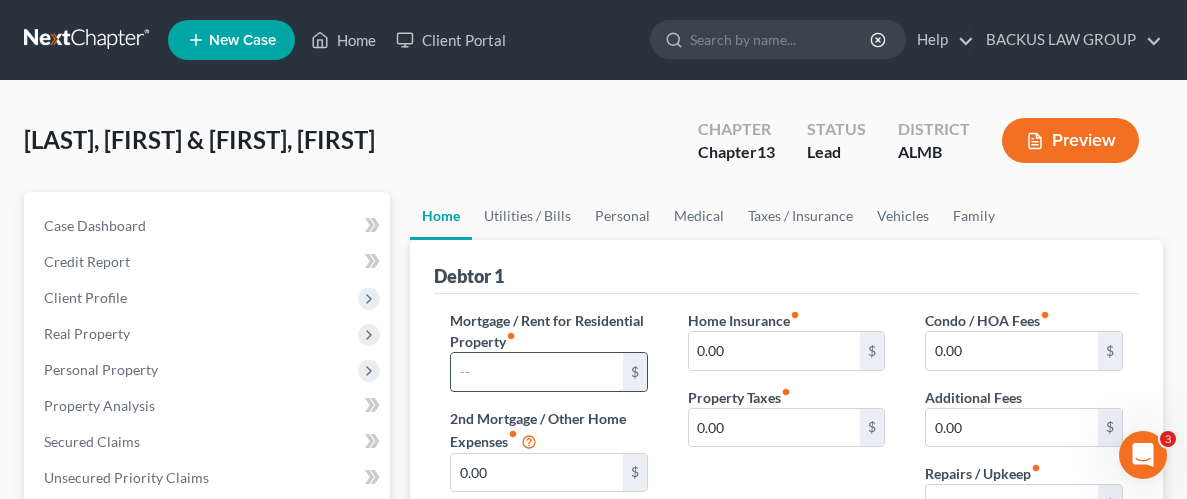 click at bounding box center [537, 372] 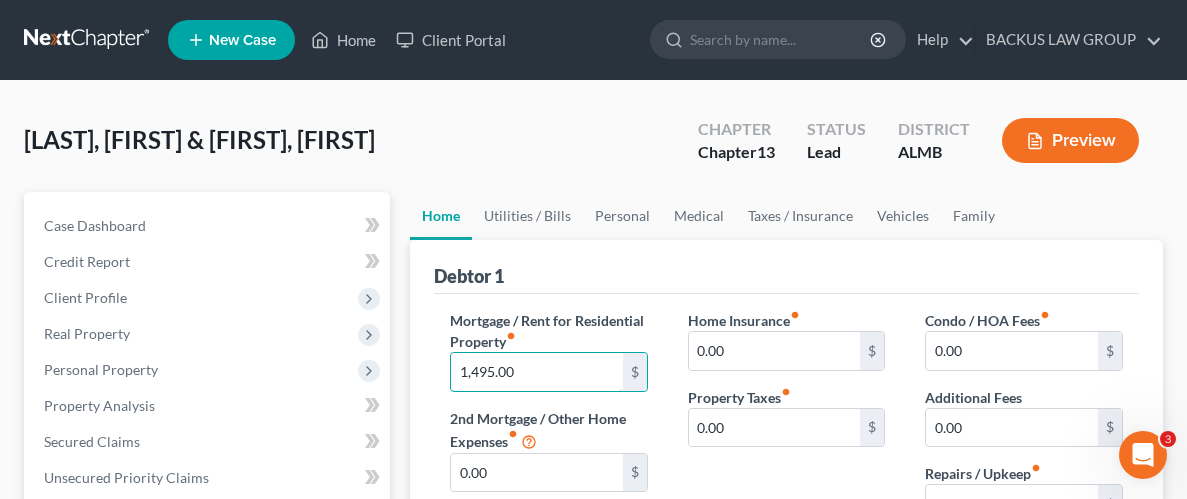 type on "1,495.00" 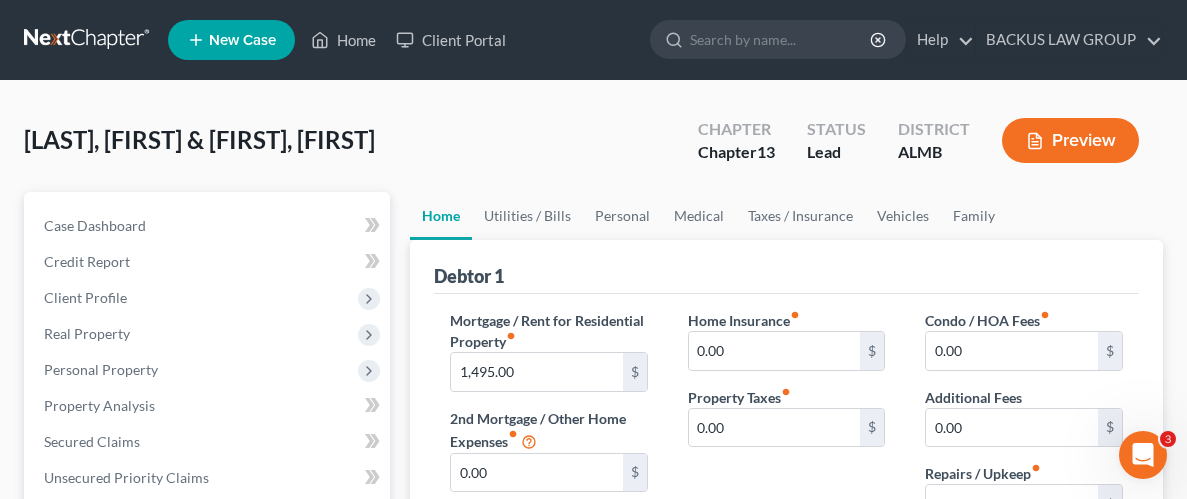 click on "Home Insurance  fiber_manual_record 0.00 $ Property Taxes  fiber_manual_record 0.00 $" at bounding box center (787, 452) 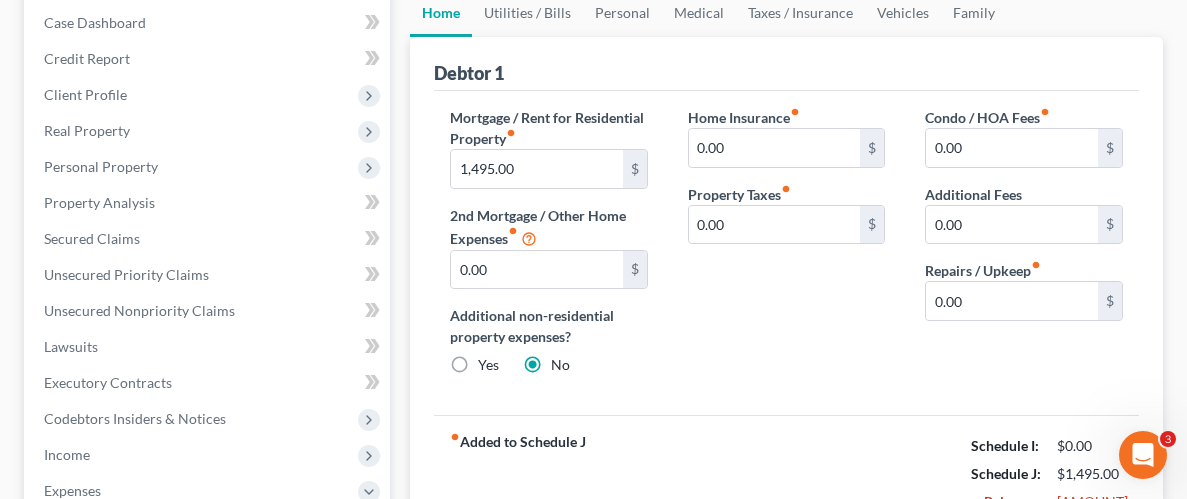 scroll, scrollTop: 205, scrollLeft: 0, axis: vertical 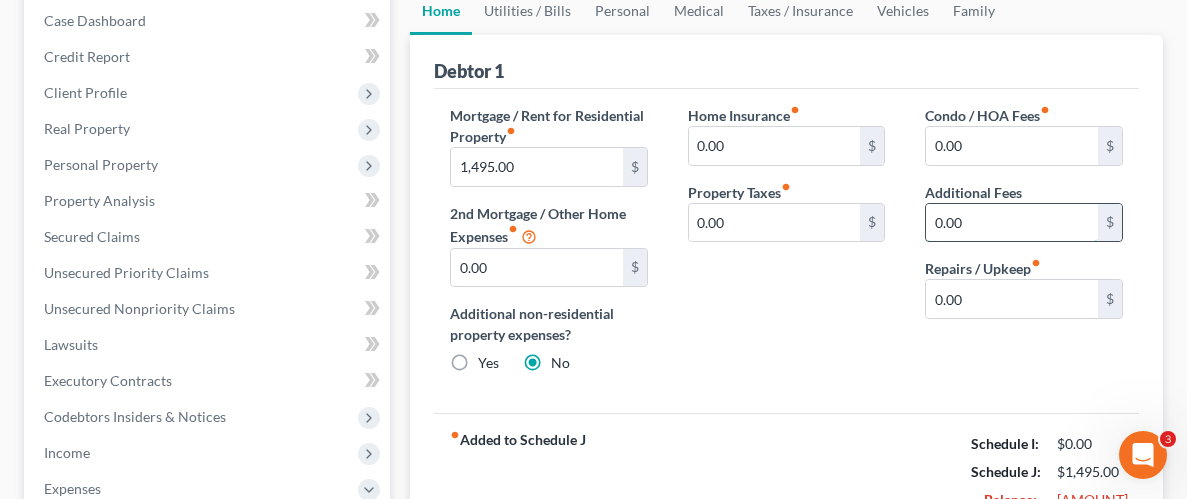 click on "0.00" at bounding box center (1012, 223) 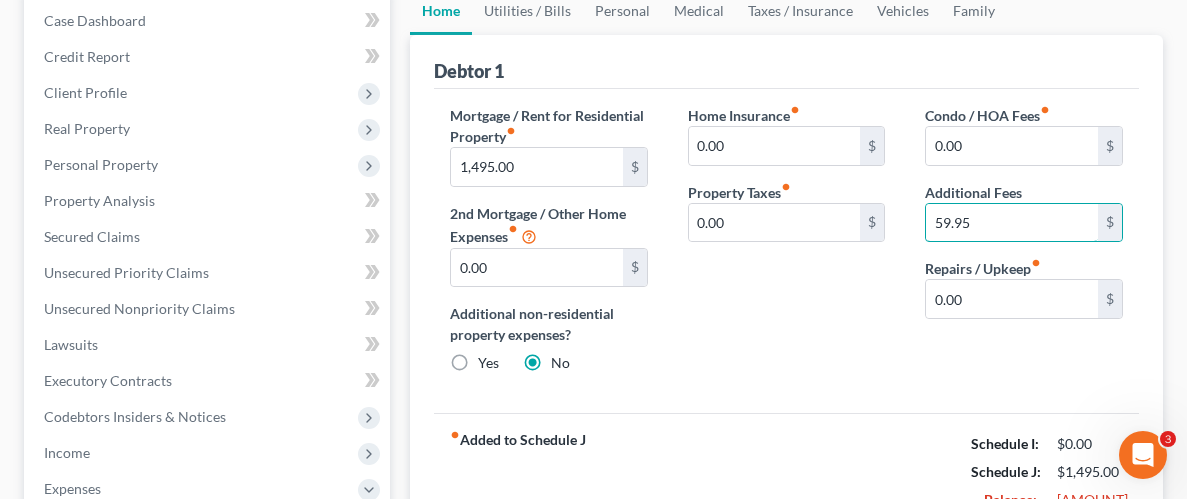 type on "59.95" 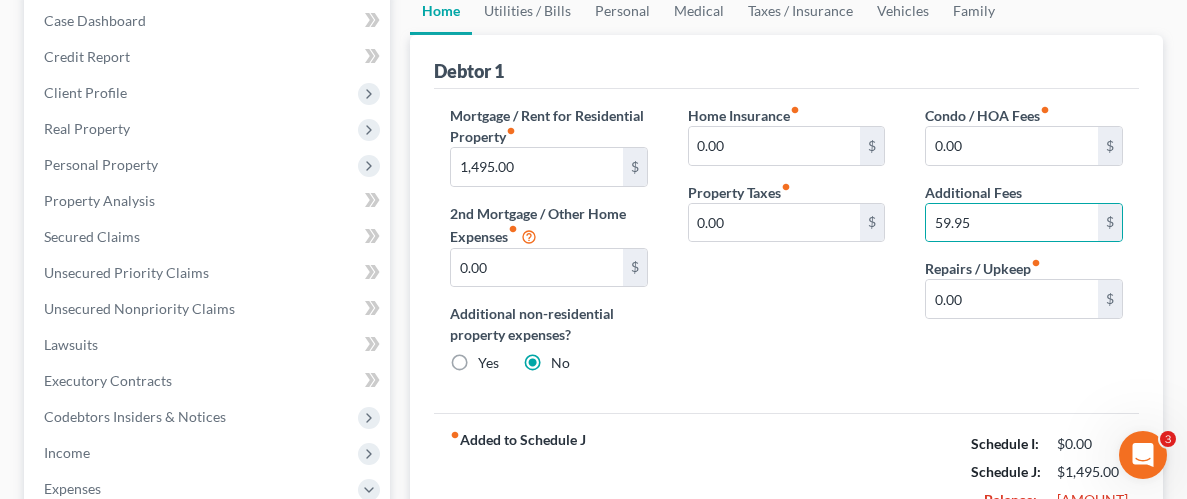 click on "Home Insurance  fiber_manual_record 0.00 $ Property Taxes  fiber_manual_record 0.00 $" at bounding box center [787, 247] 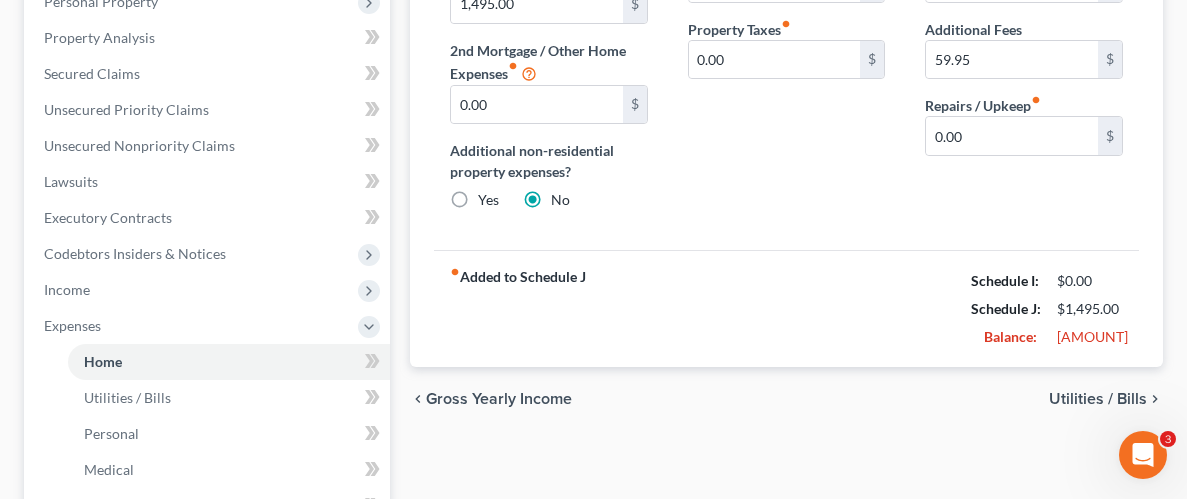 scroll, scrollTop: 386, scrollLeft: 0, axis: vertical 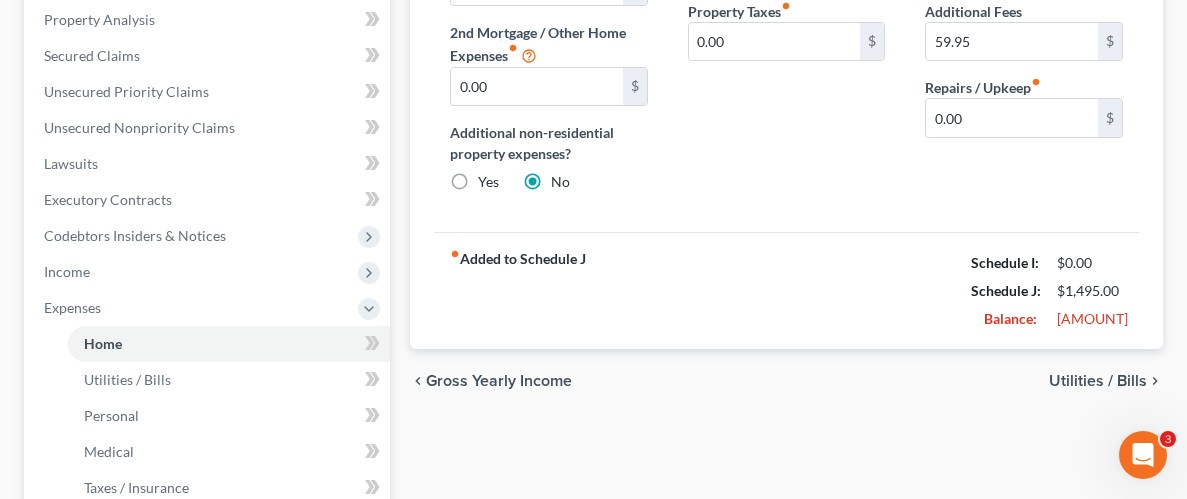 click on "Utilities / Bills" at bounding box center [1098, 381] 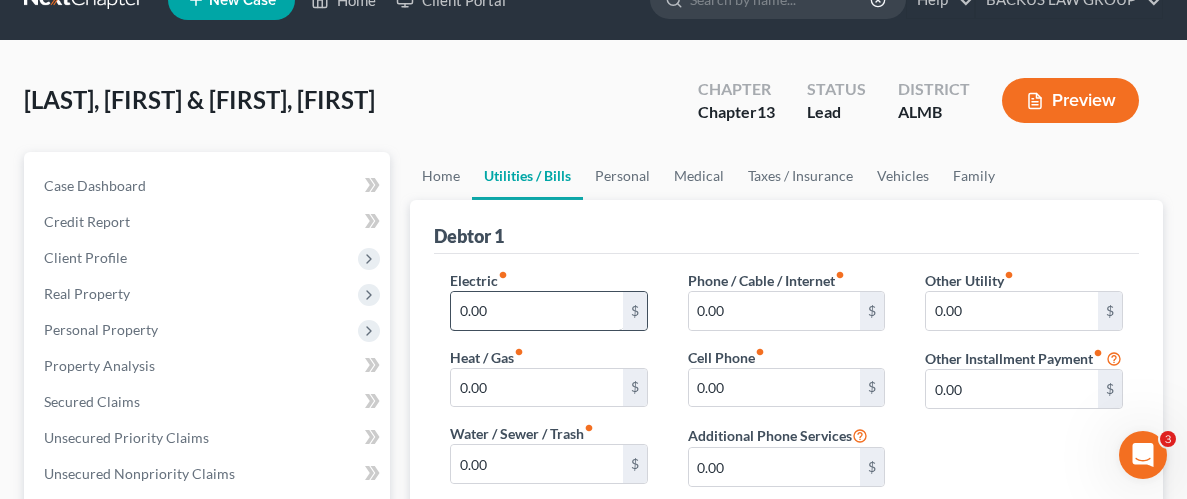 scroll, scrollTop: 93, scrollLeft: 0, axis: vertical 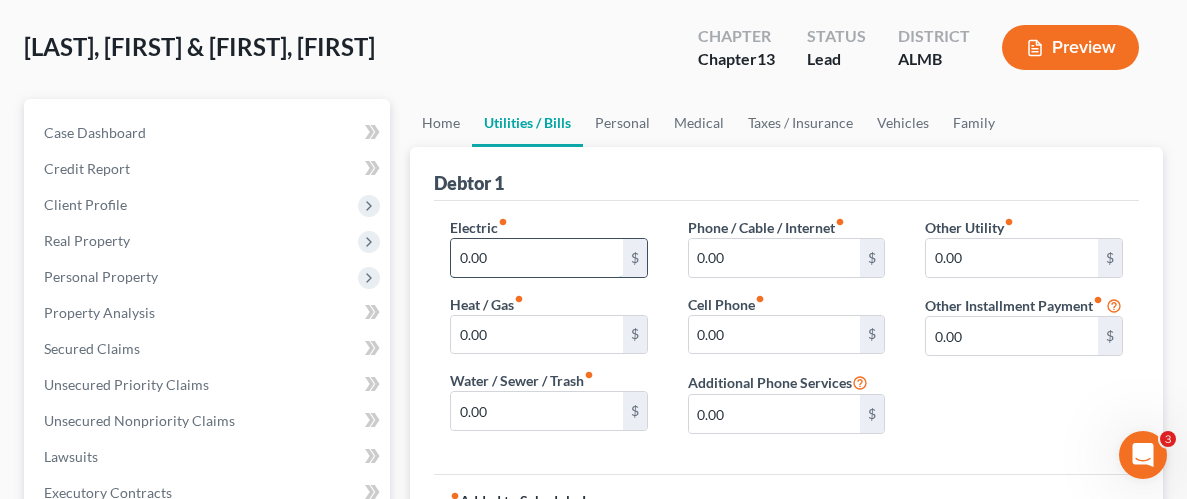 click on "0.00" at bounding box center [537, 258] 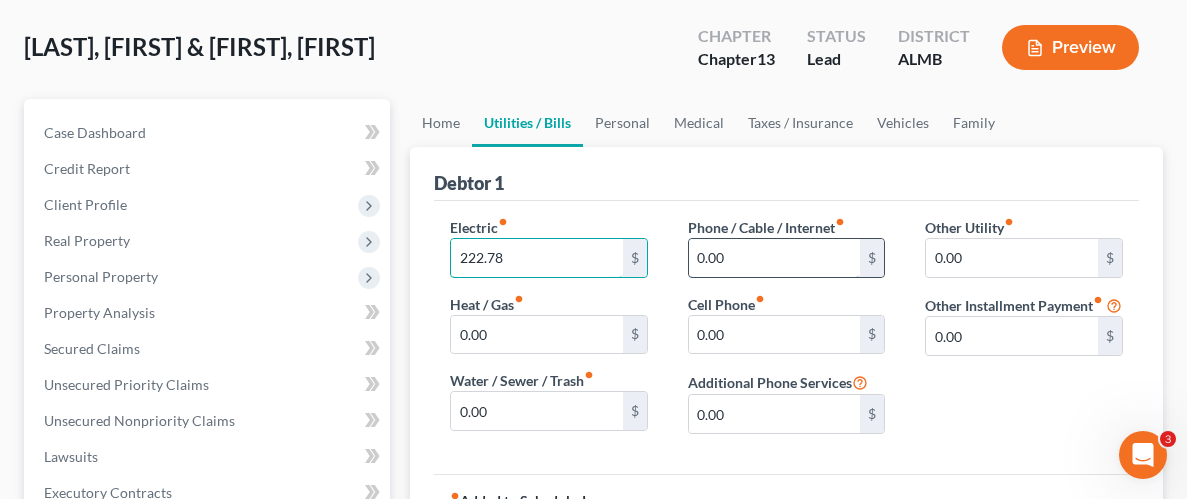 type on "222.78" 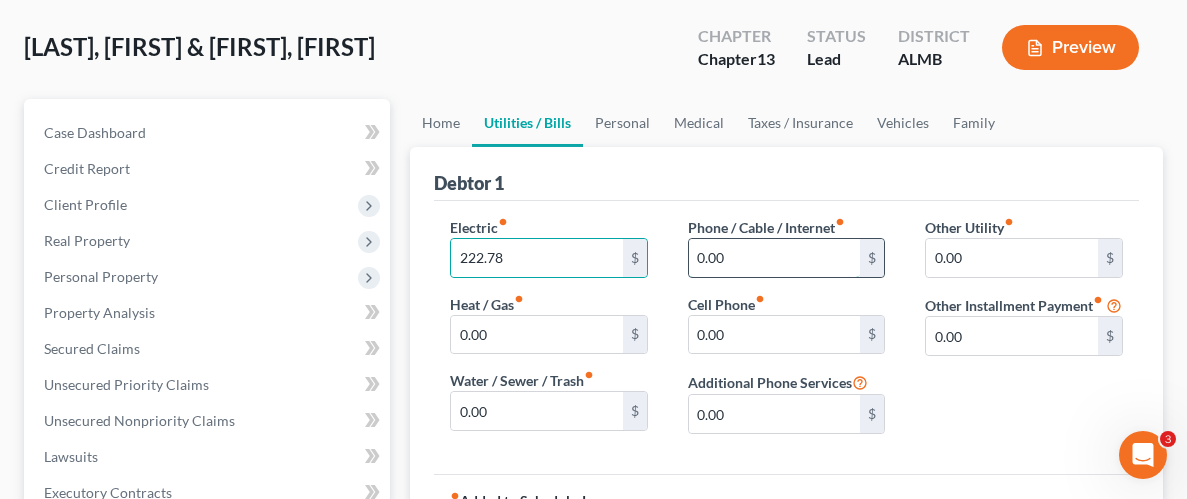 click on "0.00" at bounding box center (775, 258) 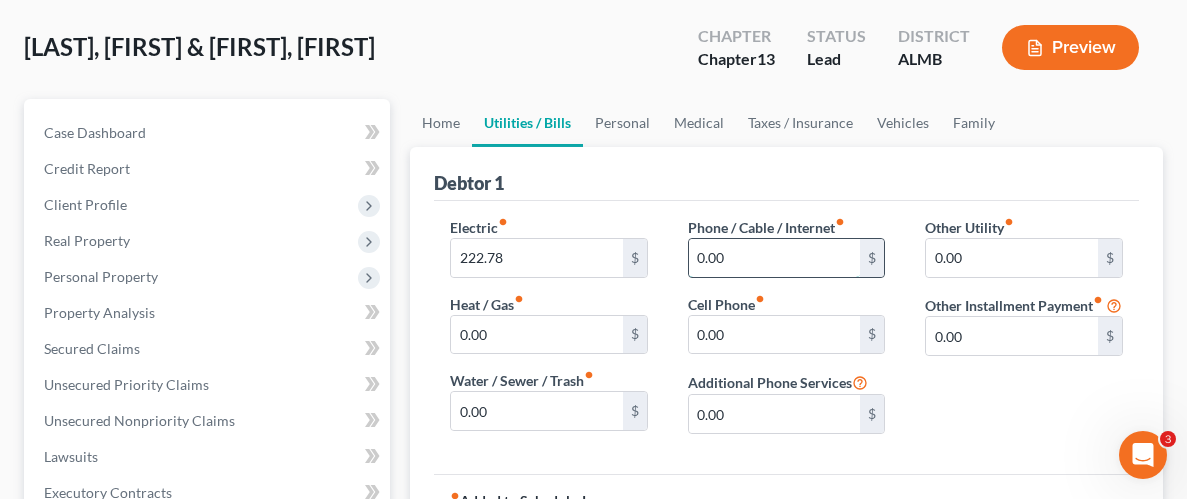click on "0.00" at bounding box center (775, 258) 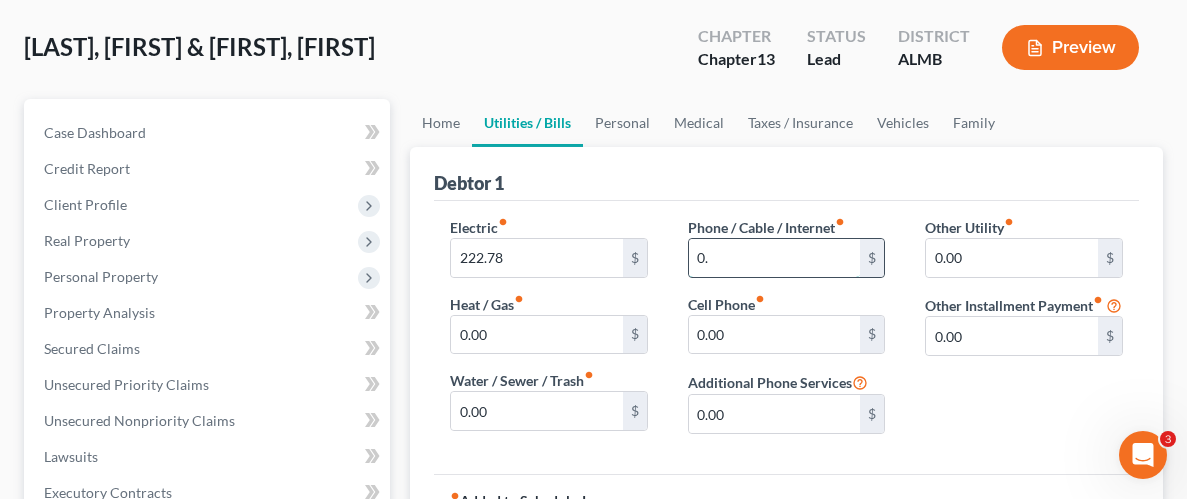 type on "0" 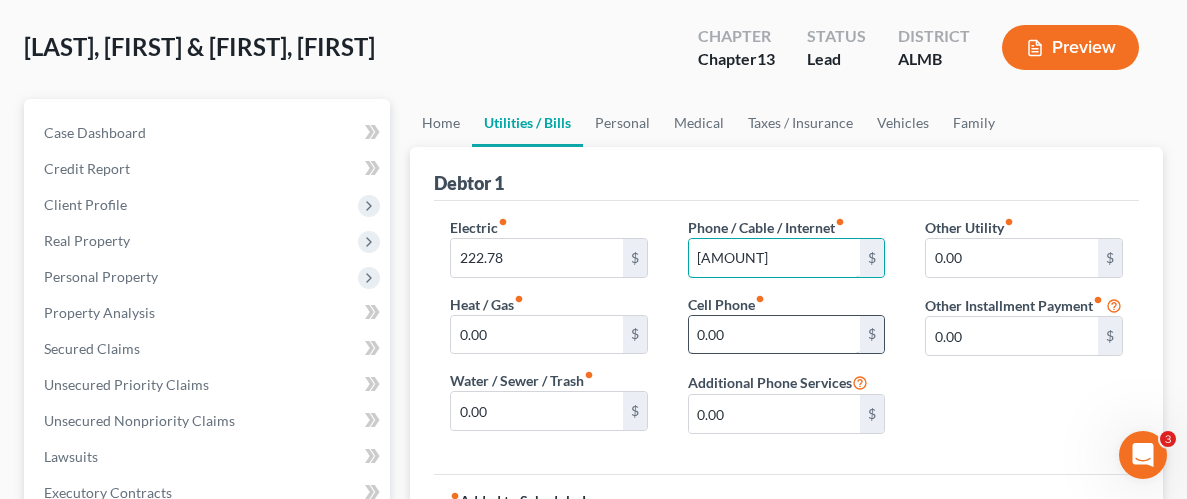 type on "124.99" 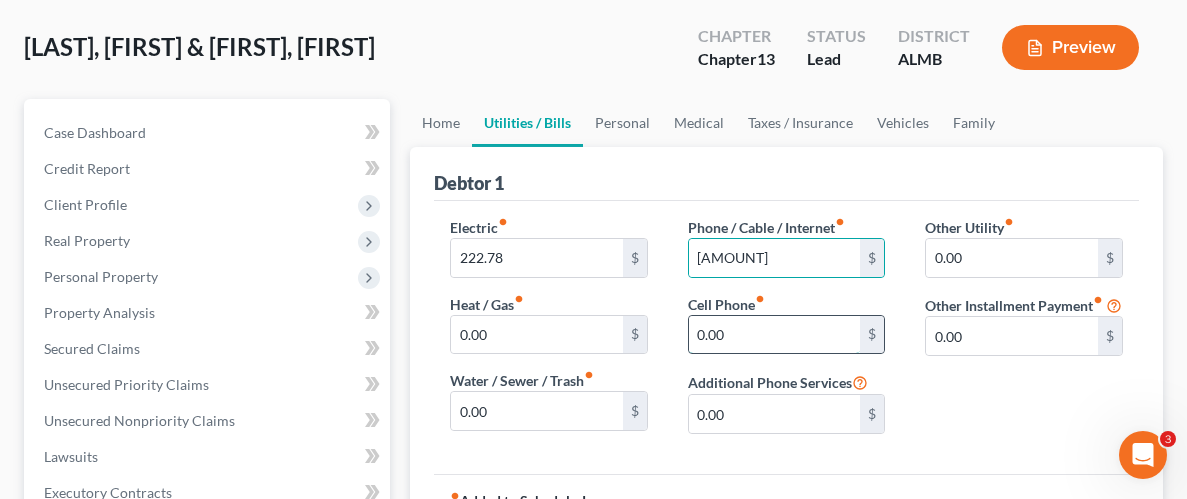 click on "0.00" at bounding box center [775, 335] 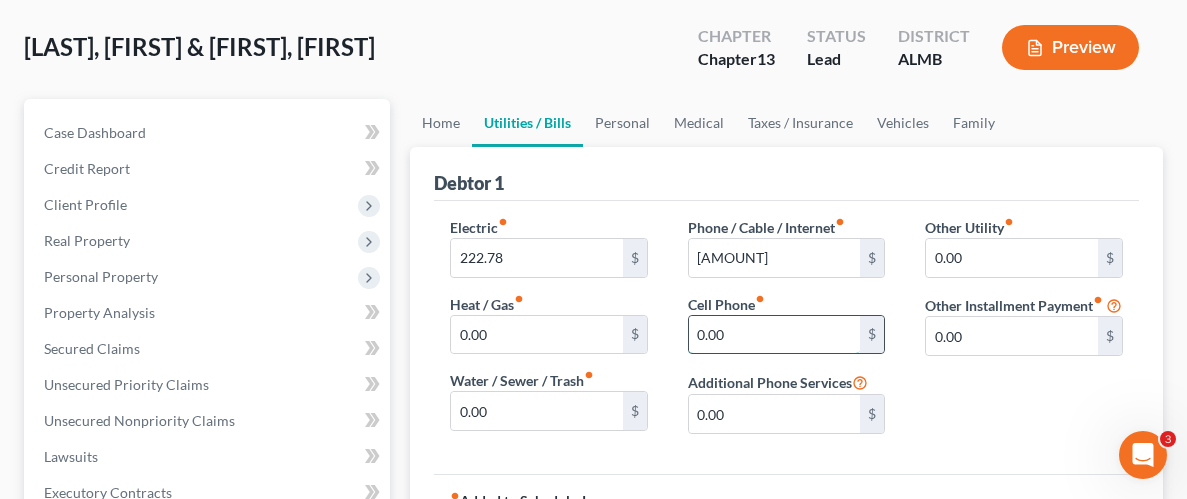 click on "0.00" at bounding box center (775, 335) 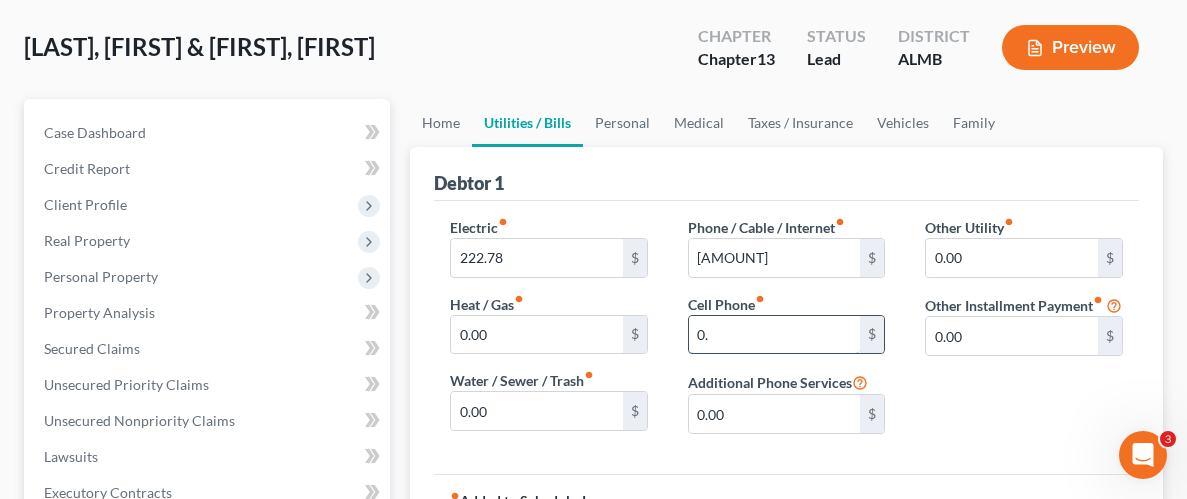 type on "0" 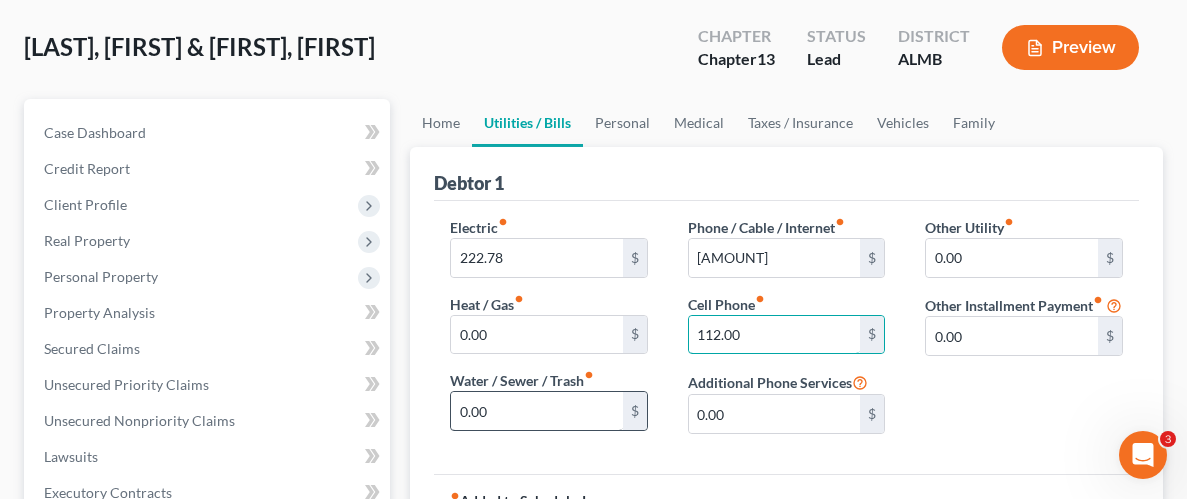 type on "112.00" 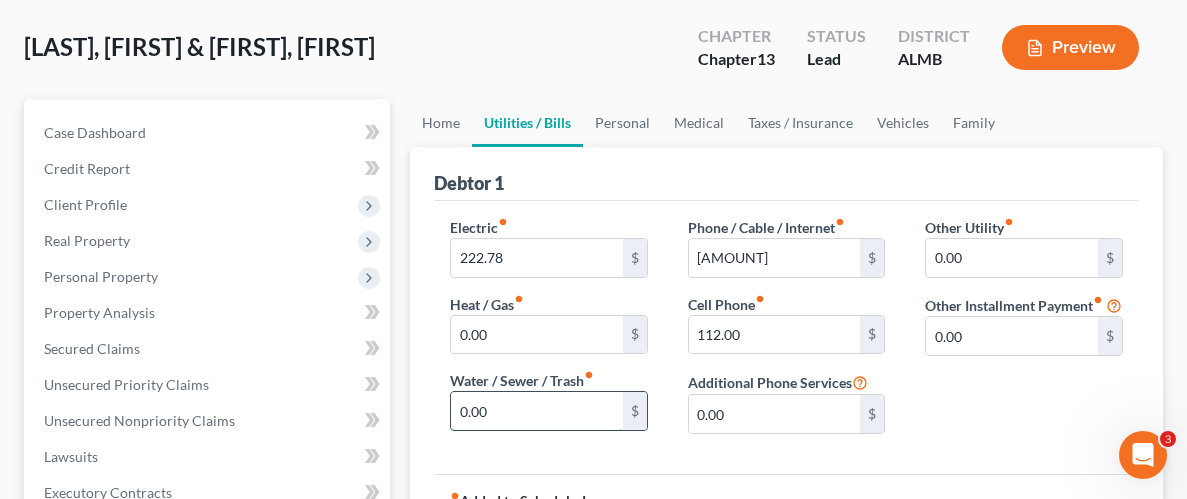 click on "0.00" at bounding box center [537, 411] 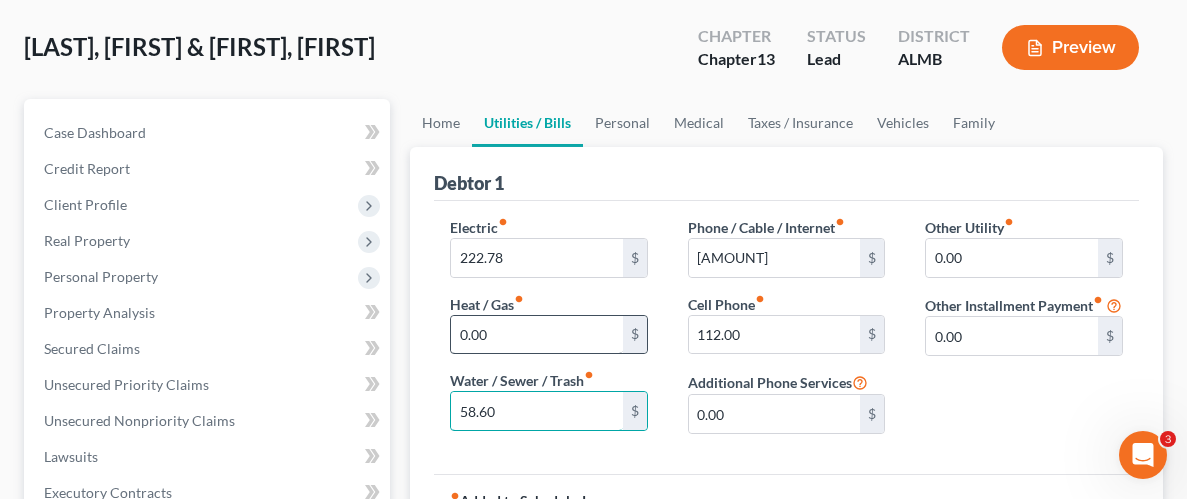 type on "58.60" 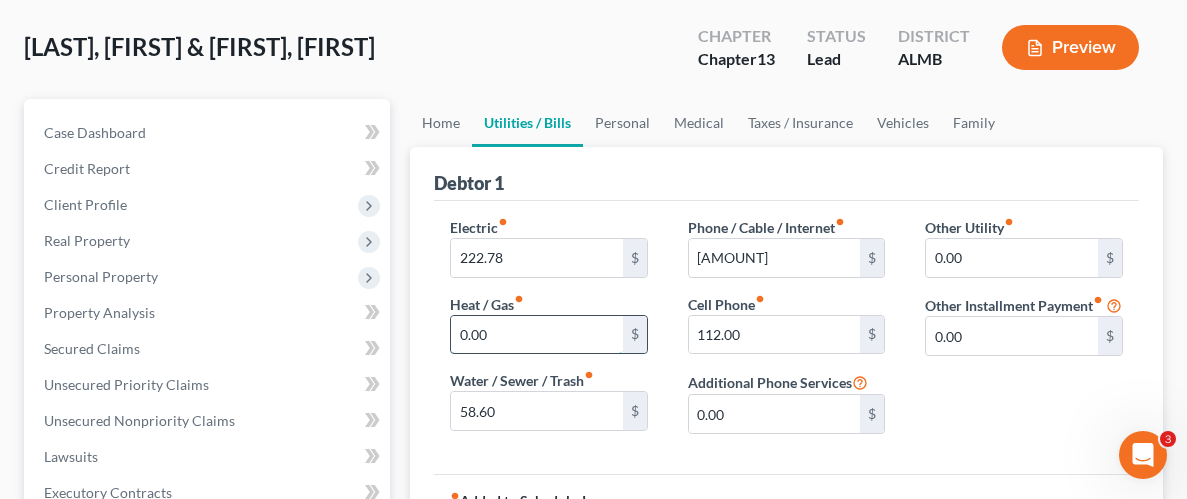 click on "0.00" at bounding box center (537, 335) 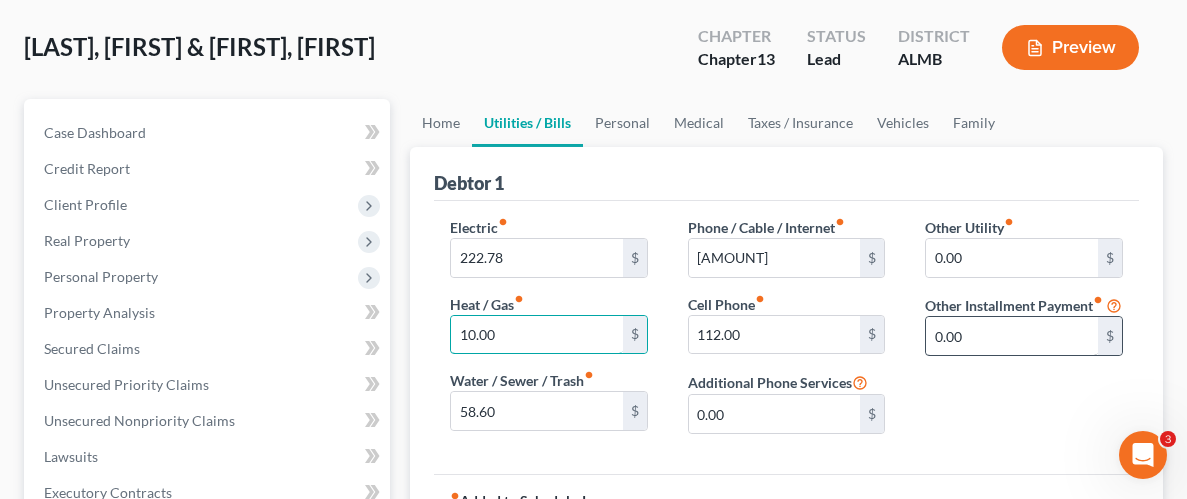 type on "10.00" 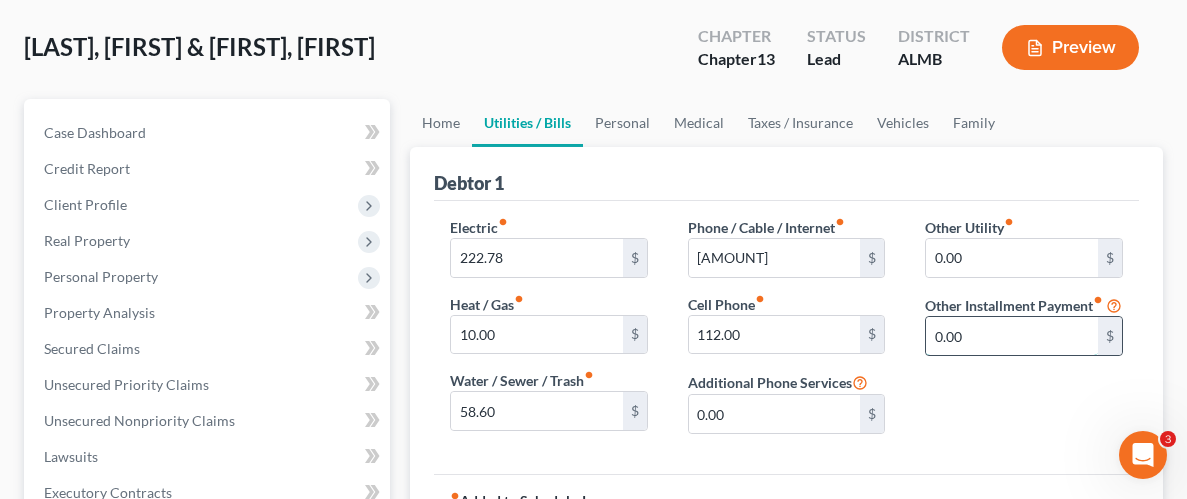 click on "0.00" at bounding box center [1012, 336] 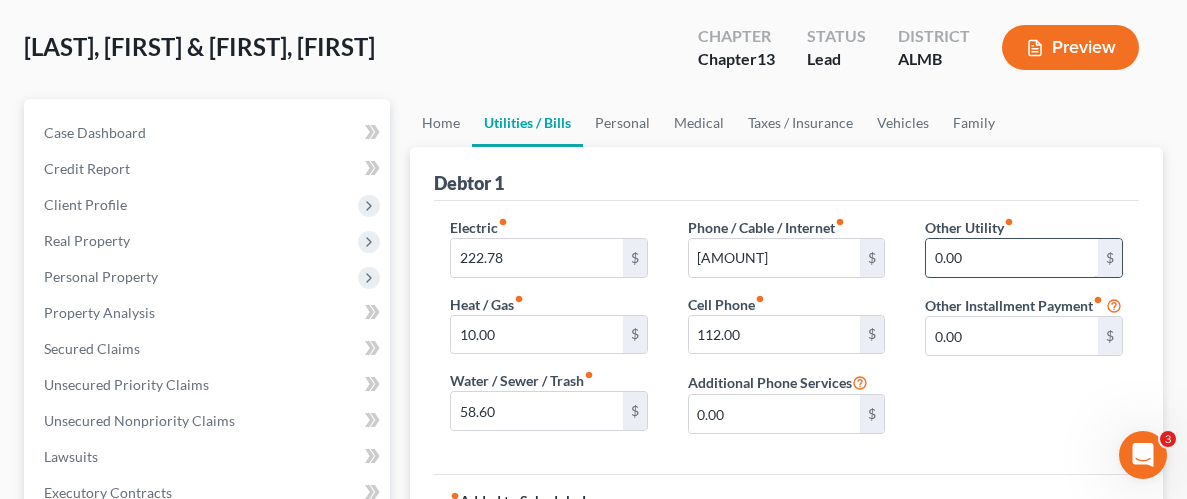 click on "0.00" at bounding box center (1012, 258) 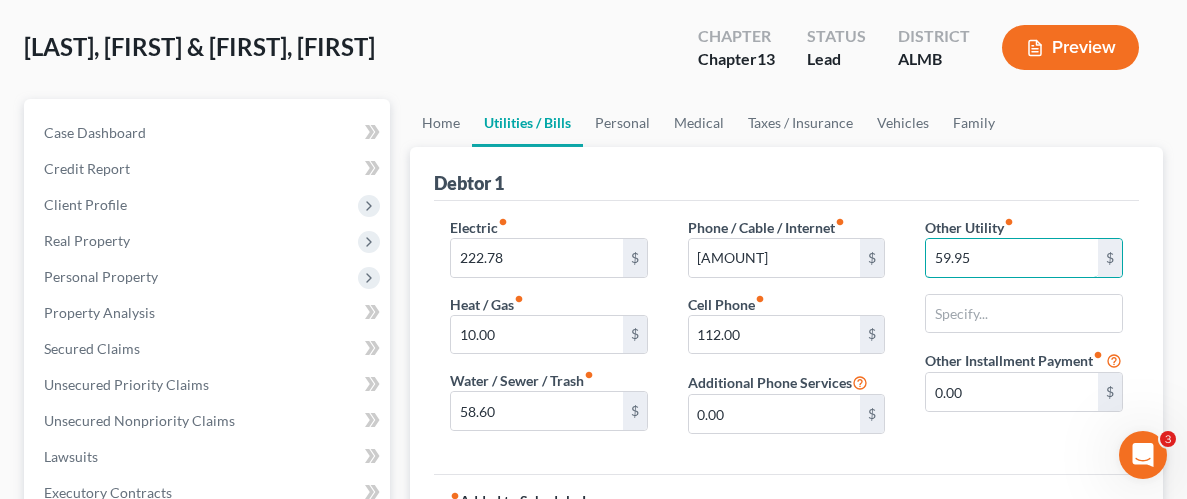 type on "59.95" 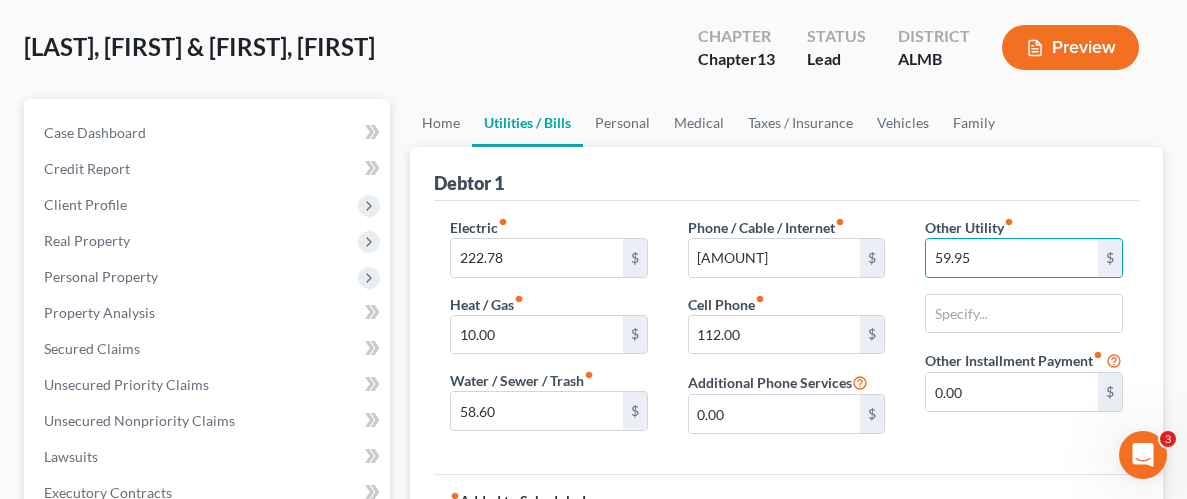 click on "Phone / Cable / Internet  fiber_manual_record 124.99 $ Cell Phone  fiber_manual_record 112.00 $ Additional Phone Services  0.00 $" at bounding box center [787, 333] 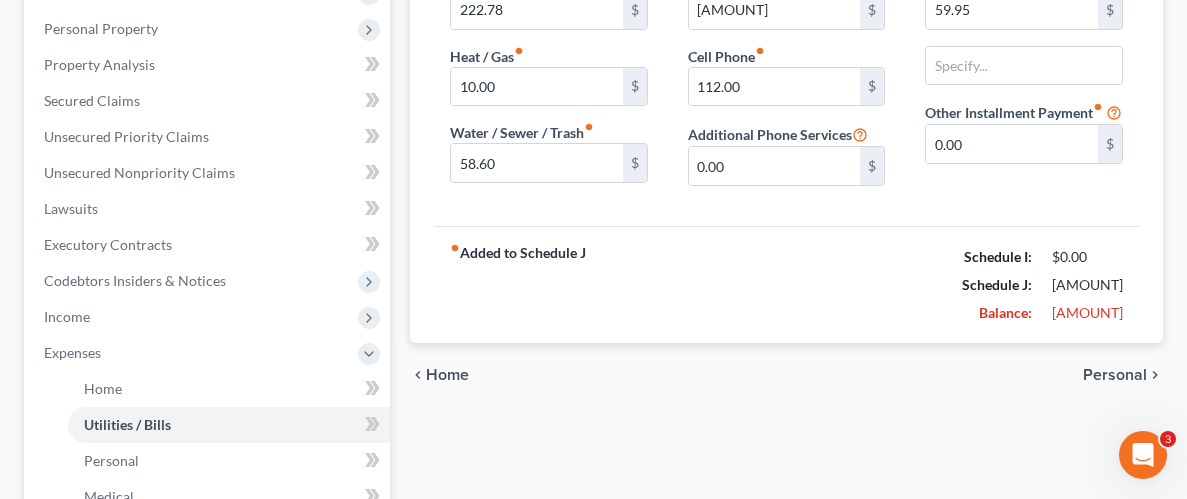 scroll, scrollTop: 357, scrollLeft: 0, axis: vertical 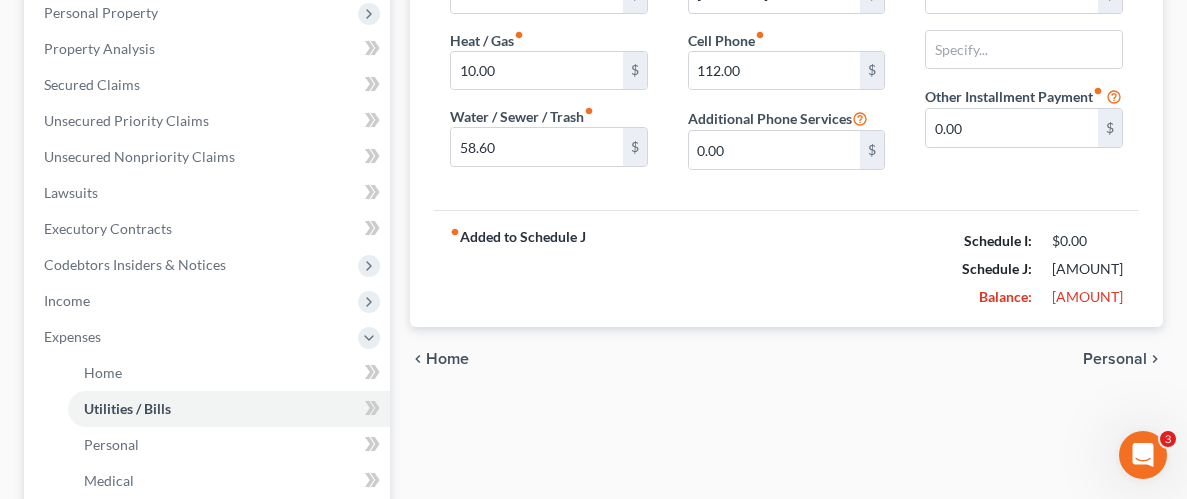 click on "Home" at bounding box center (447, 359) 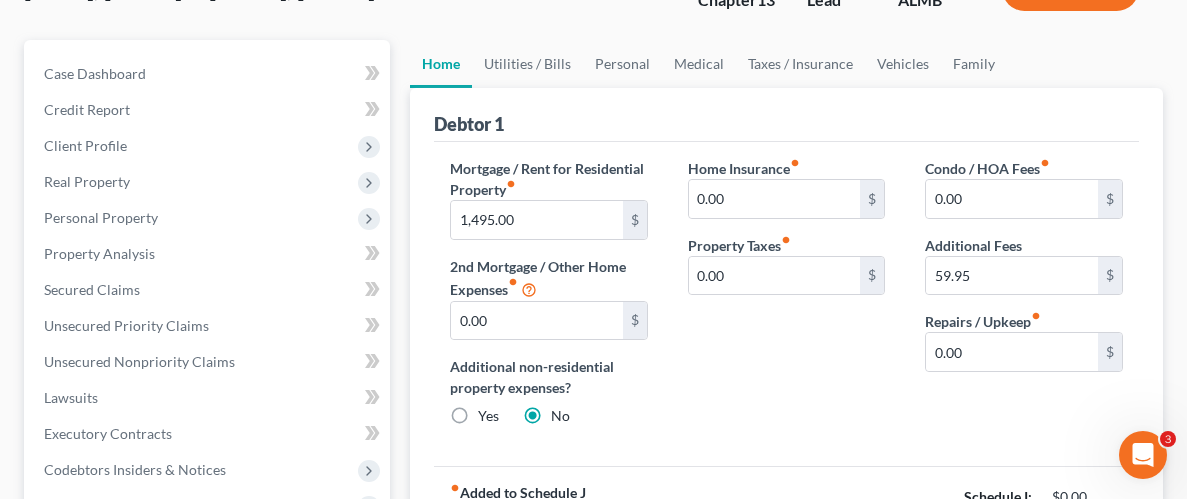 scroll, scrollTop: 150, scrollLeft: 0, axis: vertical 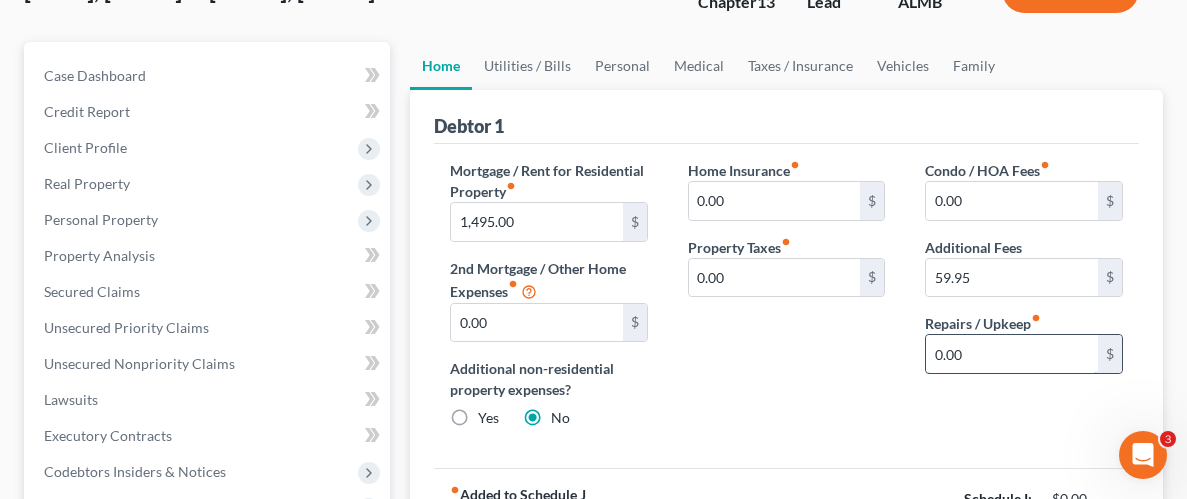 click on "0.00" at bounding box center (1012, 354) 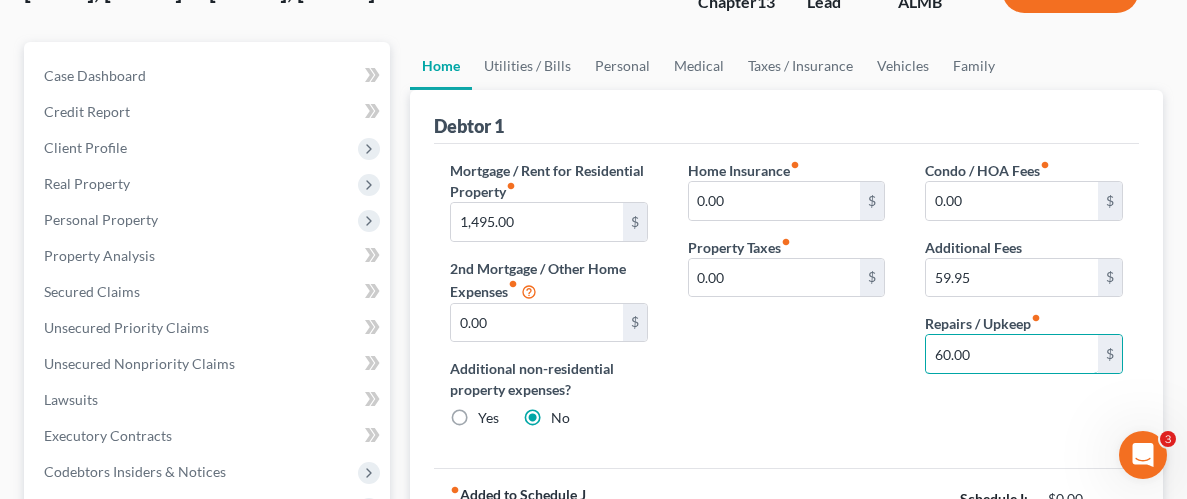 type on "60.00" 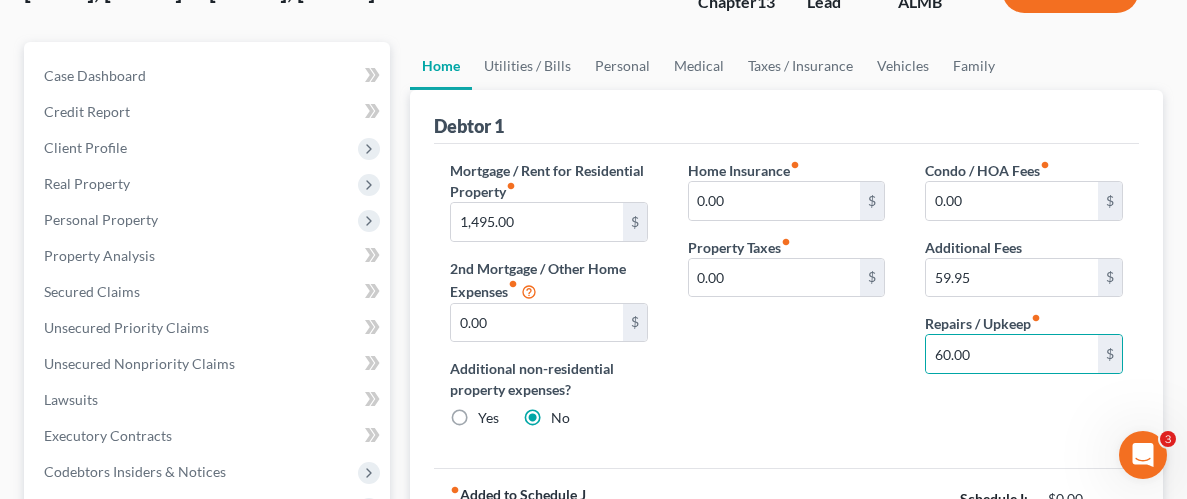 click on "Home Insurance  fiber_manual_record 0.00 $ Property Taxes  fiber_manual_record 0.00 $" at bounding box center (787, 302) 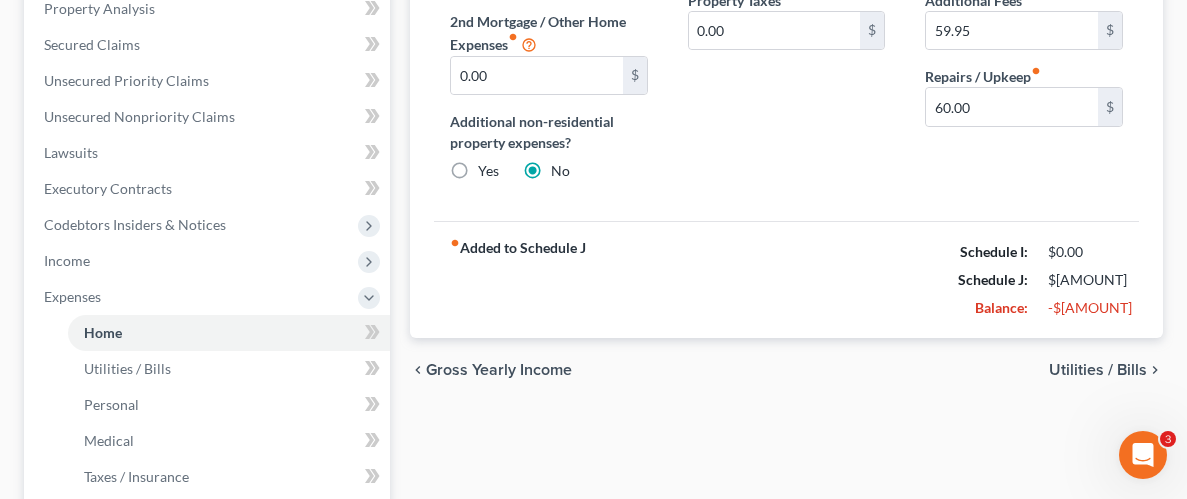scroll, scrollTop: 424, scrollLeft: 0, axis: vertical 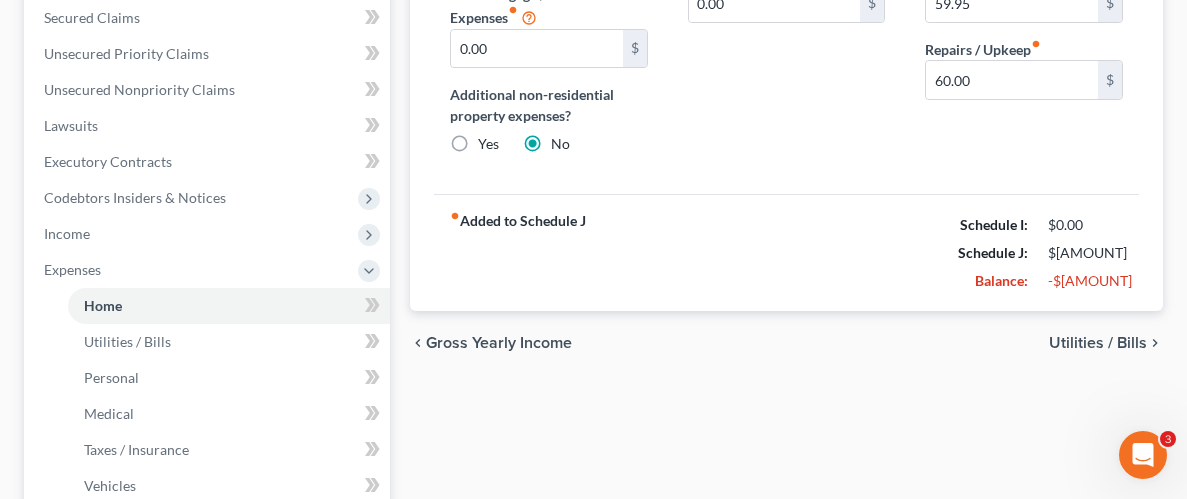click on "chevron_right" at bounding box center [1155, 343] 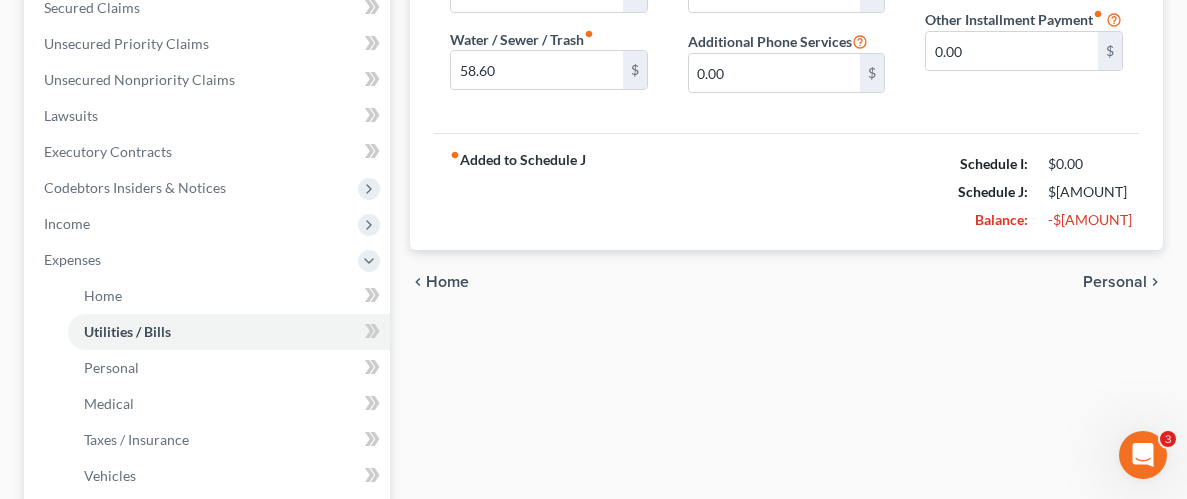scroll, scrollTop: 437, scrollLeft: 0, axis: vertical 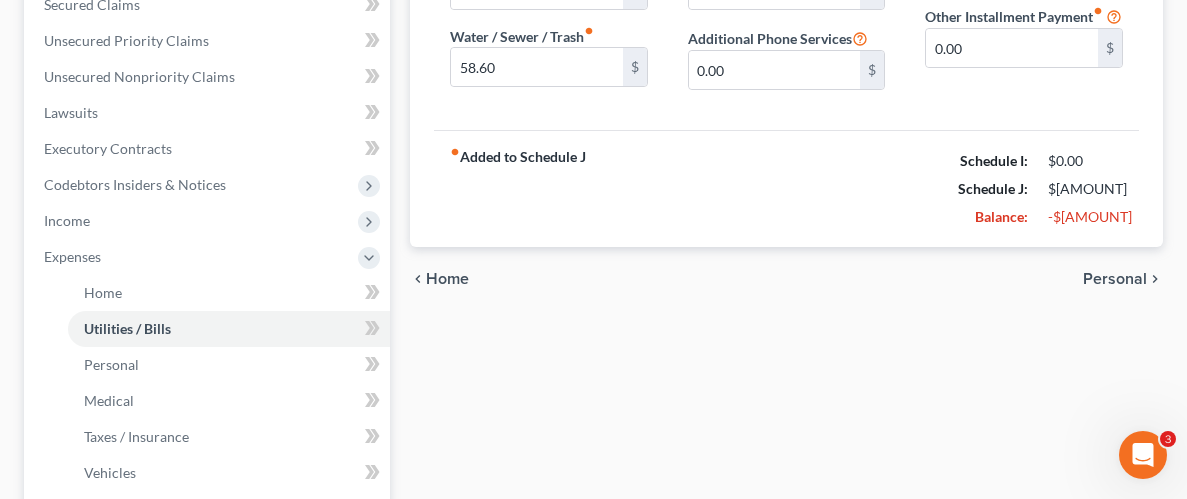 click on "Personal" at bounding box center [1115, 279] 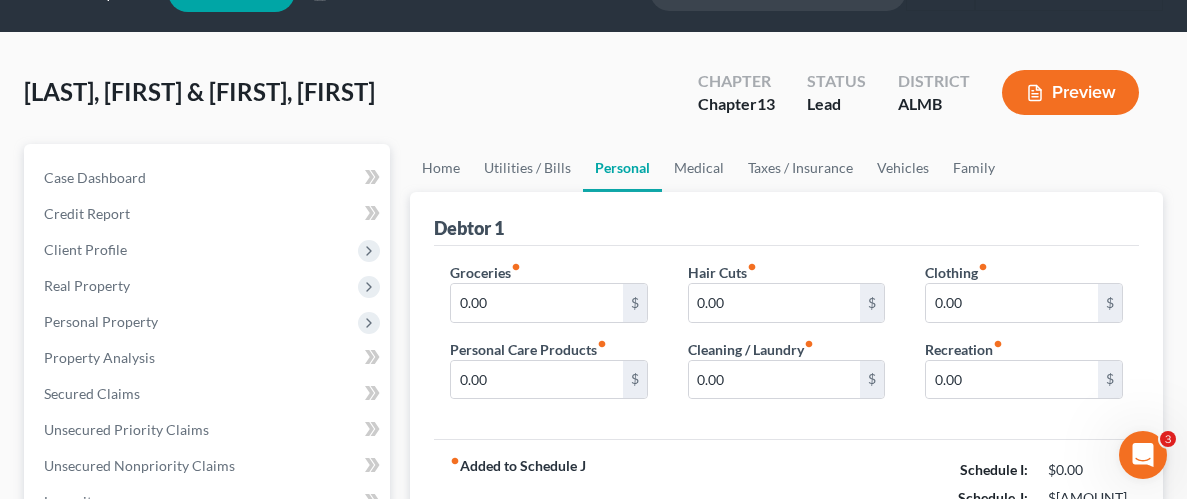 scroll, scrollTop: 74, scrollLeft: 0, axis: vertical 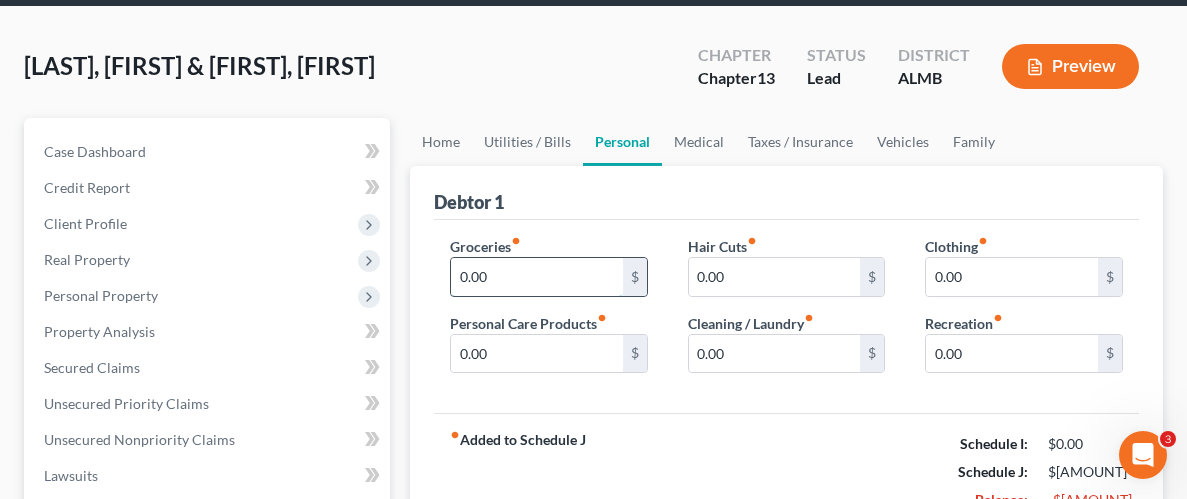 click on "0.00" at bounding box center [537, 277] 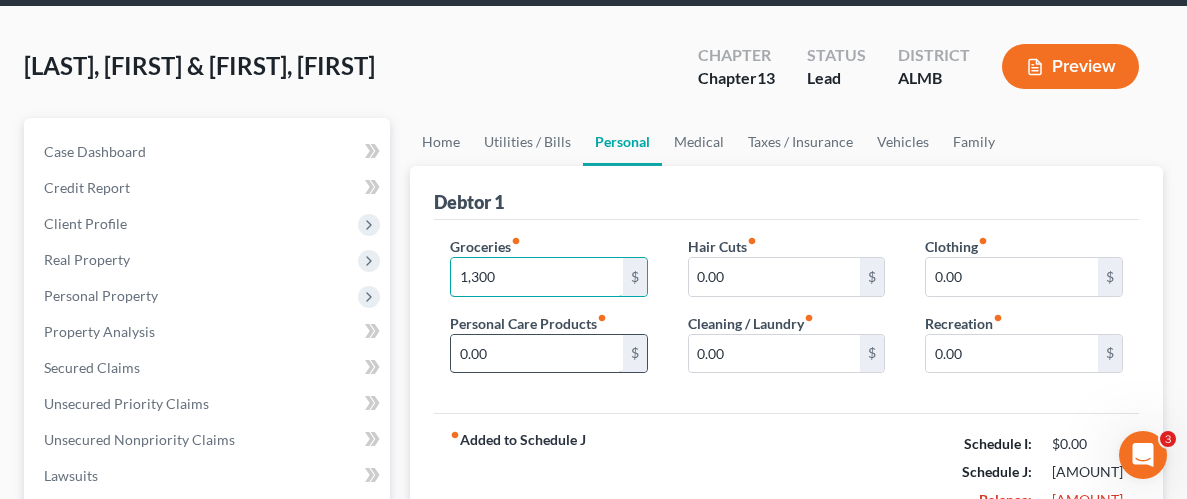 type on "1,300" 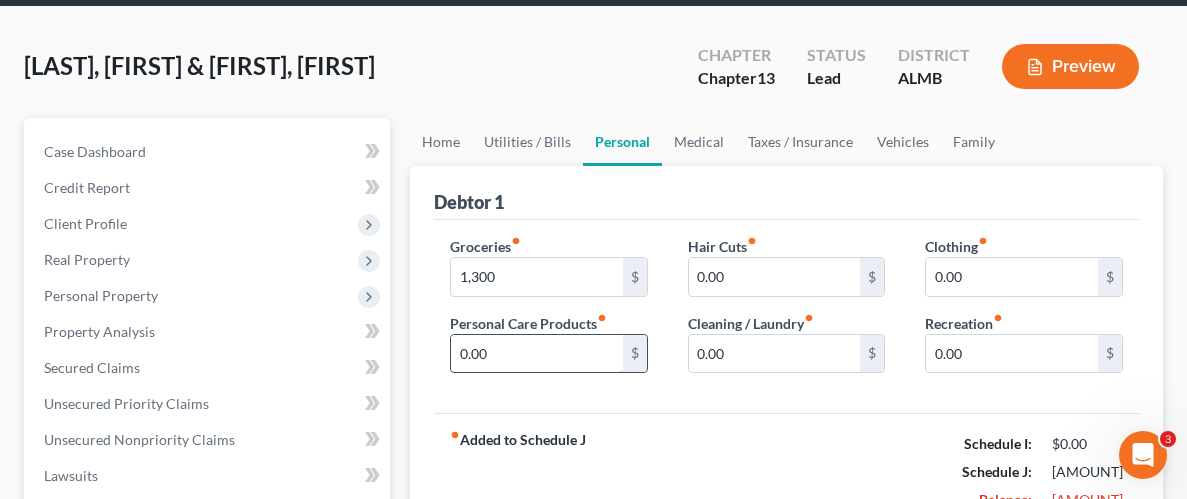 click on "0.00" at bounding box center (537, 354) 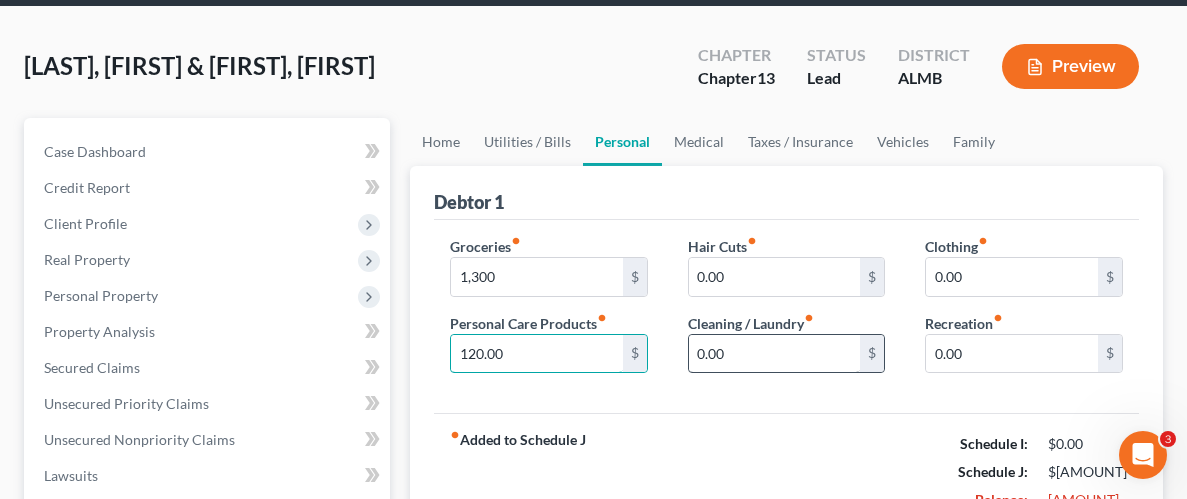 type on "120.00" 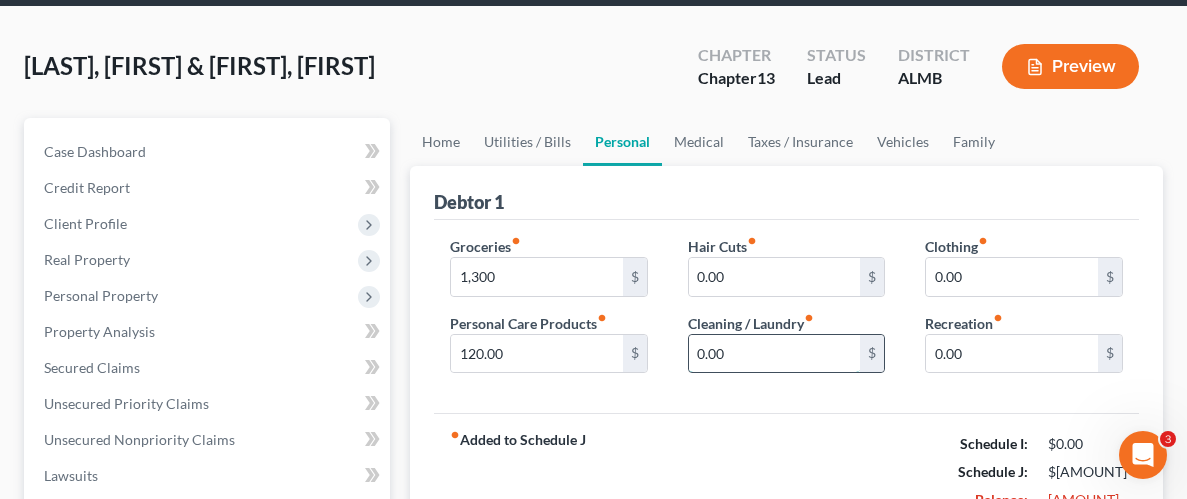 click on "0.00" at bounding box center [775, 354] 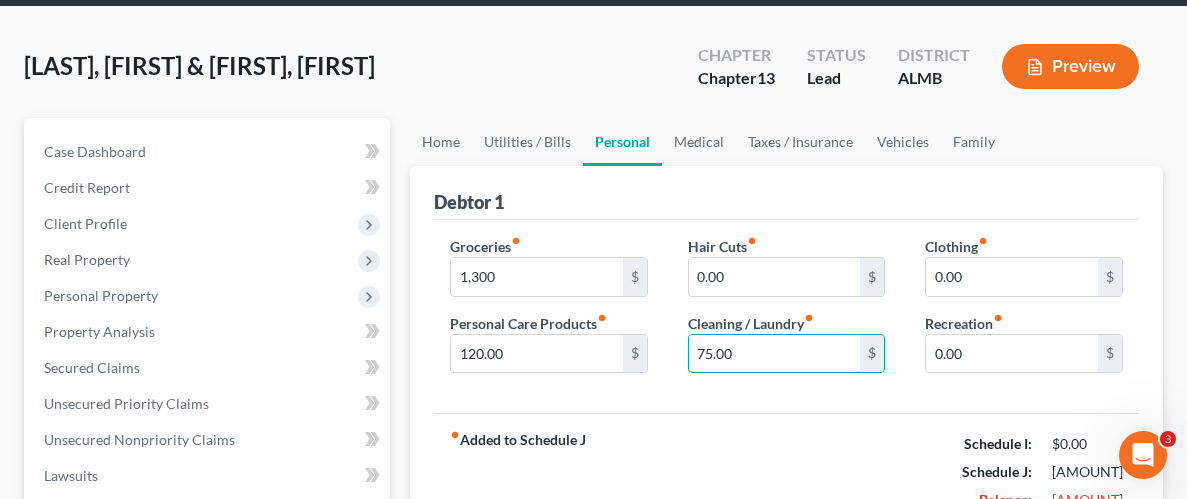 type on "75.00" 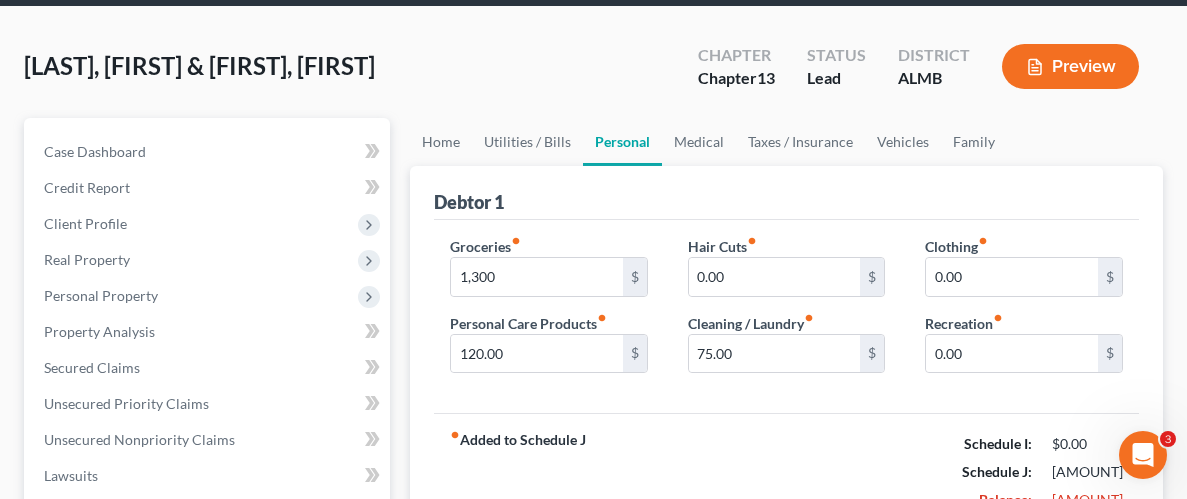 click on "fiber_manual_record  Added to Schedule J Schedule I: $0.00 Schedule J: $3,638.32 Balance: -$3,638.32" at bounding box center (786, 471) 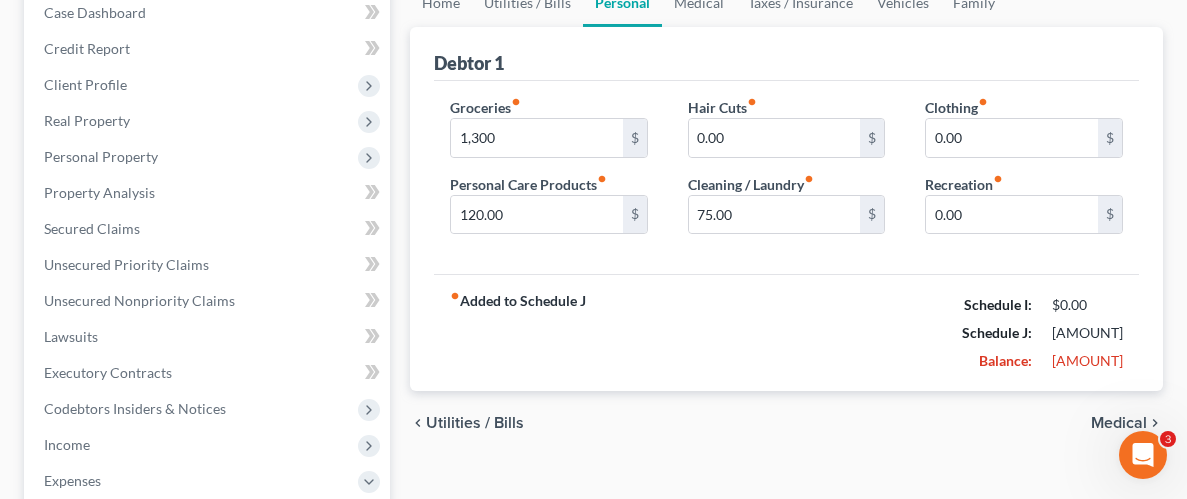 scroll, scrollTop: 212, scrollLeft: 0, axis: vertical 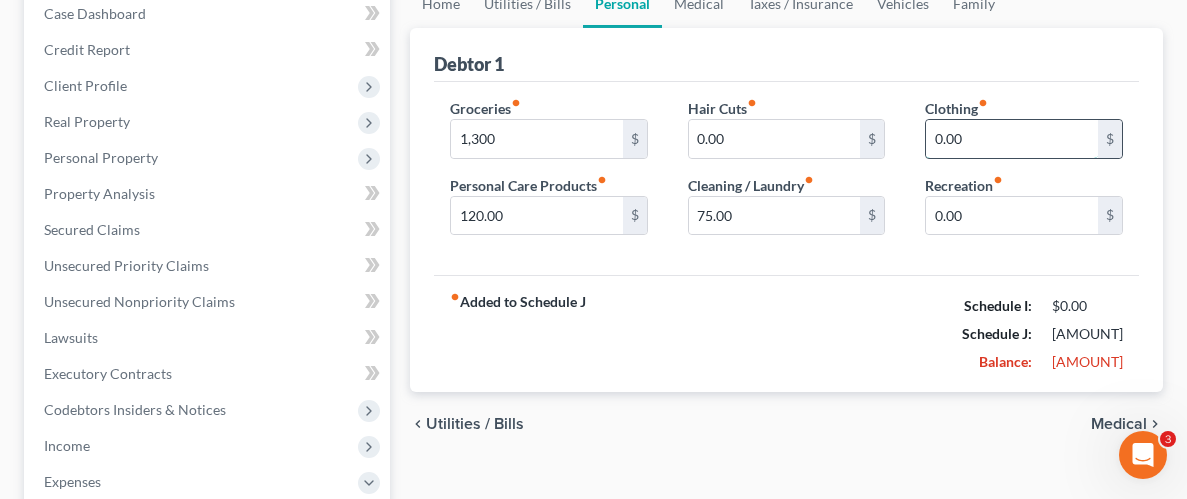 click on "0.00" at bounding box center [1012, 139] 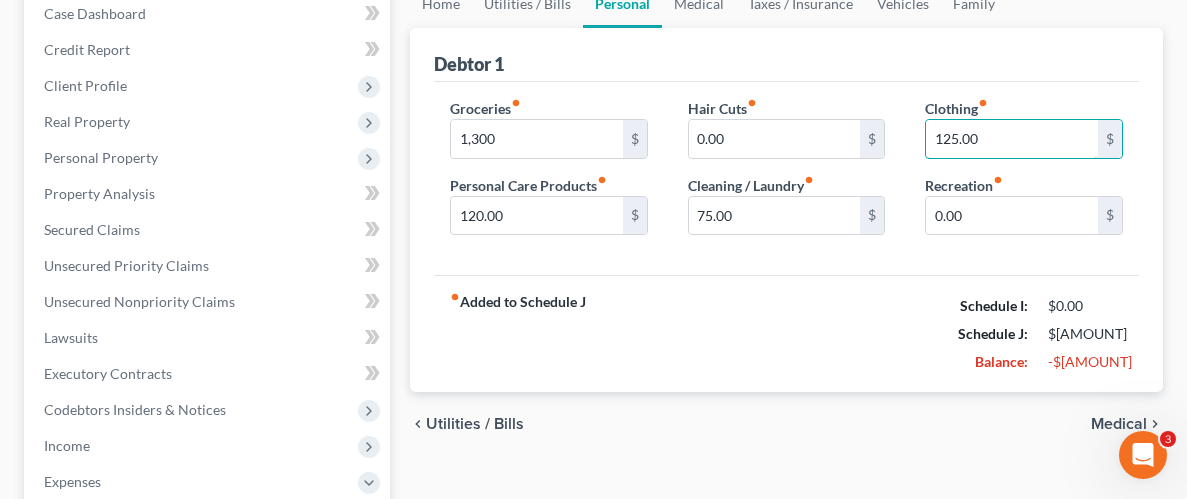 type on "125.00" 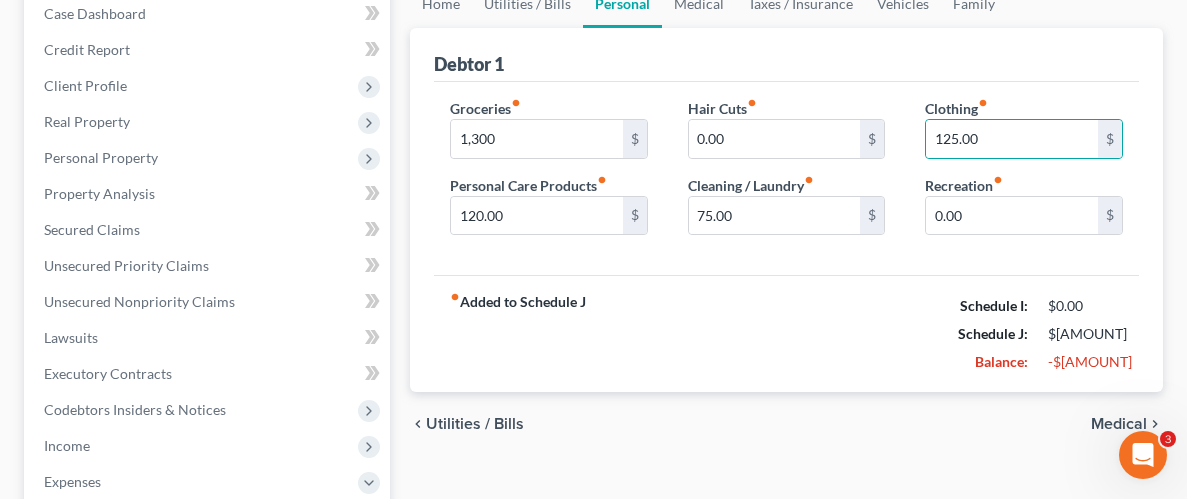 click on "fiber_manual_record  Added to Schedule J Schedule I: $0.00 Schedule J: $3,763.32 Balance: -$3,763.32" at bounding box center (786, 333) 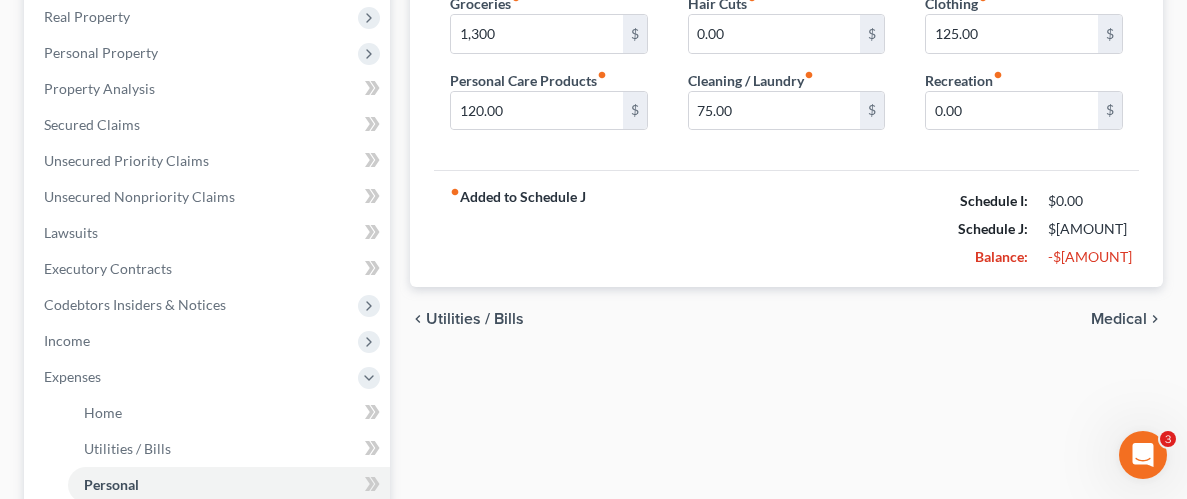scroll, scrollTop: 326, scrollLeft: 0, axis: vertical 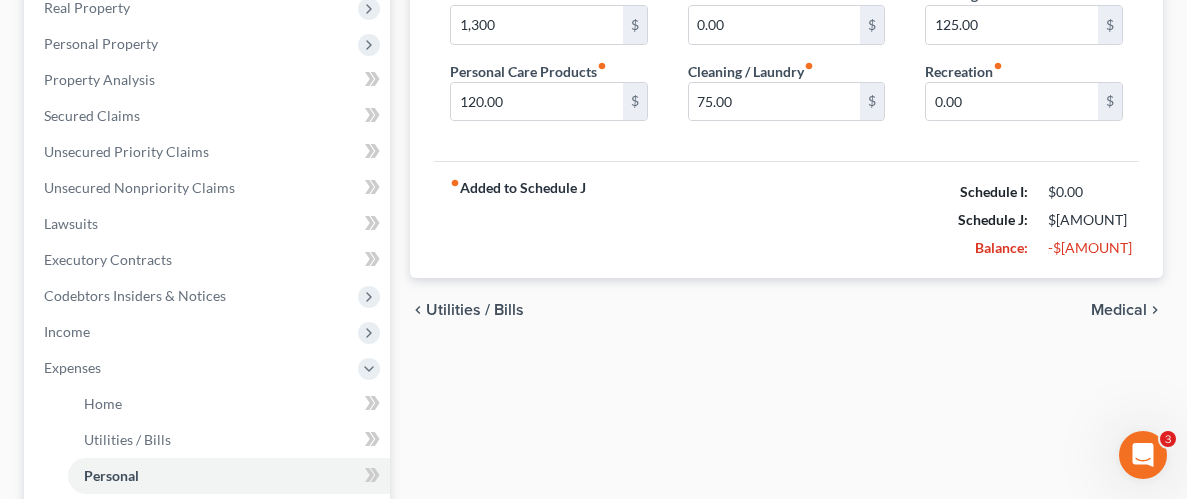 click on "Medical" at bounding box center [1119, 310] 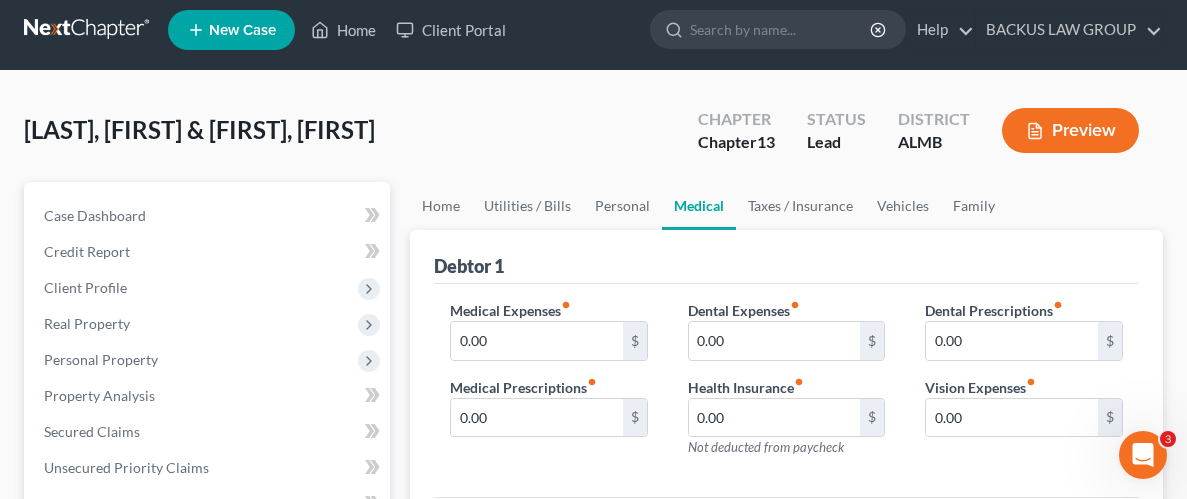 scroll, scrollTop: 0, scrollLeft: 0, axis: both 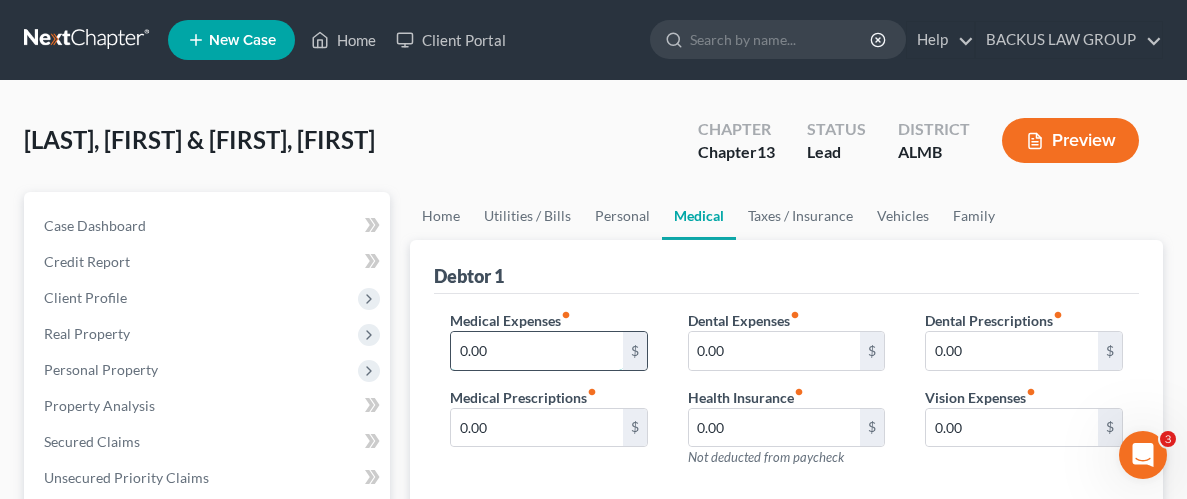 click on "0.00" at bounding box center [537, 351] 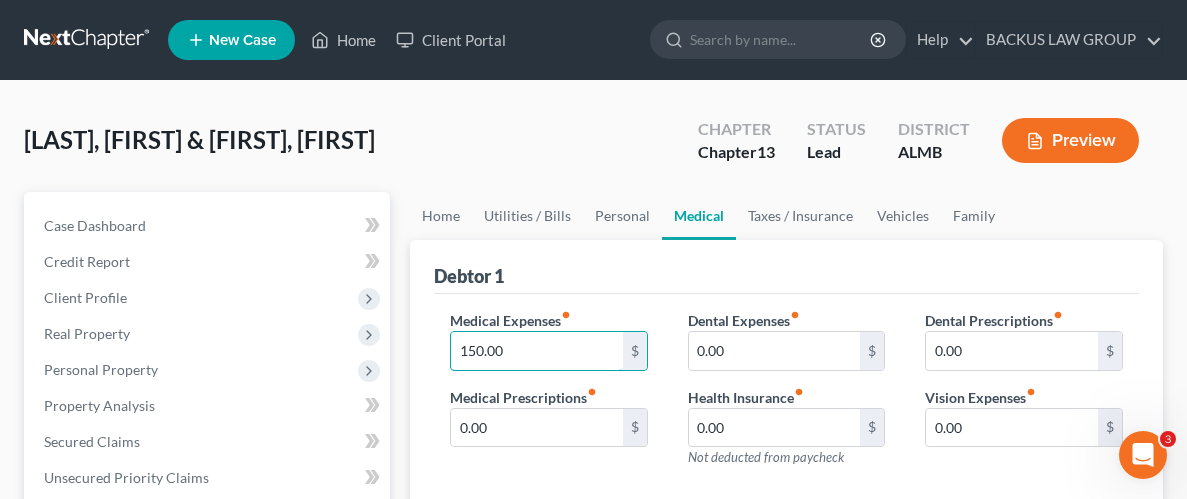 type on "150.00" 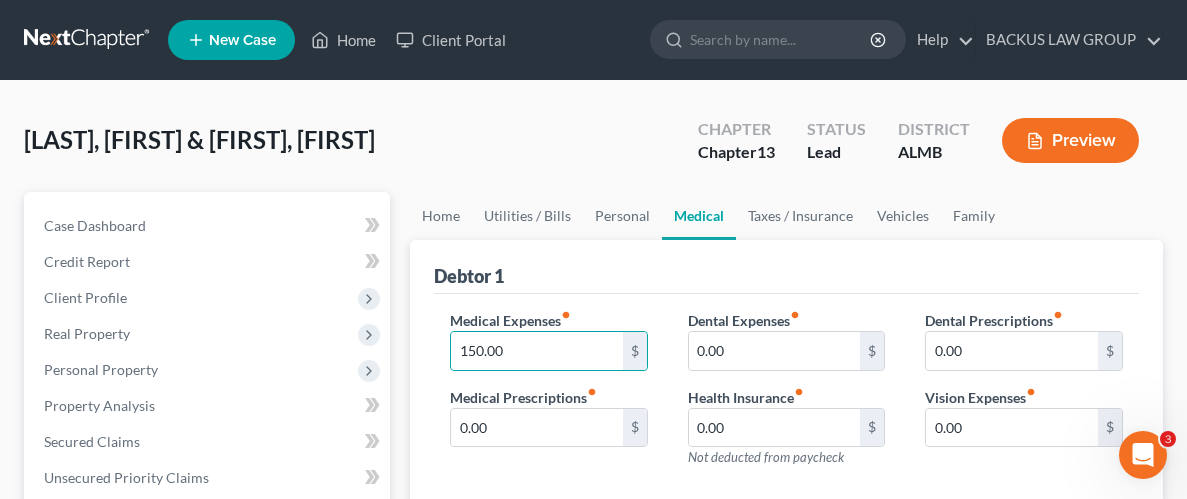 click on "Dental Prescriptions  fiber_manual_record 0.00 $ Vision Expenses  fiber_manual_record 0.00 $" at bounding box center (1024, 397) 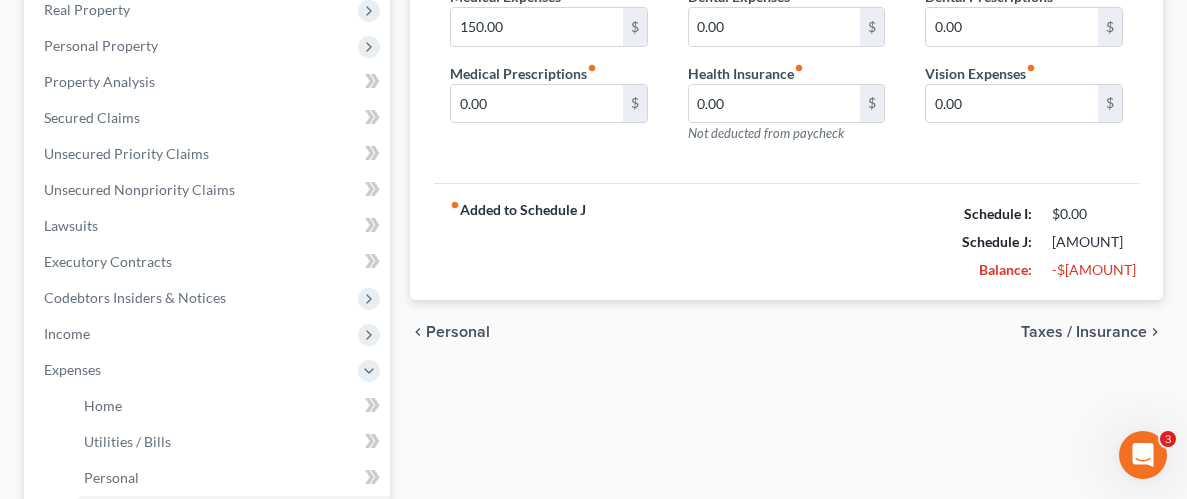scroll, scrollTop: 344, scrollLeft: 0, axis: vertical 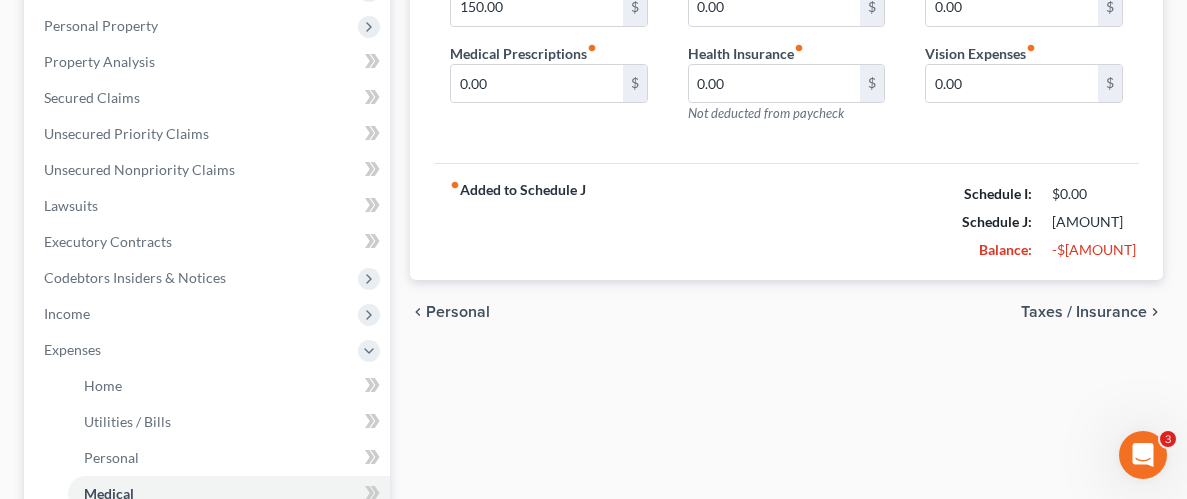 click on "Taxes / Insurance" at bounding box center (1084, 312) 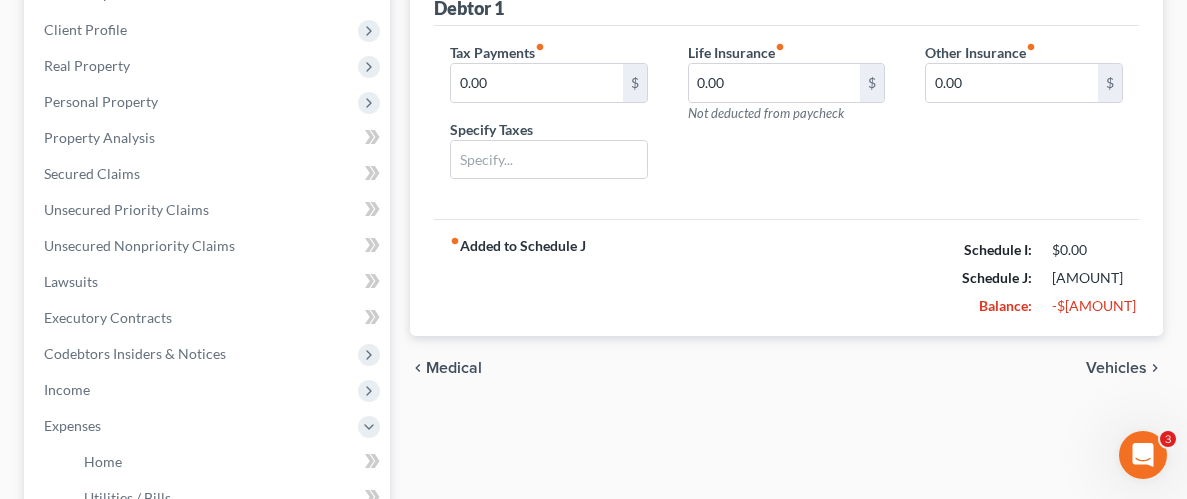 scroll, scrollTop: 284, scrollLeft: 0, axis: vertical 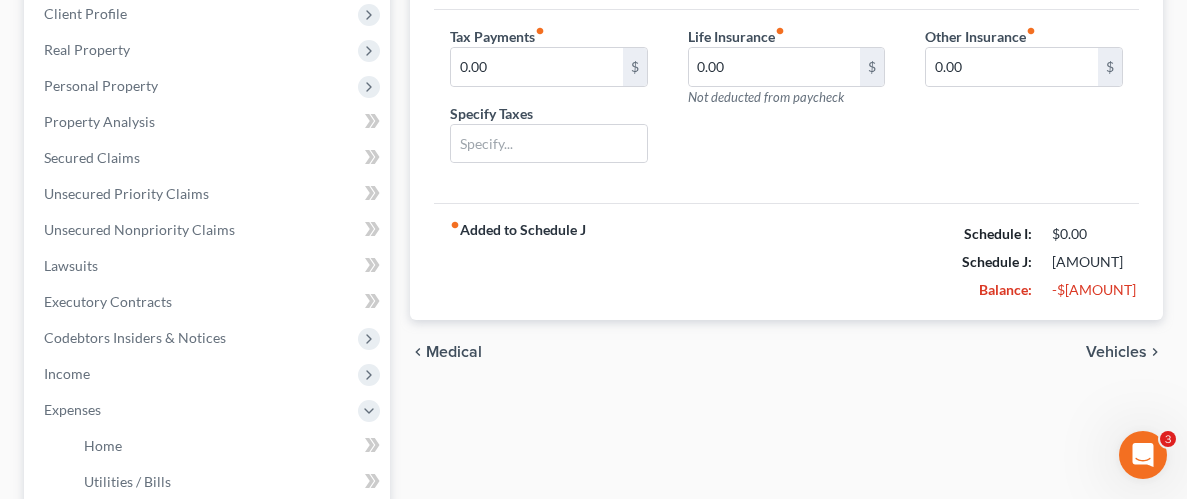 click on "Vehicles" at bounding box center (1116, 352) 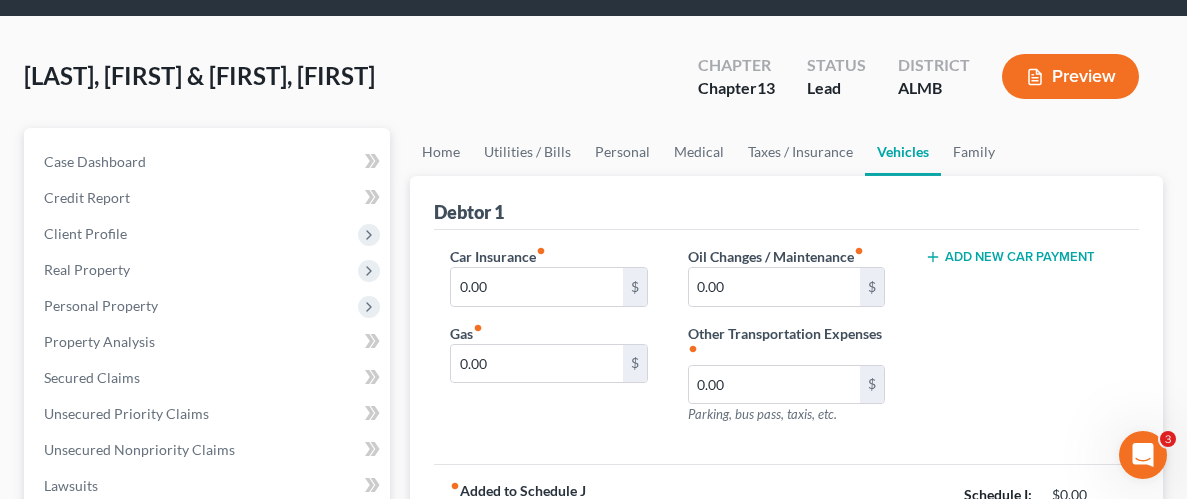 scroll, scrollTop: 132, scrollLeft: 0, axis: vertical 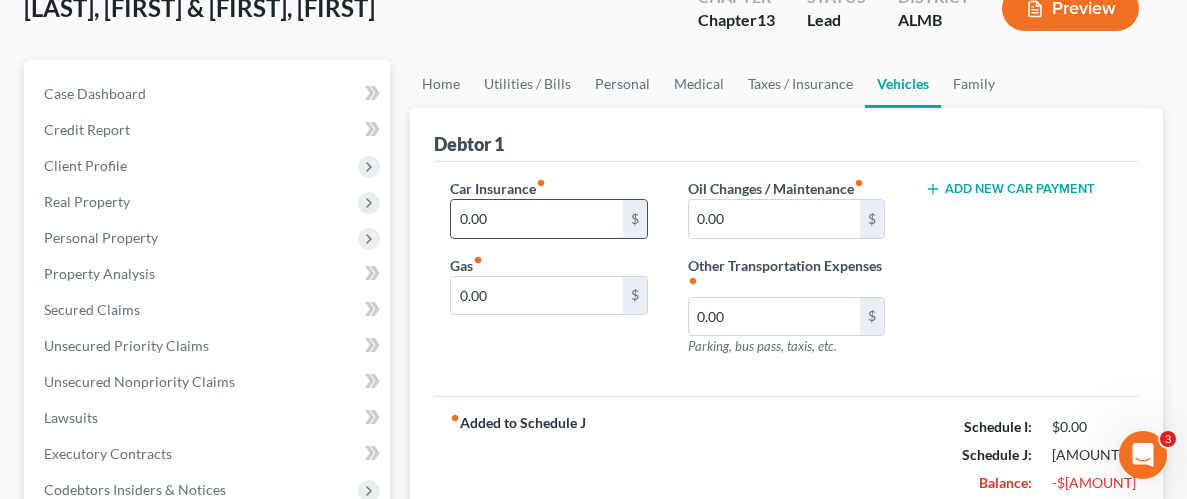 click on "0.00" at bounding box center (537, 219) 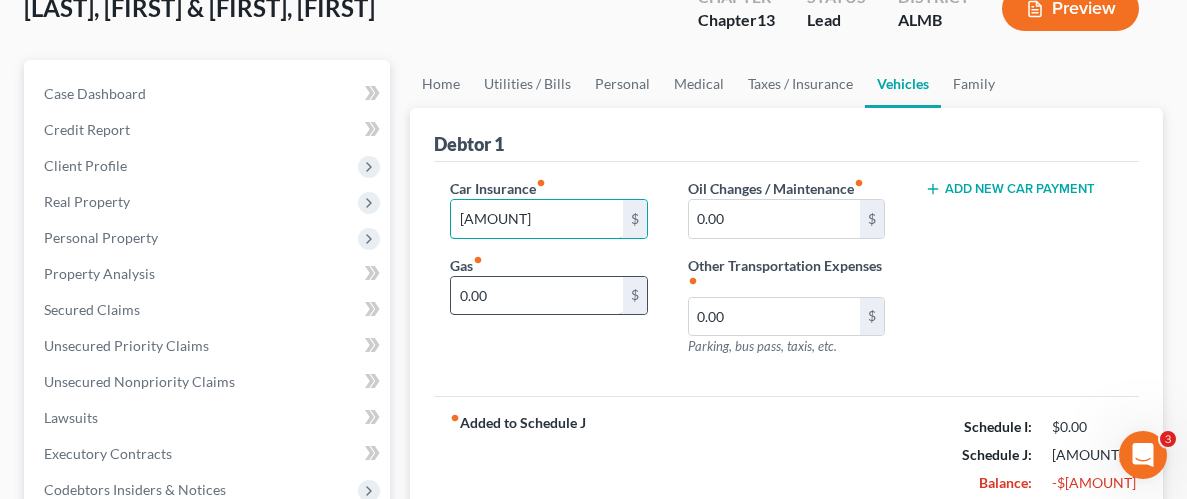 type on "204.81" 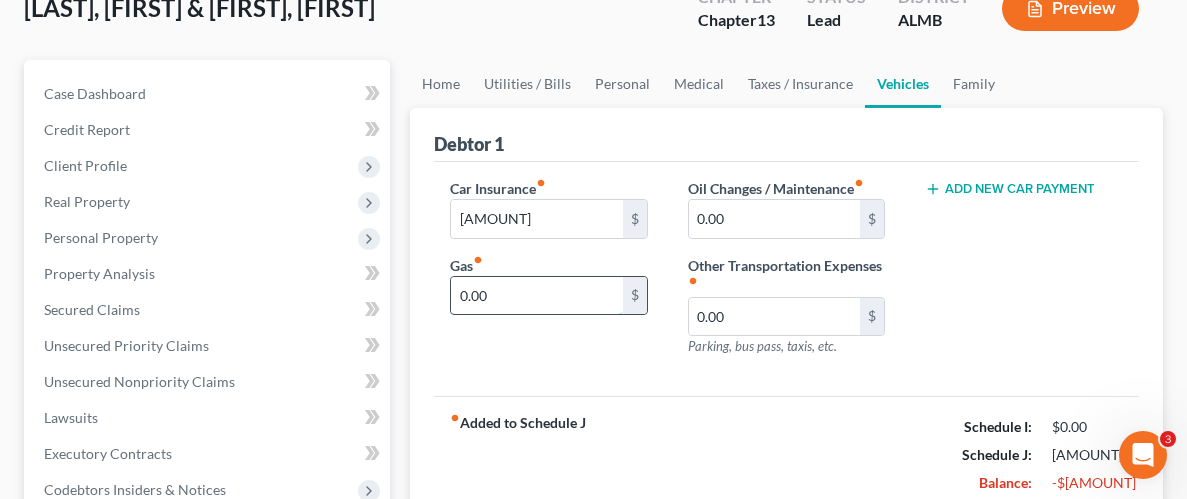 click on "0.00" at bounding box center [537, 296] 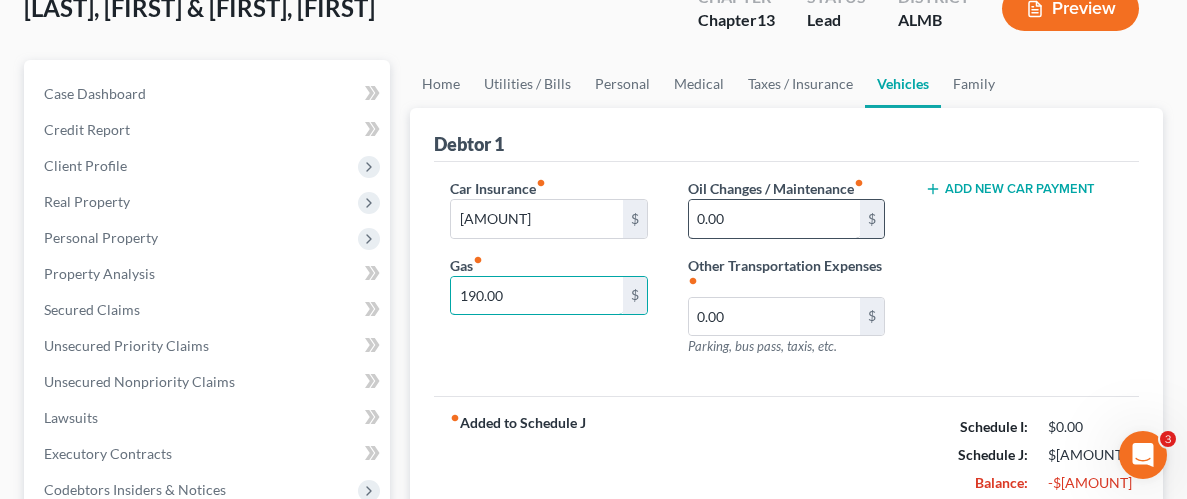 type on "190.00" 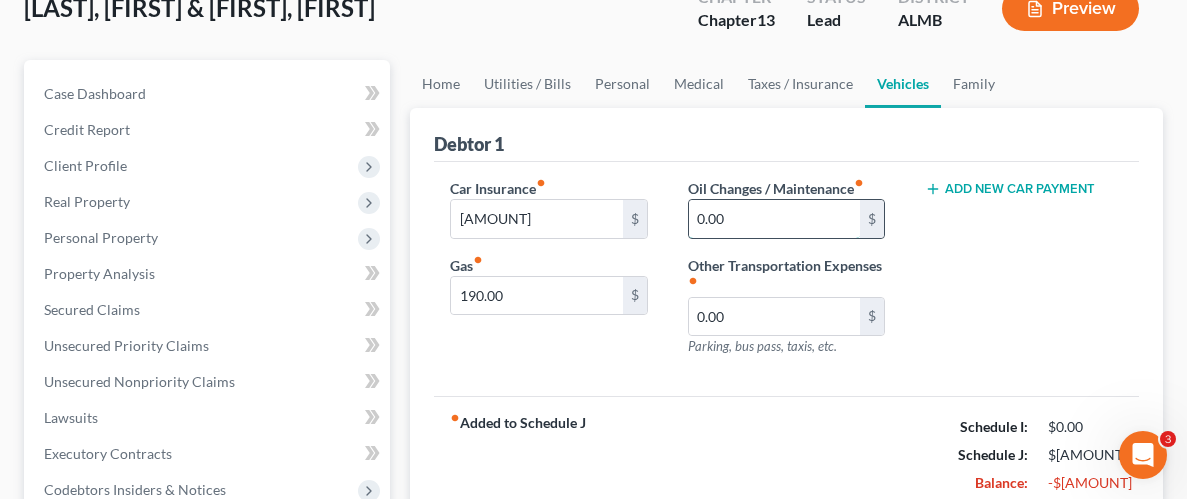 click on "0.00" at bounding box center (775, 219) 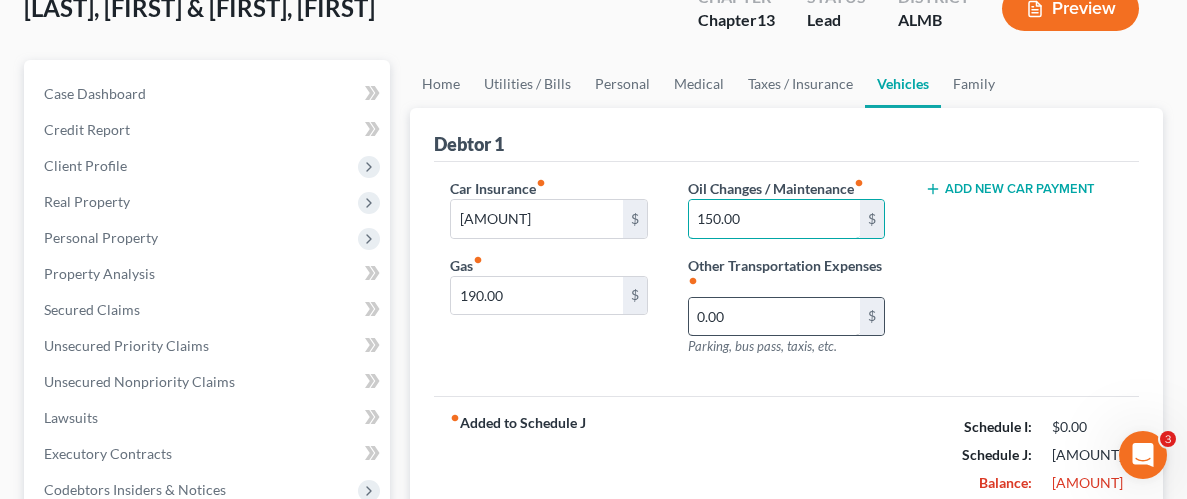 type on "150.00" 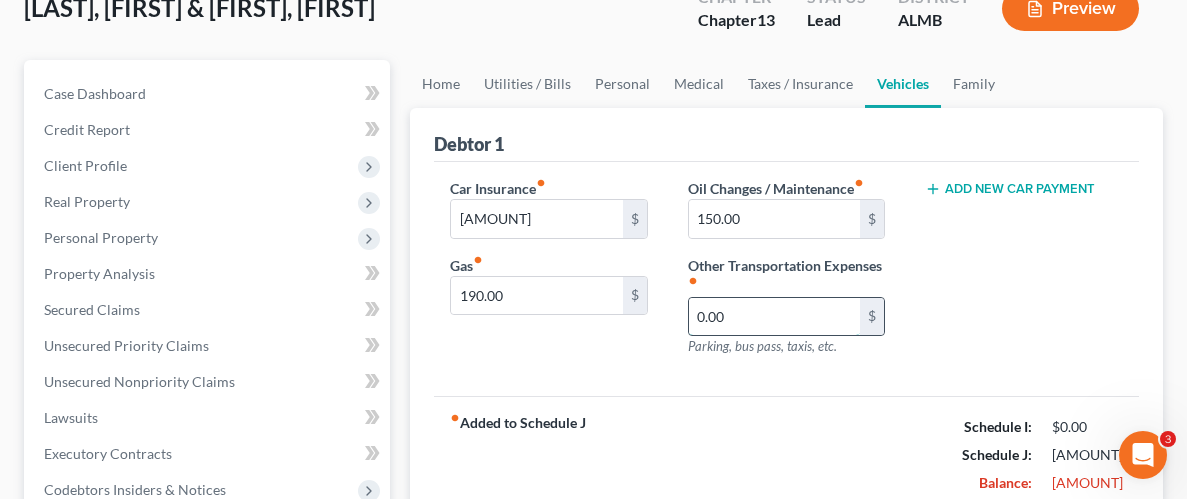 click on "0.00" at bounding box center (775, 317) 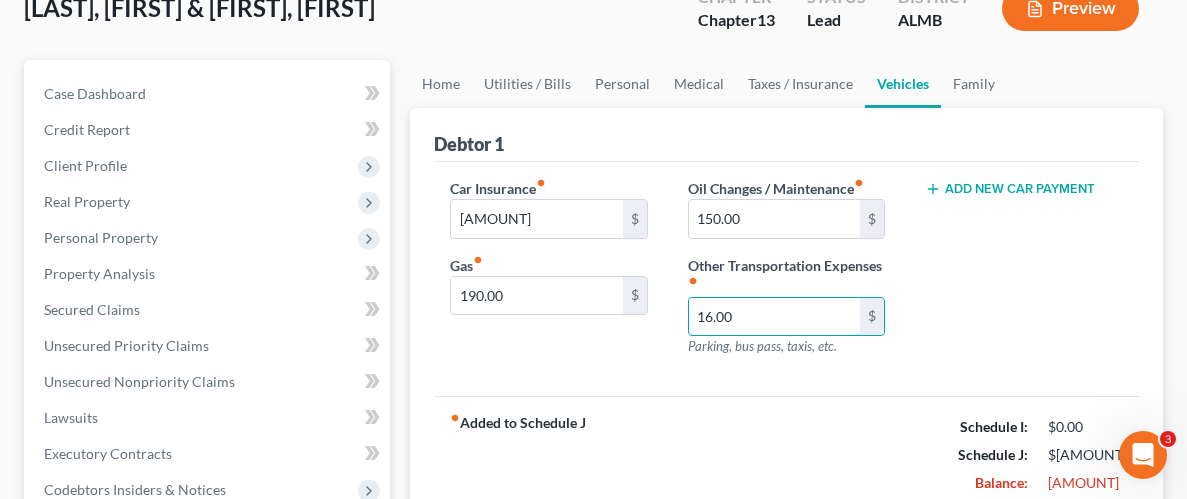 type on "16.00" 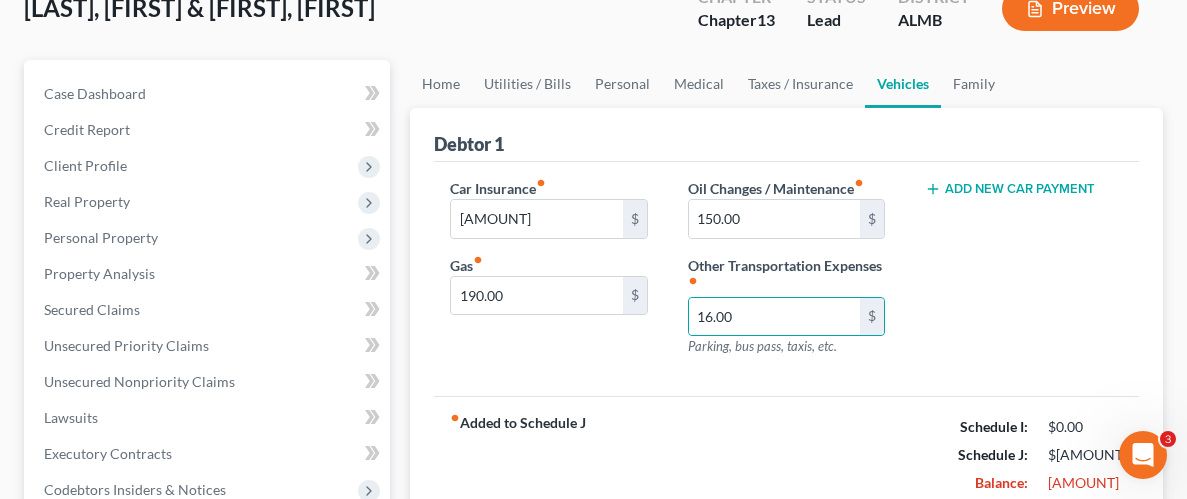 click on "fiber_manual_record  Added to Schedule J Schedule I: $0.00 Schedule J: $4,474.13 Balance: -$4,474.13" at bounding box center (786, 454) 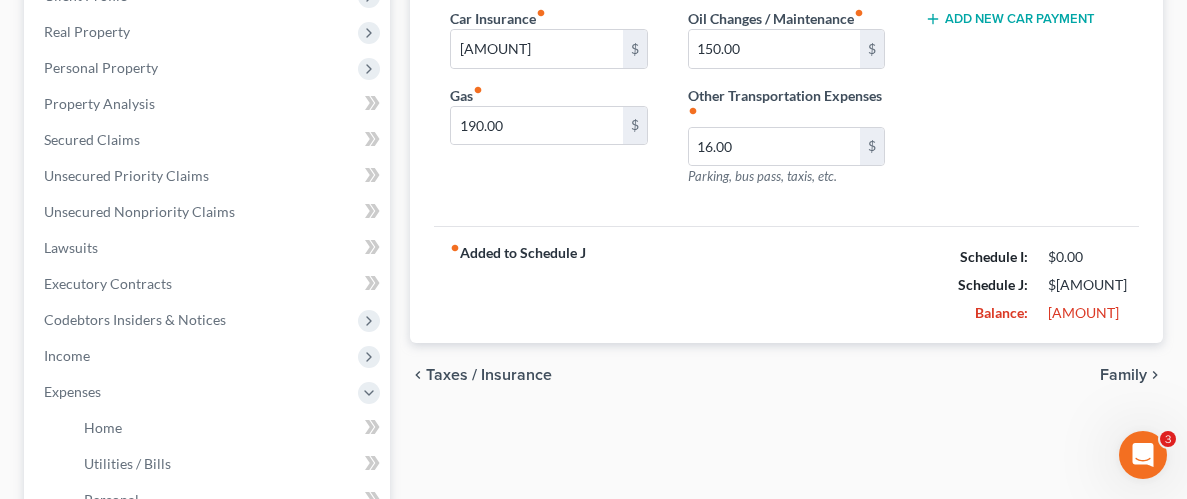 scroll, scrollTop: 326, scrollLeft: 0, axis: vertical 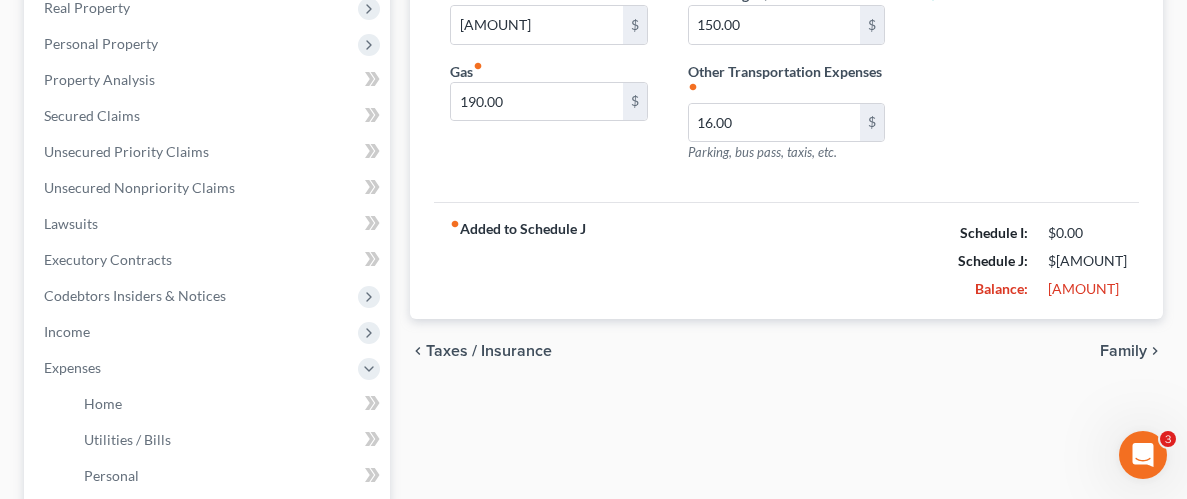 click on "Family" at bounding box center (1123, 351) 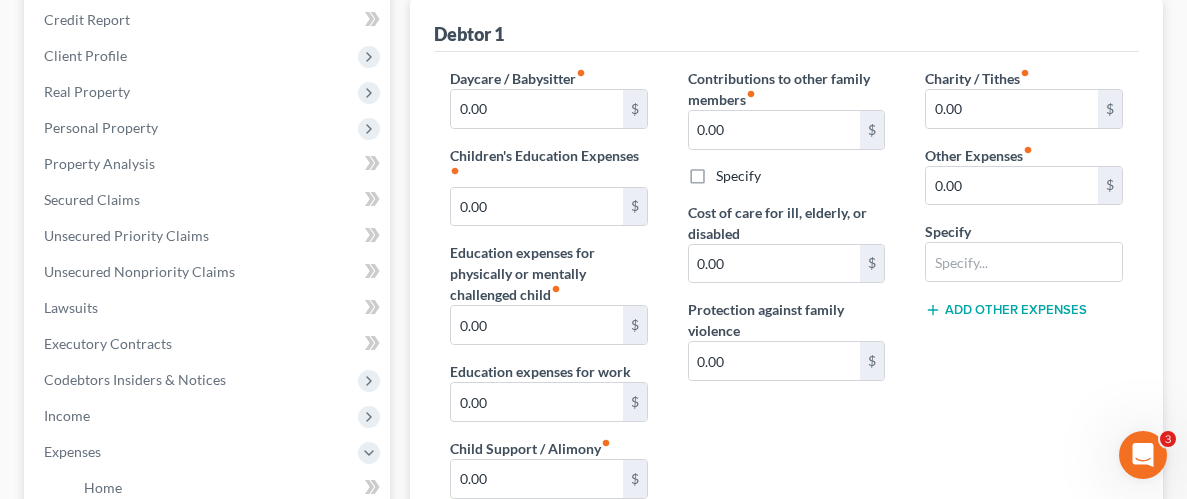 scroll, scrollTop: 247, scrollLeft: 0, axis: vertical 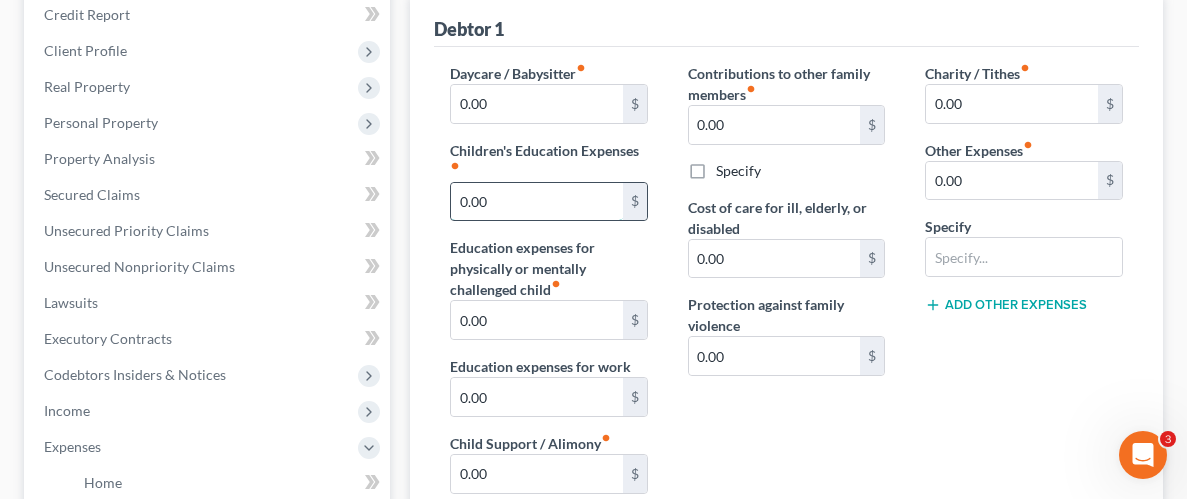 click on "0.00" at bounding box center [537, 202] 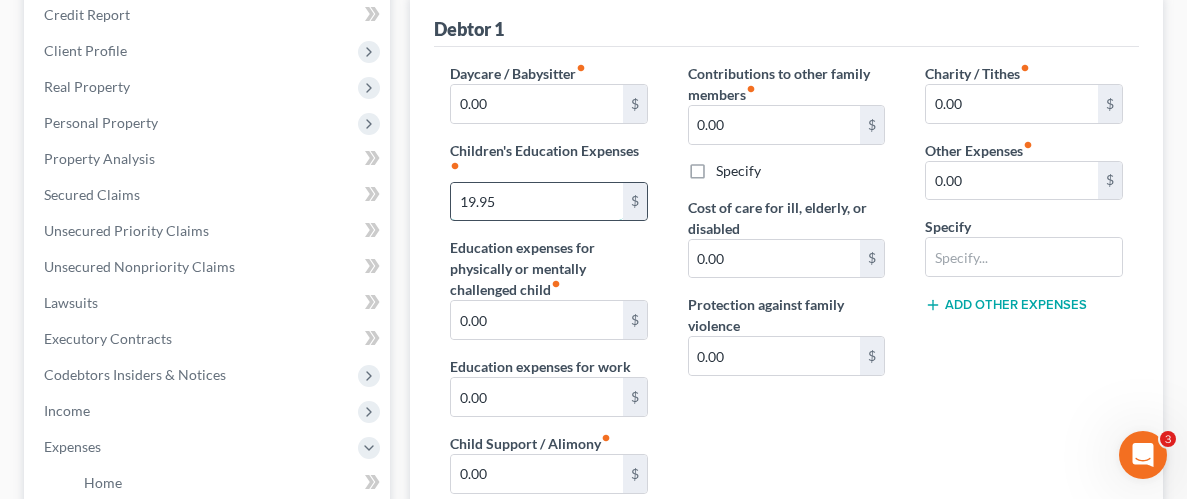 click on "19.95" at bounding box center (537, 202) 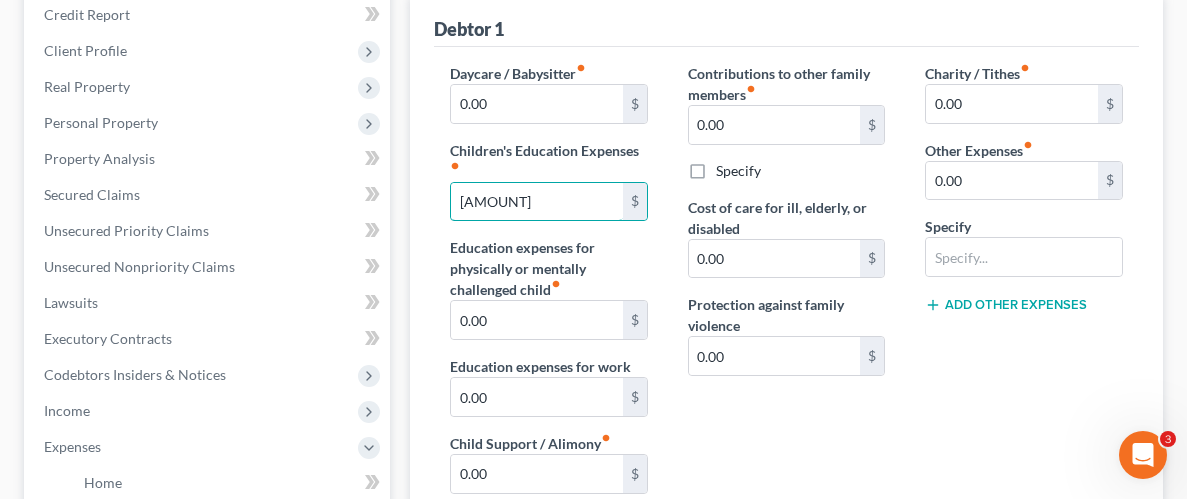 type on "119.95" 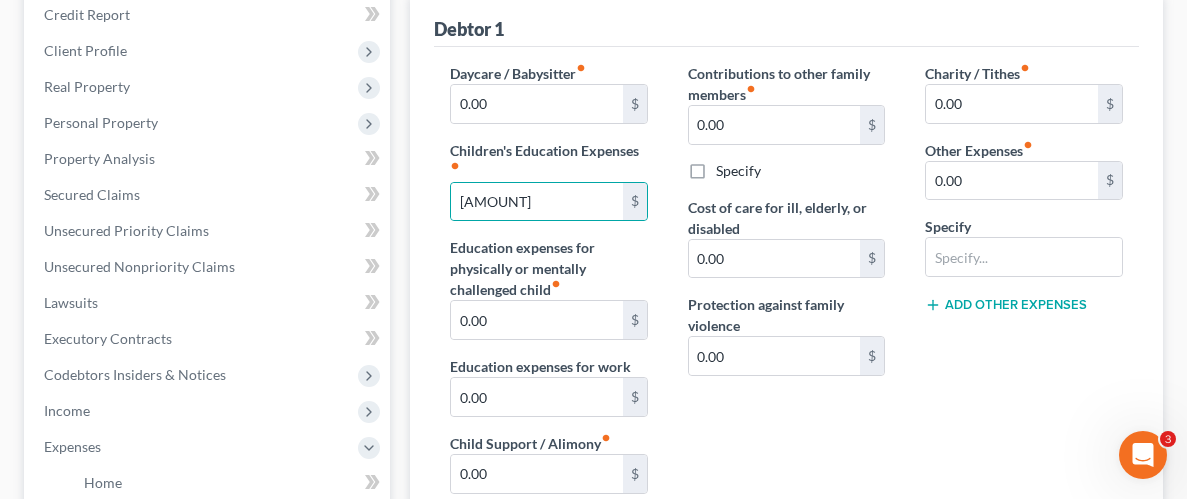 click on "Contributions to other family members  fiber_manual_record 0.00 $ Specify Cost of care for ill, elderly, or disabled 0.00 $ Protection against family violence 0.00 $" at bounding box center (787, 296) 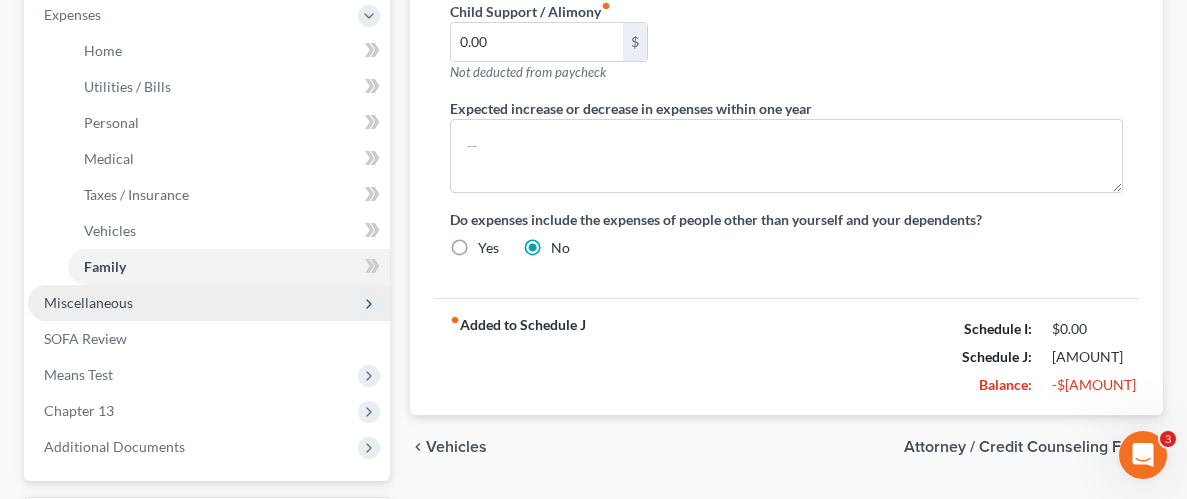 scroll, scrollTop: 678, scrollLeft: 0, axis: vertical 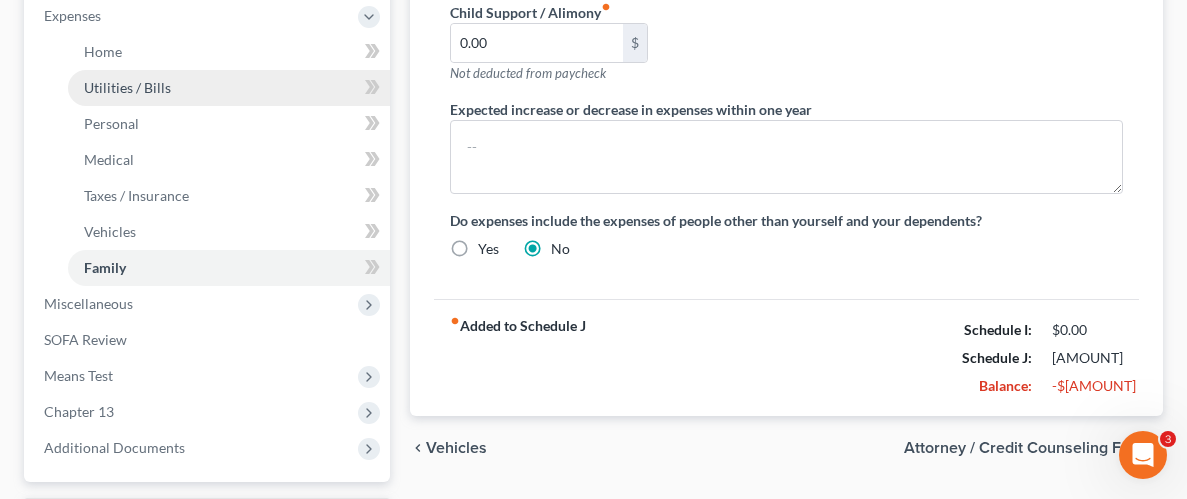 click on "Utilities / Bills" at bounding box center (127, 87) 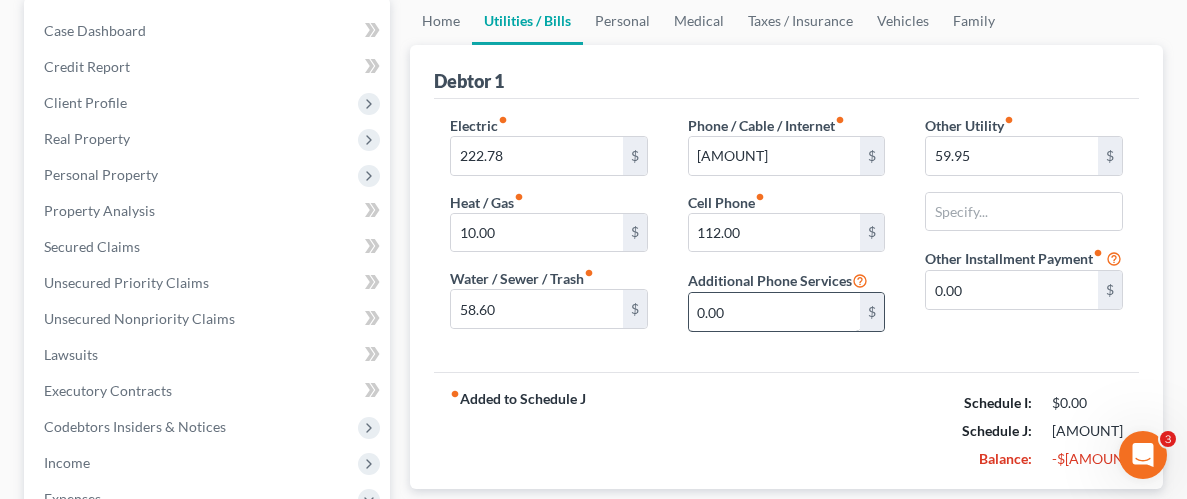 scroll, scrollTop: 221, scrollLeft: 0, axis: vertical 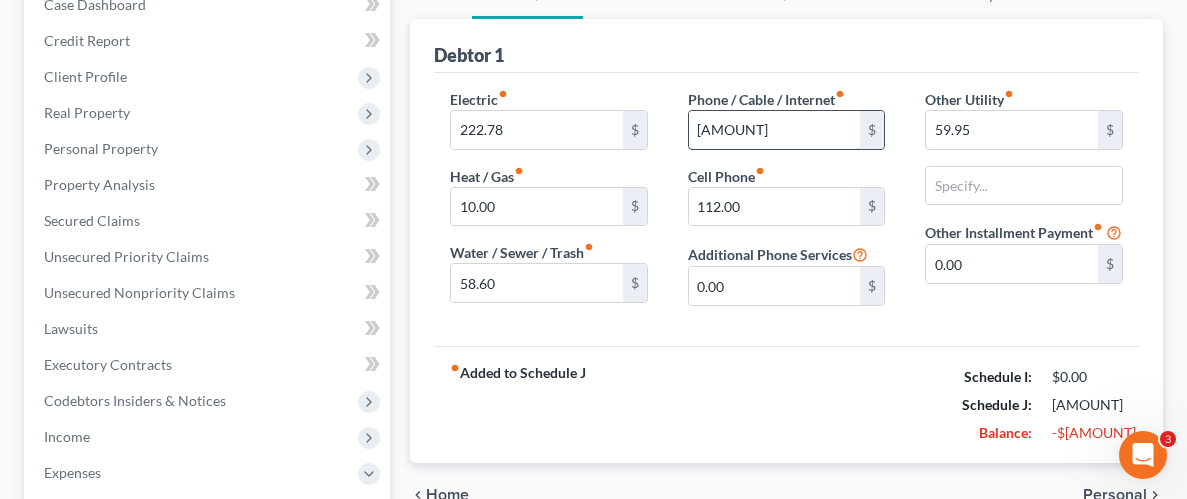 click on "124.99" at bounding box center [775, 130] 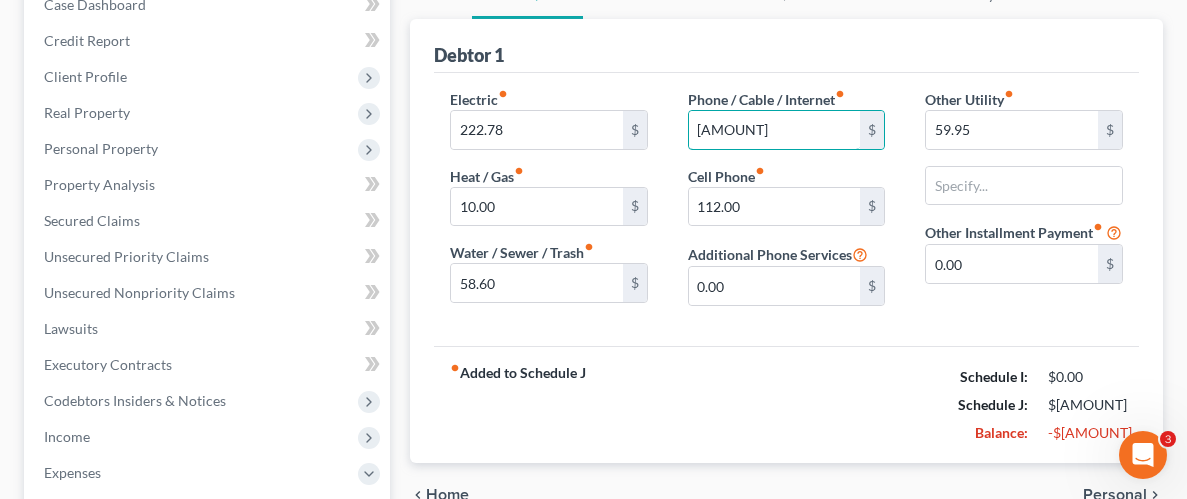 type on "174.99" 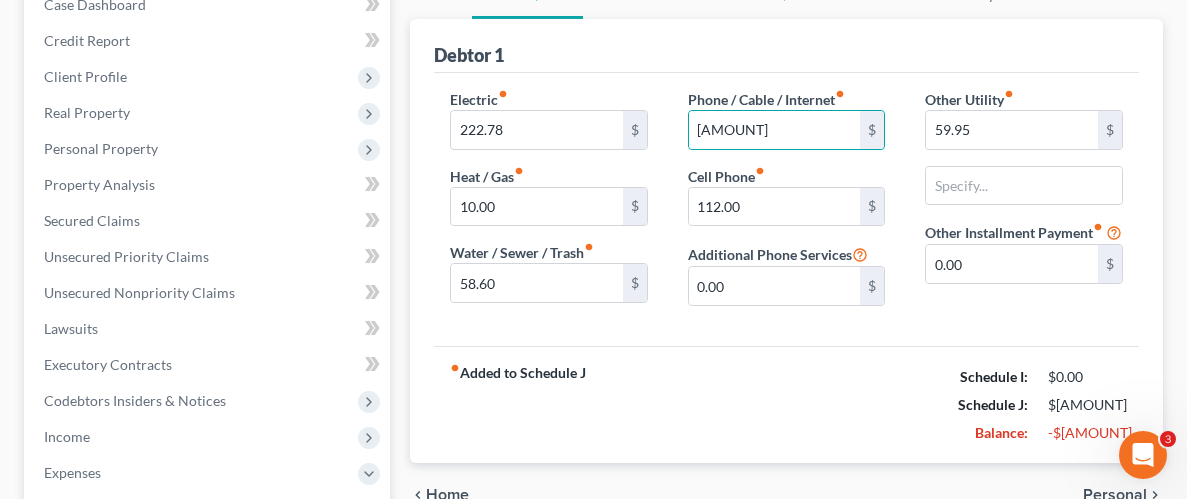 click on "fiber_manual_record  Added to Schedule J Schedule I: $0.00 Schedule J: $4,644.08 Balance: -$4,644.08" at bounding box center (786, 404) 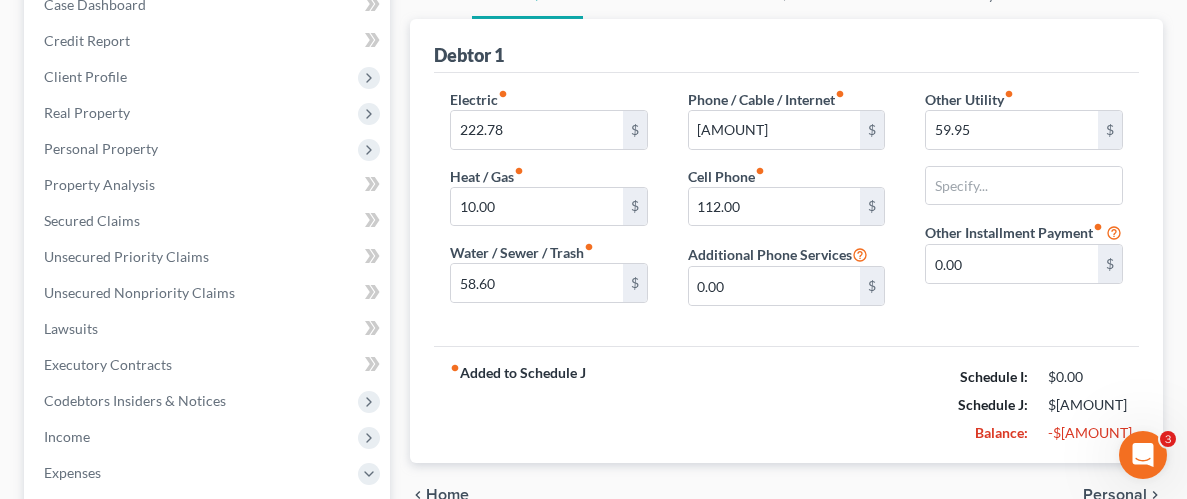 click on "fiber_manual_record  Added to Schedule J Schedule I: $0.00 Schedule J: $4,644.08 Balance: -$4,644.08" at bounding box center (786, 404) 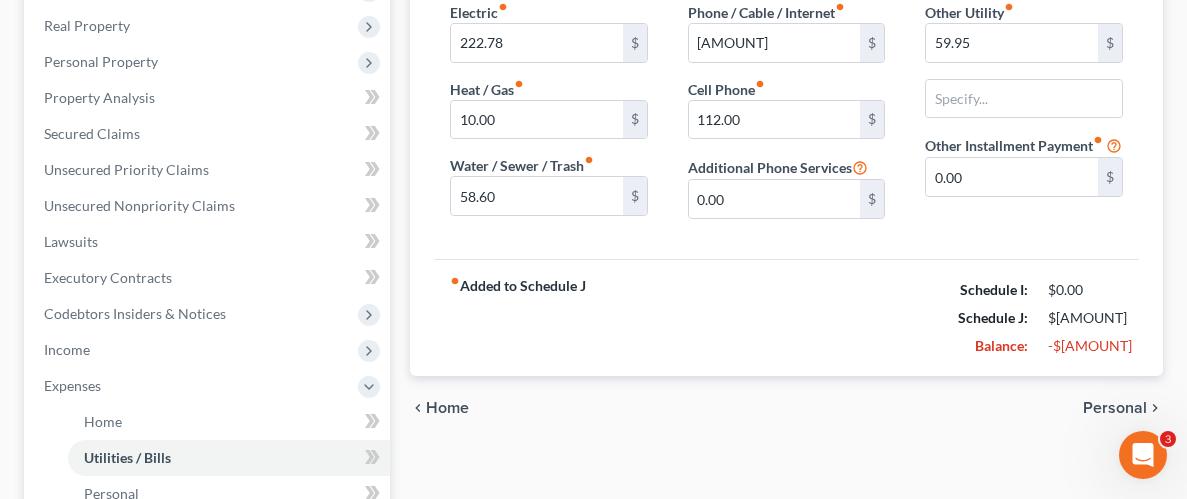 scroll, scrollTop: 335, scrollLeft: 0, axis: vertical 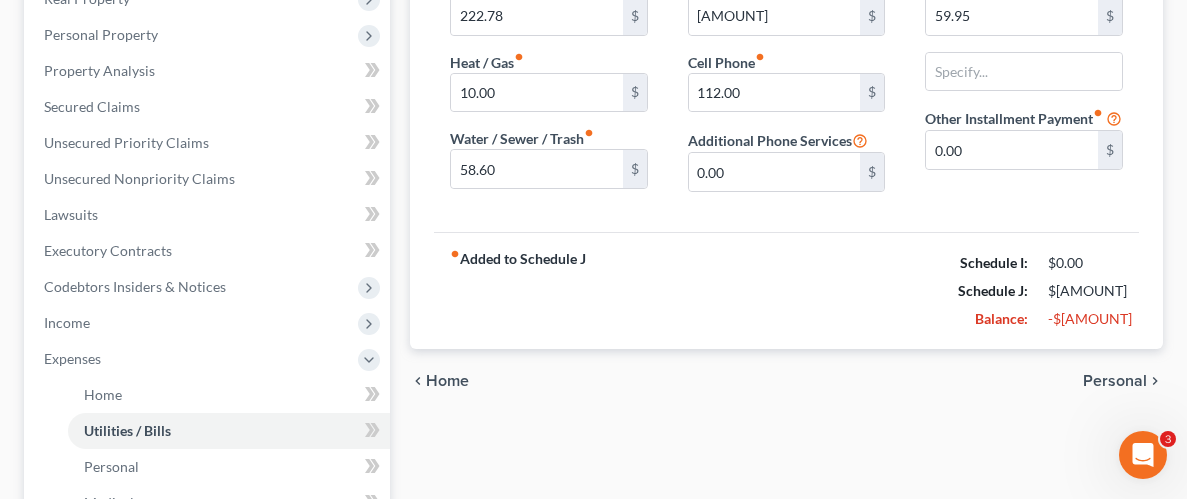 click on "Personal" at bounding box center (1115, 381) 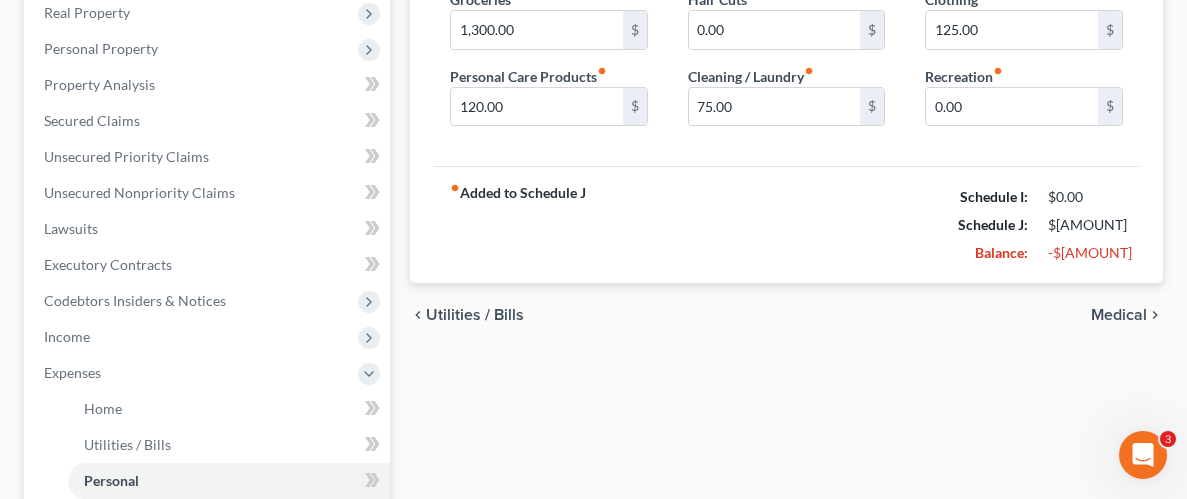 scroll, scrollTop: 336, scrollLeft: 0, axis: vertical 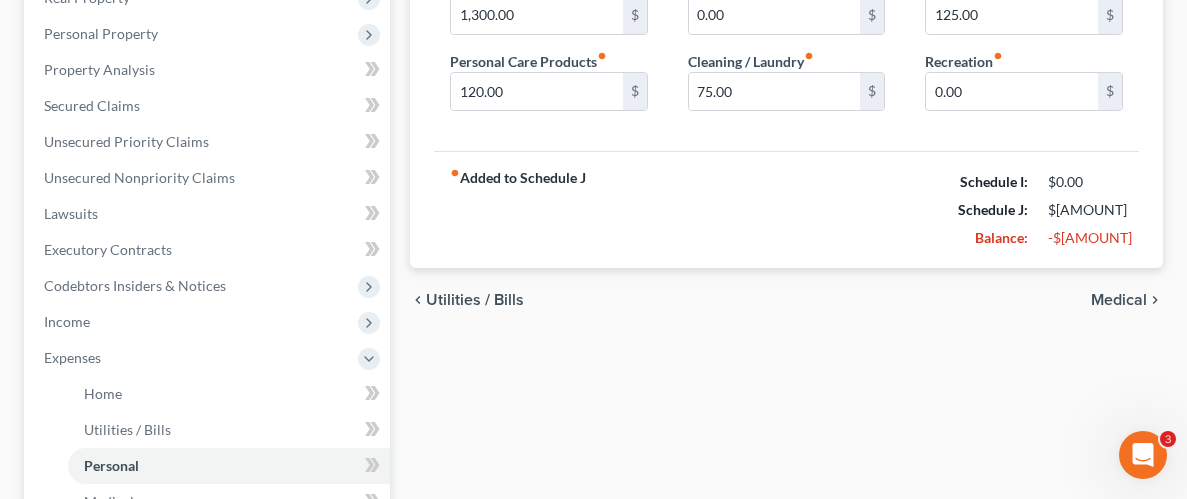 click on "Medical" at bounding box center (1119, 300) 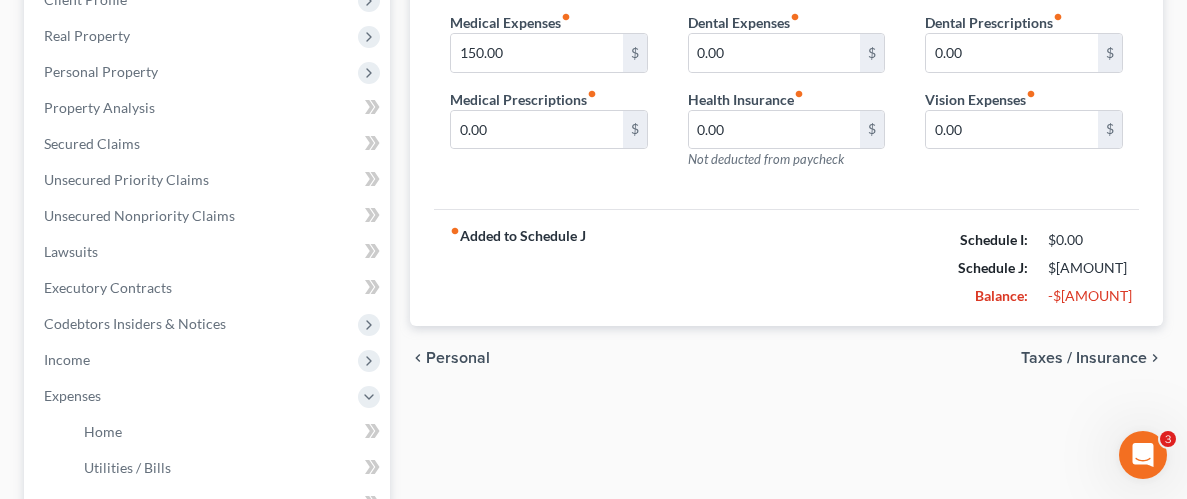 scroll, scrollTop: 311, scrollLeft: 0, axis: vertical 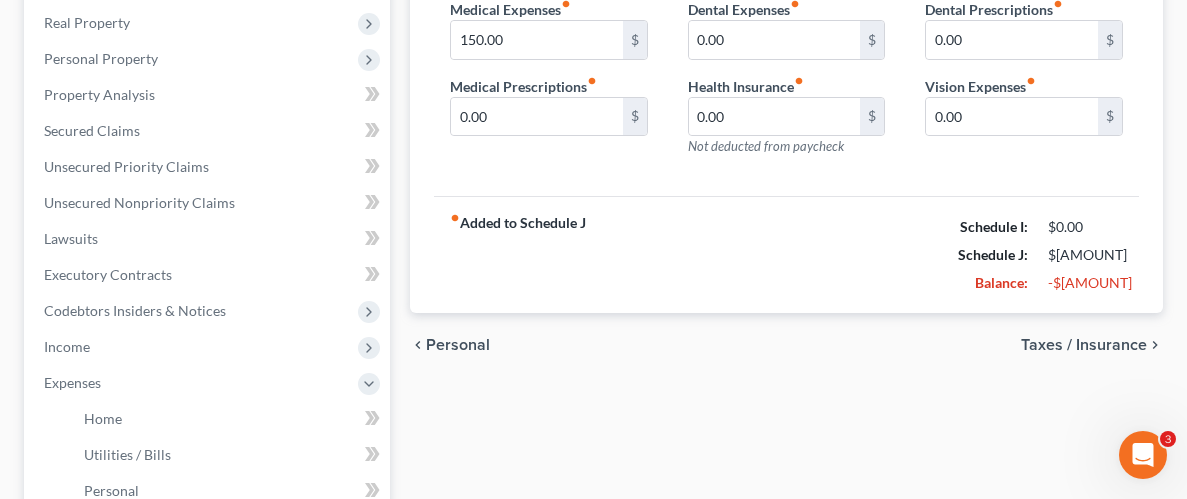 click on "Taxes / Insurance" at bounding box center (1084, 345) 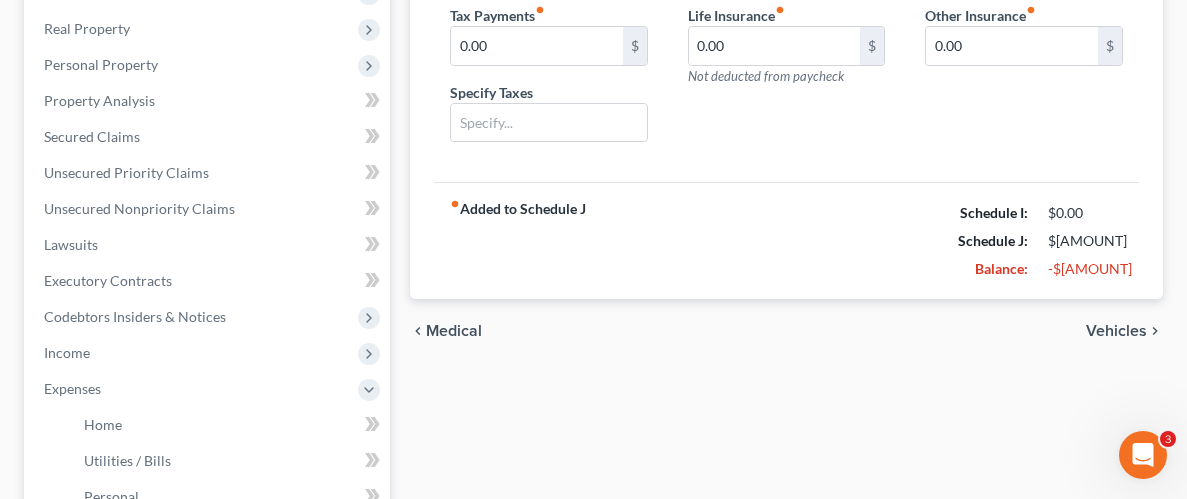 scroll, scrollTop: 319, scrollLeft: 0, axis: vertical 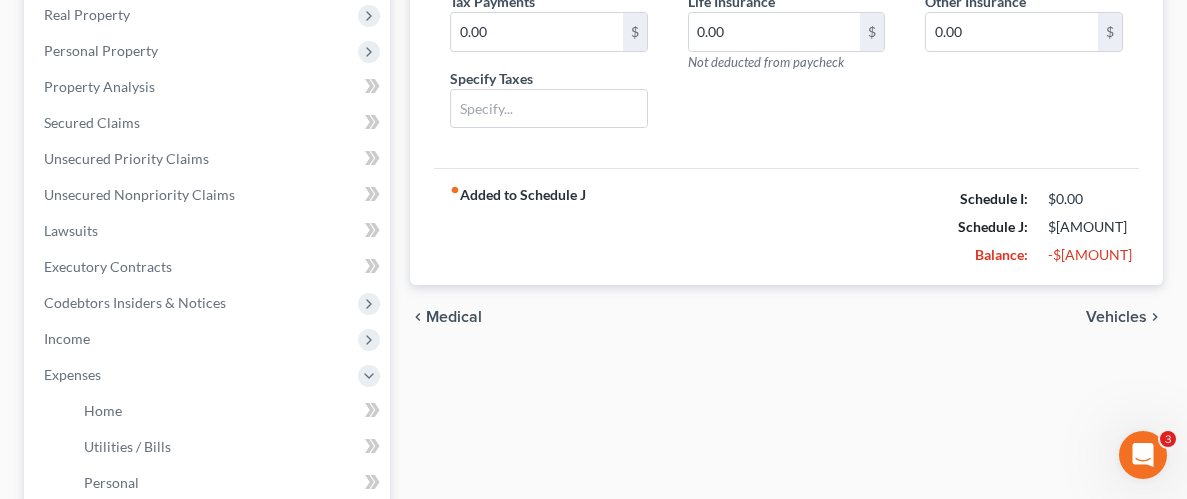 click on "Vehicles" at bounding box center (1116, 317) 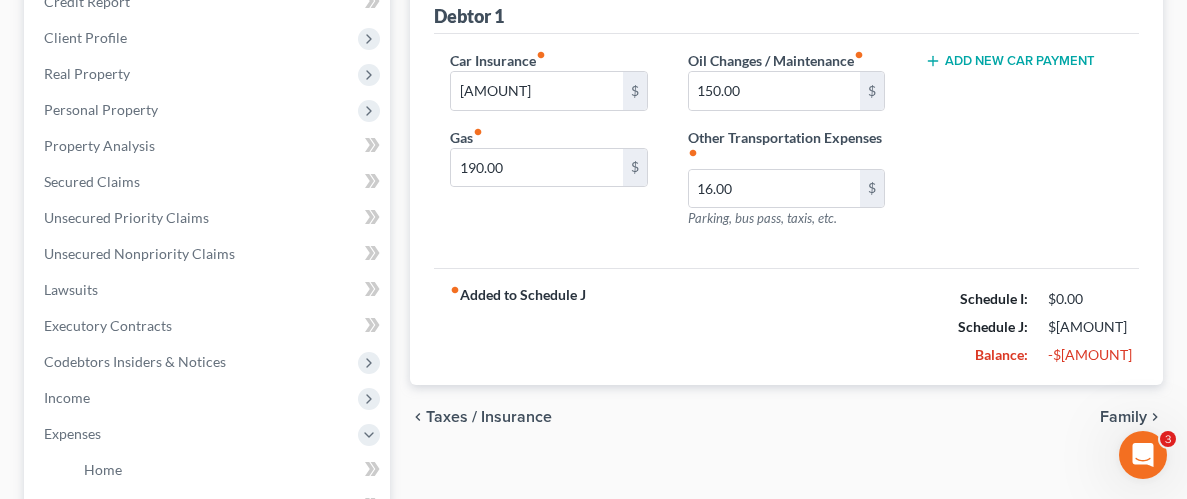 scroll, scrollTop: 282, scrollLeft: 0, axis: vertical 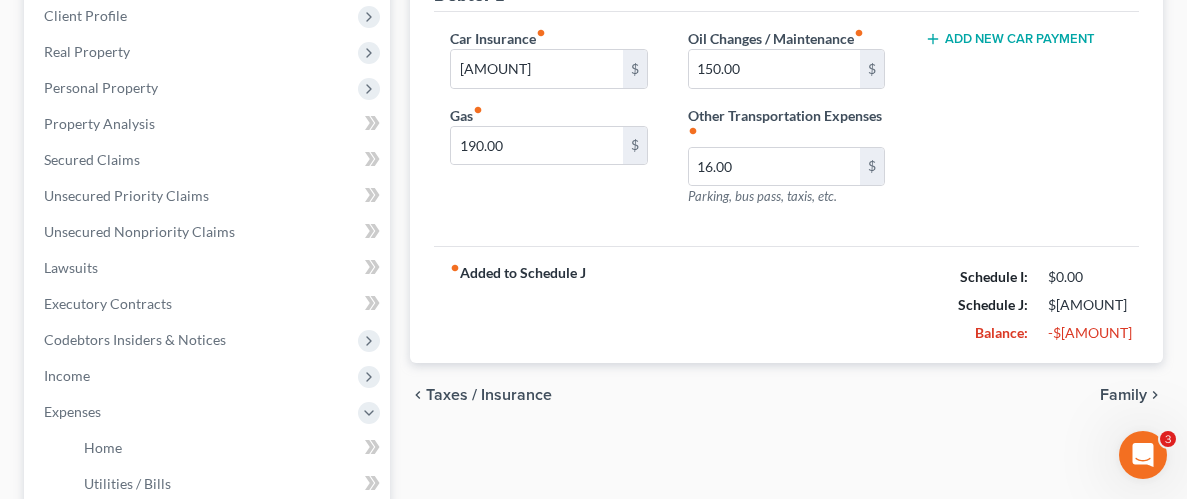 click on "Family" at bounding box center (1123, 395) 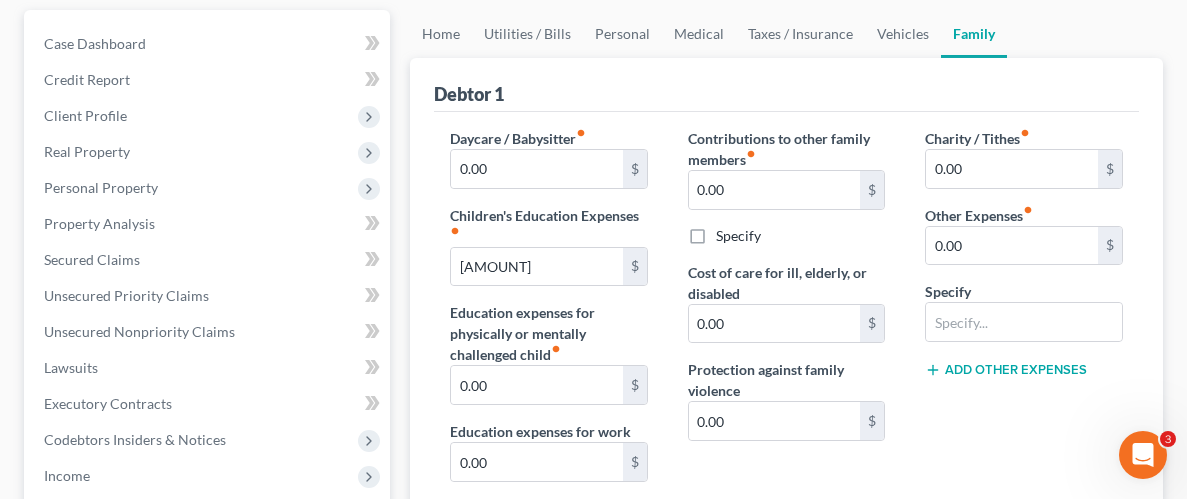 scroll, scrollTop: 183, scrollLeft: 0, axis: vertical 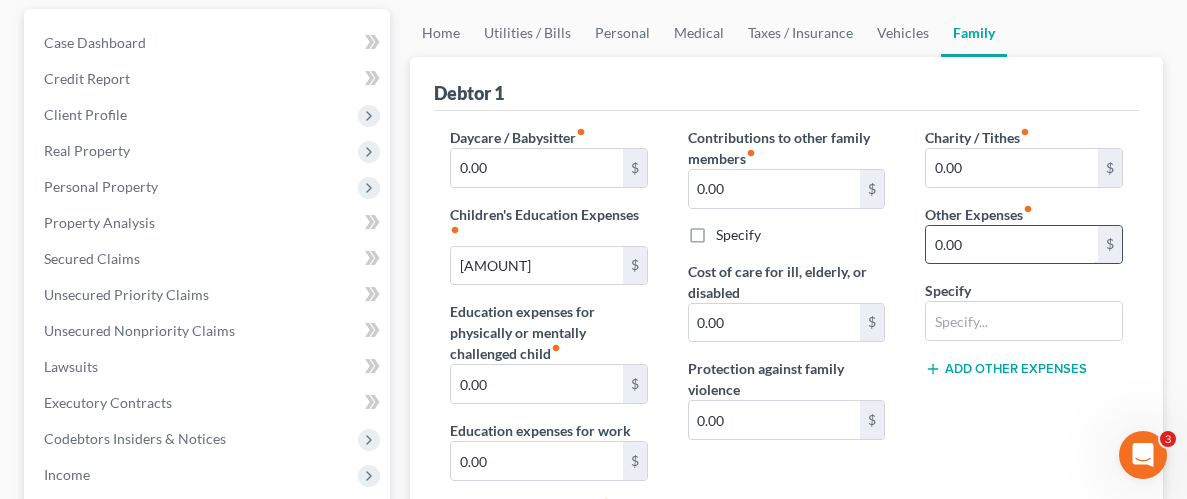 click on "0.00" at bounding box center (1012, 245) 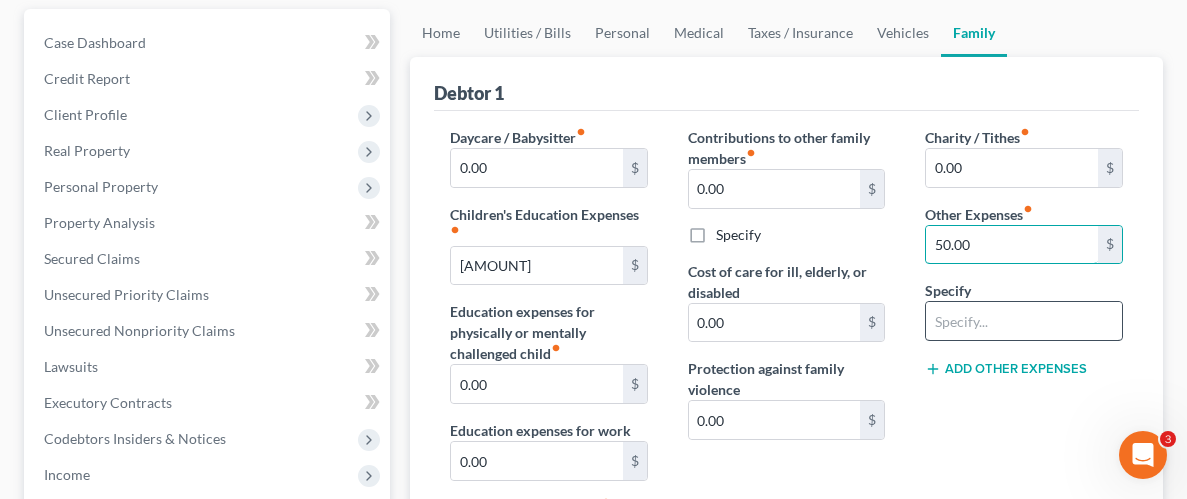 type on "50.00" 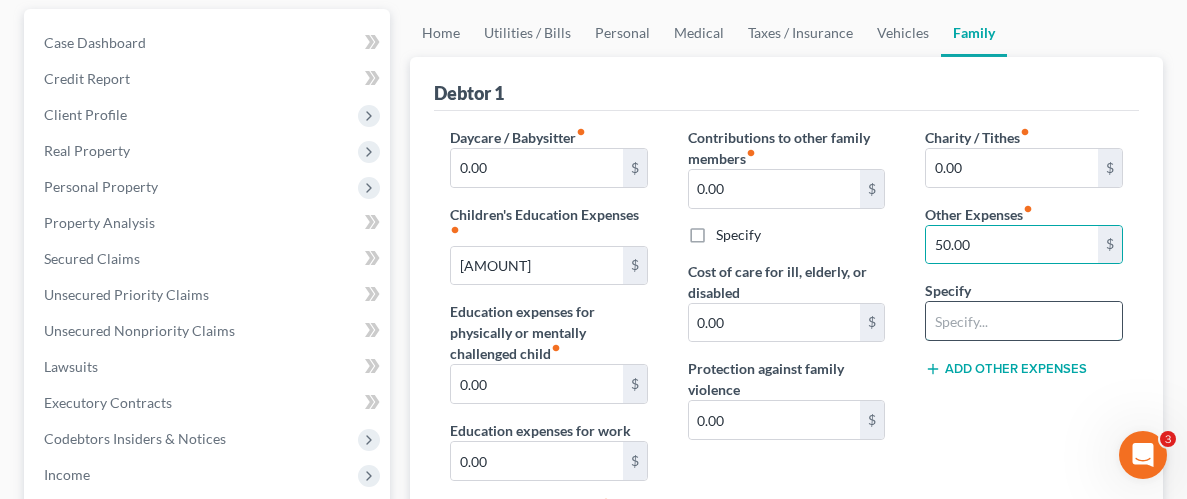 click at bounding box center [1024, 321] 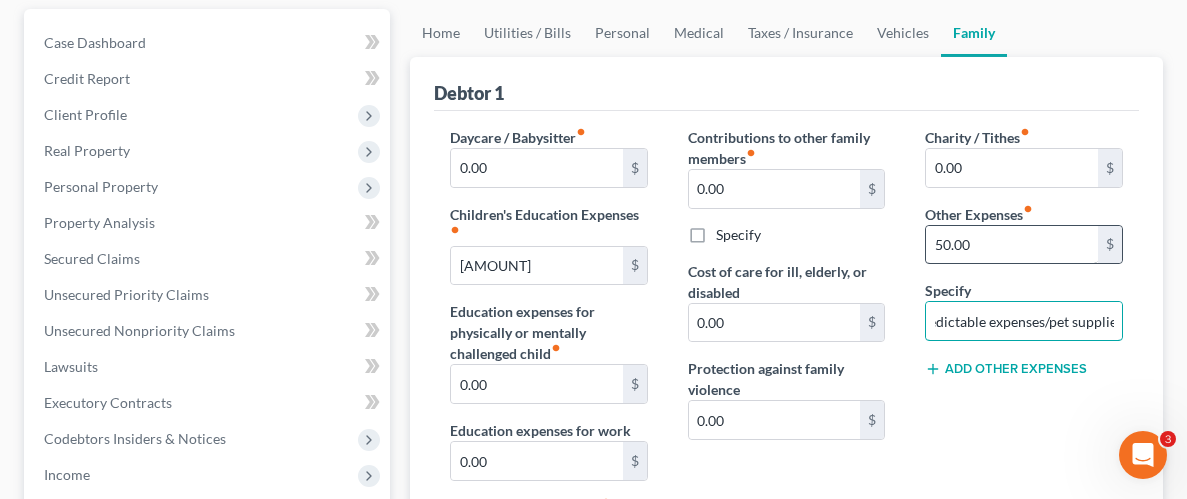 scroll, scrollTop: 0, scrollLeft: 42, axis: horizontal 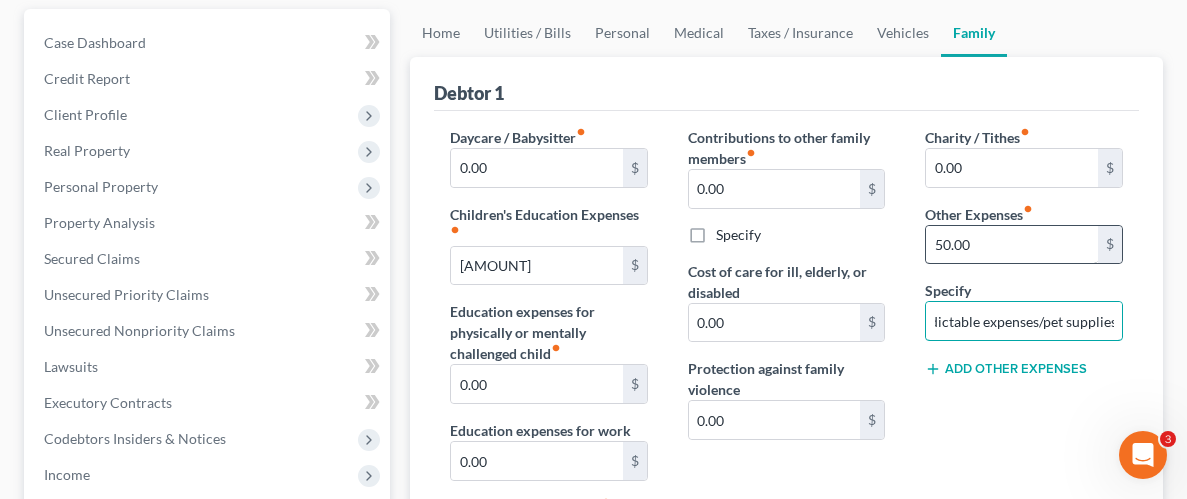 type on "unpredictable expenses/pet supplies" 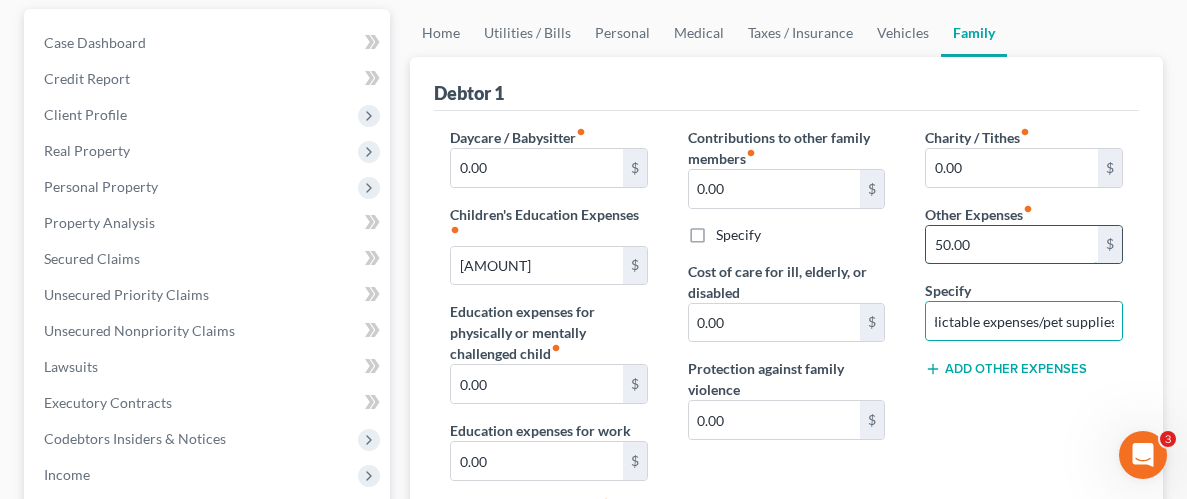 click on "50.00" at bounding box center (1012, 245) 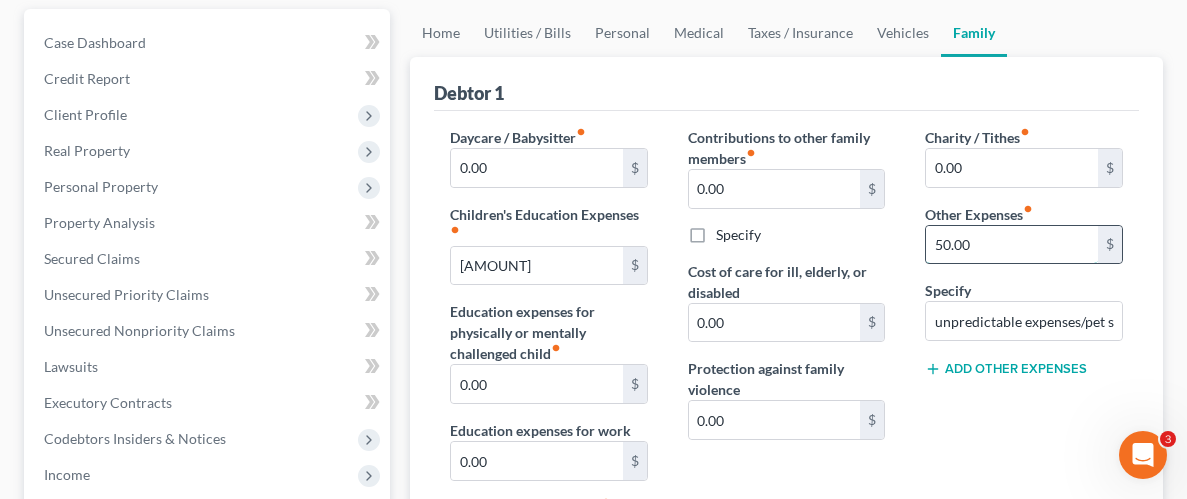 click on "50.00" at bounding box center (1012, 245) 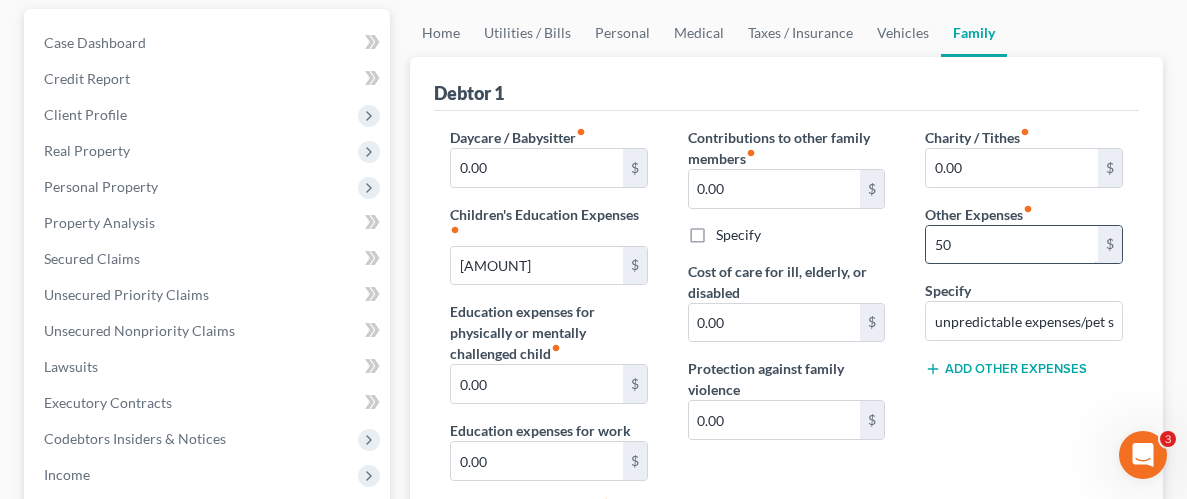 type on "5" 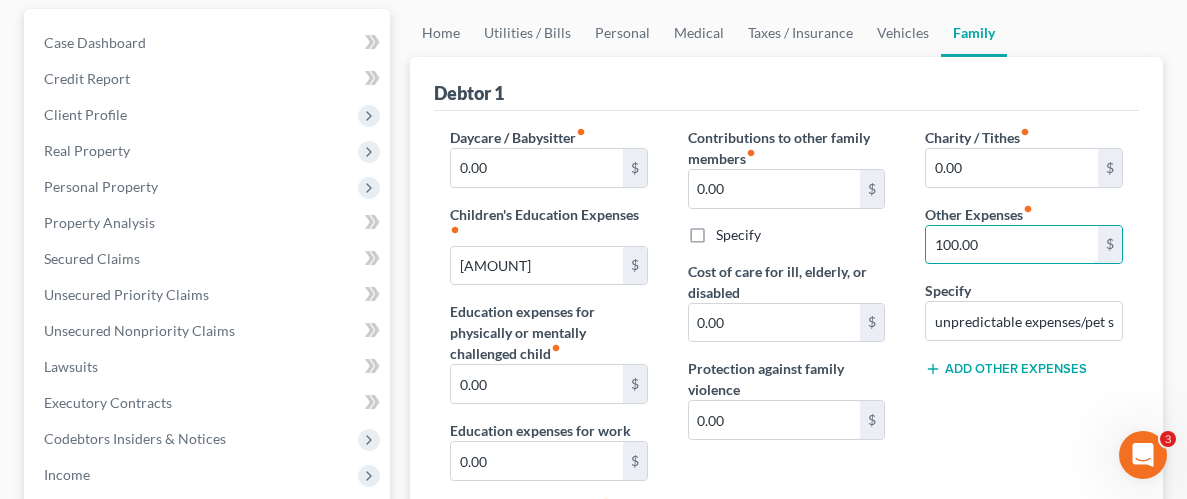 type on "100.00" 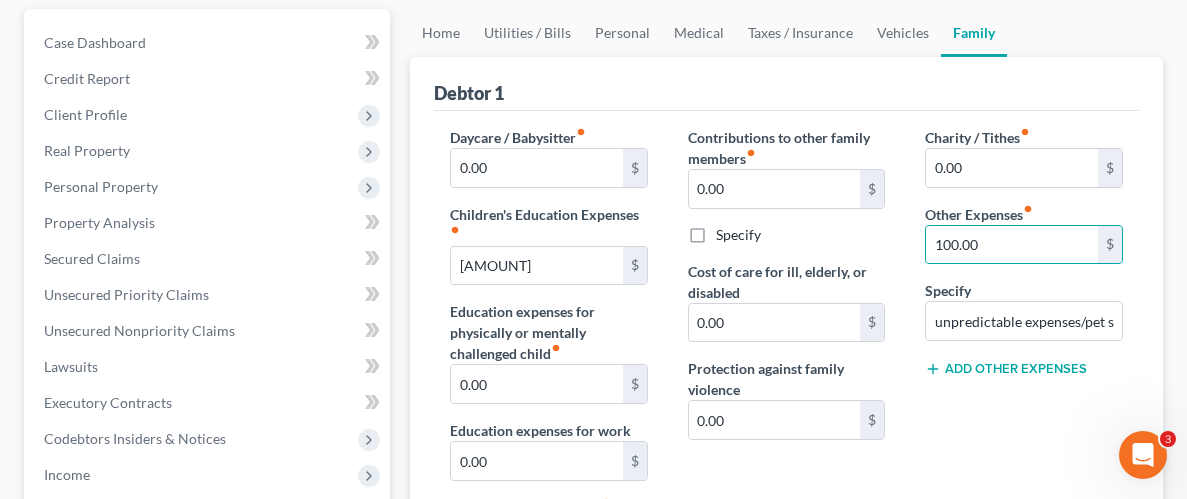 click on "Charity / Tithes  fiber_manual_record 0.00 $ Other Expenses  fiber_manual_record 100.00 $ Specify unpredictable expenses/pet supplies Add Other Expenses" at bounding box center [1024, 360] 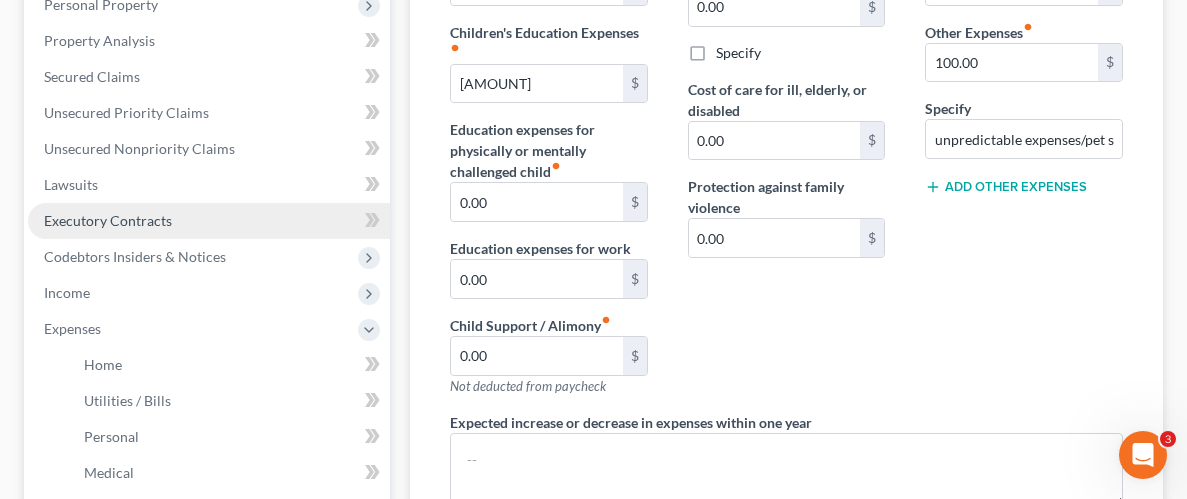 scroll, scrollTop: 305, scrollLeft: 0, axis: vertical 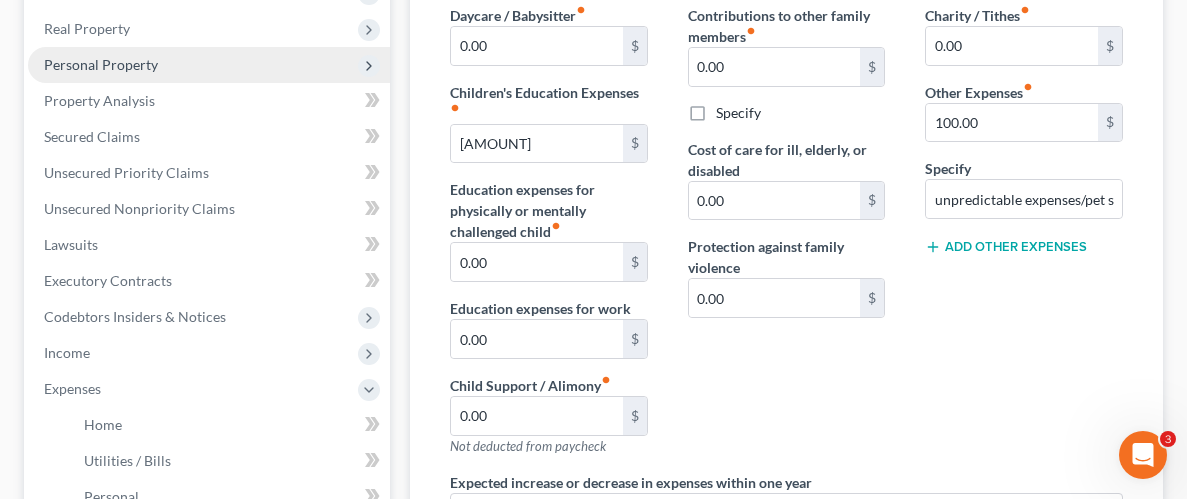 click on "Personal Property" at bounding box center (209, 65) 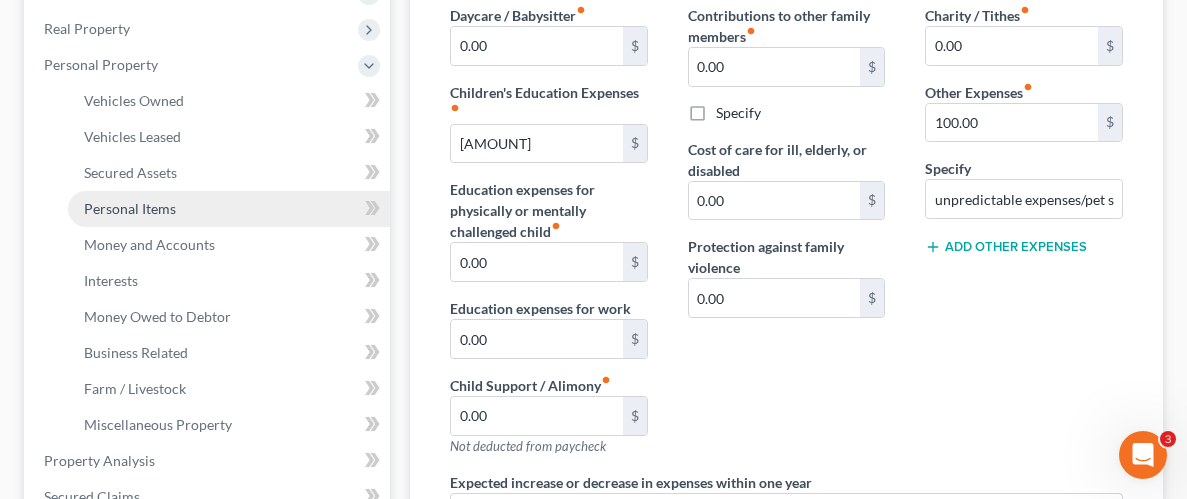click on "Personal Items" at bounding box center (130, 208) 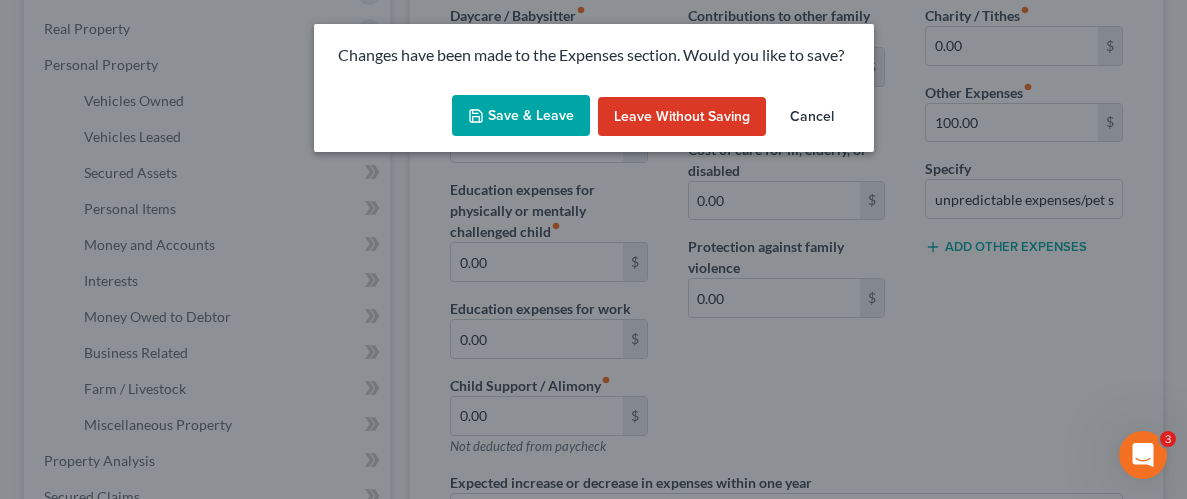 click on "Save & Leave" at bounding box center [521, 116] 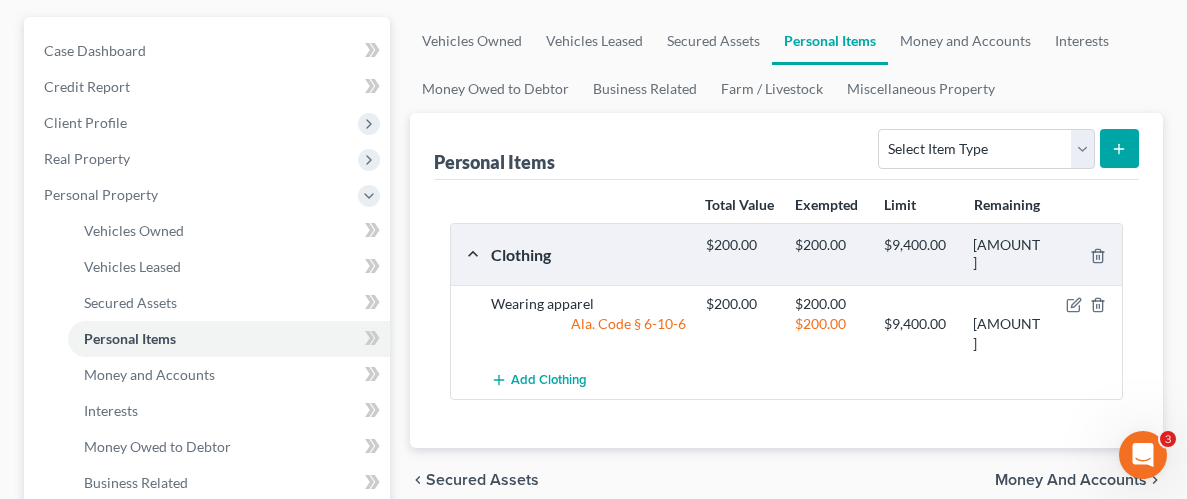 scroll, scrollTop: 238, scrollLeft: 0, axis: vertical 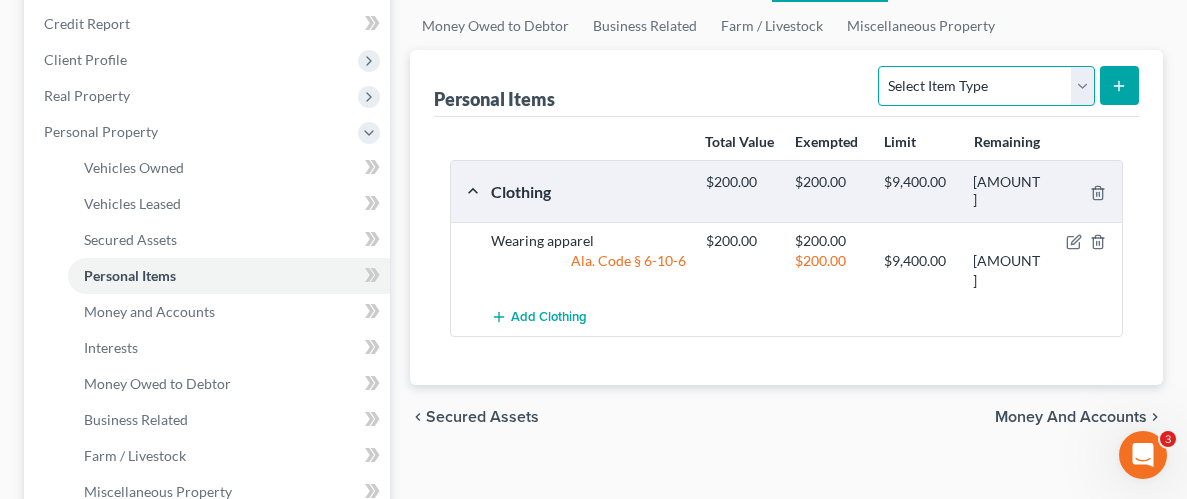 click on "Select Item Type Clothing Collectibles Of Value Electronics Firearms Household Goods Jewelry Other Pet(s) Sports & Hobby Equipment" at bounding box center [986, 86] 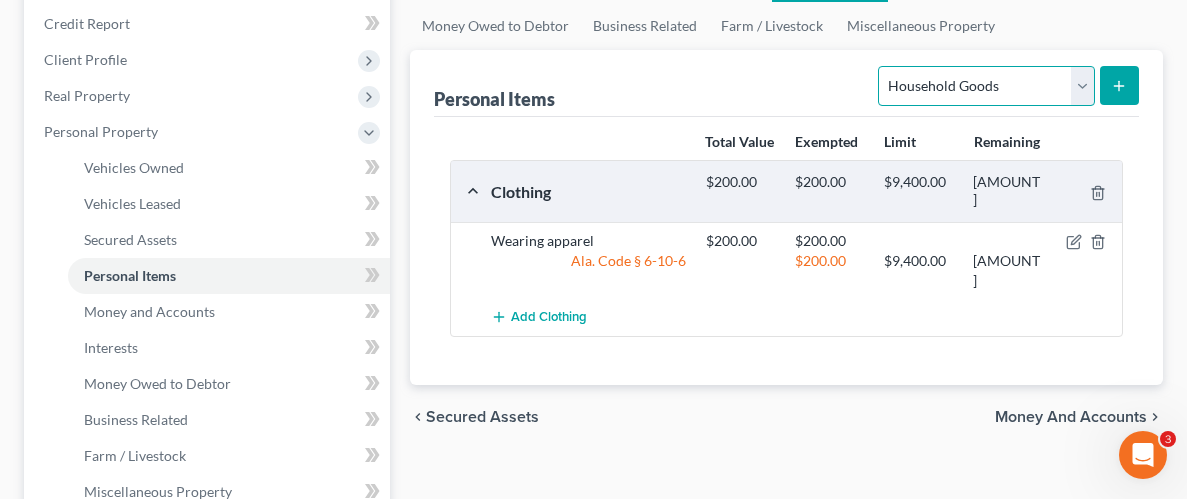 click on "Select Item Type Clothing Collectibles Of Value Electronics Firearms Household Goods Jewelry Other Pet(s) Sports & Hobby Equipment" at bounding box center [986, 86] 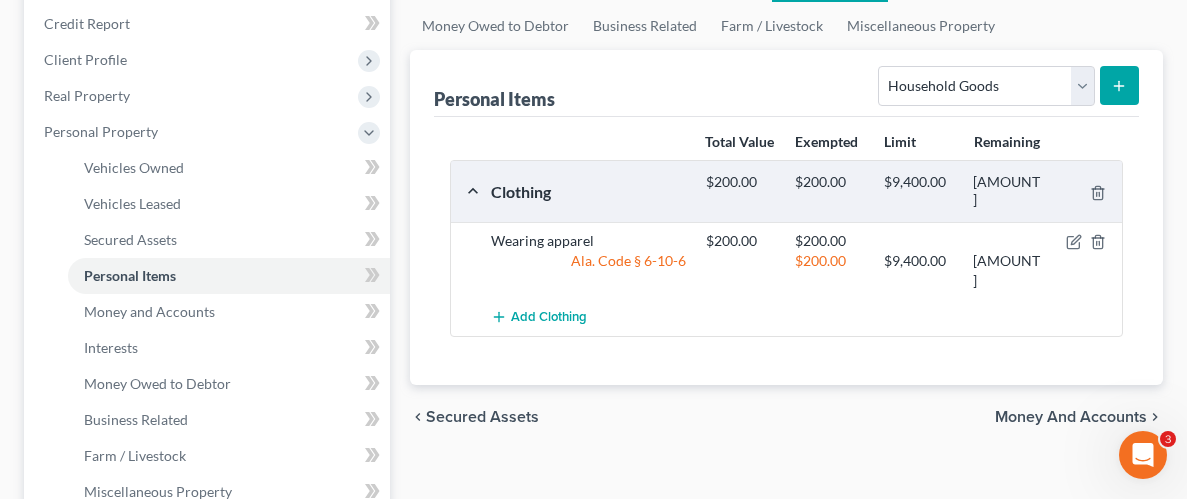 click 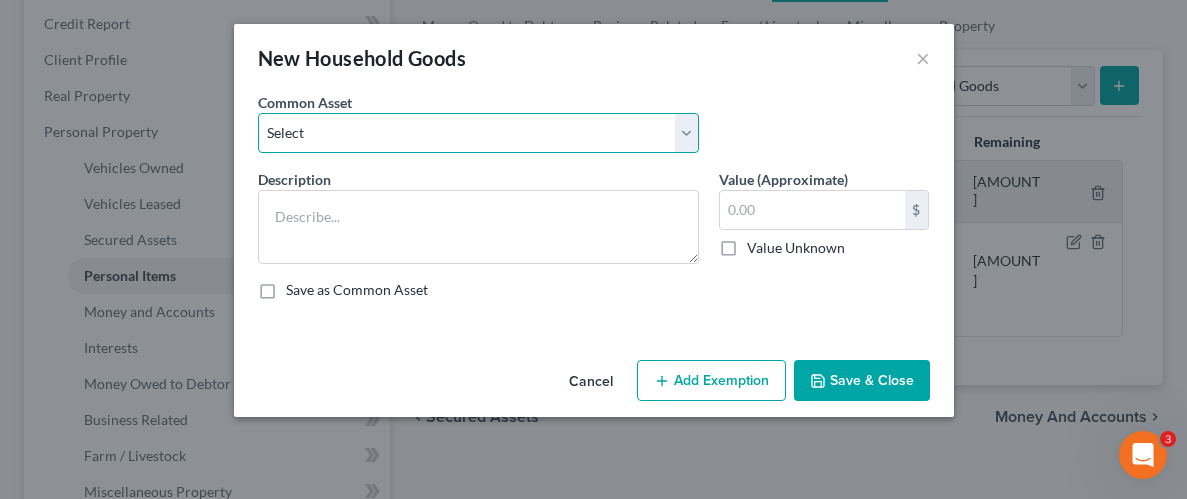 click on "Select Household Goods Household Goods" at bounding box center [478, 133] 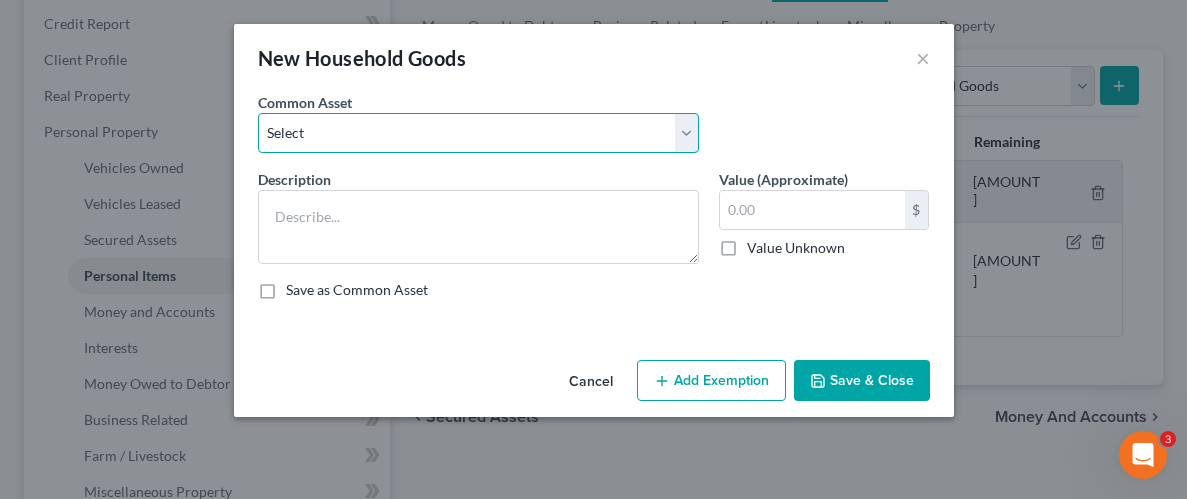 select on "0" 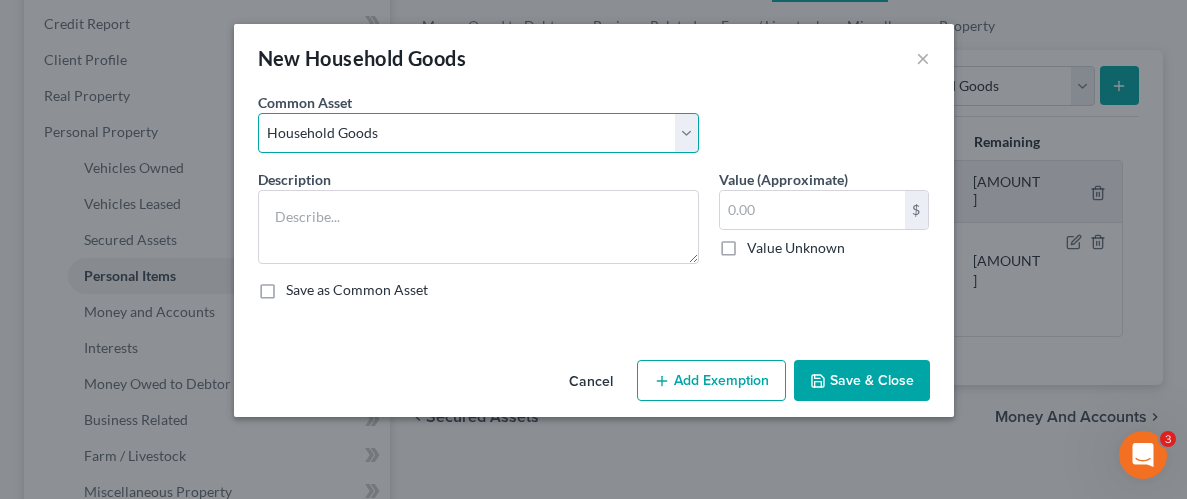 click on "Select Household Goods Household Goods" at bounding box center [478, 133] 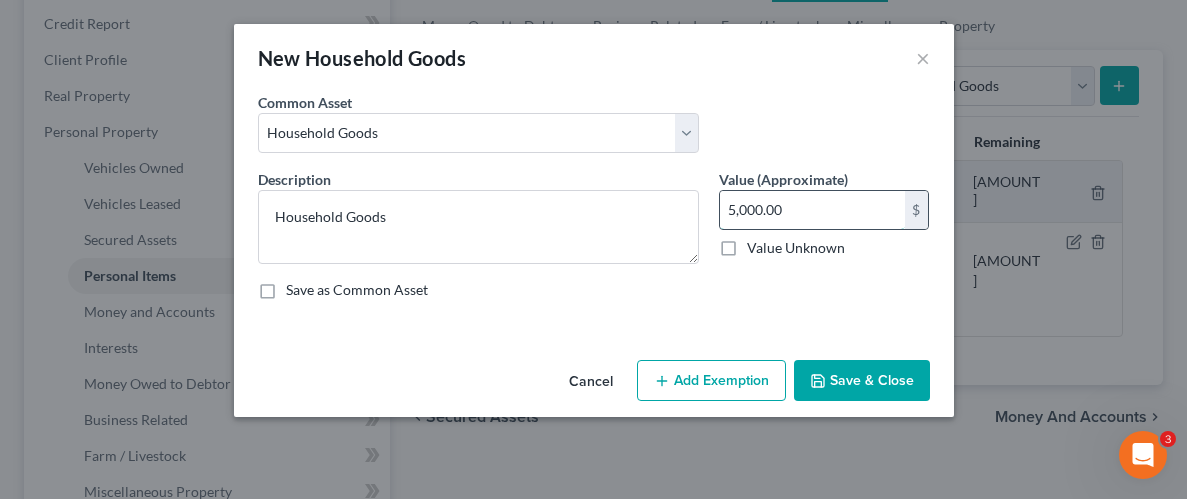 click on "5,000.00" at bounding box center (812, 210) 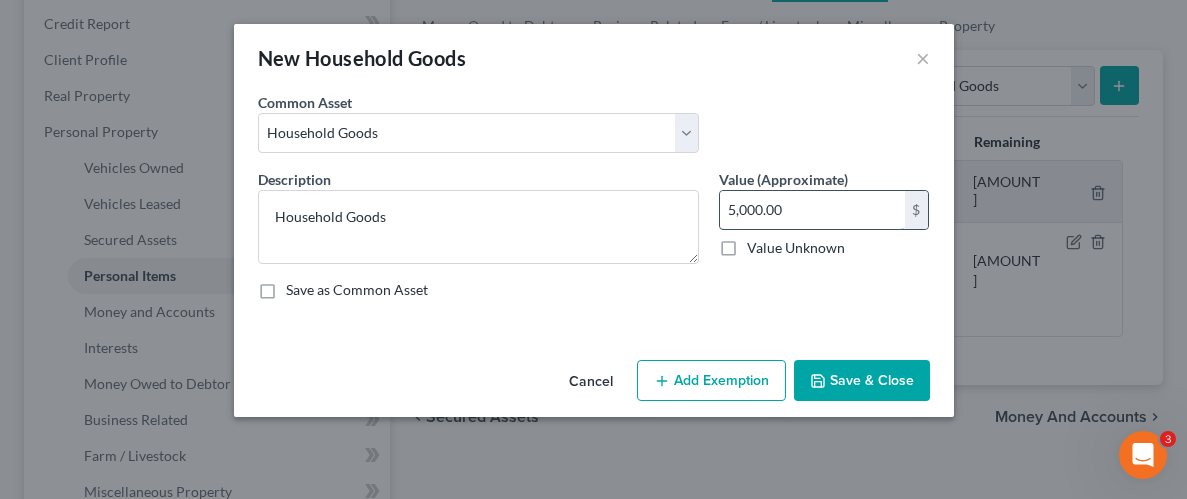 click on "5,000.00" at bounding box center (812, 210) 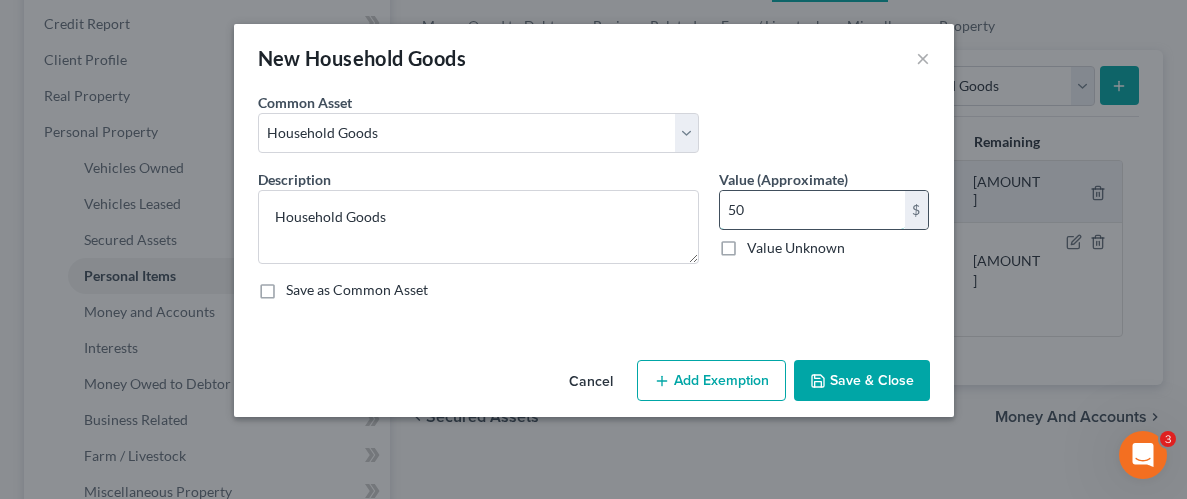 type on "5" 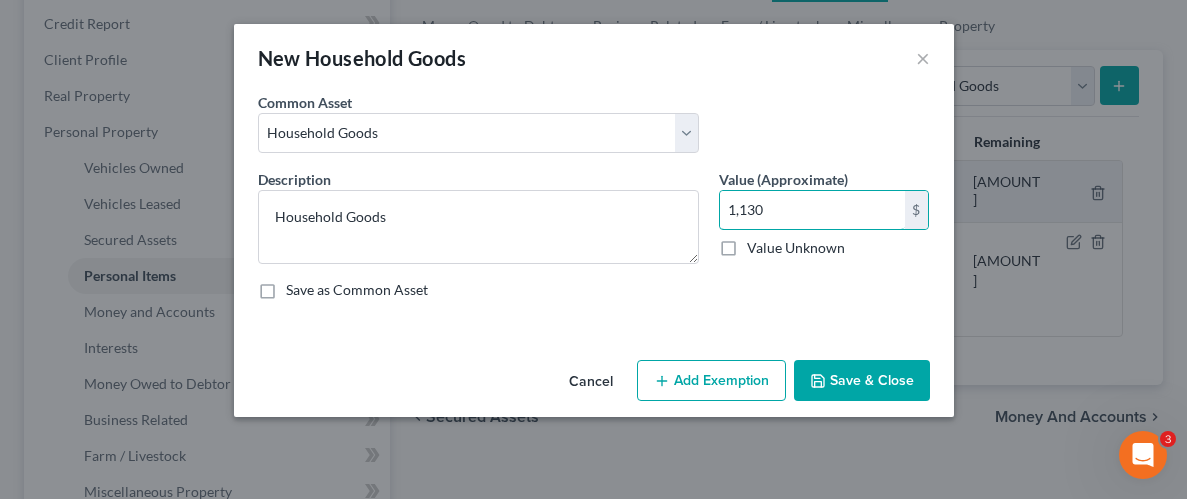 type on "1,130" 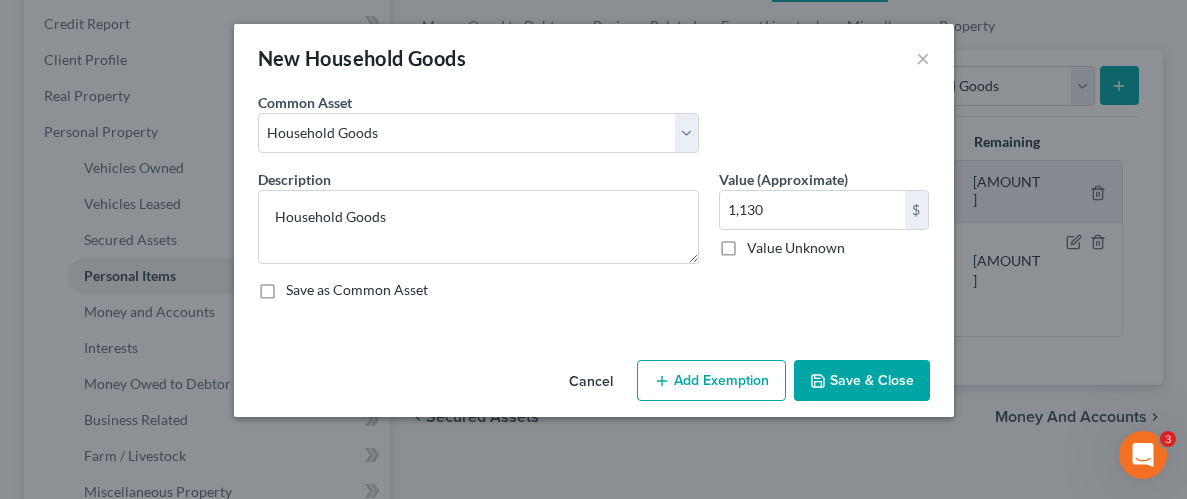 click on "Add Exemption" at bounding box center (711, 381) 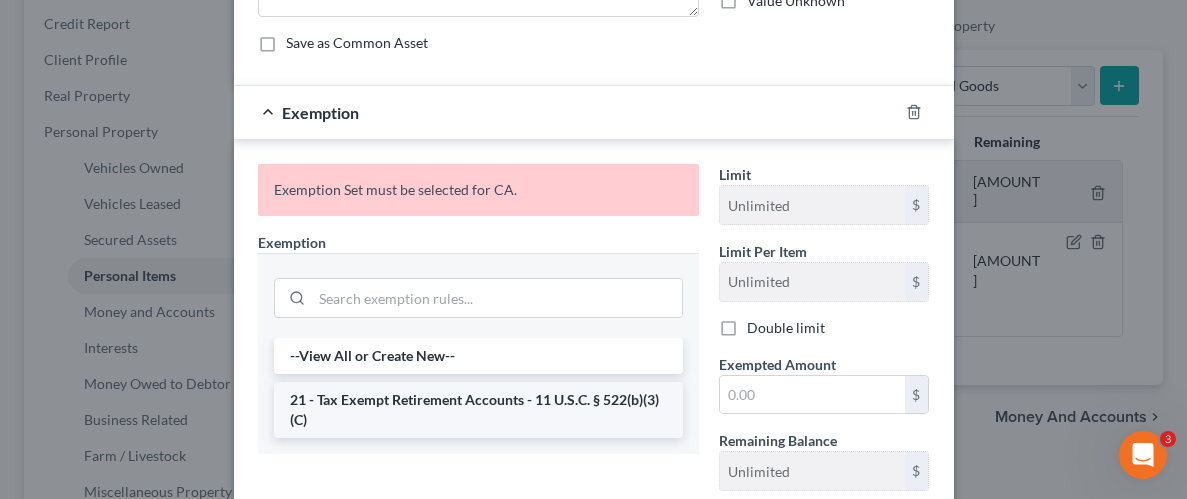 scroll, scrollTop: 325, scrollLeft: 0, axis: vertical 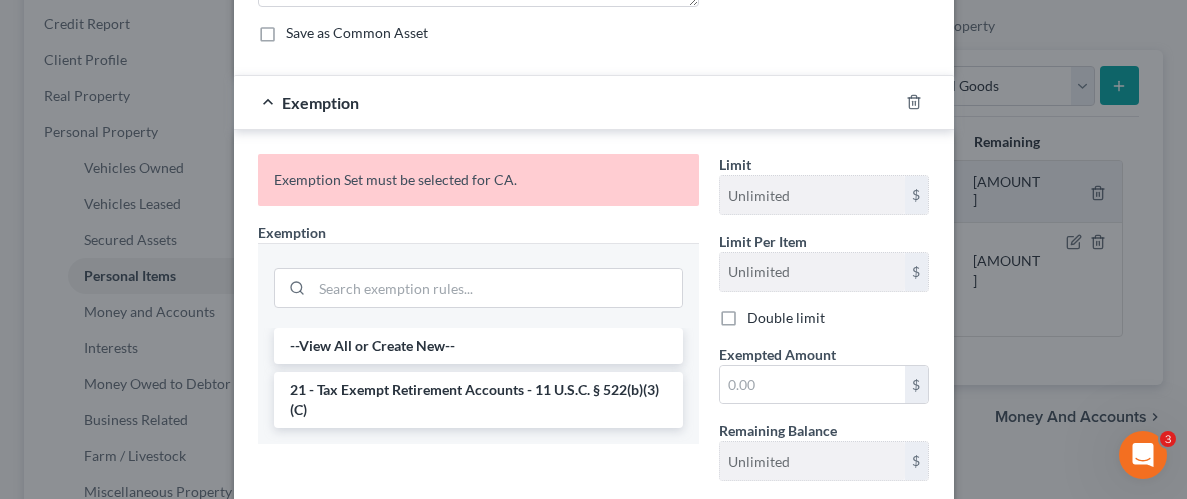 drag, startPoint x: 581, startPoint y: 460, endPoint x: 588, endPoint y: 446, distance: 15.652476 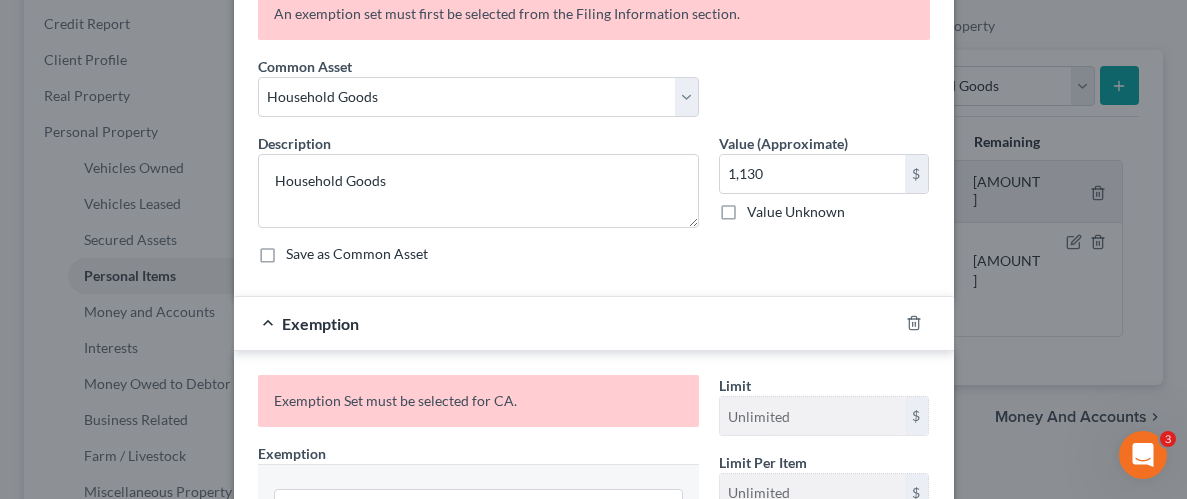 scroll, scrollTop: 112, scrollLeft: 0, axis: vertical 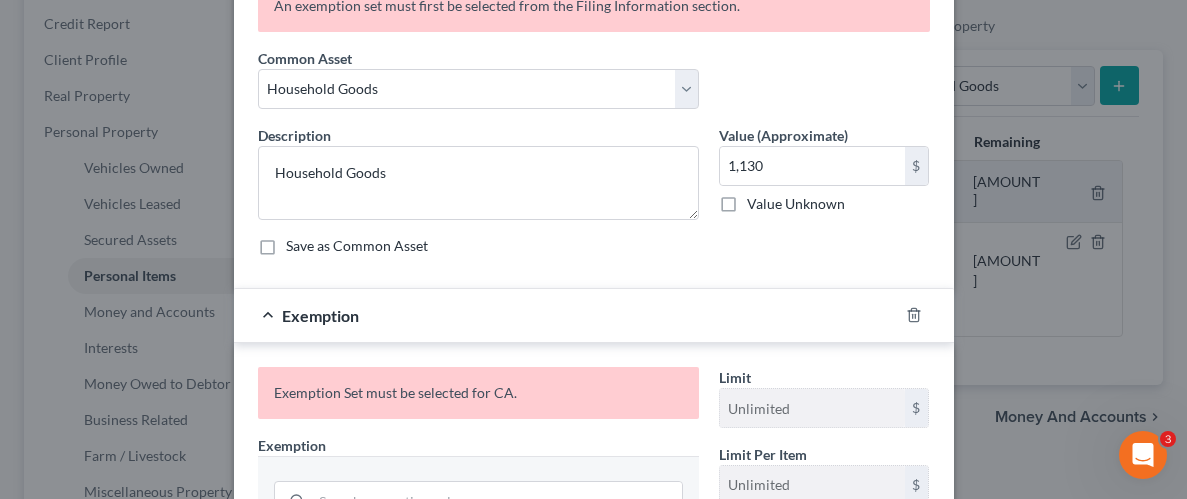 click on "Exemption" at bounding box center [566, 315] 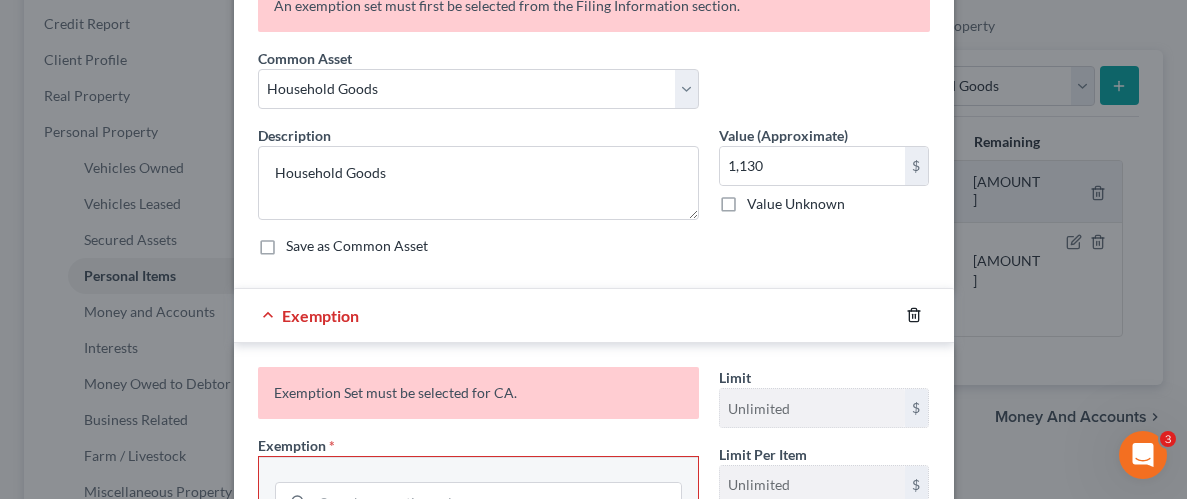 click 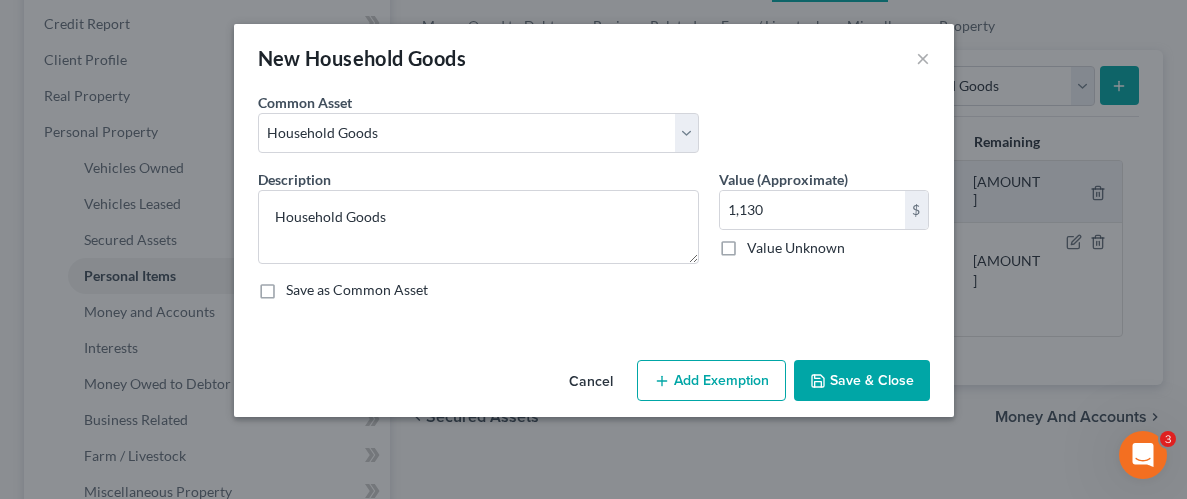scroll, scrollTop: 0, scrollLeft: 0, axis: both 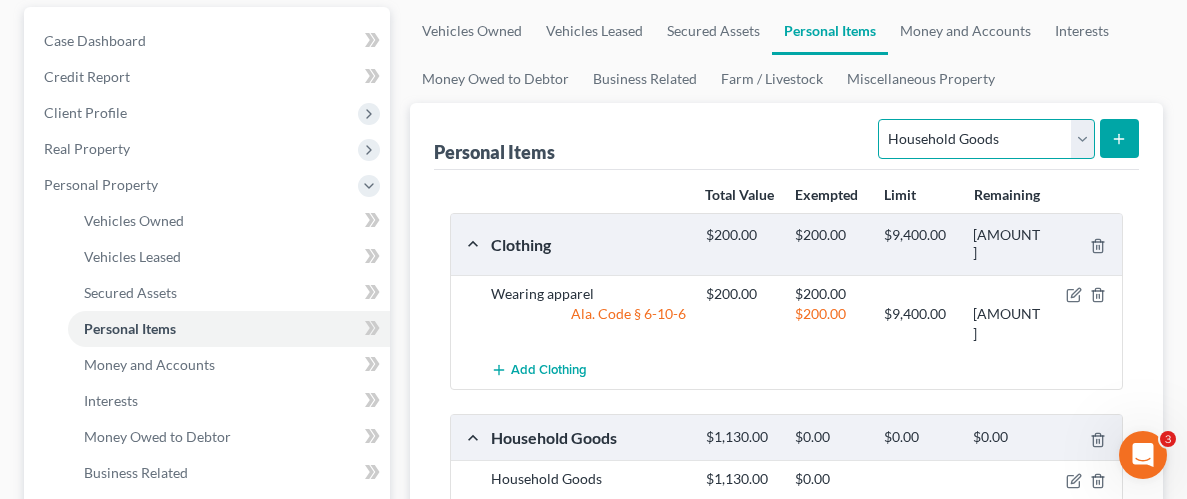 click on "Select Item Type Clothing Collectibles Of Value Electronics Firearms Household Goods Jewelry Other Pet(s) Sports & Hobby Equipment" at bounding box center (986, 139) 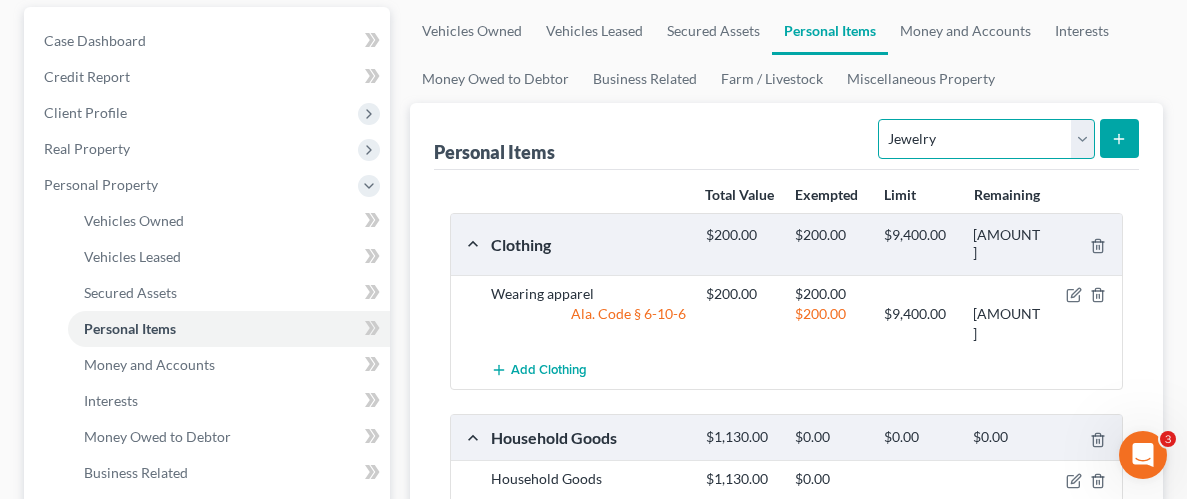 click on "Select Item Type Clothing Collectibles Of Value Electronics Firearms Household Goods Jewelry Other Pet(s) Sports & Hobby Equipment" at bounding box center (986, 139) 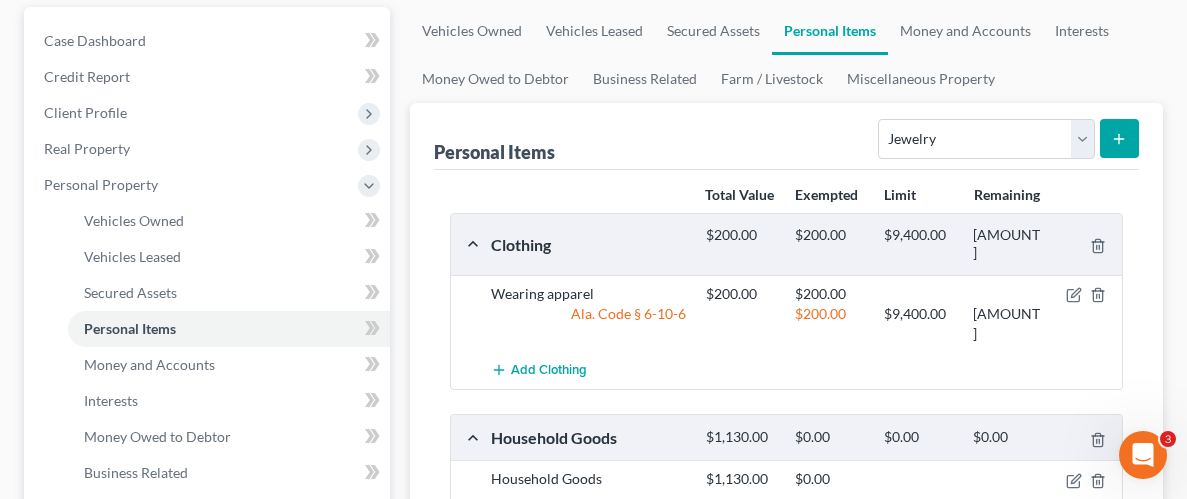 click 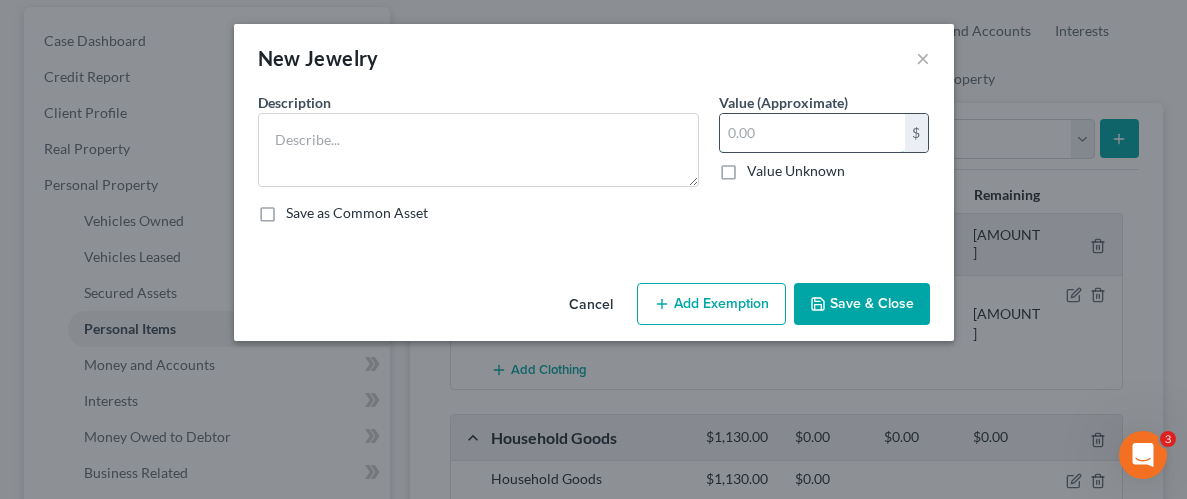 click at bounding box center (812, 133) 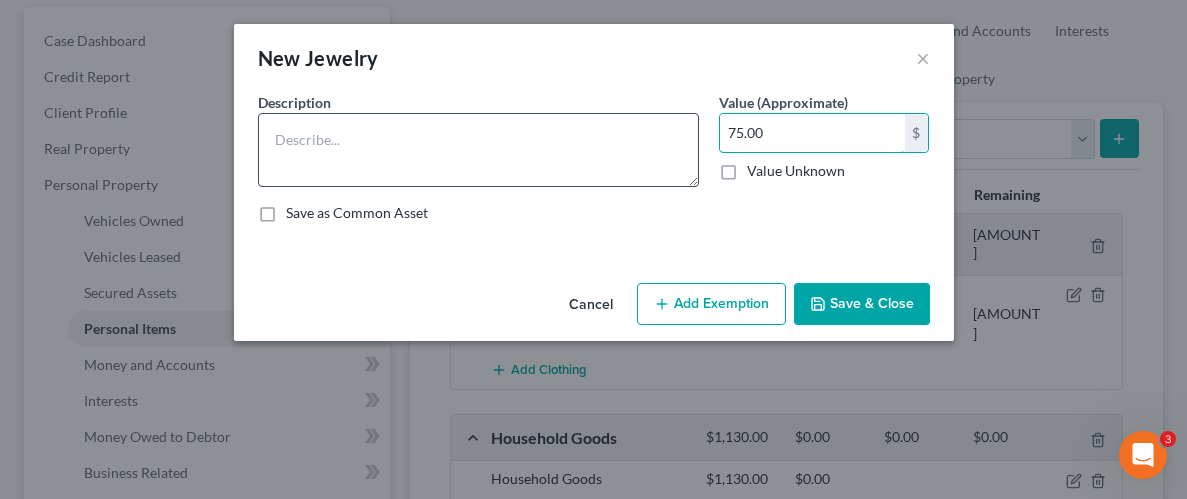 type on "75.00" 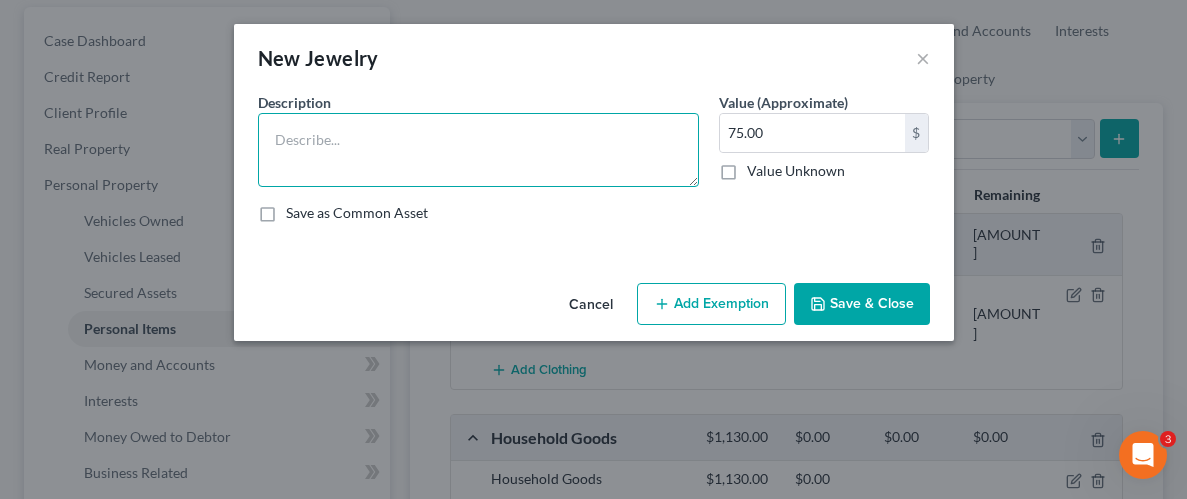 click at bounding box center [478, 150] 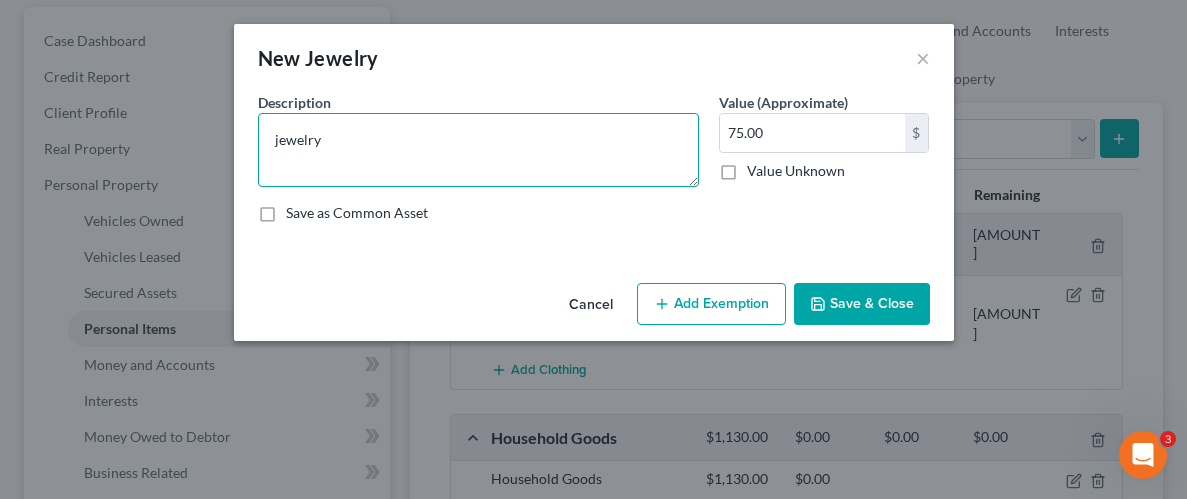 type on "jewelry" 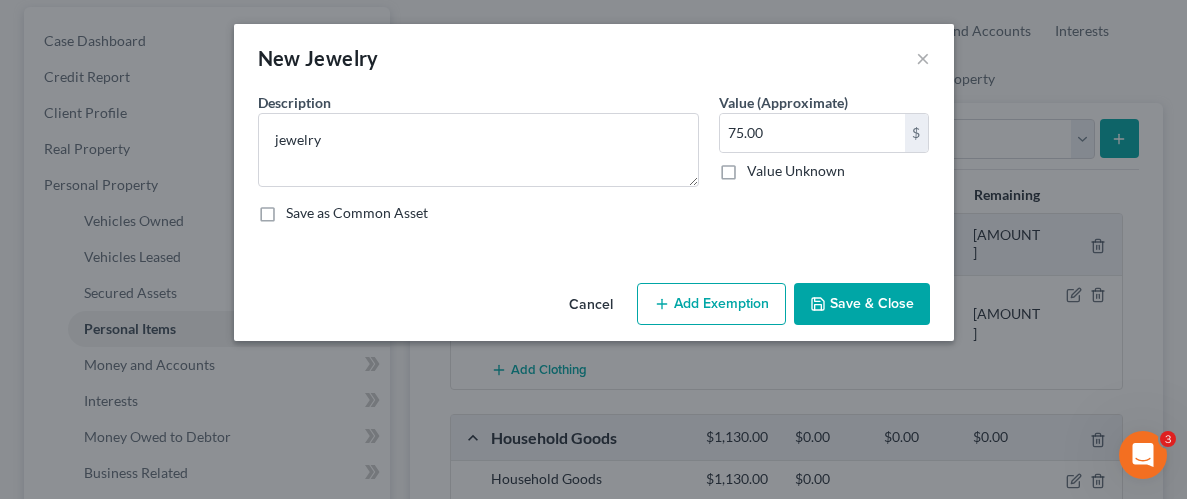 click on "Save & Close" at bounding box center [862, 304] 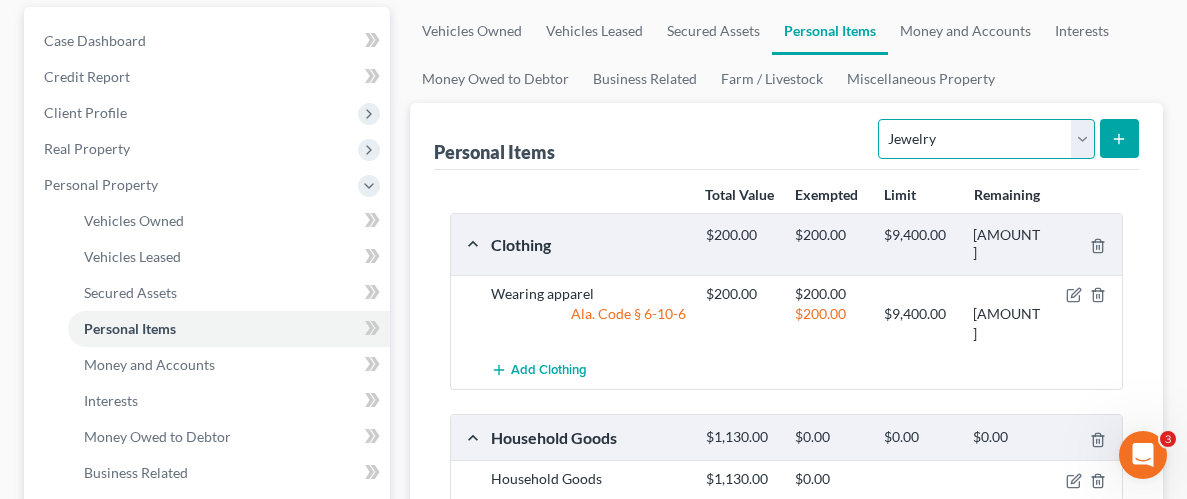 click on "Select Item Type Clothing Collectibles Of Value Electronics Firearms Household Goods Jewelry Other Pet(s) Sports & Hobby Equipment" at bounding box center (986, 139) 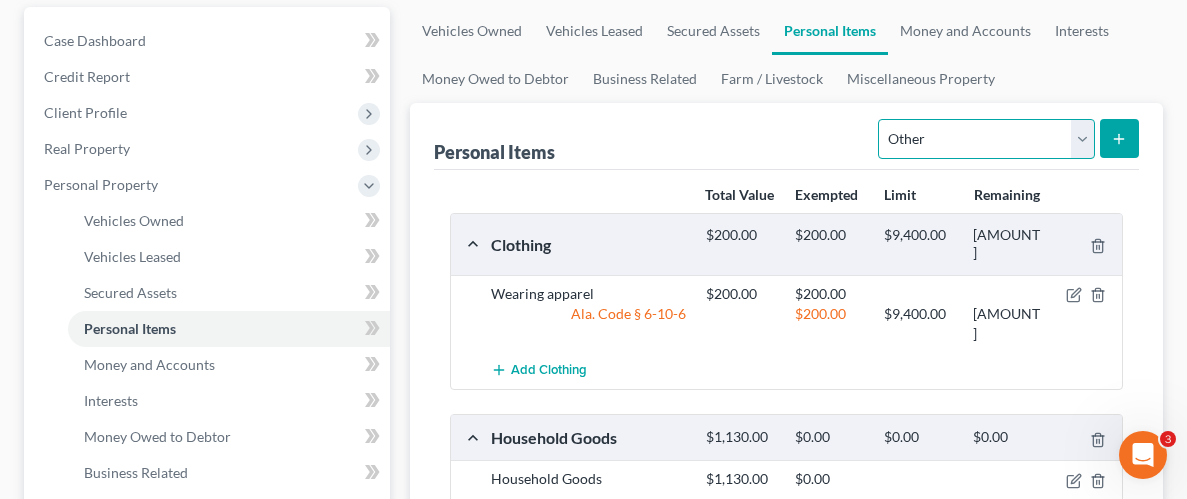 click on "Select Item Type Clothing Collectibles Of Value Electronics Firearms Household Goods Jewelry Other Pet(s) Sports & Hobby Equipment" at bounding box center [986, 139] 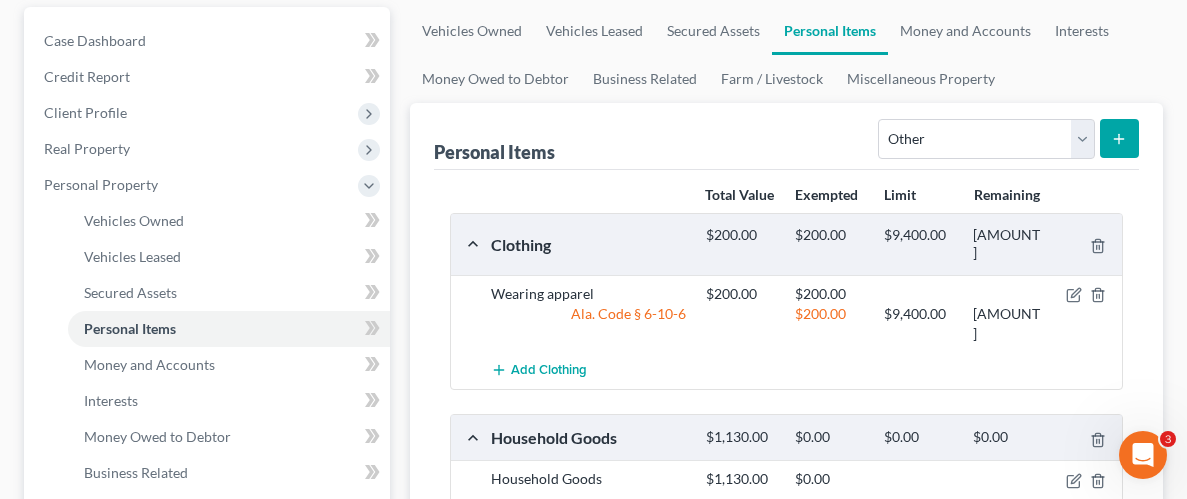click 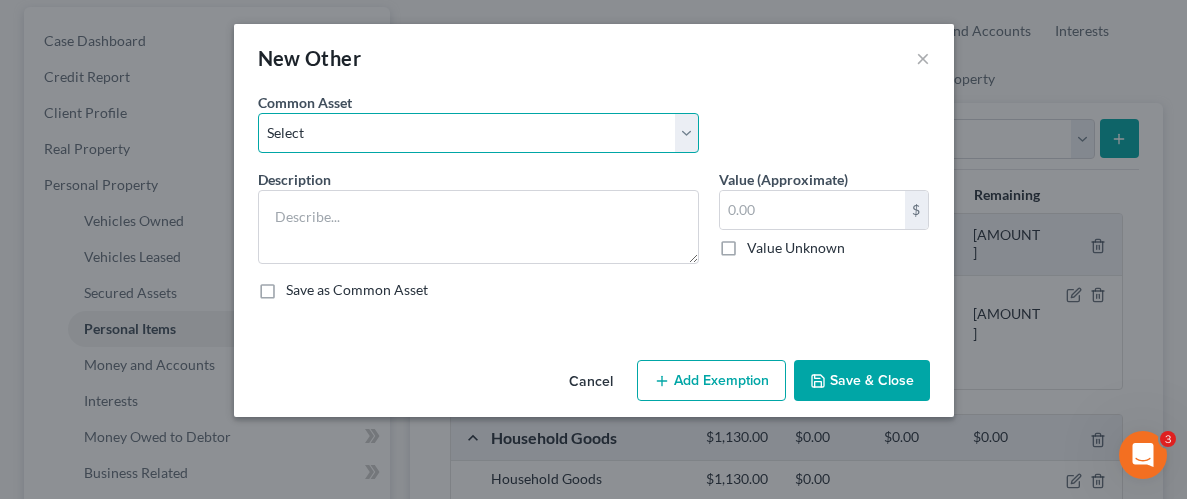 click on "Select Art Work (Pictures)" at bounding box center (478, 133) 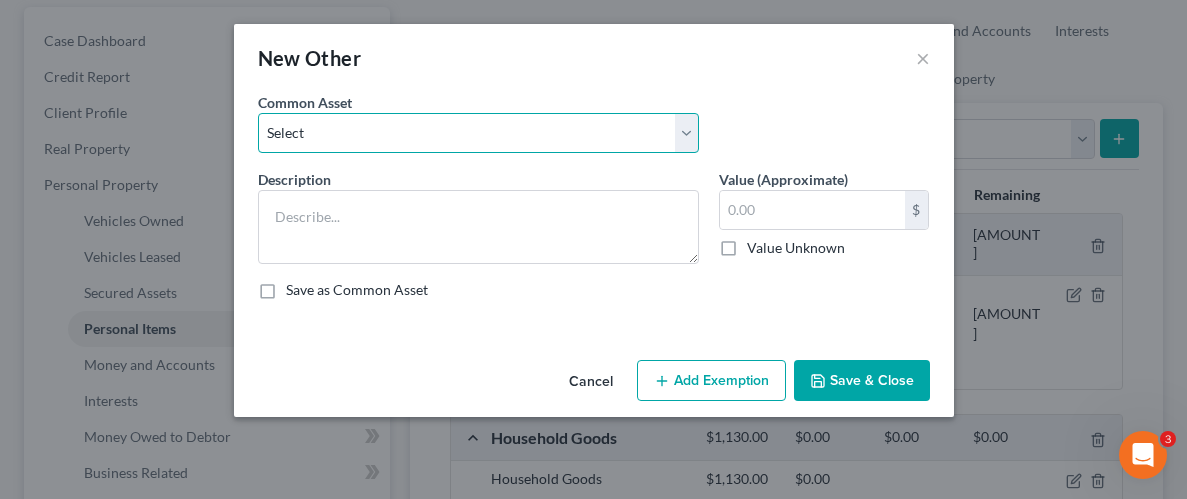 click on "Select Art Work (Pictures)" at bounding box center [478, 133] 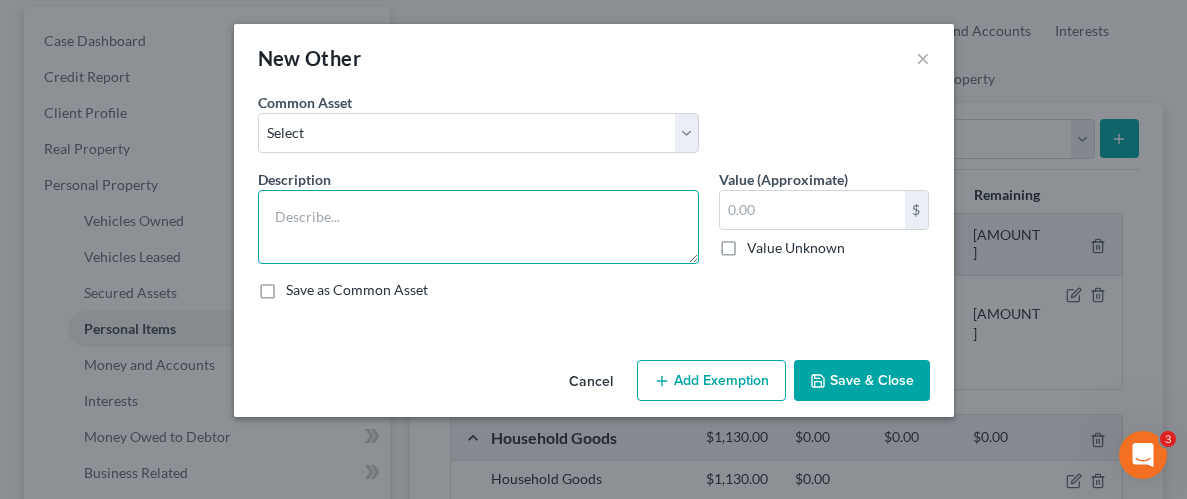 click at bounding box center (478, 227) 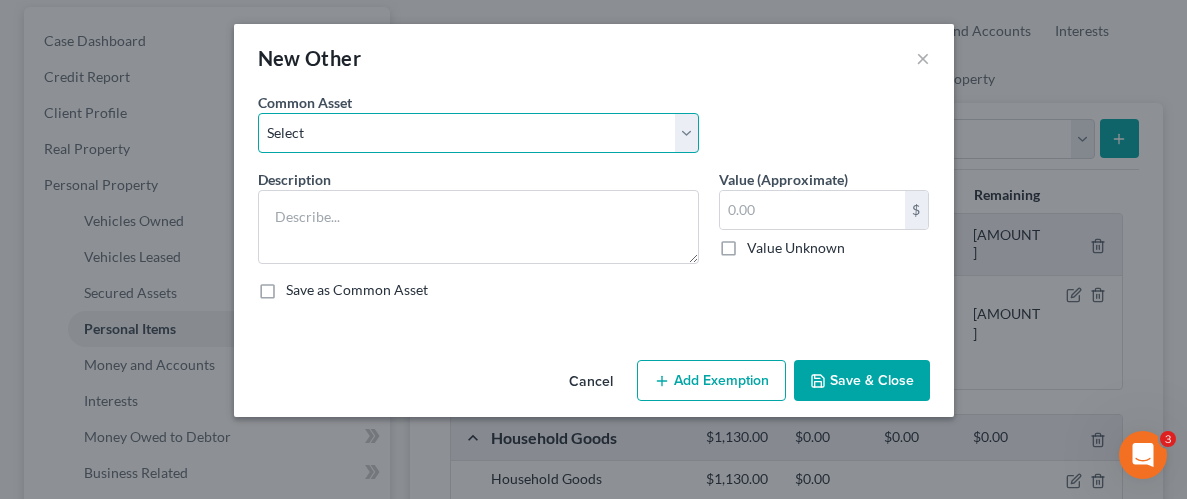click on "Select Art Work (Pictures)" at bounding box center [478, 133] 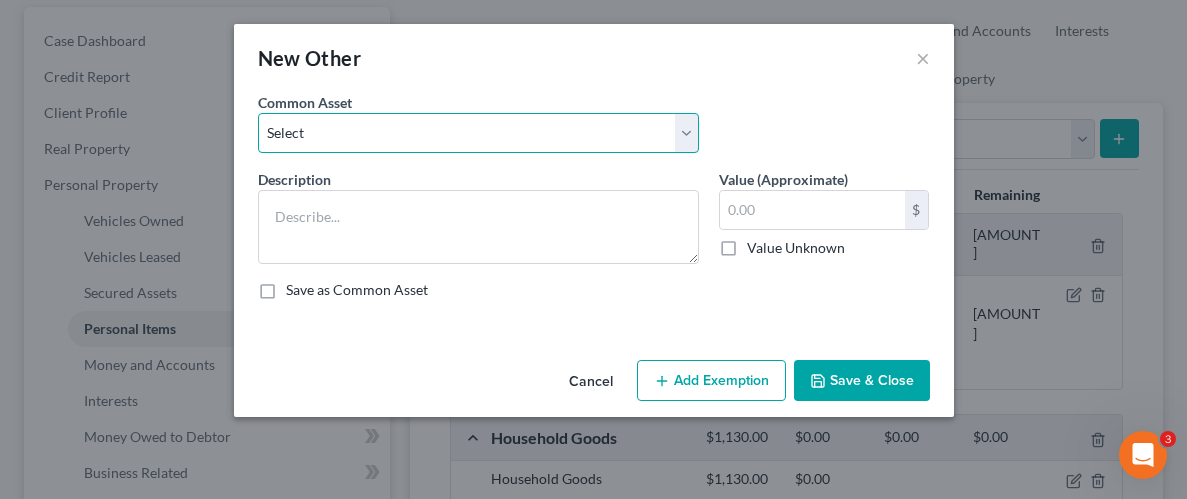 select on "0" 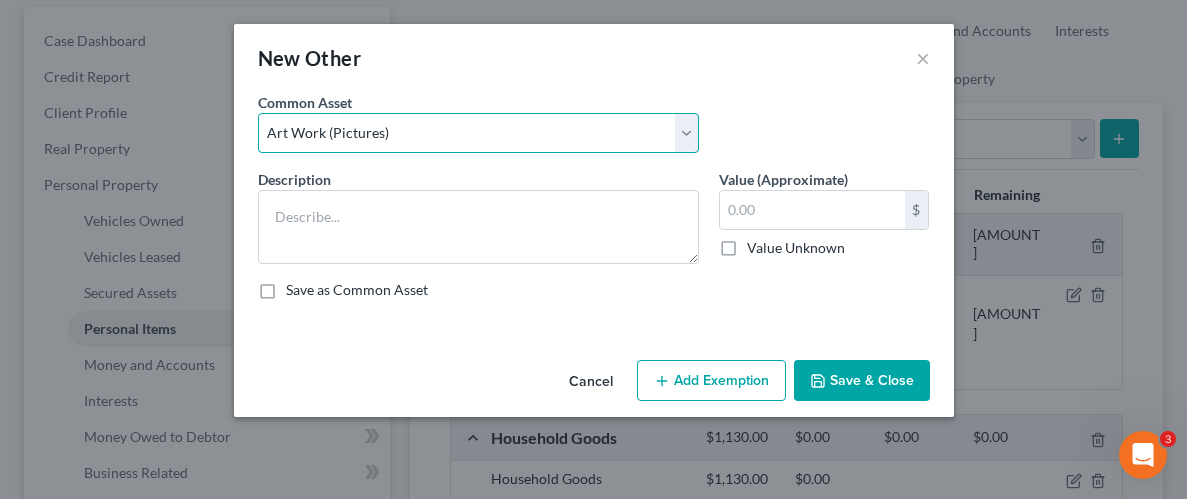 click on "Select Art Work (Pictures)" at bounding box center (478, 133) 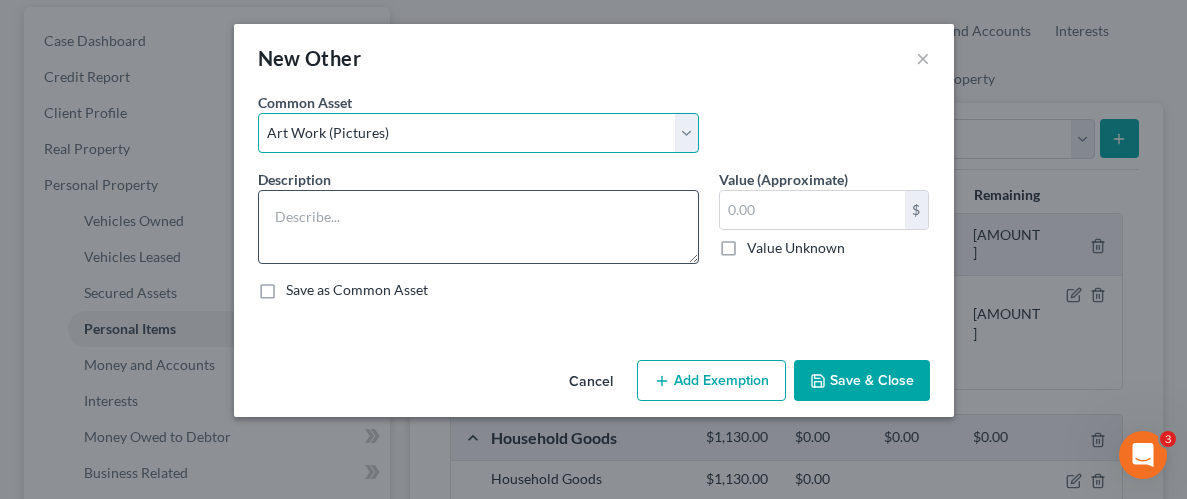 type on "Art Work (Pictures)" 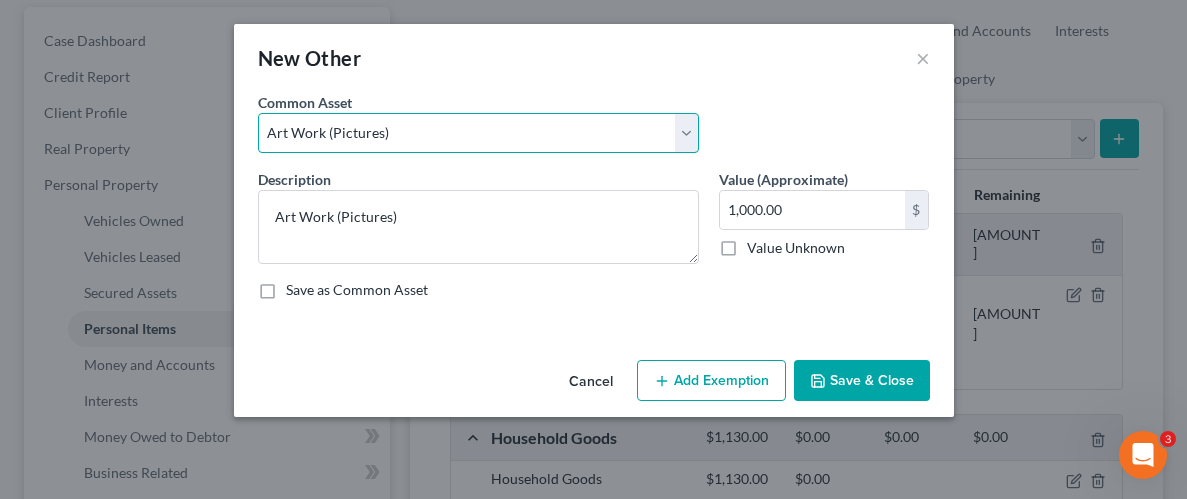click on "Select Art Work (Pictures)" at bounding box center [478, 133] 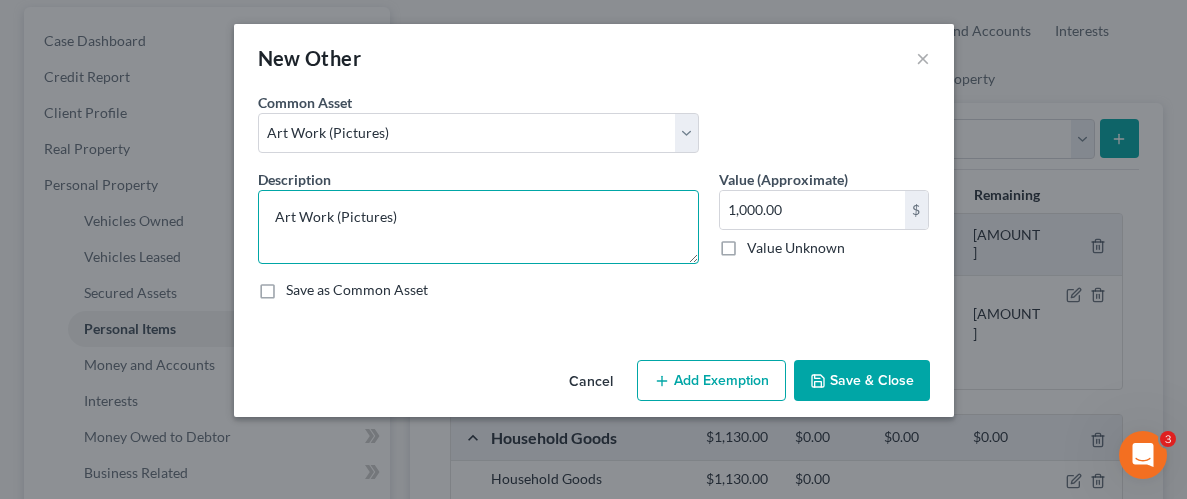 click on "Art Work (Pictures)" at bounding box center [478, 227] 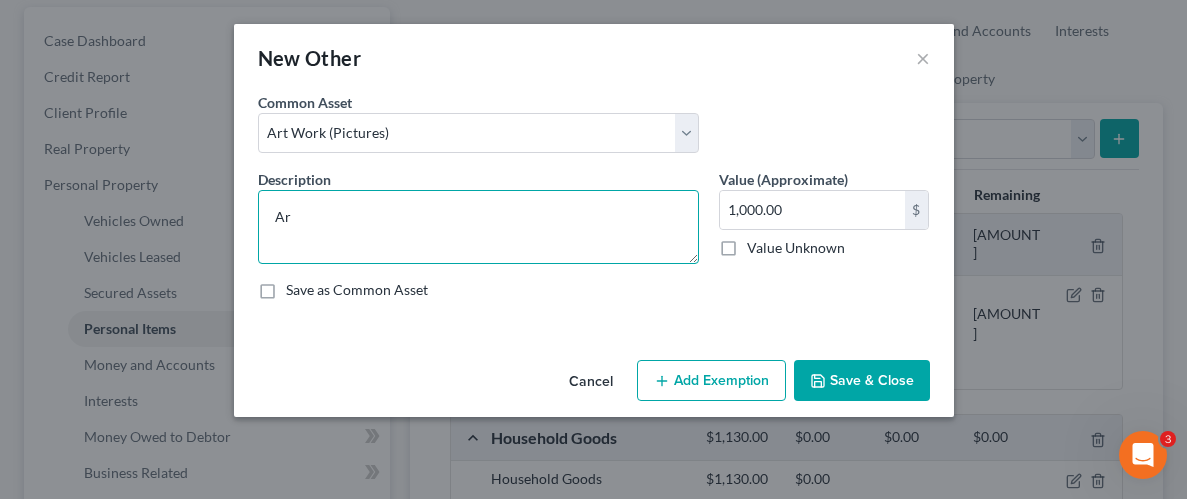type on "A" 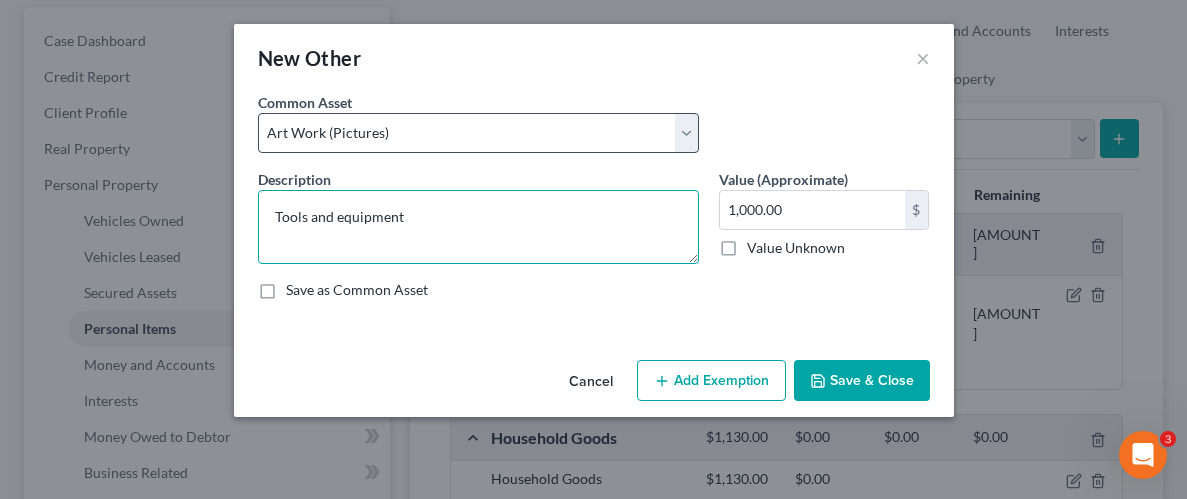 type on "Tools and equipment" 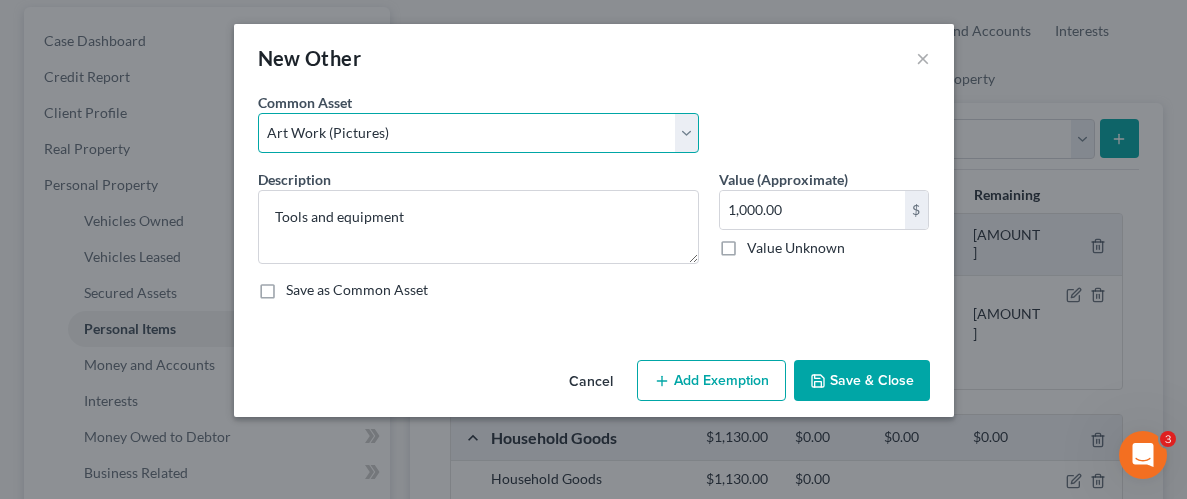 click on "Select Art Work (Pictures)" at bounding box center [478, 133] 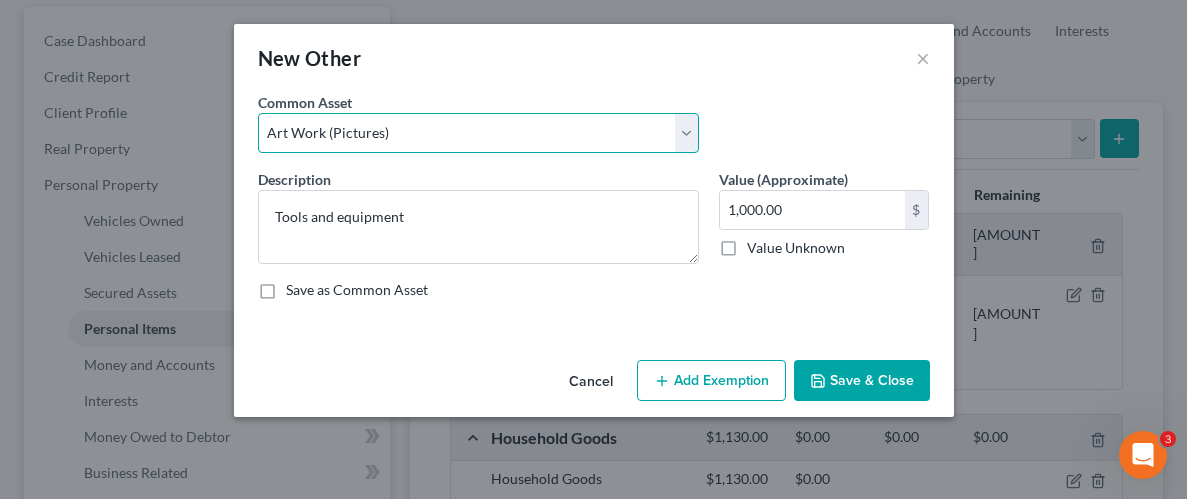 select 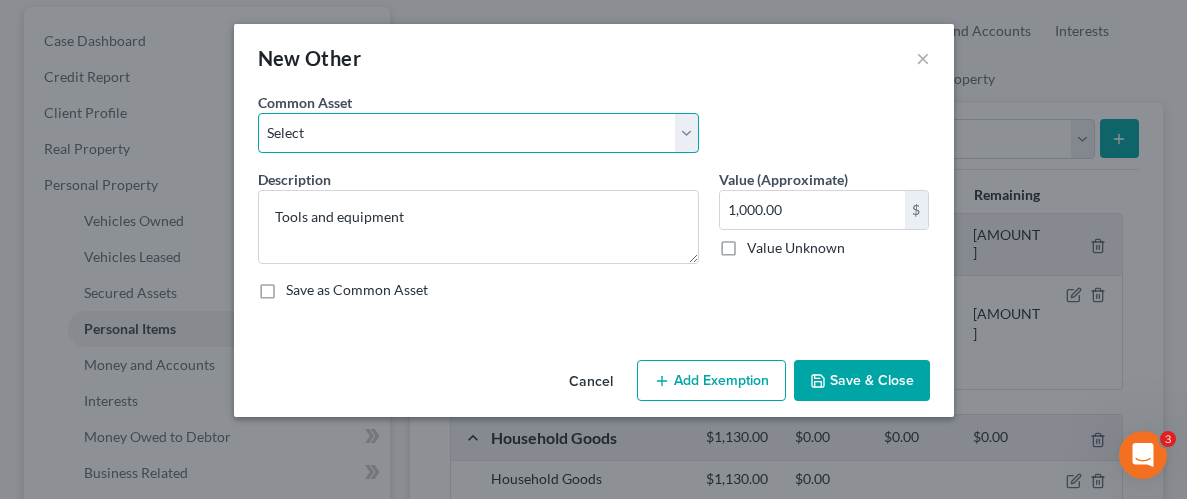 click on "Select Art Work (Pictures)" at bounding box center [478, 133] 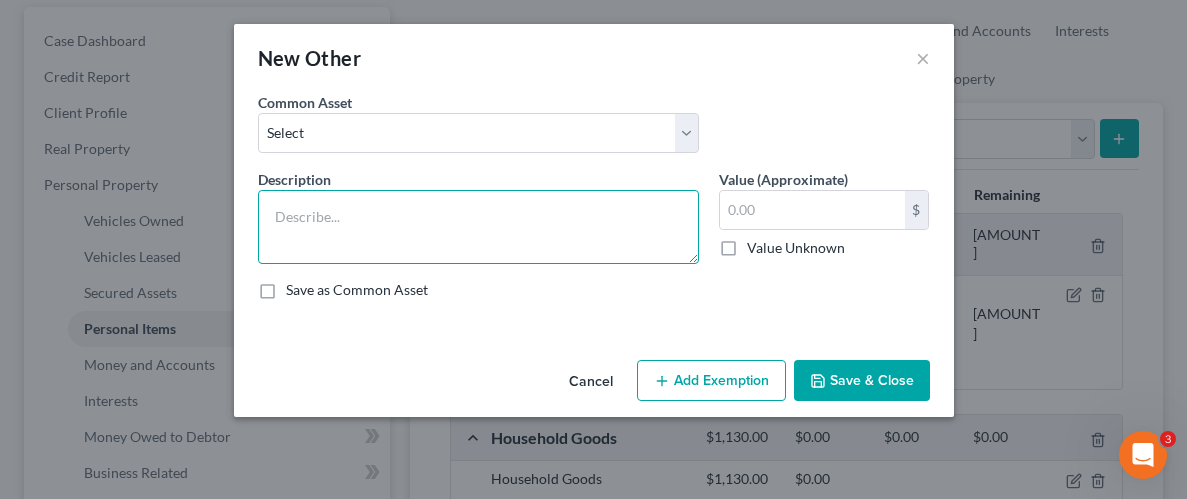 click at bounding box center [478, 227] 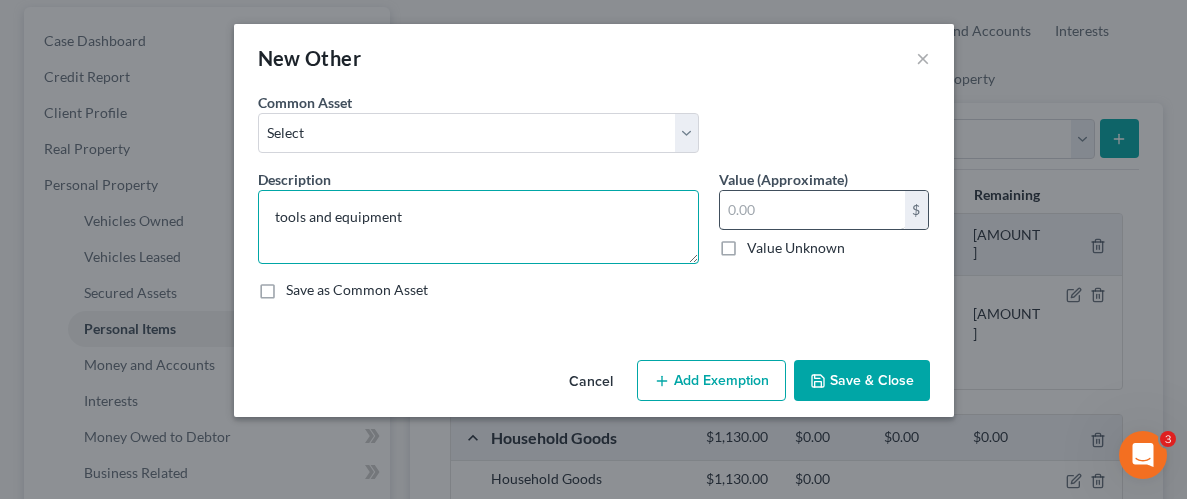 type on "tools and equipment" 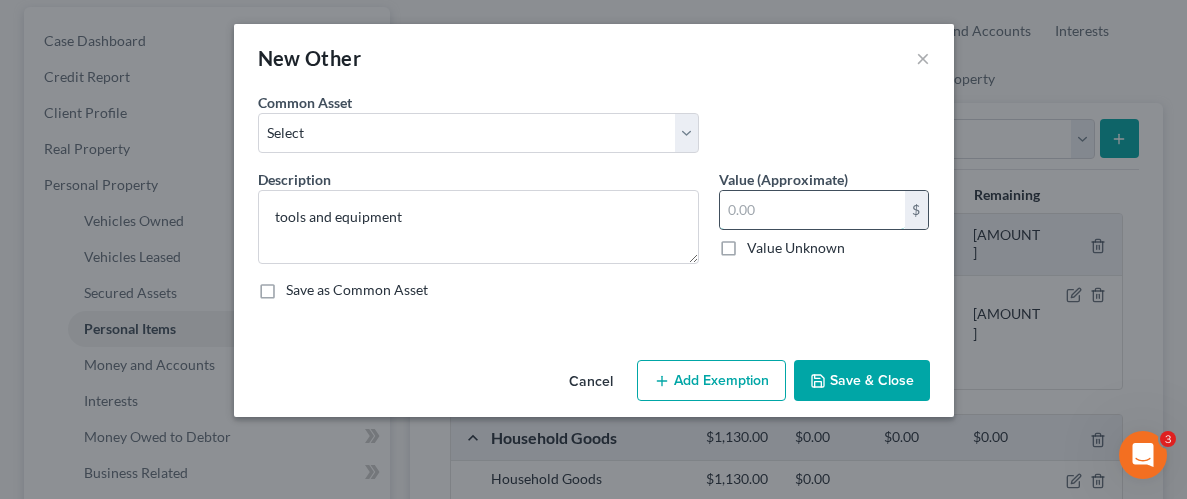 click at bounding box center [812, 210] 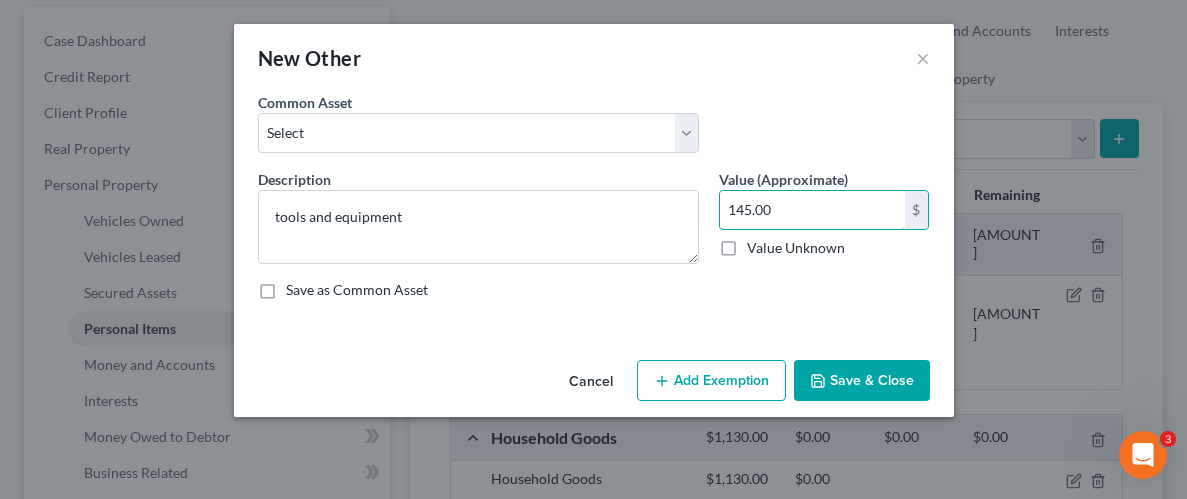 type on "145.00" 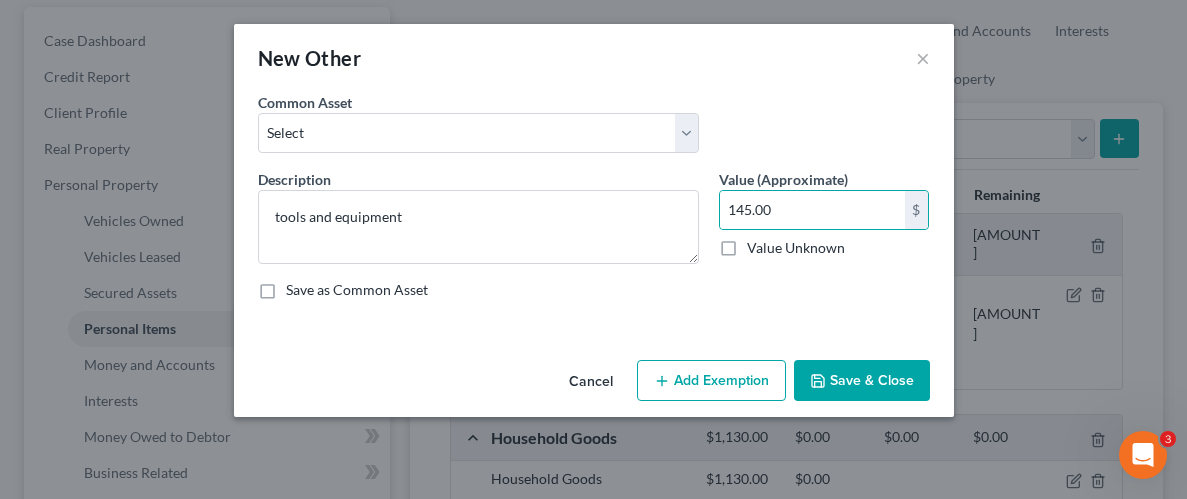 click on "Save & Close" at bounding box center [862, 381] 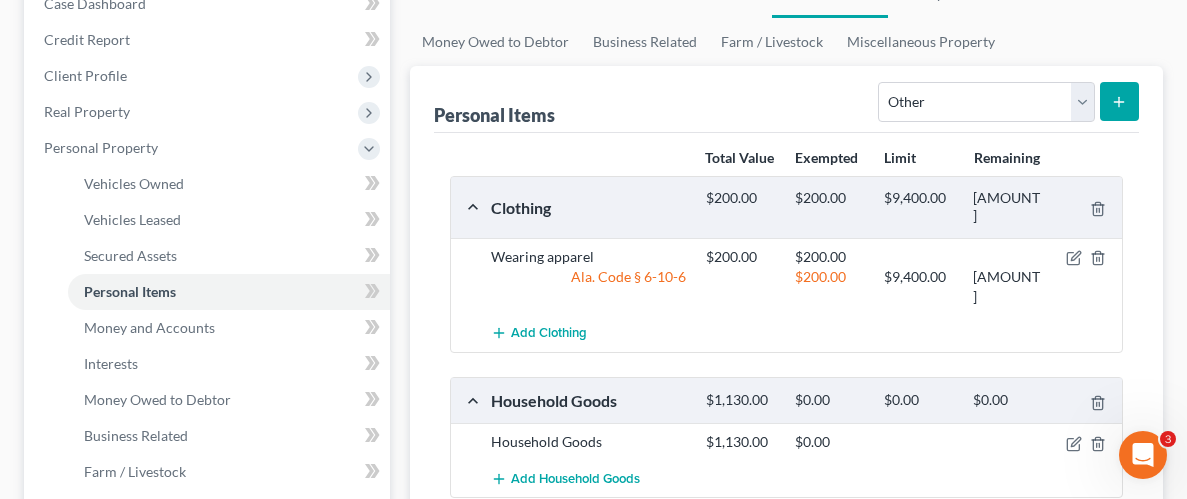 scroll, scrollTop: 198, scrollLeft: 0, axis: vertical 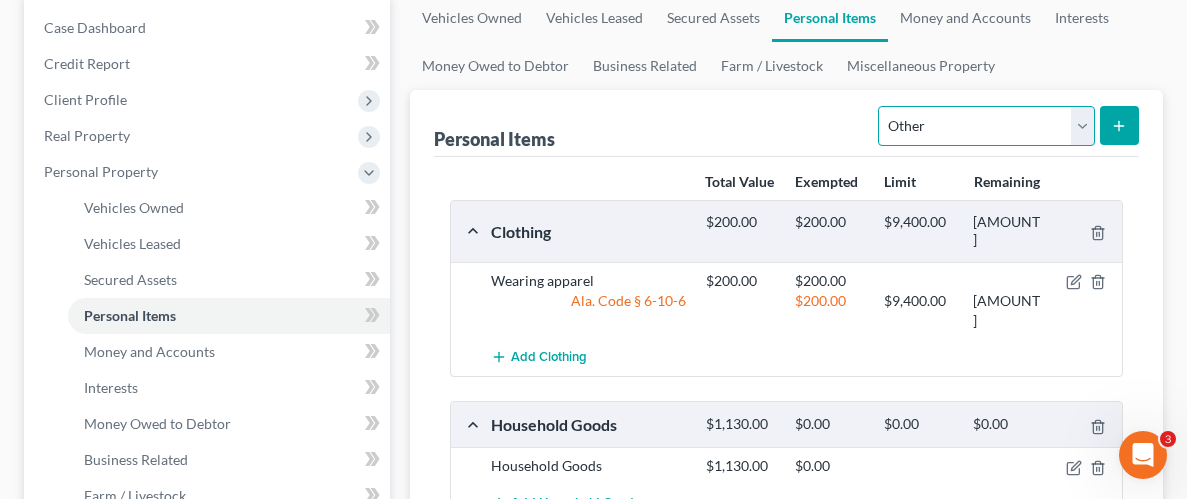 click on "Select Item Type Clothing Collectibles Of Value Electronics Firearms Household Goods Jewelry Other Pet(s) Sports & Hobby Equipment" at bounding box center (986, 126) 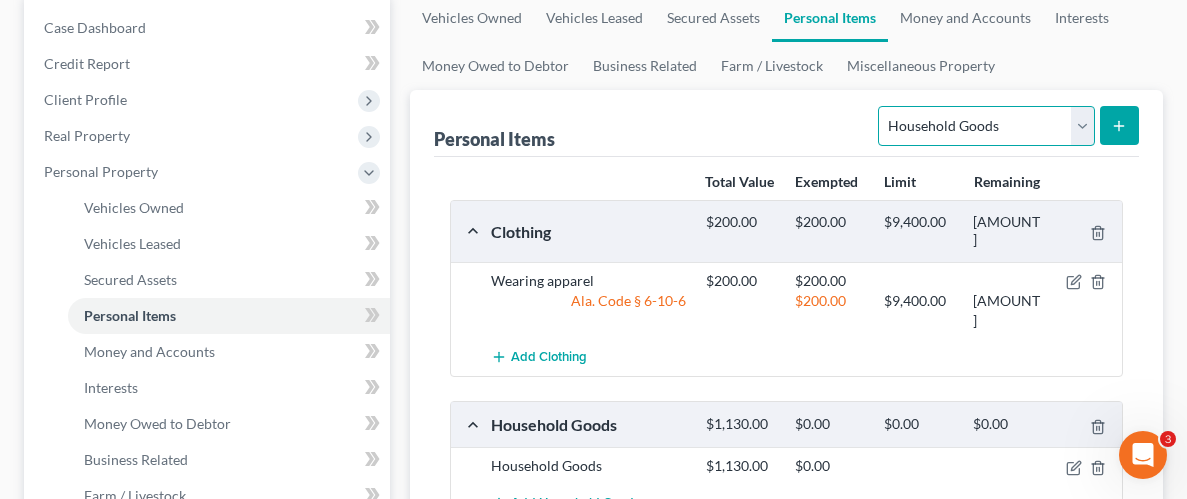 click on "Select Item Type Clothing Collectibles Of Value Electronics Firearms Household Goods Jewelry Other Pet(s) Sports & Hobby Equipment" at bounding box center [986, 126] 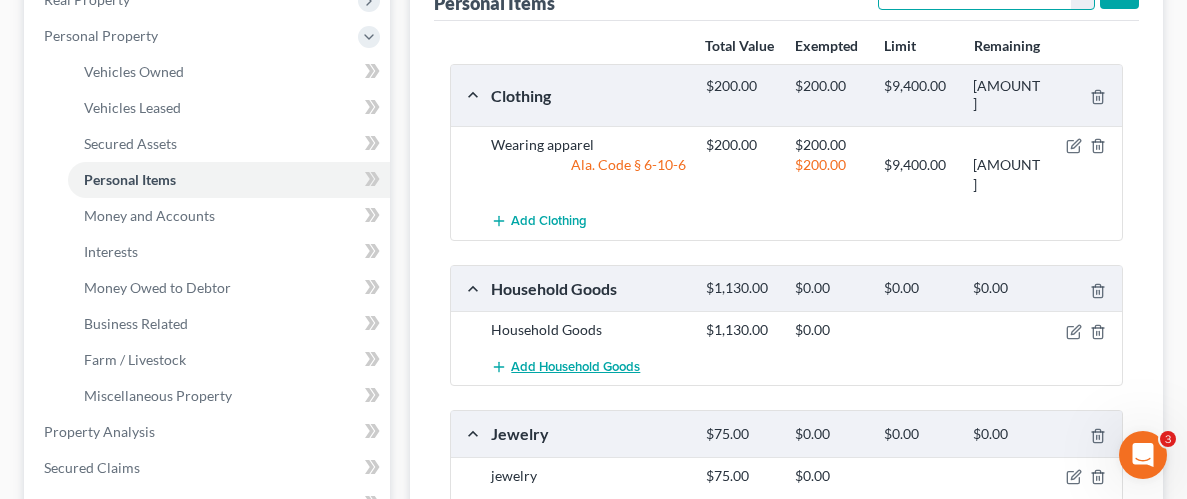 scroll, scrollTop: 344, scrollLeft: 0, axis: vertical 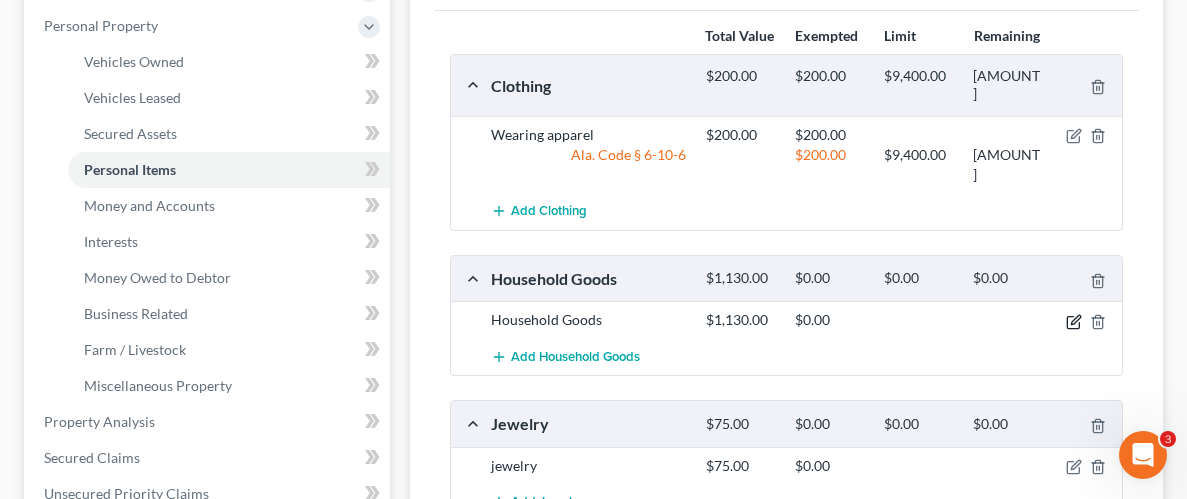 click 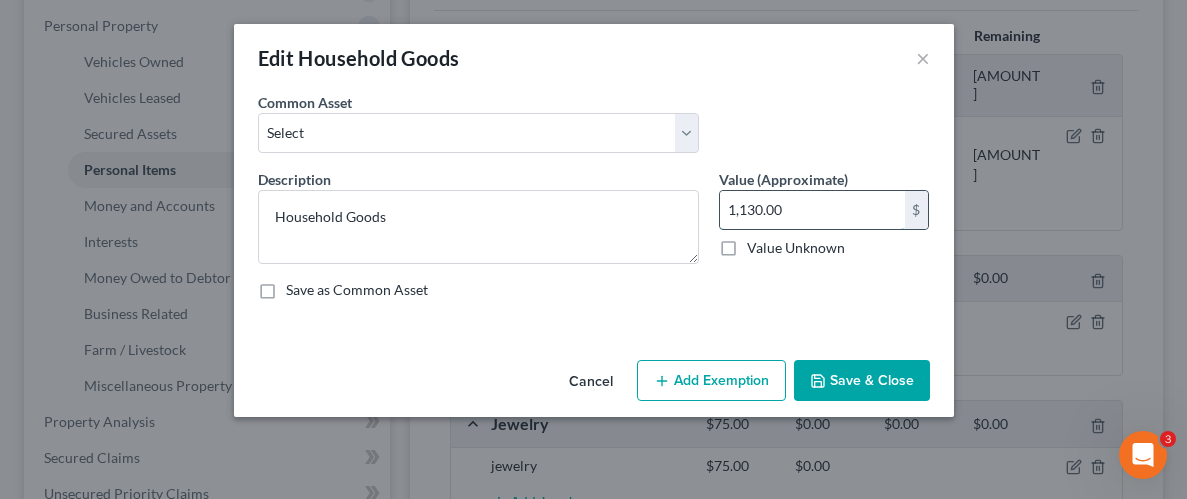 click on "1,130.00" at bounding box center [812, 210] 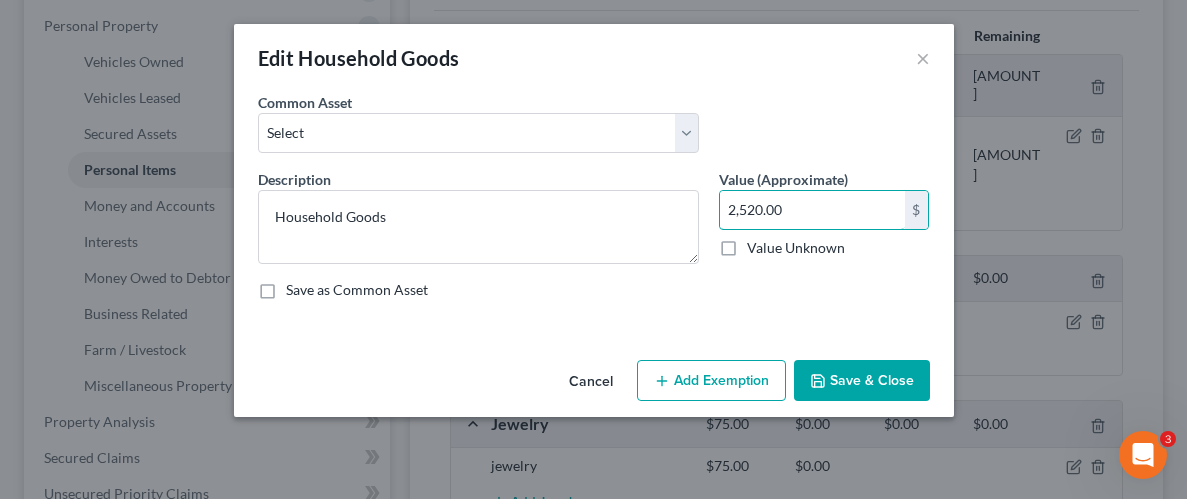 type on "2,520.00" 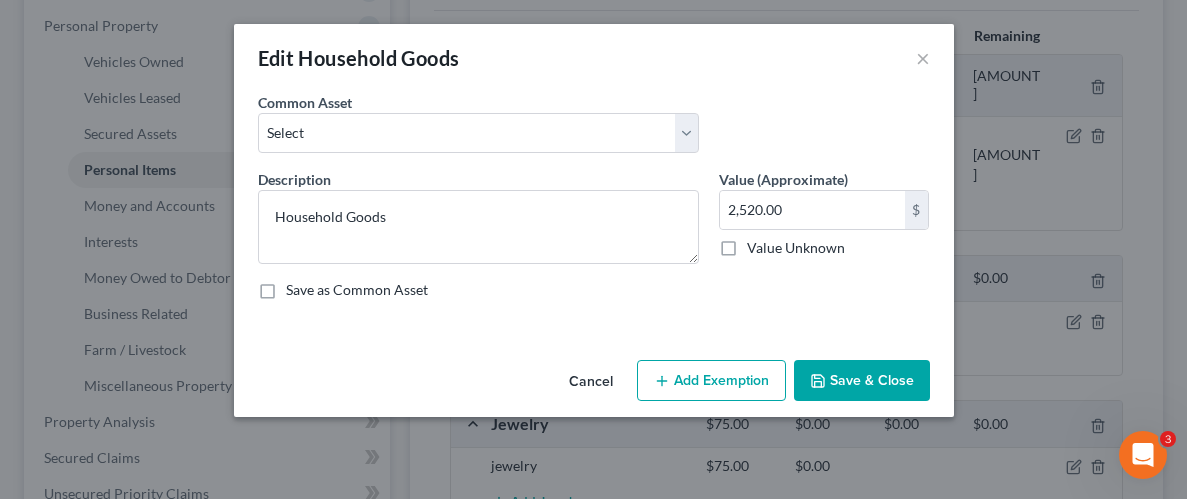 click on "Save & Close" at bounding box center (862, 381) 